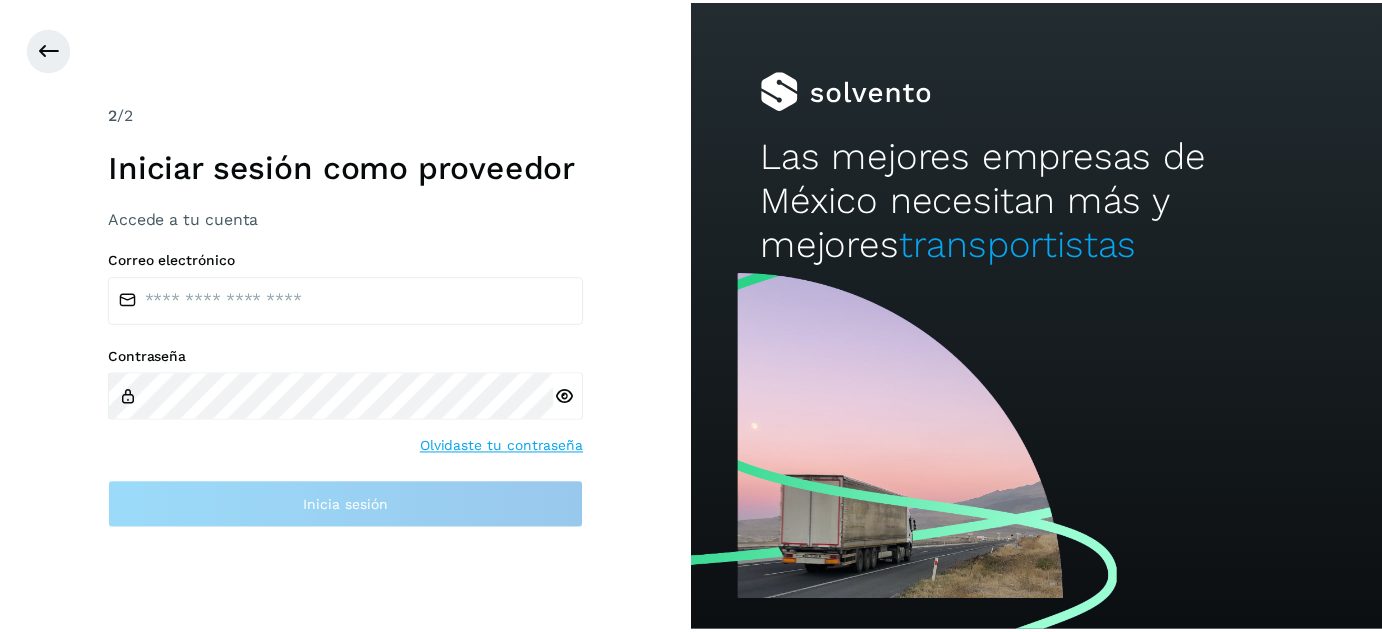 scroll, scrollTop: 0, scrollLeft: 0, axis: both 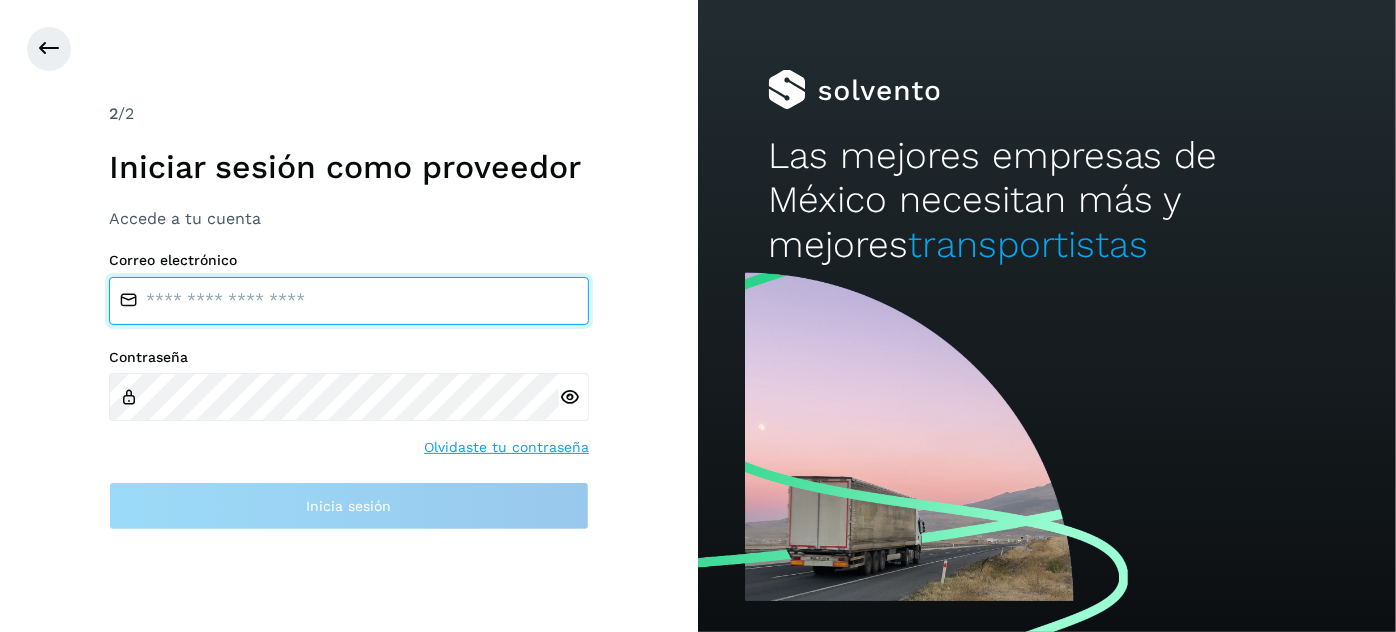 type on "**********" 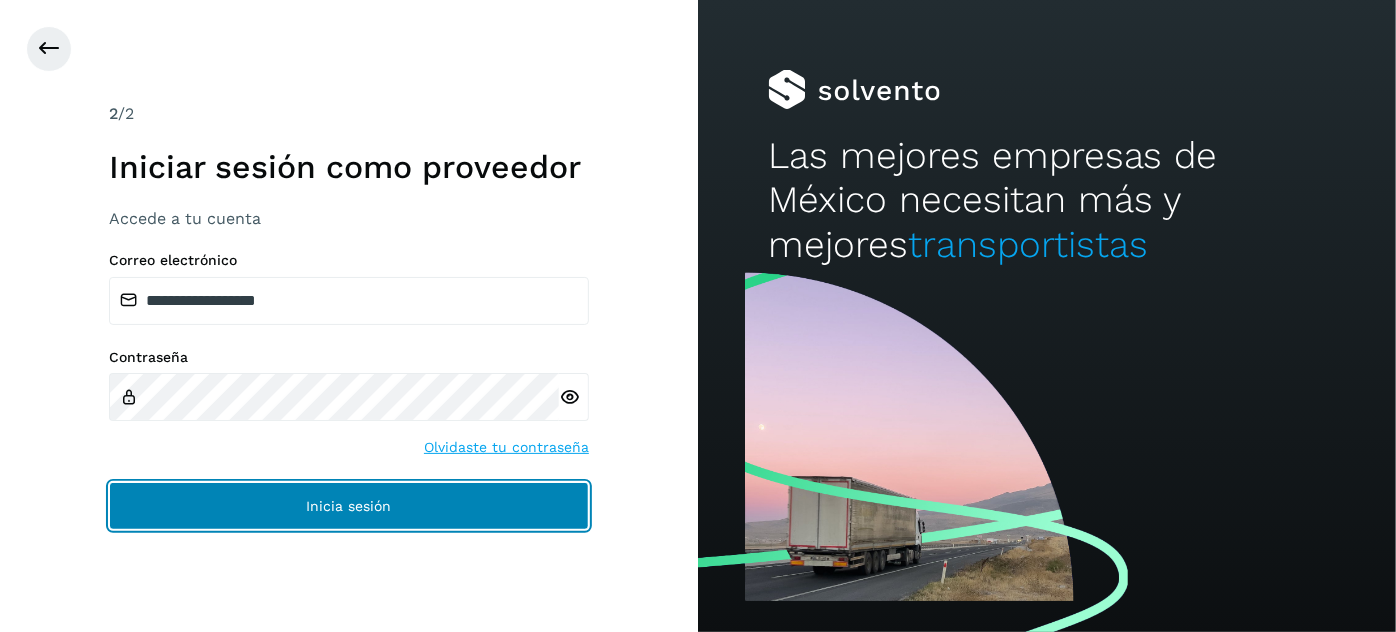 click on "Inicia sesión" 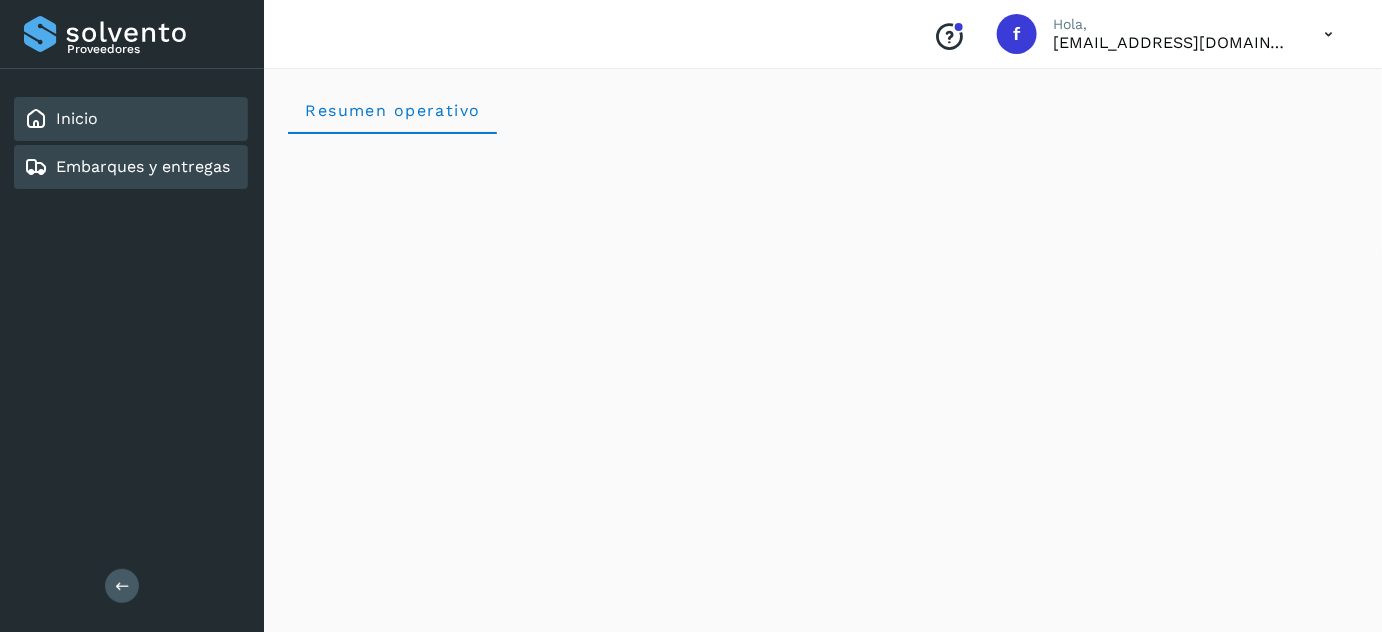 drag, startPoint x: 176, startPoint y: 165, endPoint x: 181, endPoint y: 178, distance: 13.928389 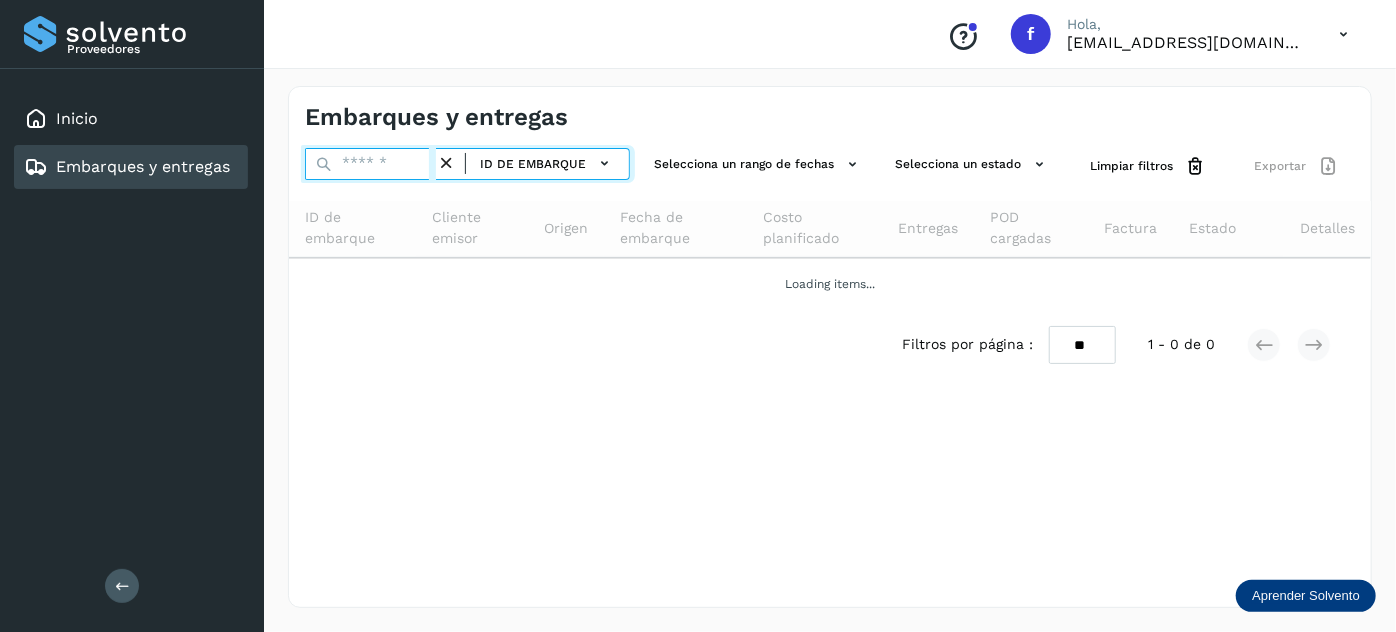 click at bounding box center (370, 164) 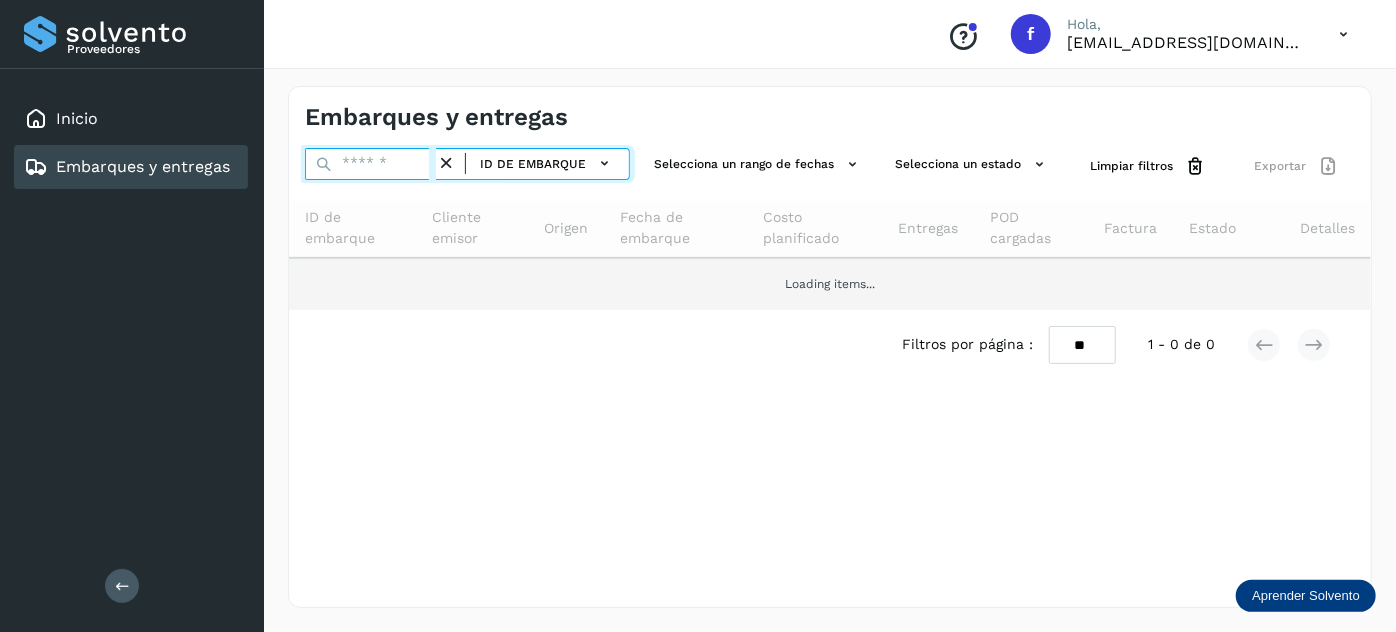 paste on "**********" 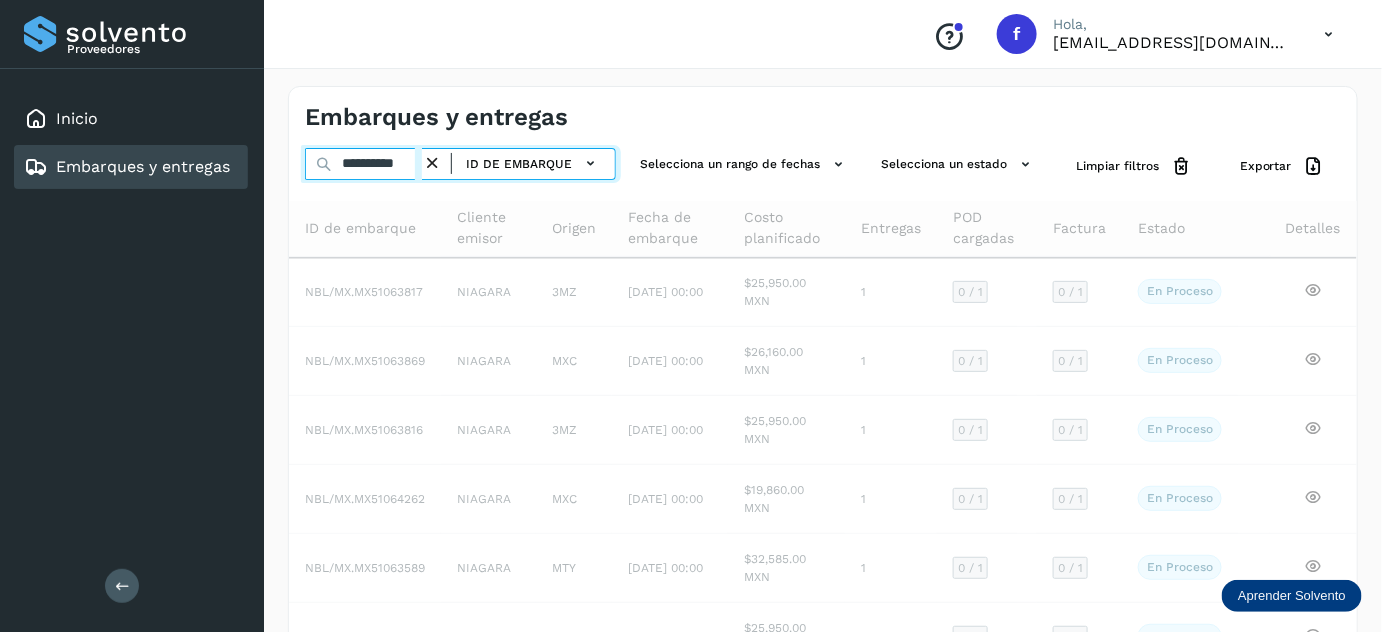 type on "**********" 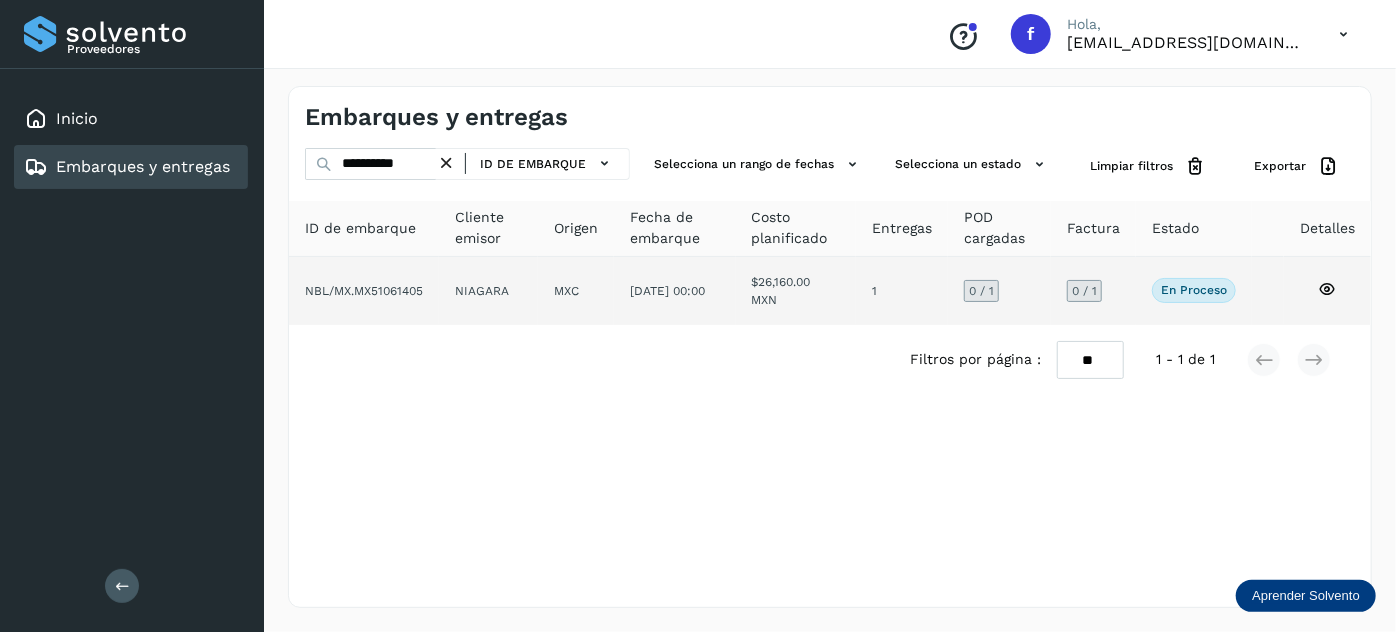 click on "$26,160.00 MXN" 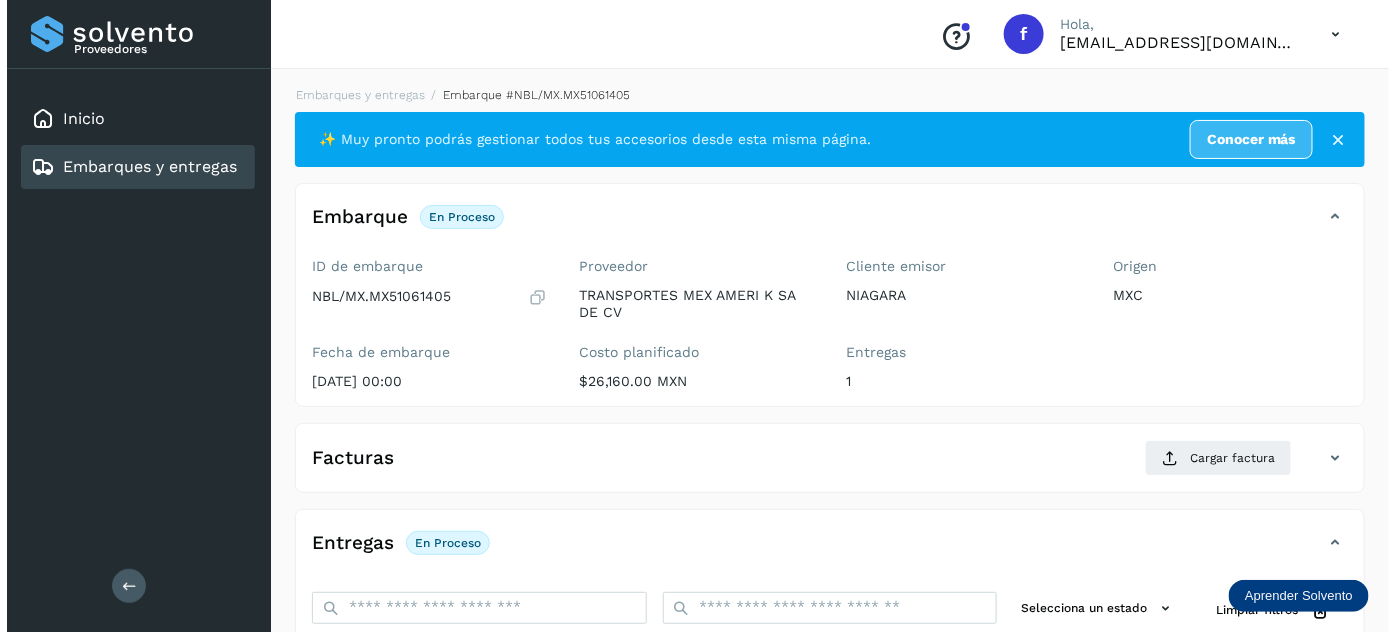 scroll, scrollTop: 327, scrollLeft: 0, axis: vertical 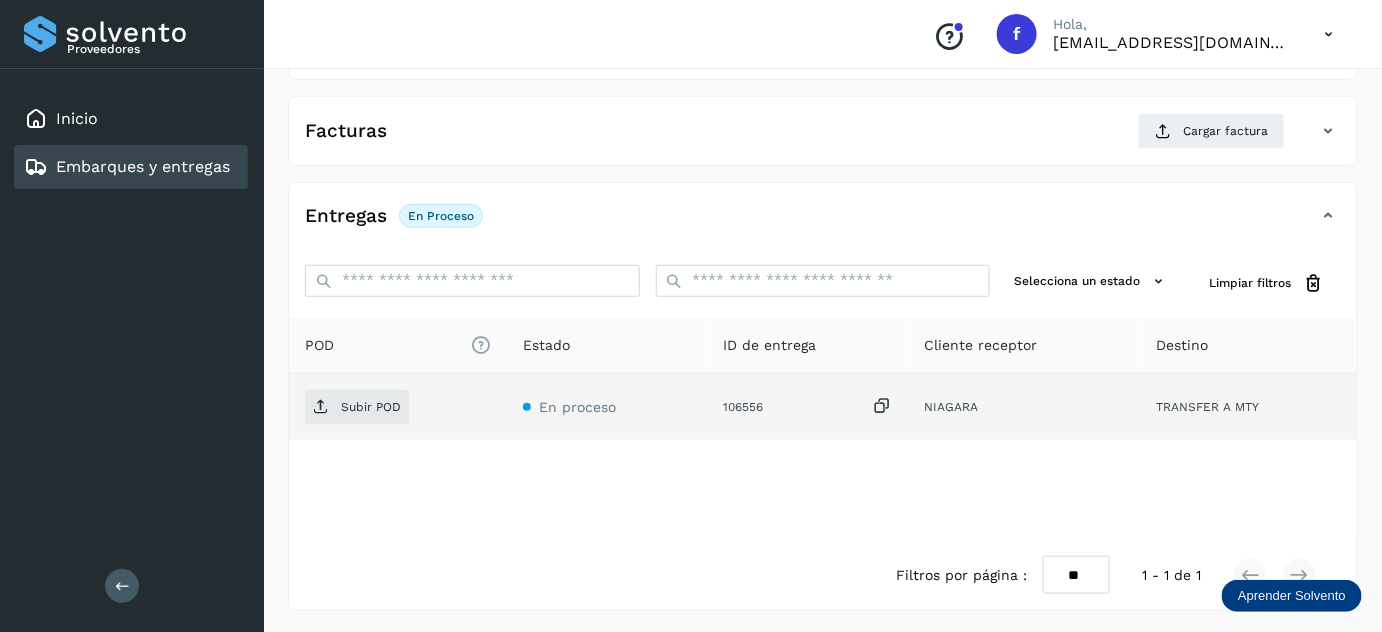 click at bounding box center (882, 406) 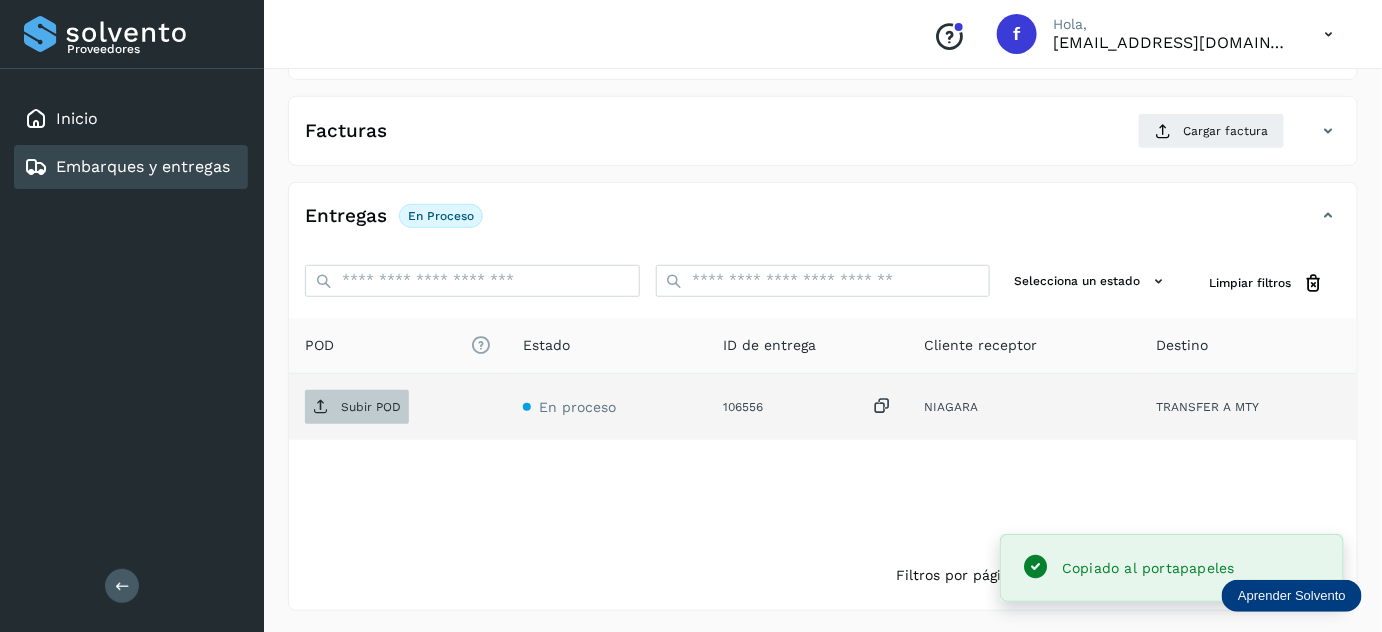 click on "Subir POD" at bounding box center [357, 407] 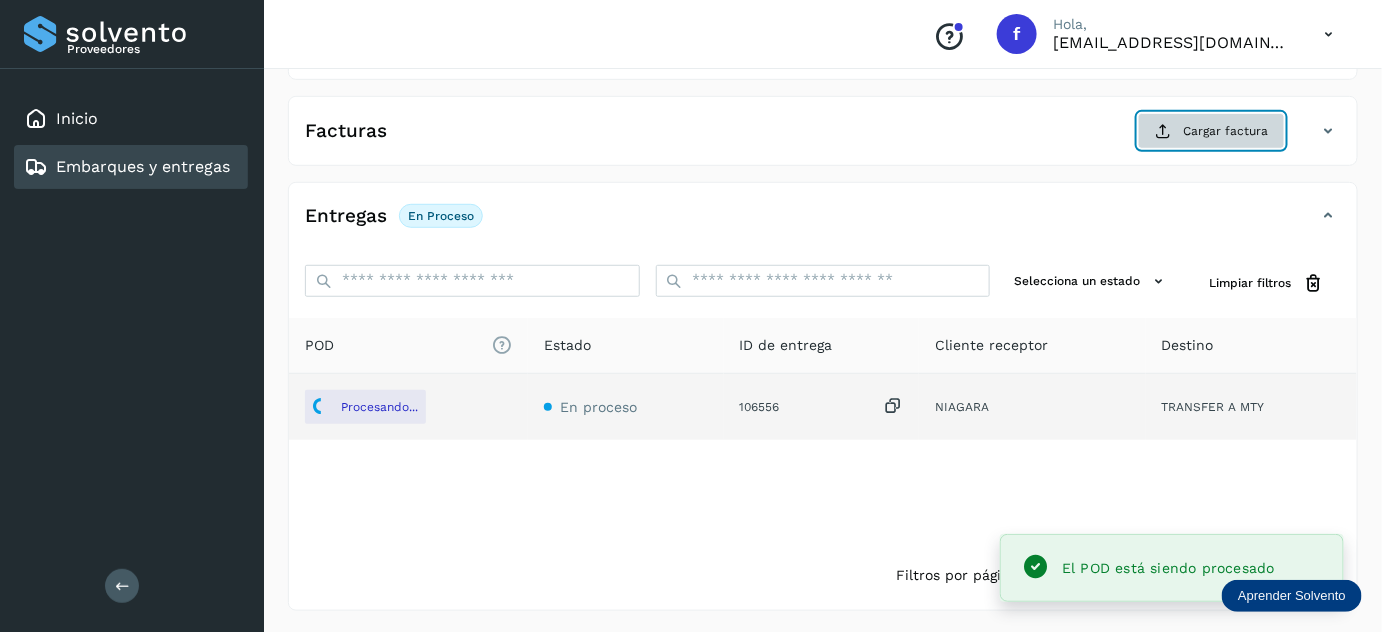 click on "Cargar factura" 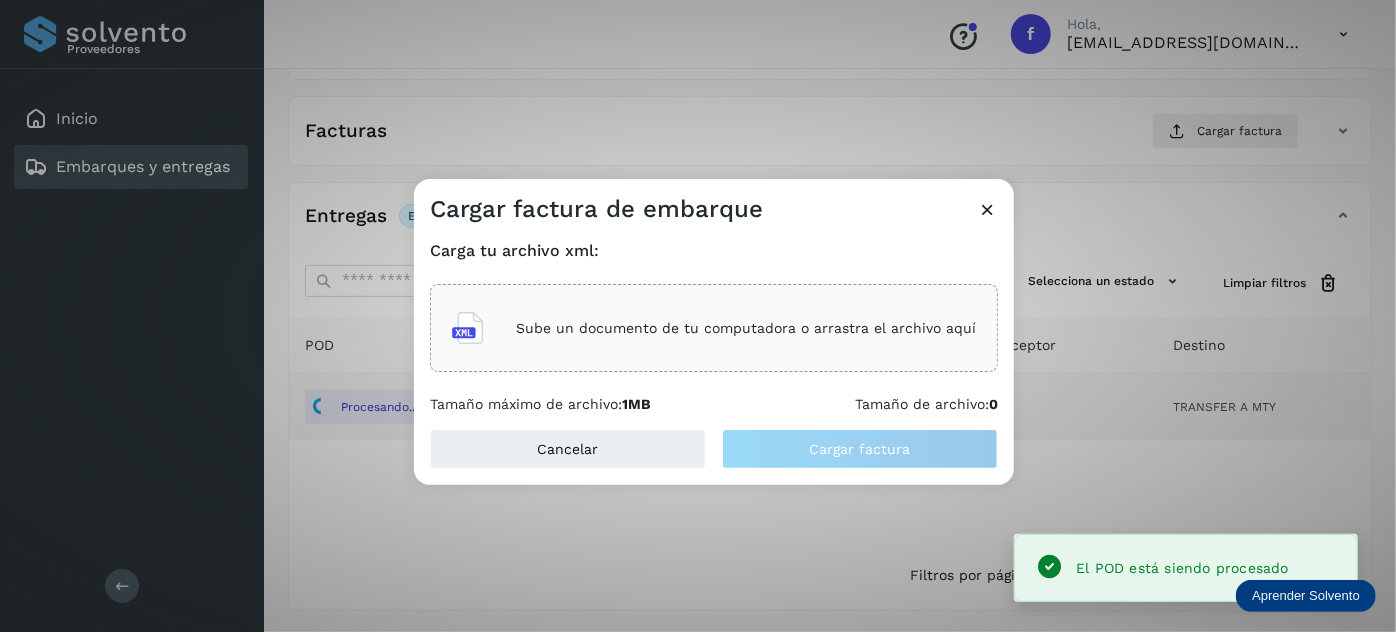 click on "Sube un documento de tu computadora o arrastra el archivo aquí" 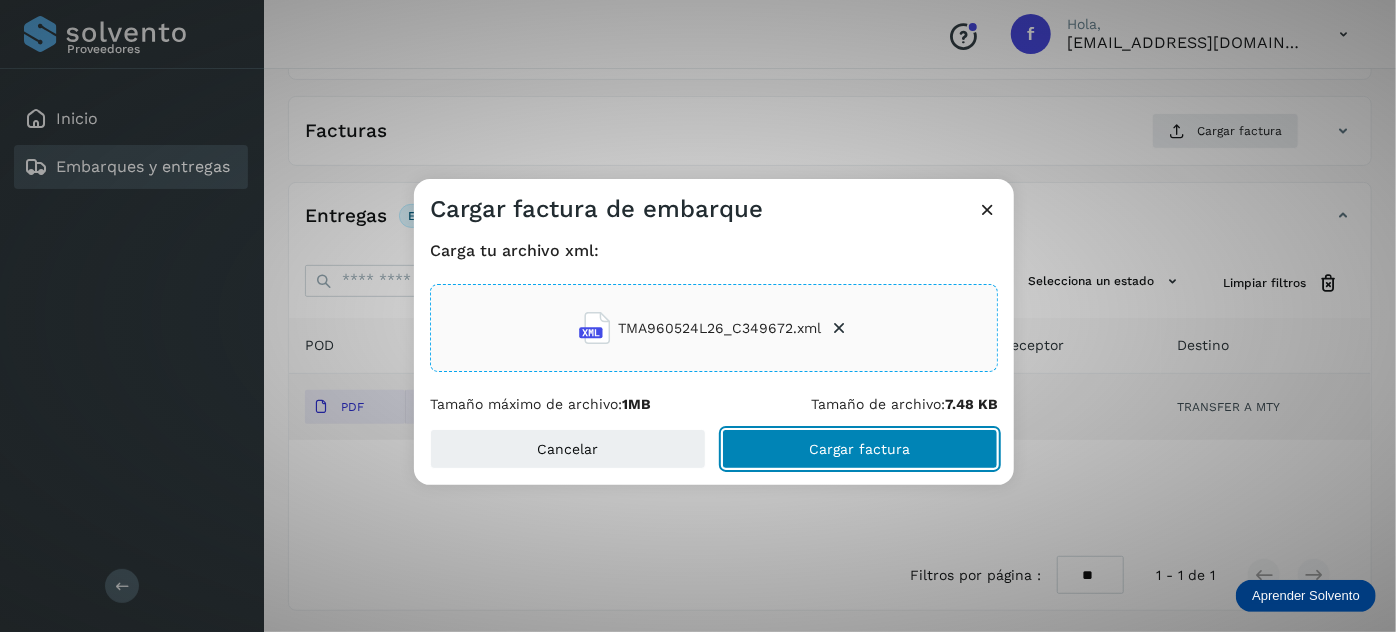 click on "Cargar factura" 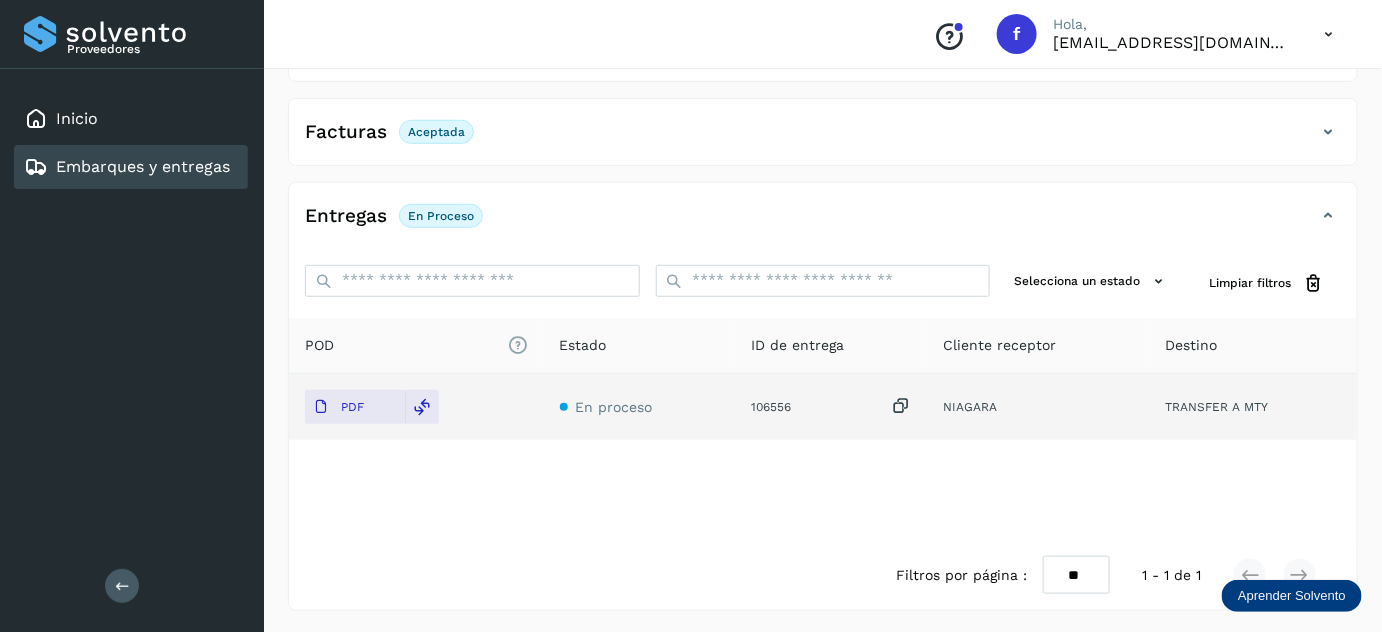 scroll, scrollTop: 0, scrollLeft: 0, axis: both 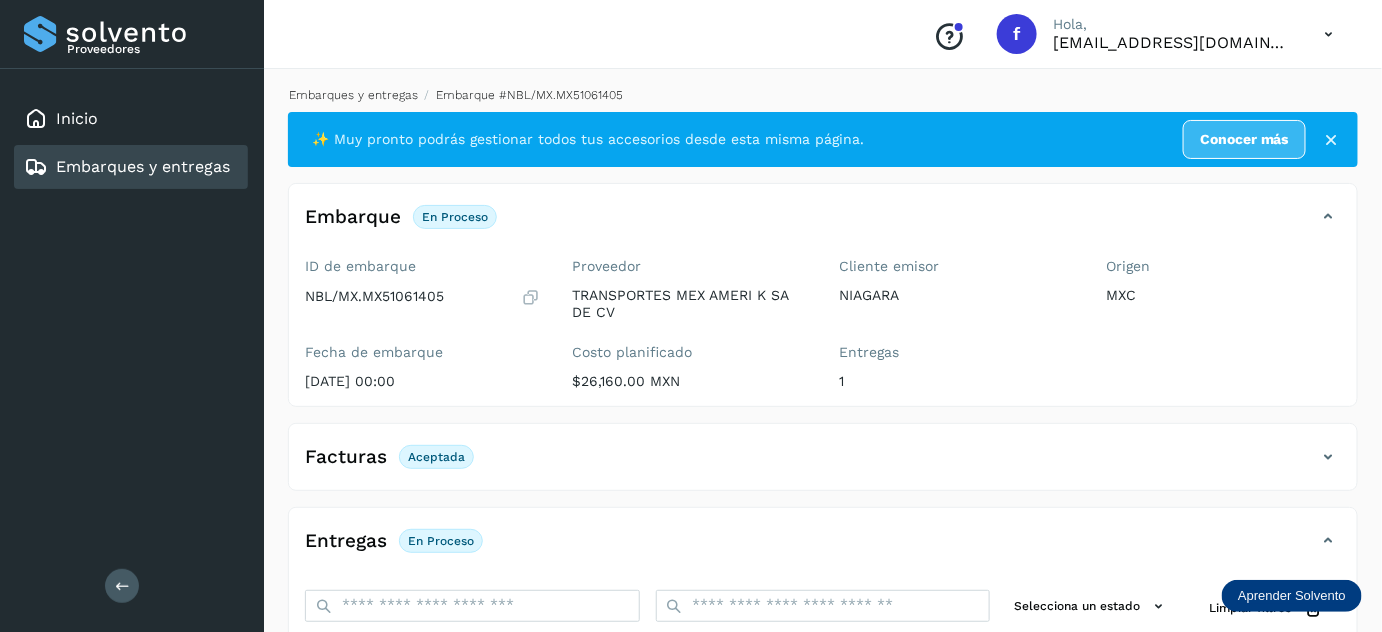 click on "Embarques y entregas" at bounding box center (353, 95) 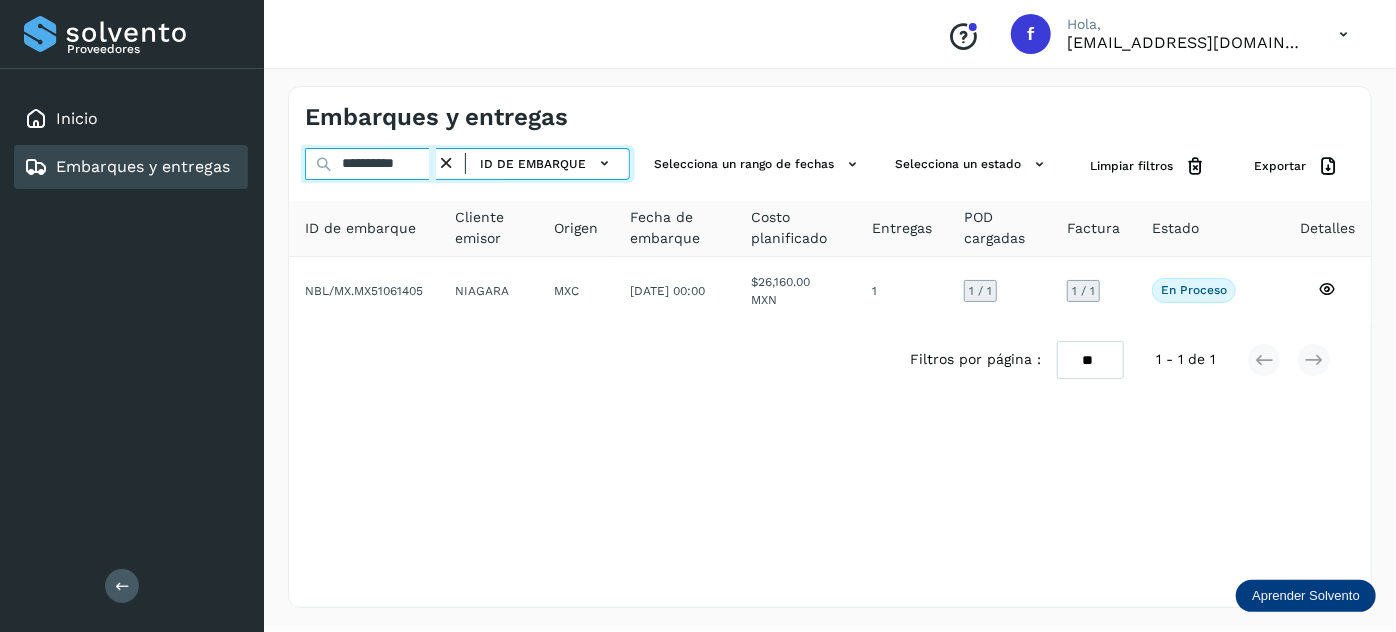 click on "**********" at bounding box center [370, 164] 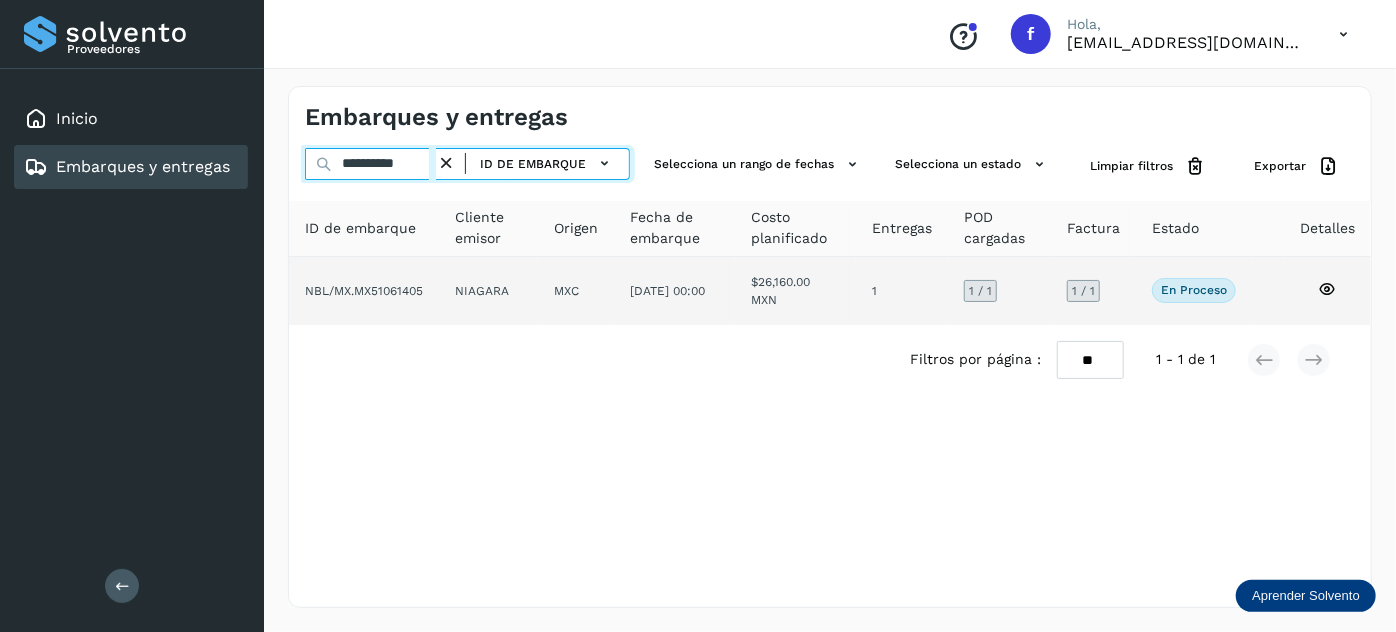 paste 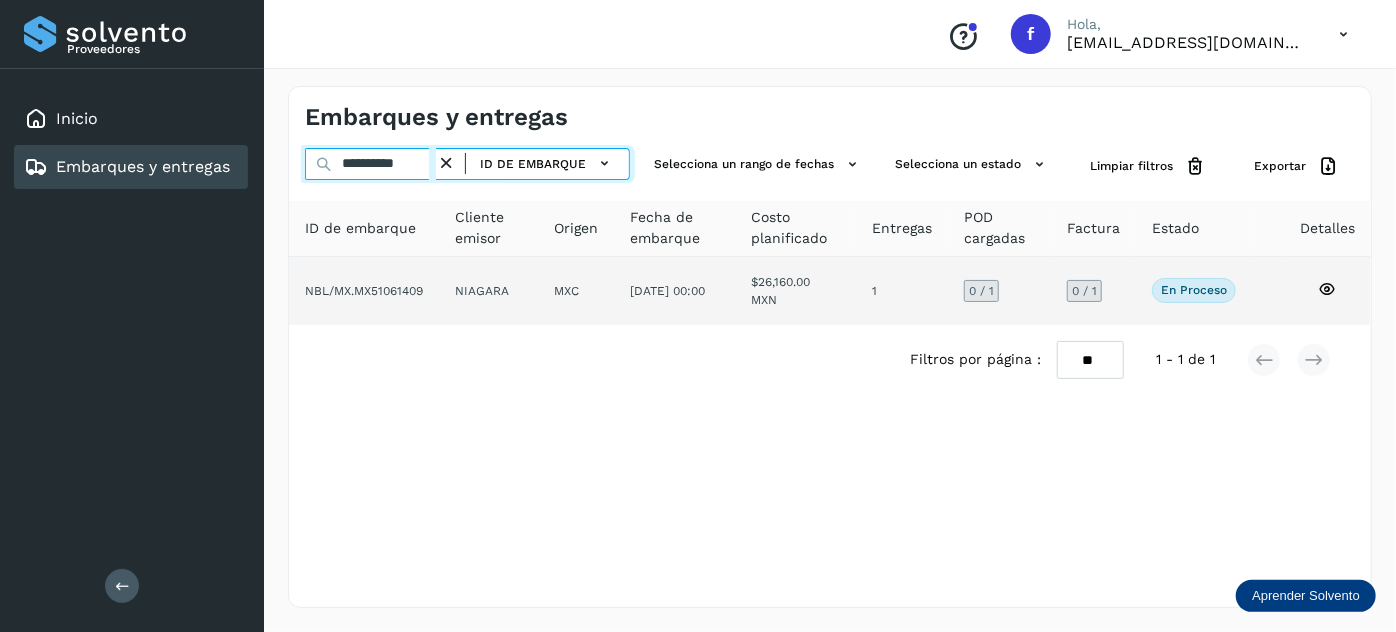 type on "**********" 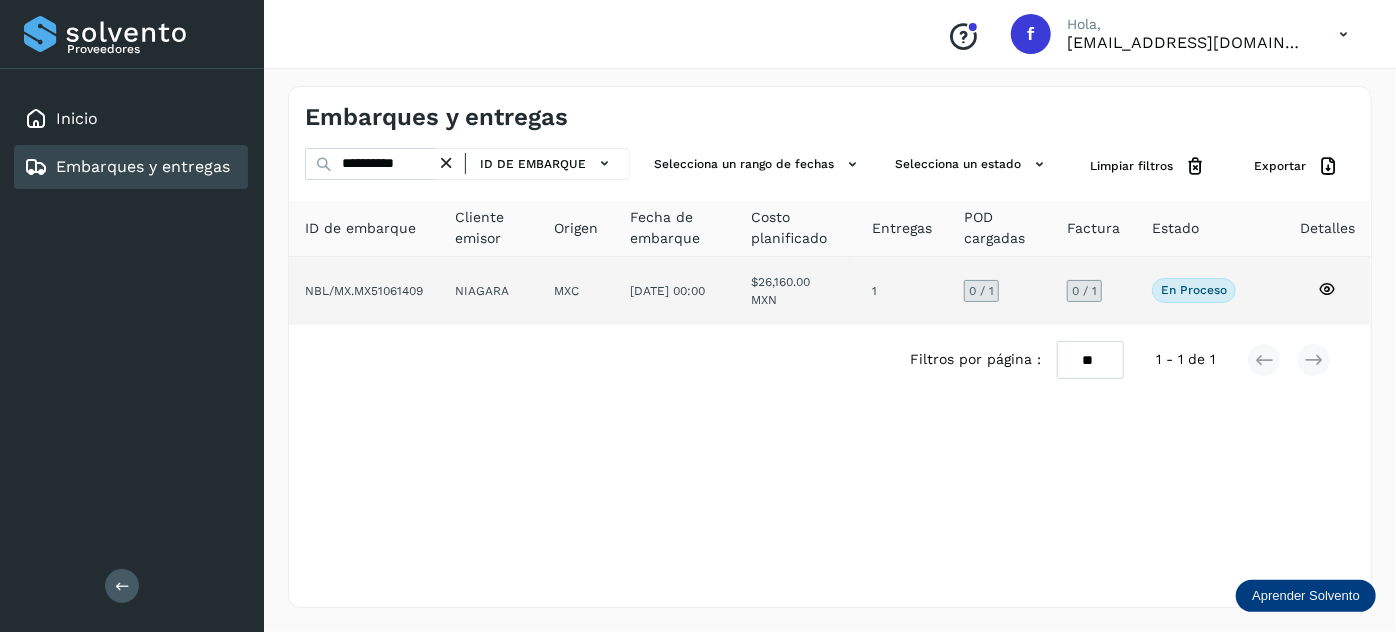 click on "$26,160.00 MXN" 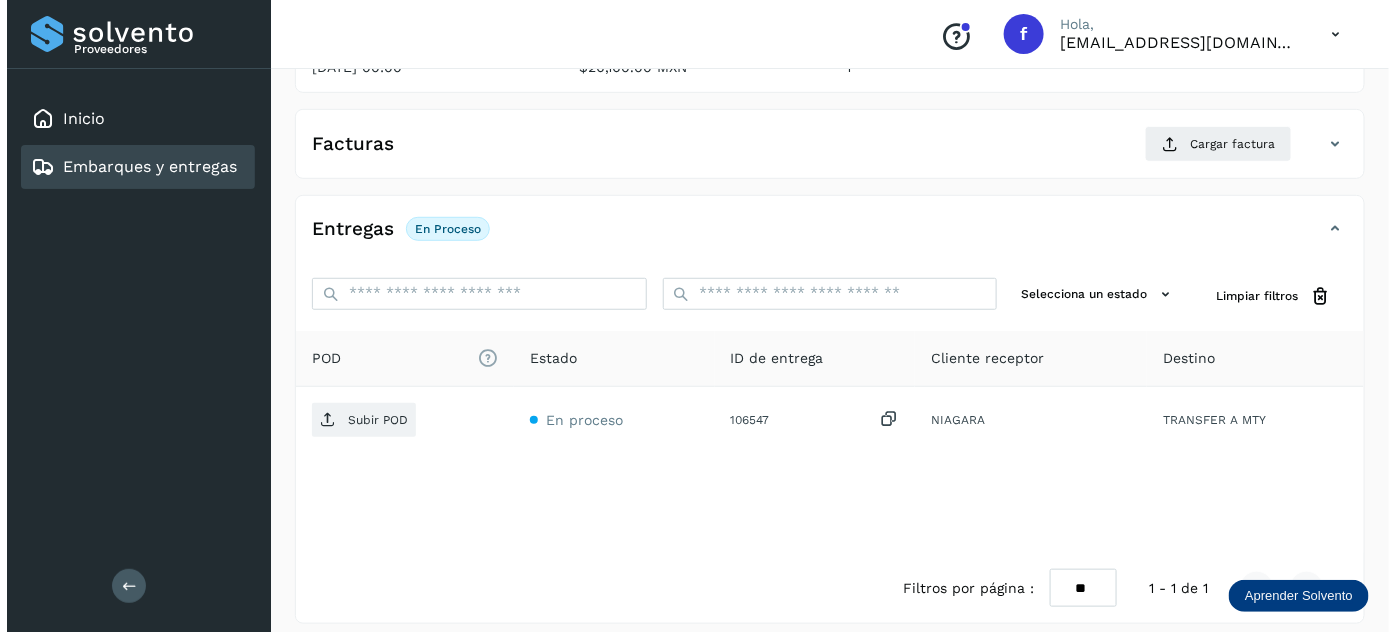 scroll, scrollTop: 327, scrollLeft: 0, axis: vertical 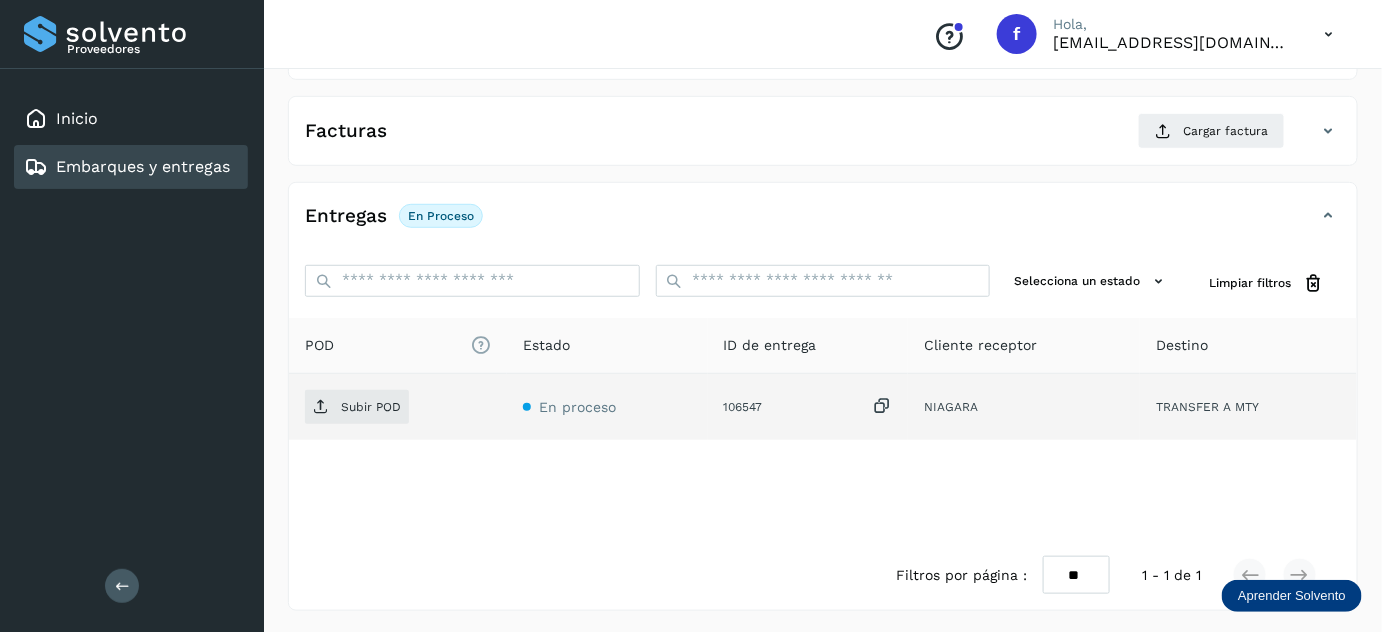 click at bounding box center (882, 406) 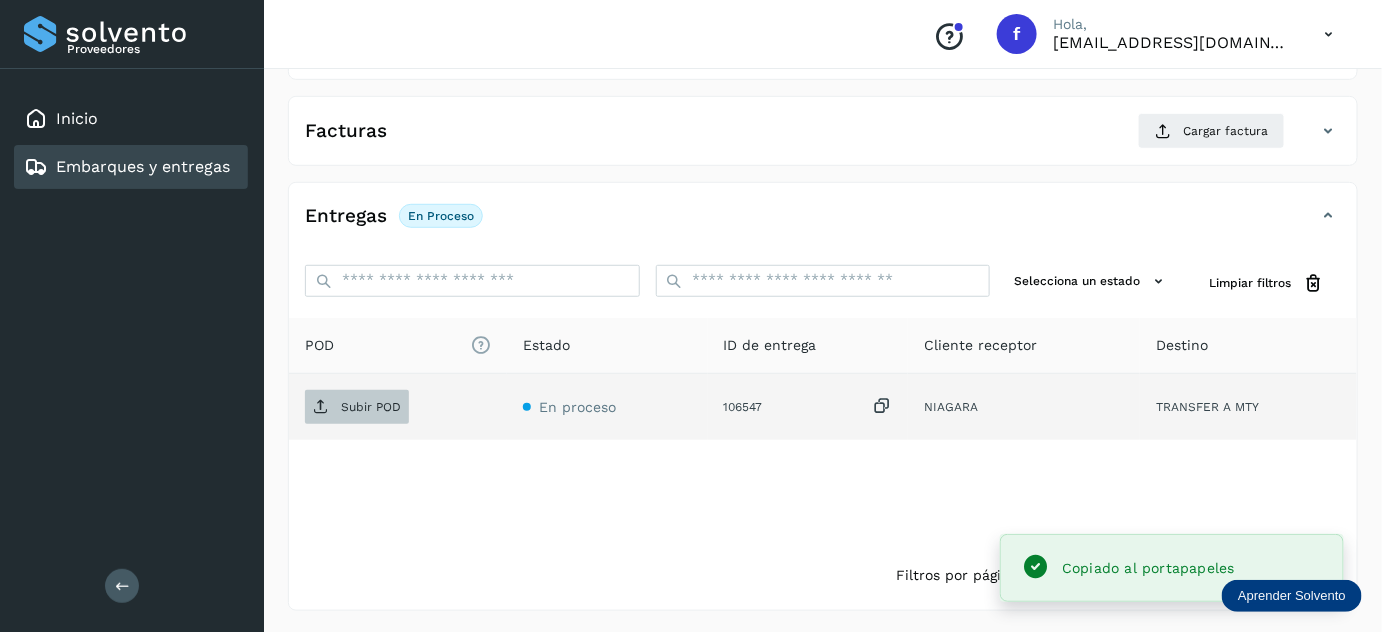 click on "Subir POD" at bounding box center [357, 407] 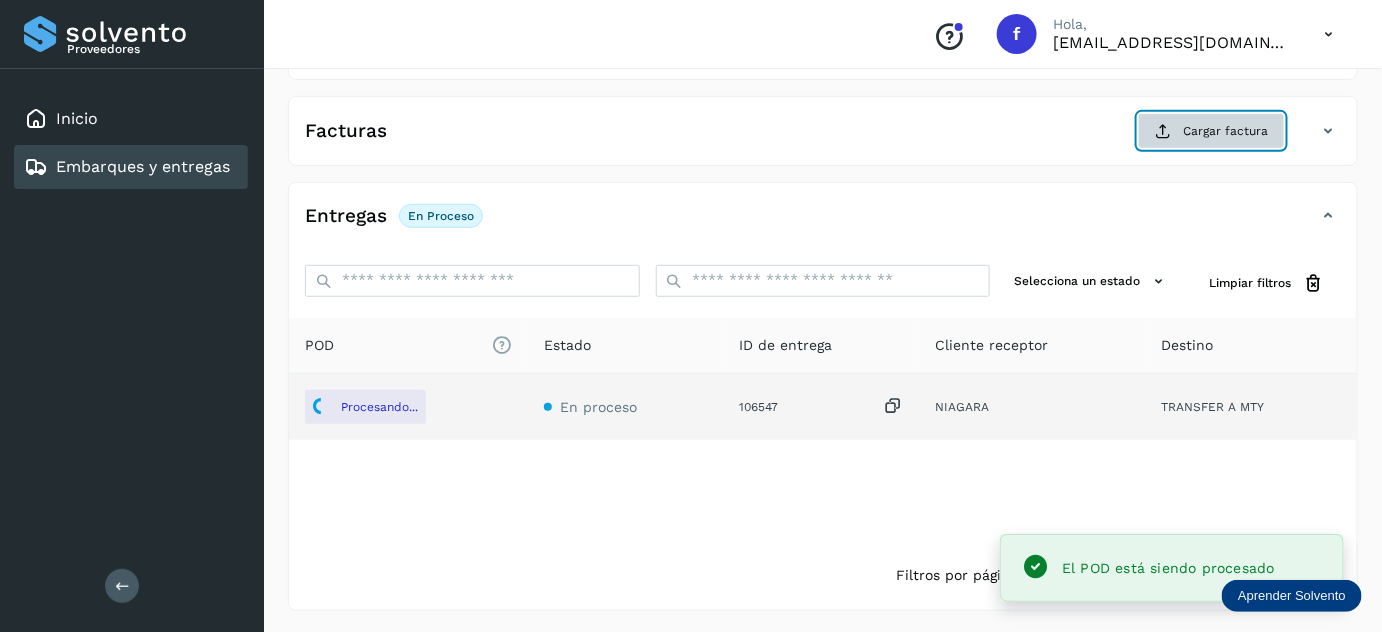 click on "Cargar factura" 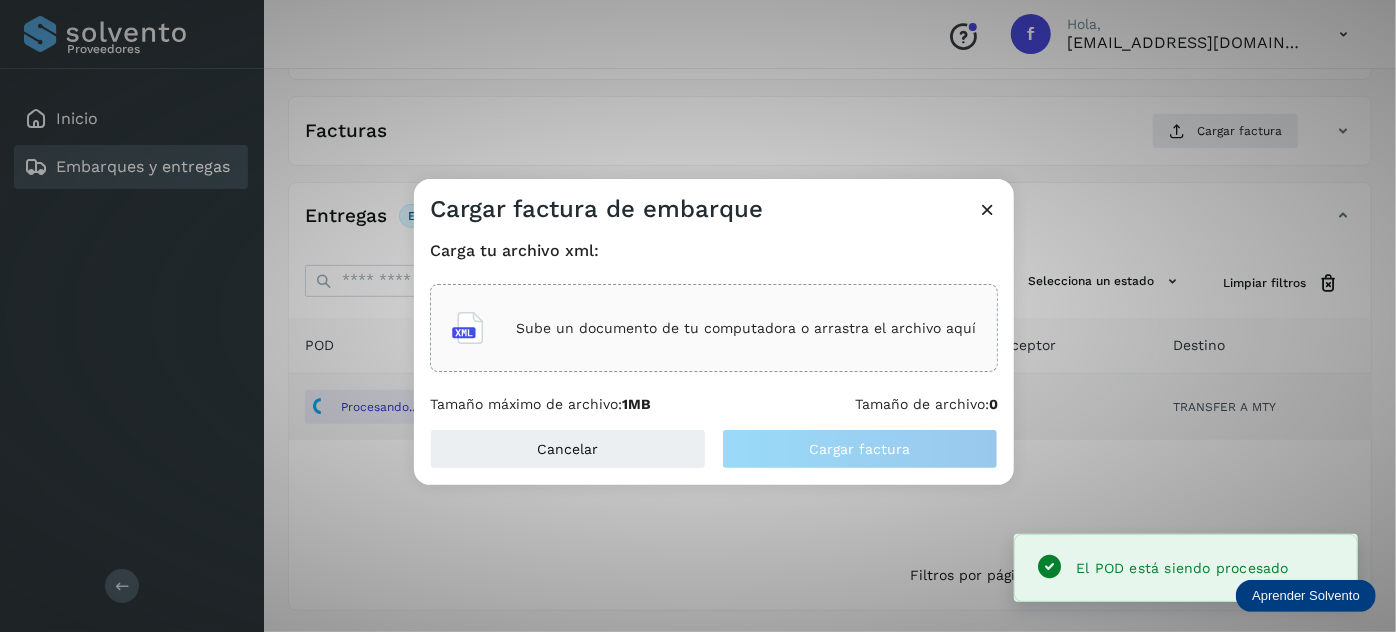 click on "Sube un documento de tu computadora o arrastra el archivo aquí" 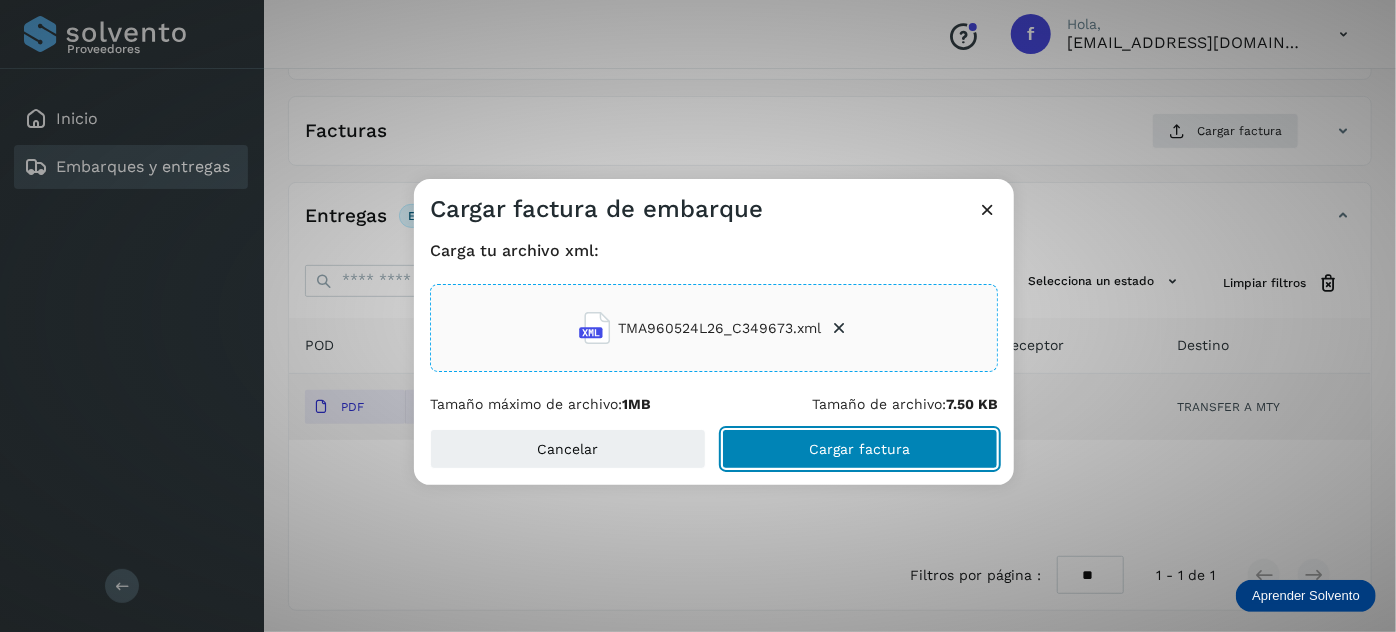 click on "Cargar factura" 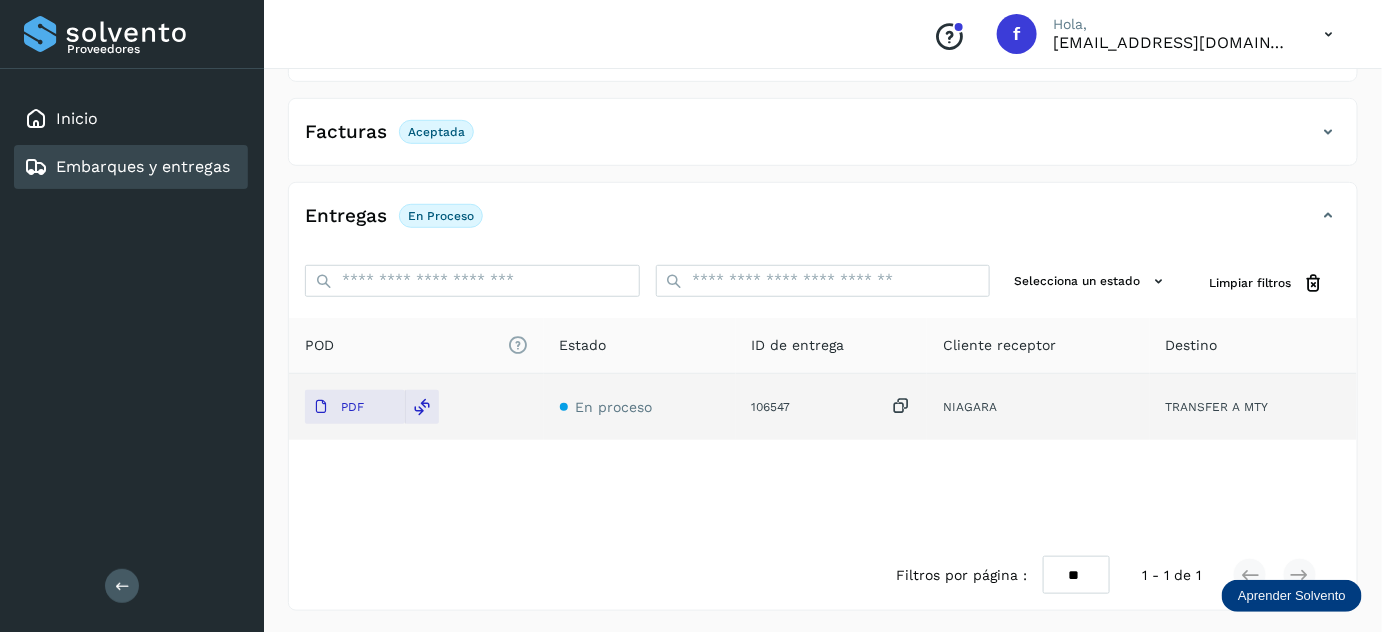 scroll, scrollTop: 0, scrollLeft: 0, axis: both 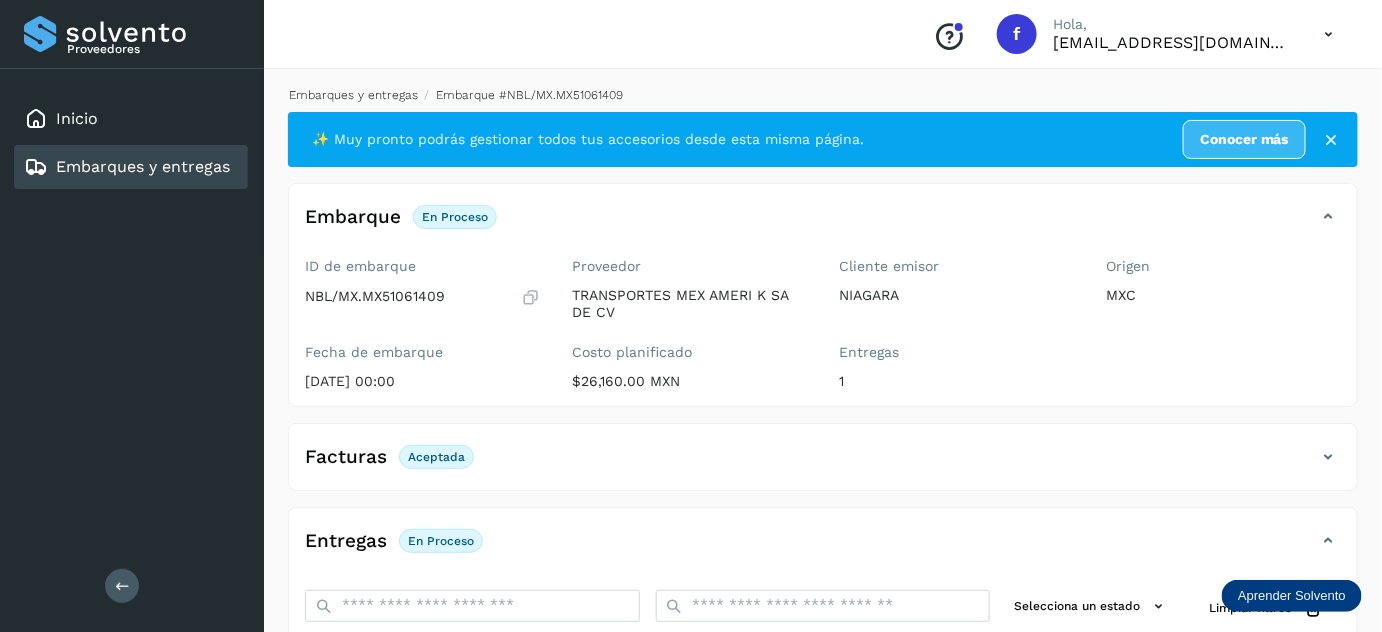 click on "Embarques y entregas" at bounding box center (353, 95) 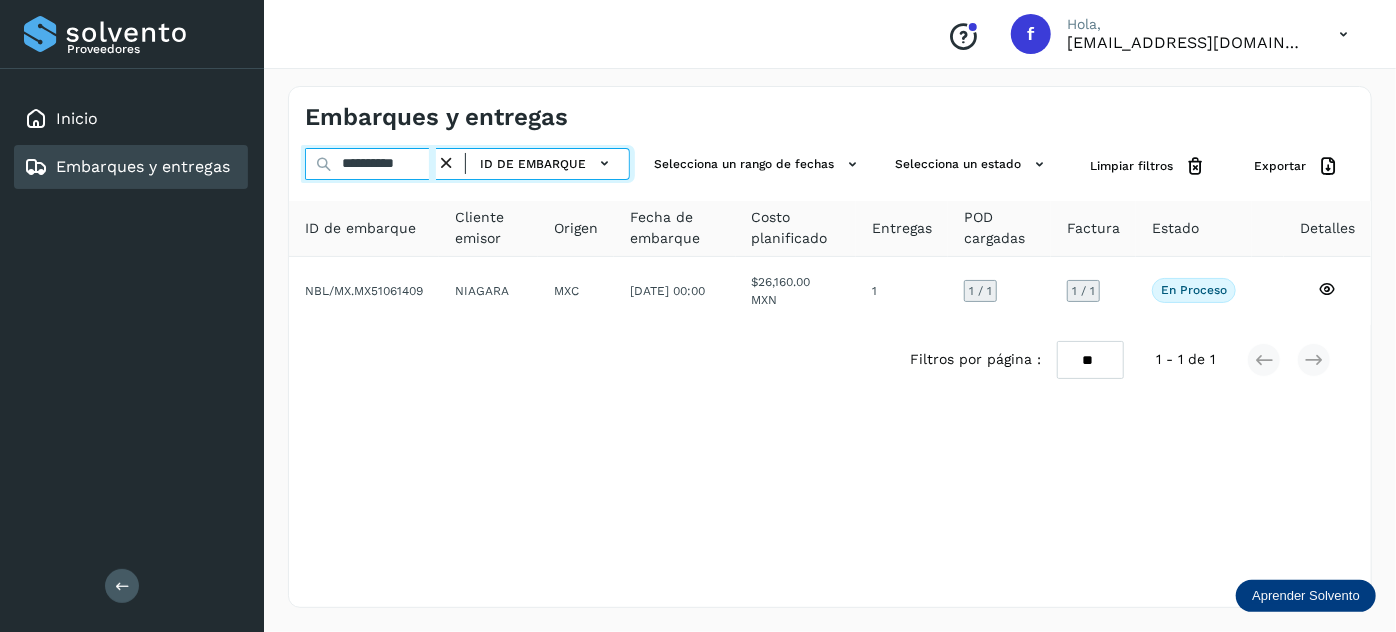 click on "**********" at bounding box center (370, 164) 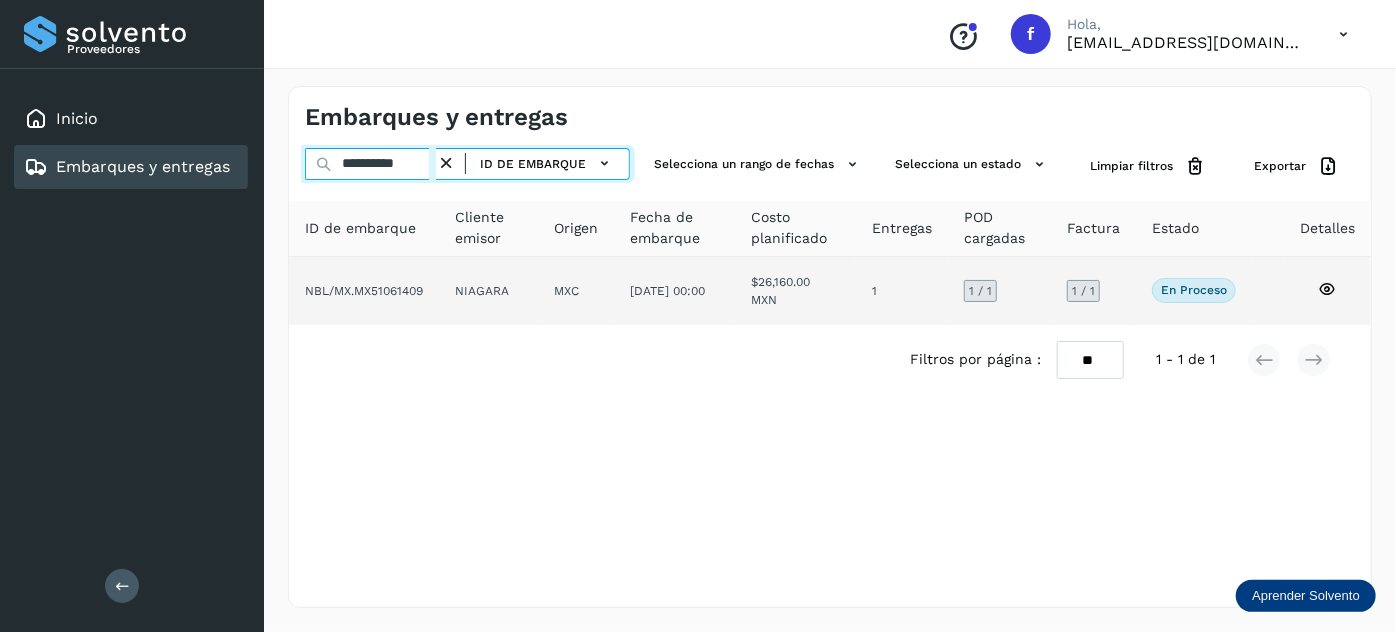 paste 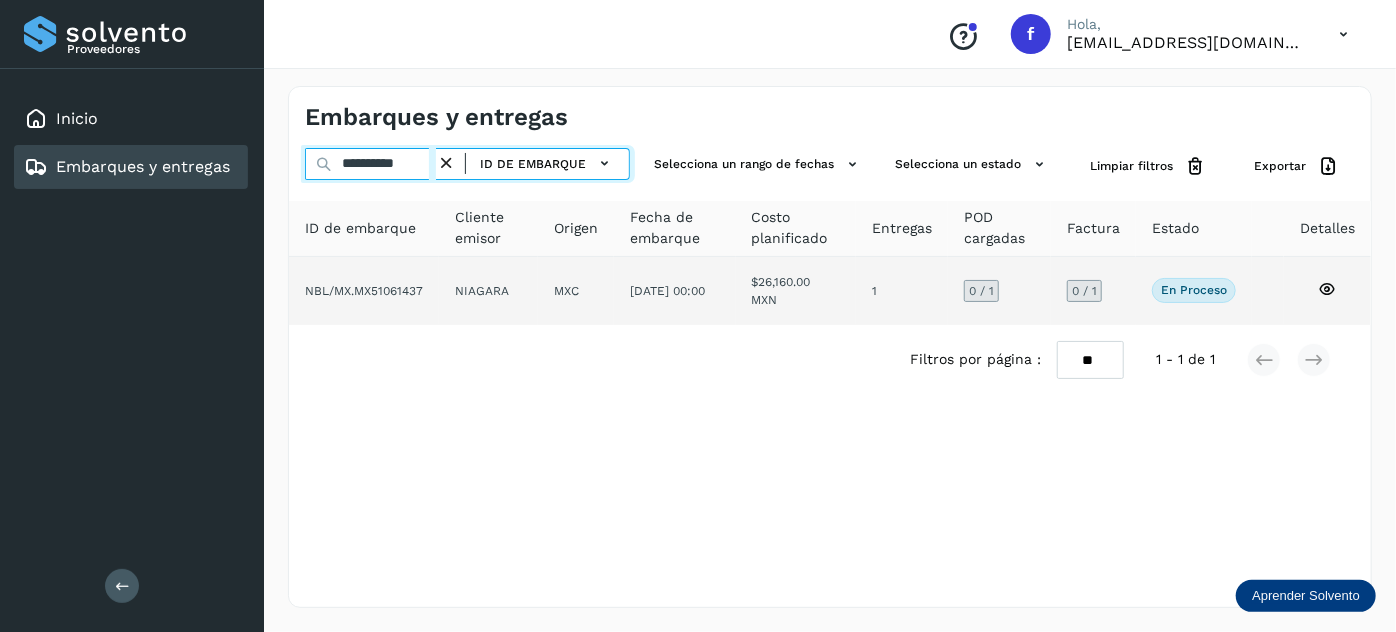 type on "**********" 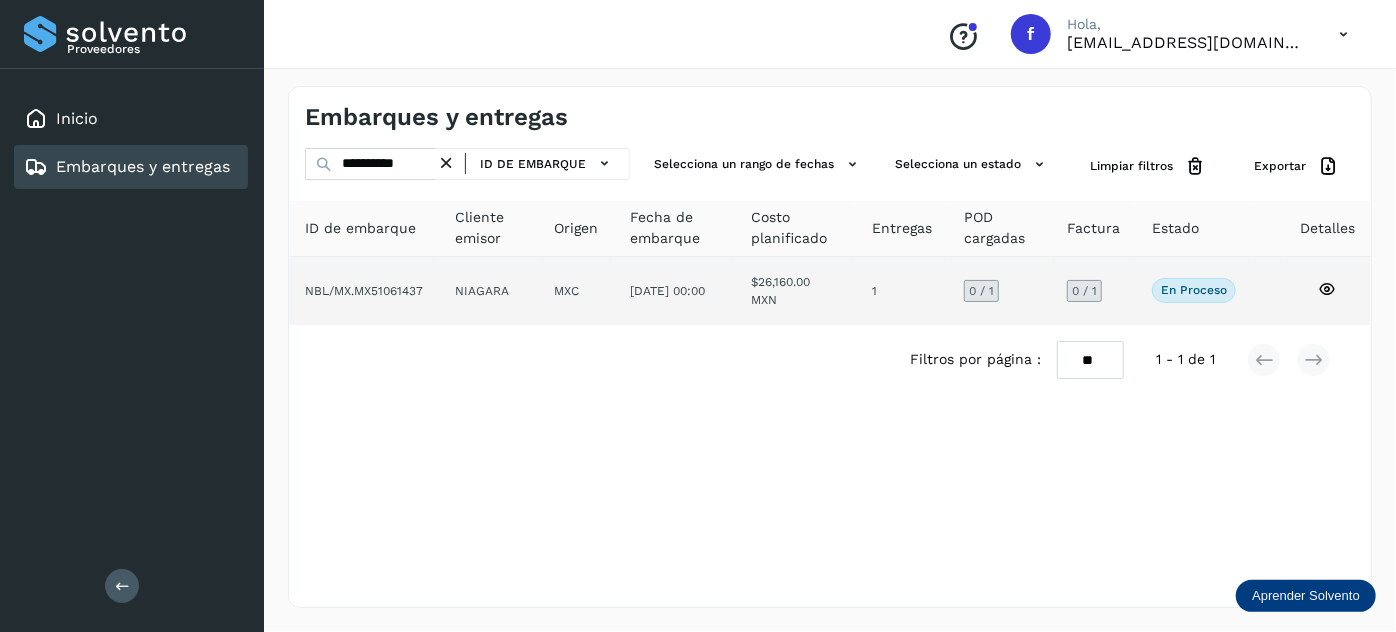 click on "MXC" 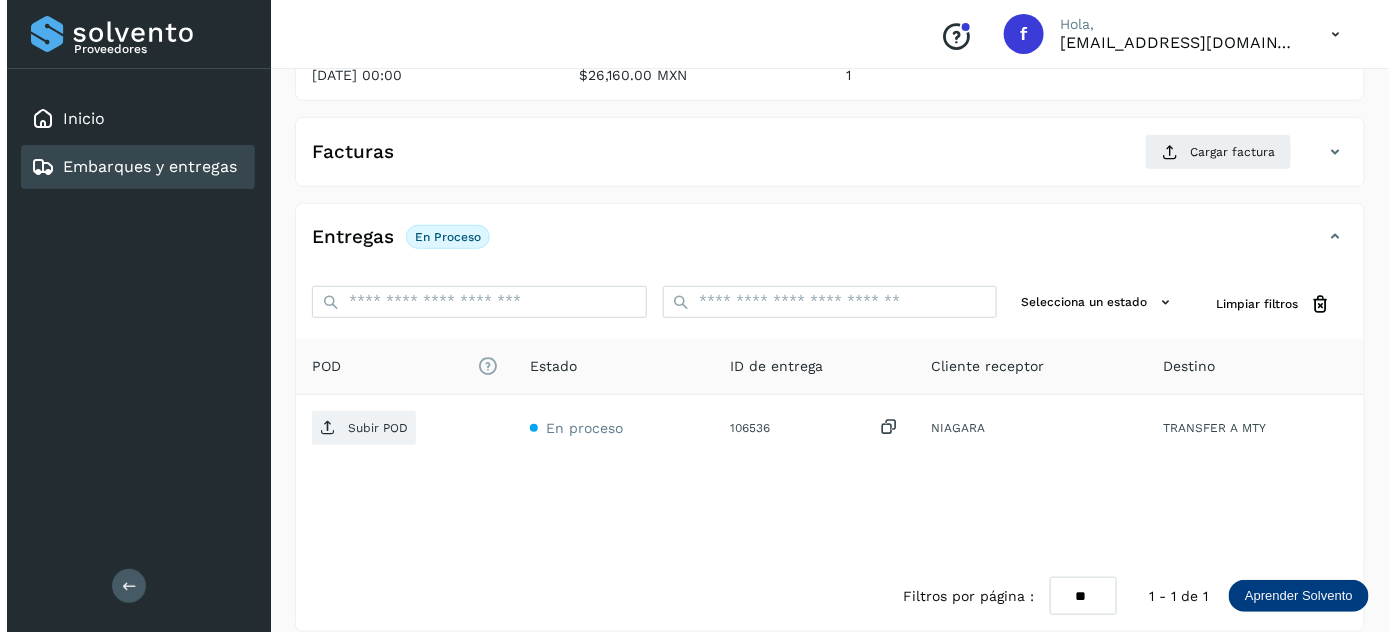 scroll, scrollTop: 327, scrollLeft: 0, axis: vertical 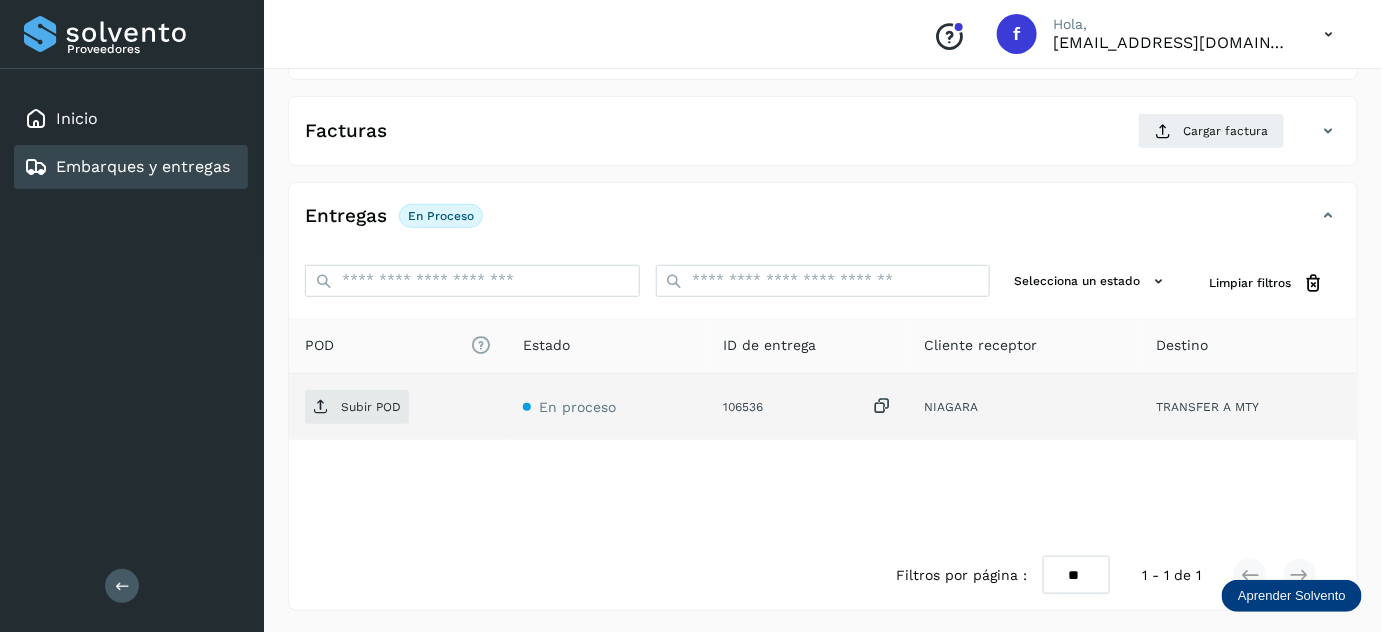 click at bounding box center (882, 406) 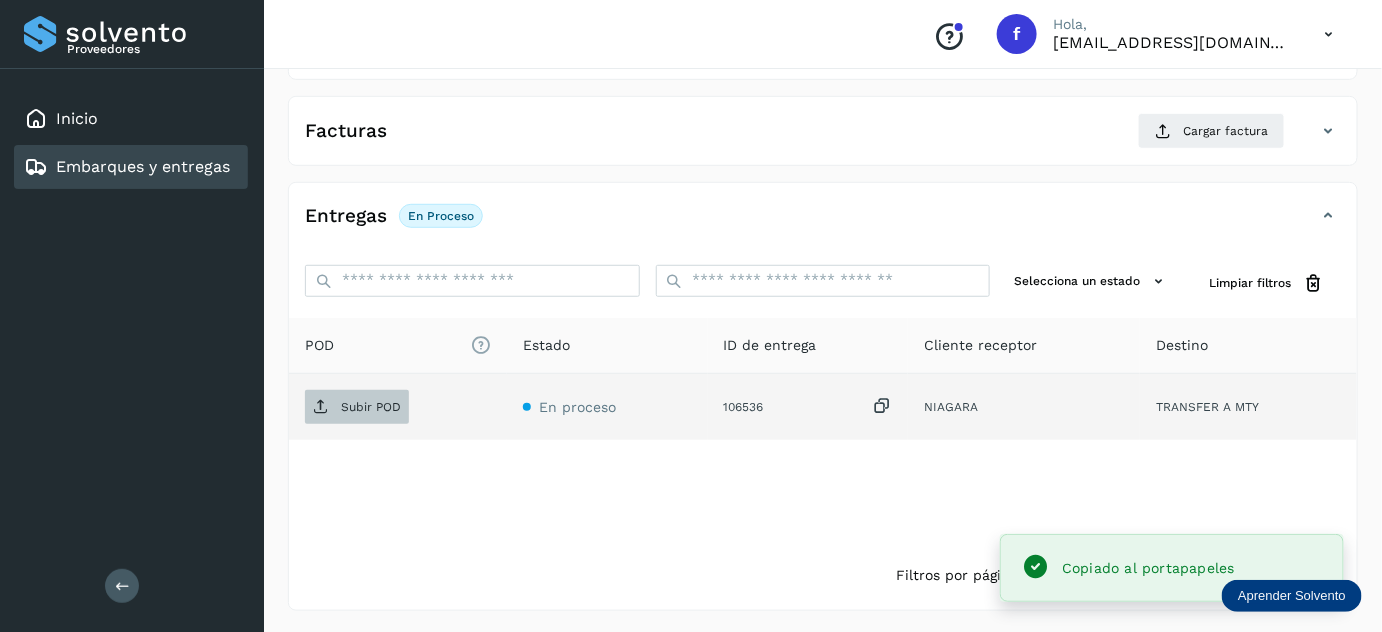 click on "Subir POD" at bounding box center (371, 407) 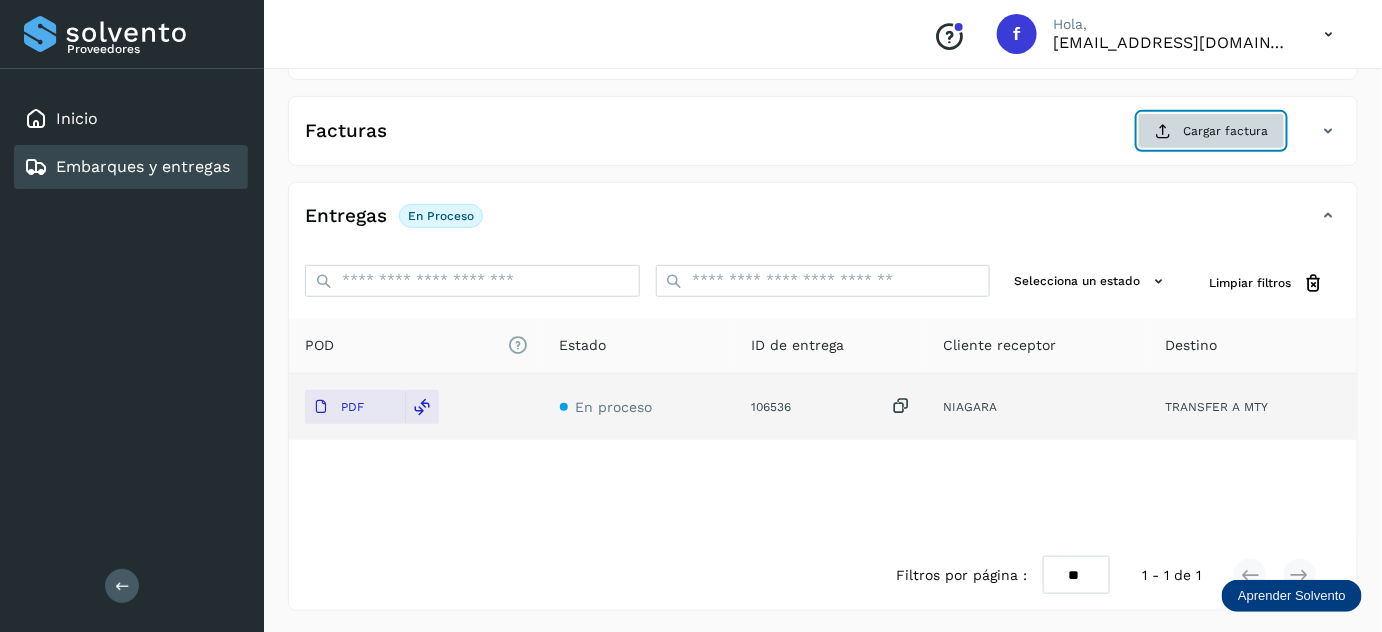 click on "Cargar factura" 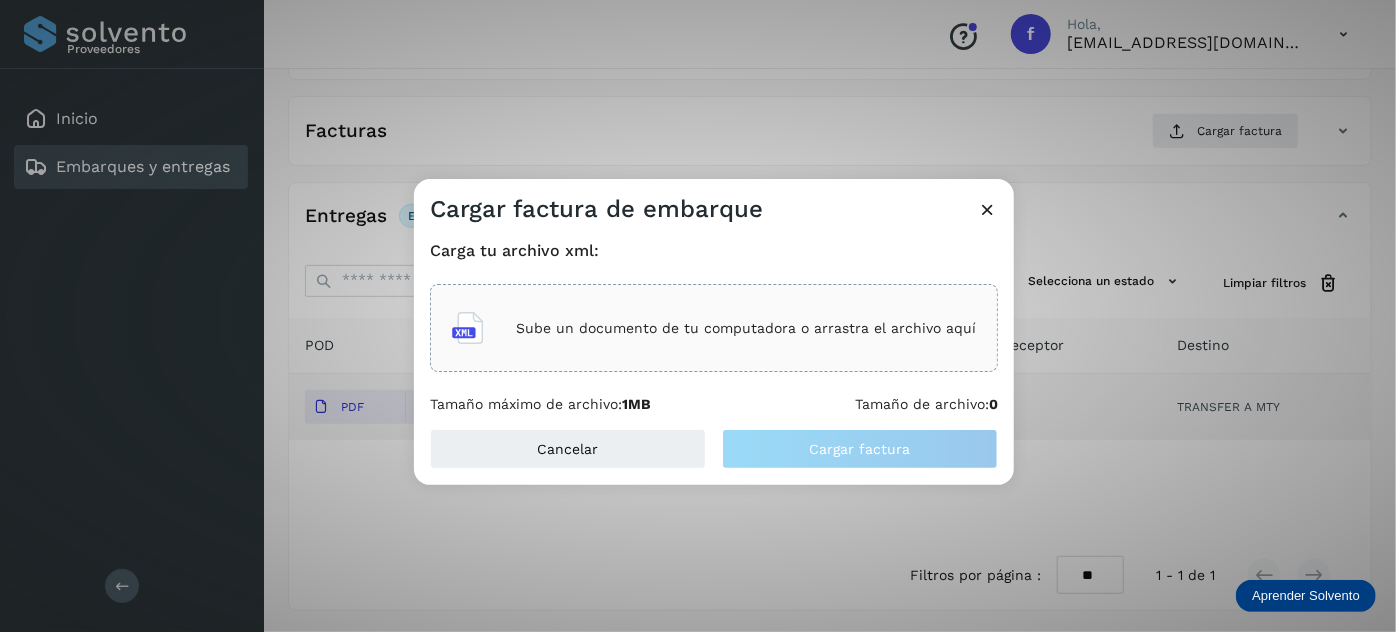 click on "Sube un documento de tu computadora o arrastra el archivo aquí" 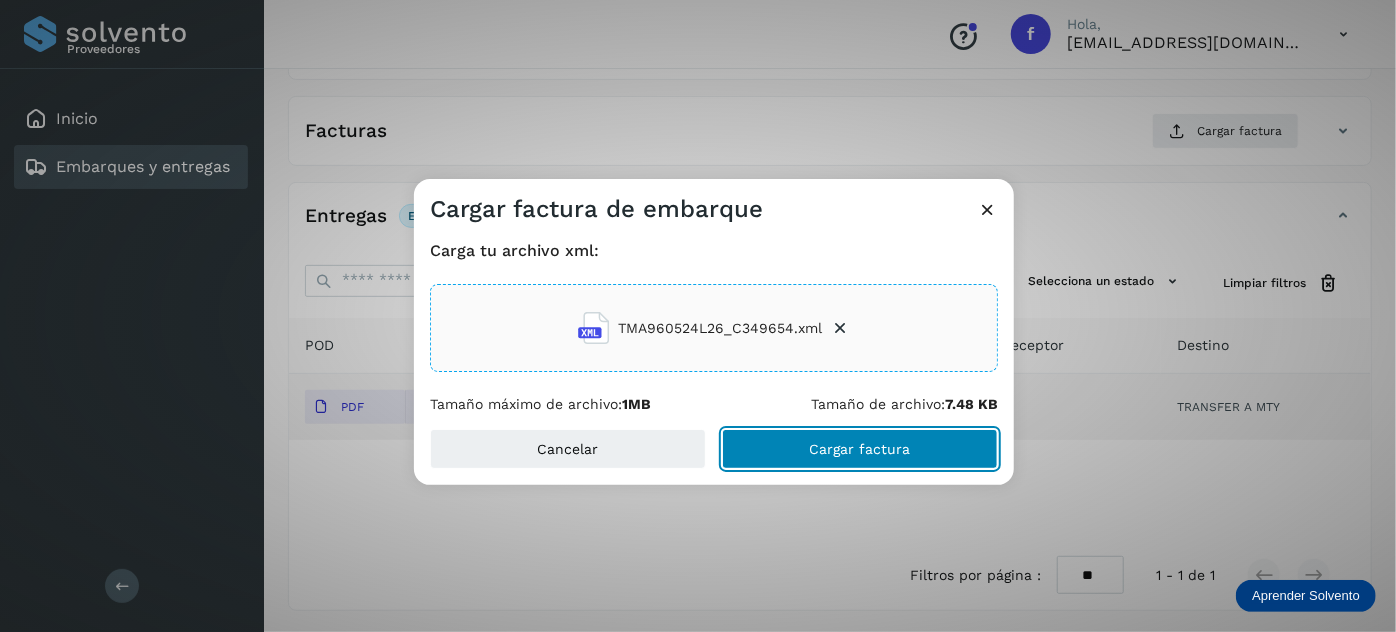 click on "Cargar factura" 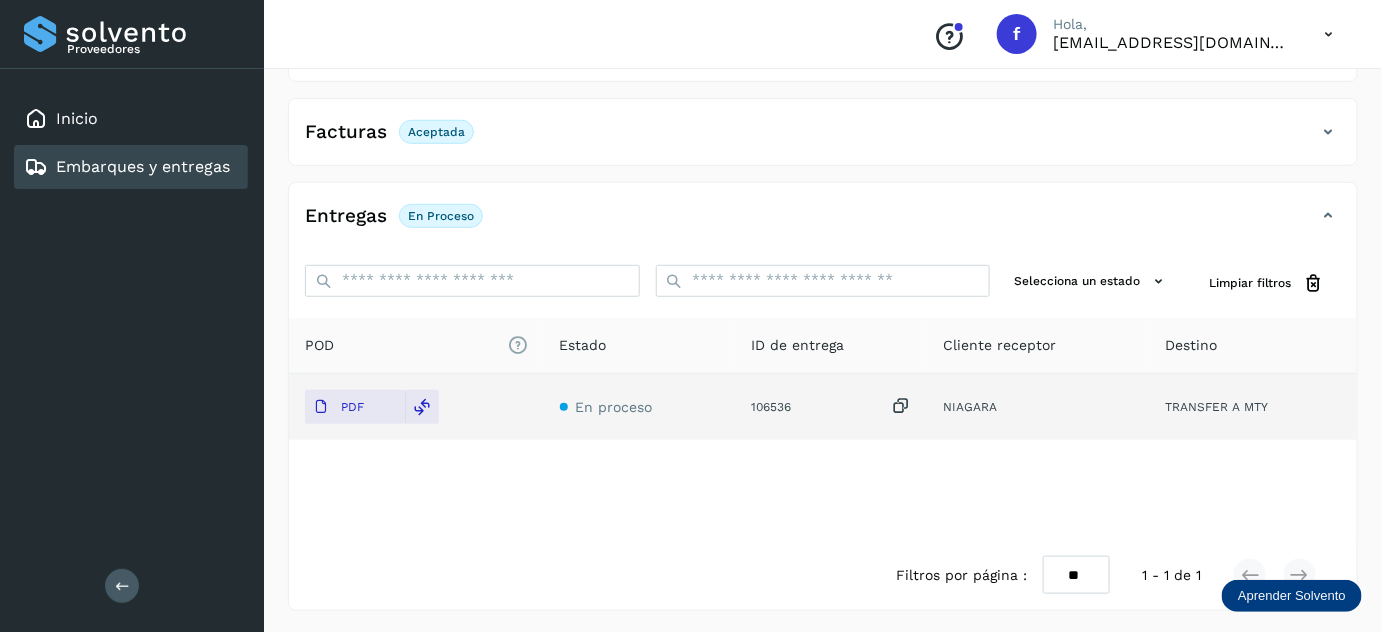 scroll, scrollTop: 0, scrollLeft: 0, axis: both 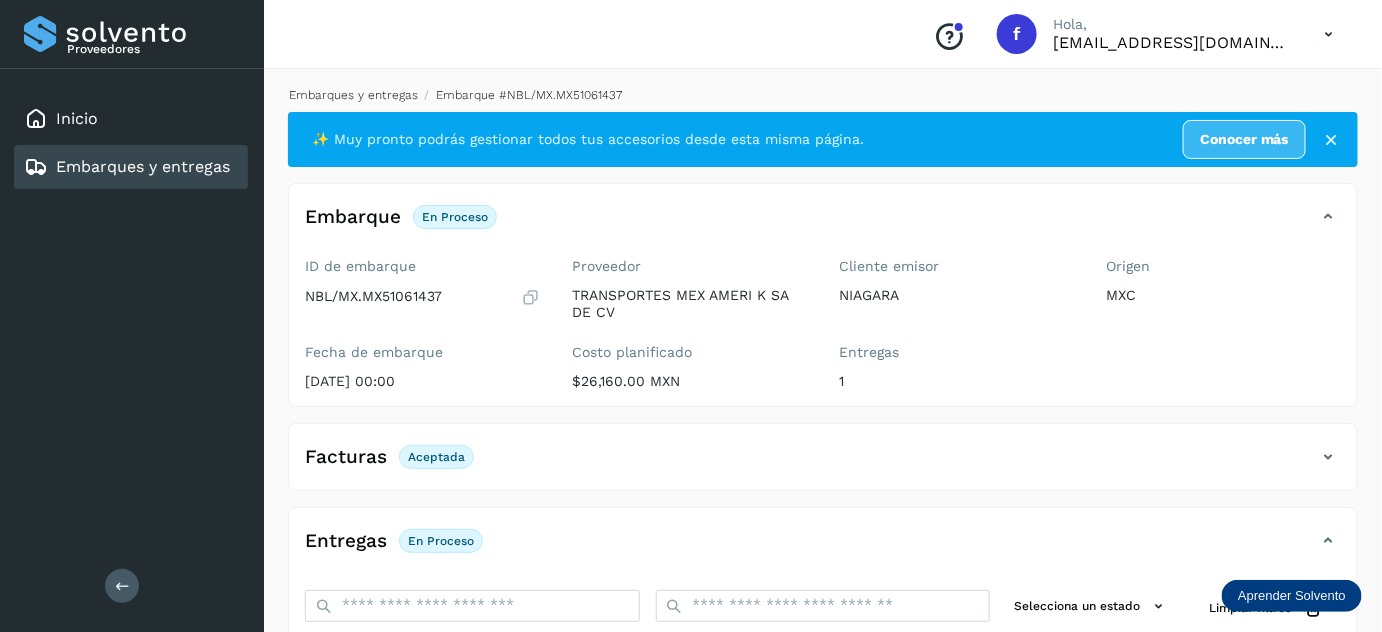 click on "Embarques y entregas" at bounding box center [353, 95] 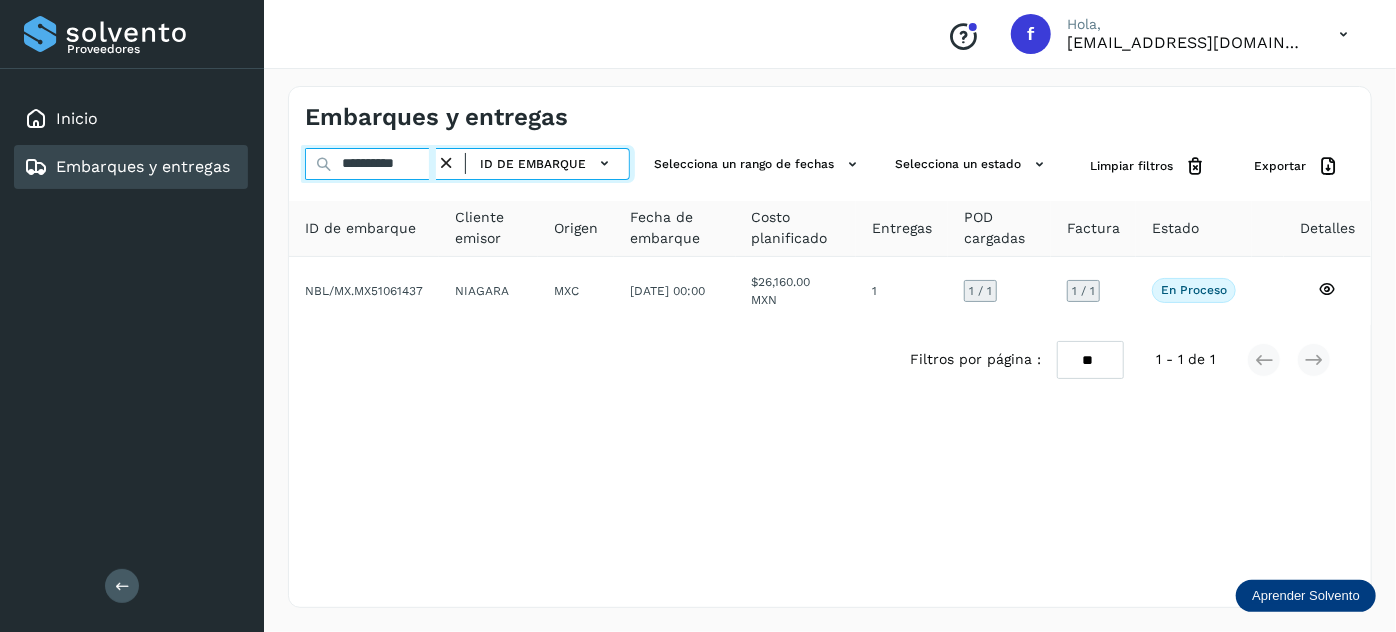 click on "**********" at bounding box center (370, 164) 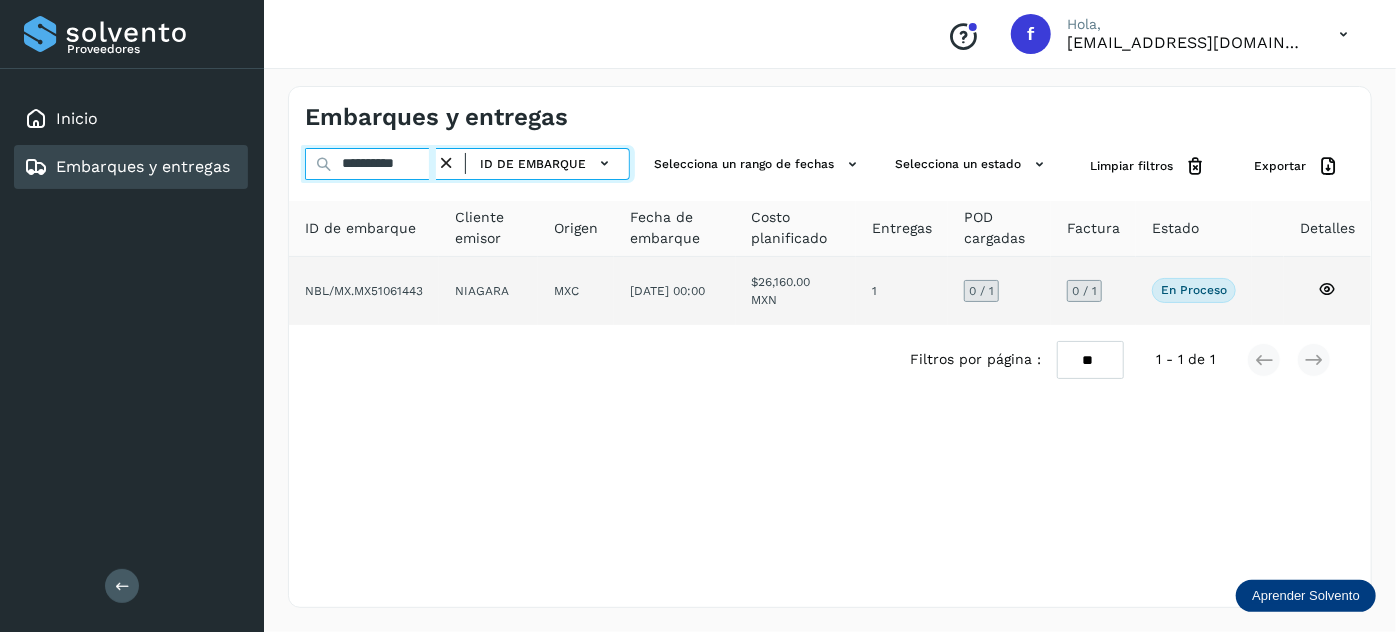 type on "**********" 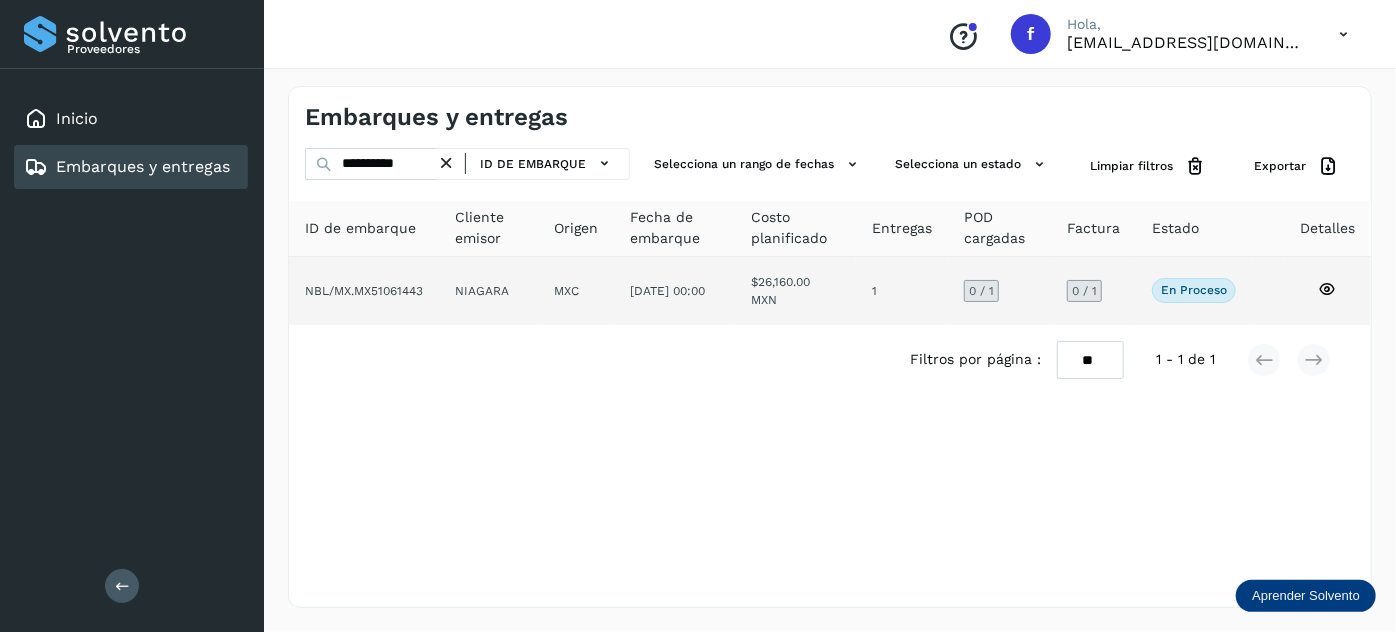 click on "[DATE] 00:00" 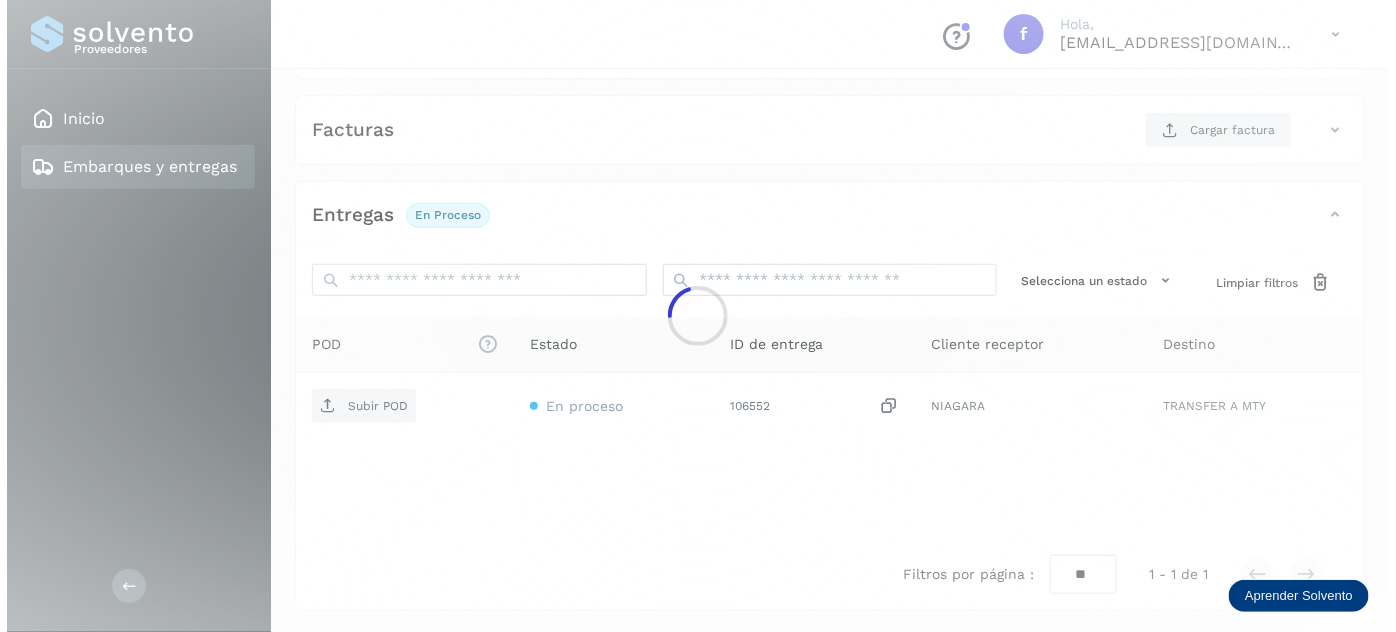 scroll, scrollTop: 327, scrollLeft: 0, axis: vertical 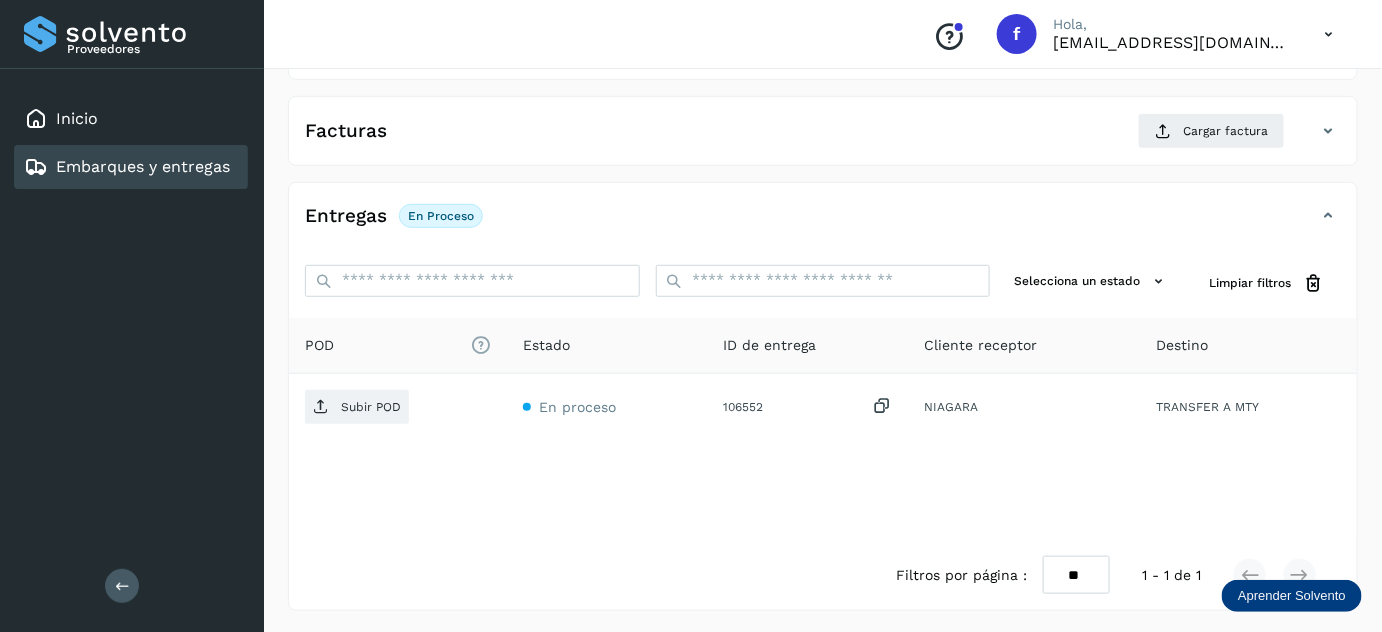 click at bounding box center (882, 406) 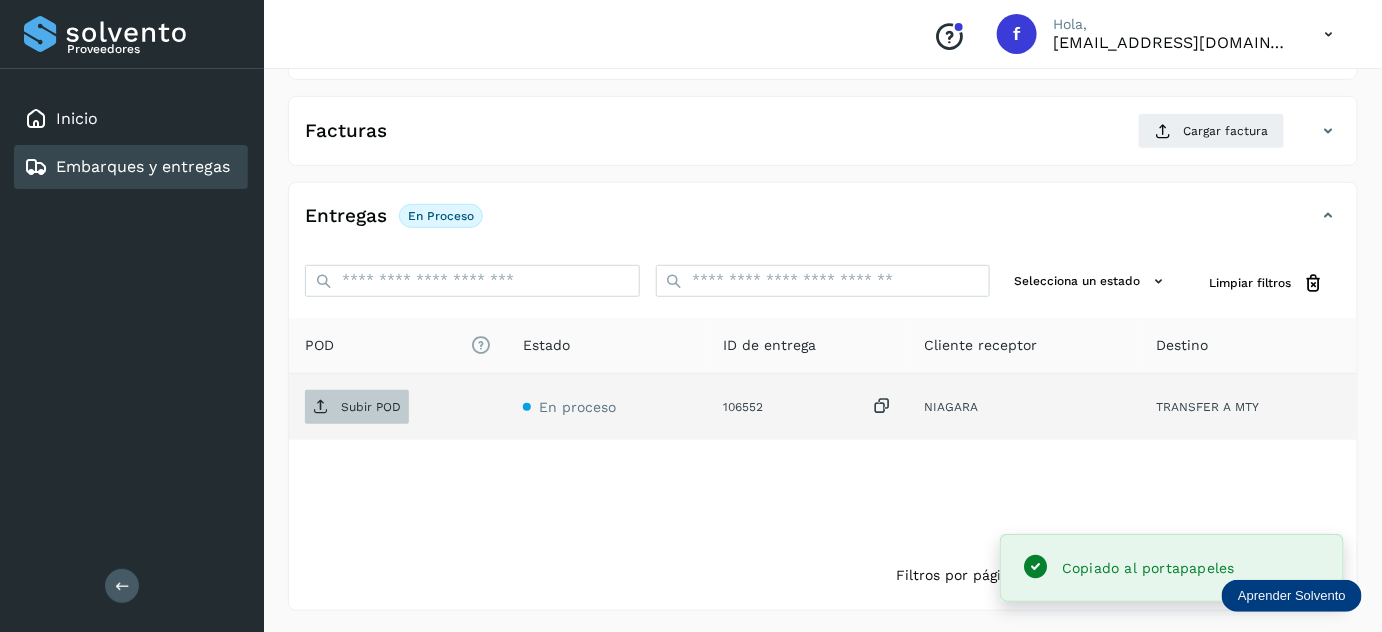 click on "Subir POD" at bounding box center [371, 407] 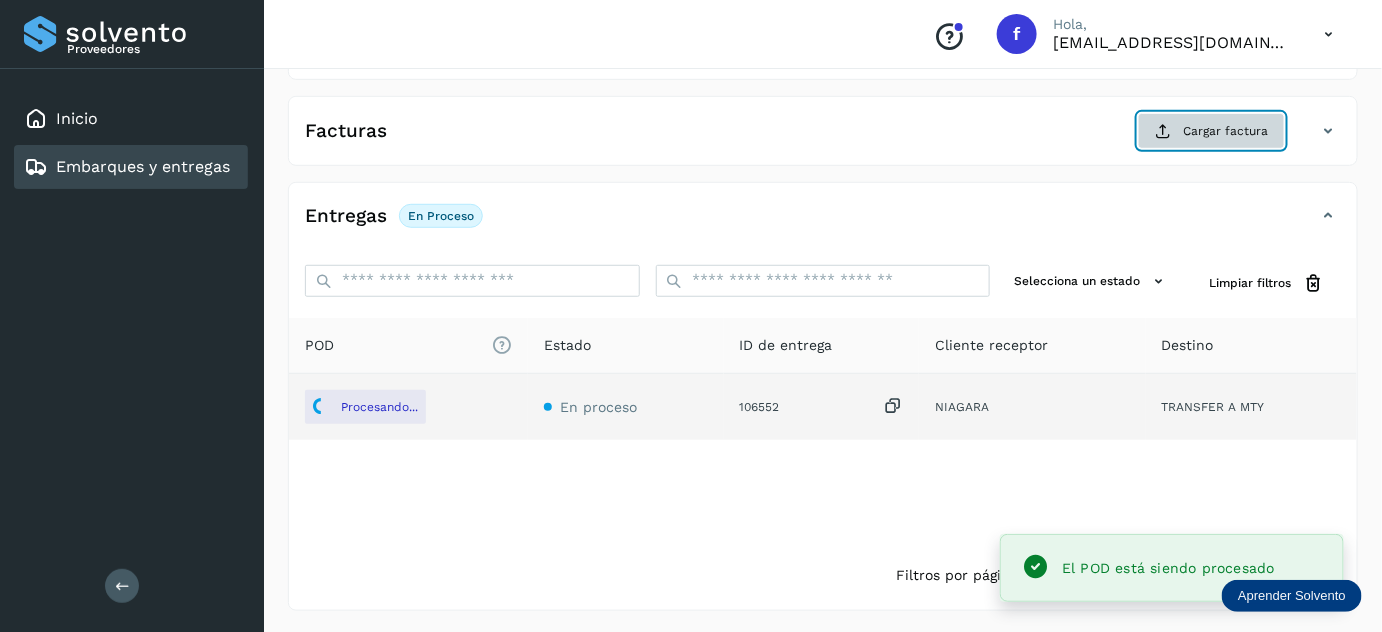 click at bounding box center [1163, 131] 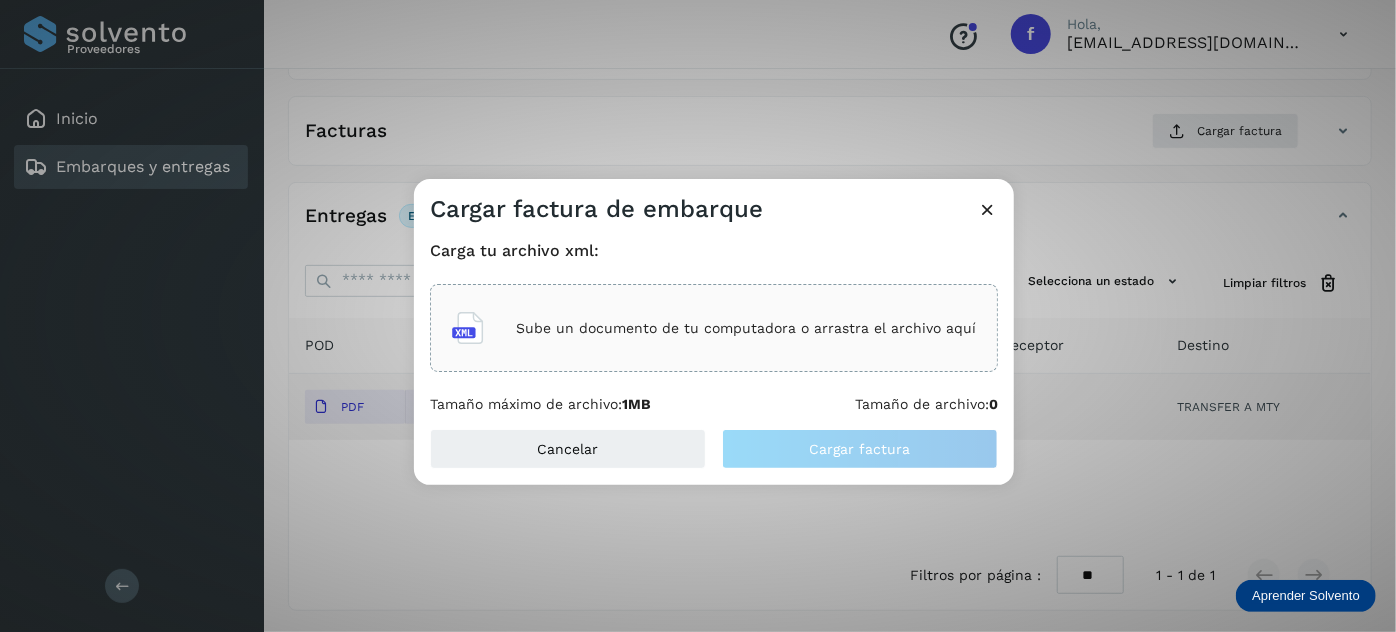 click on "Sube un documento de tu computadora o arrastra el archivo aquí" 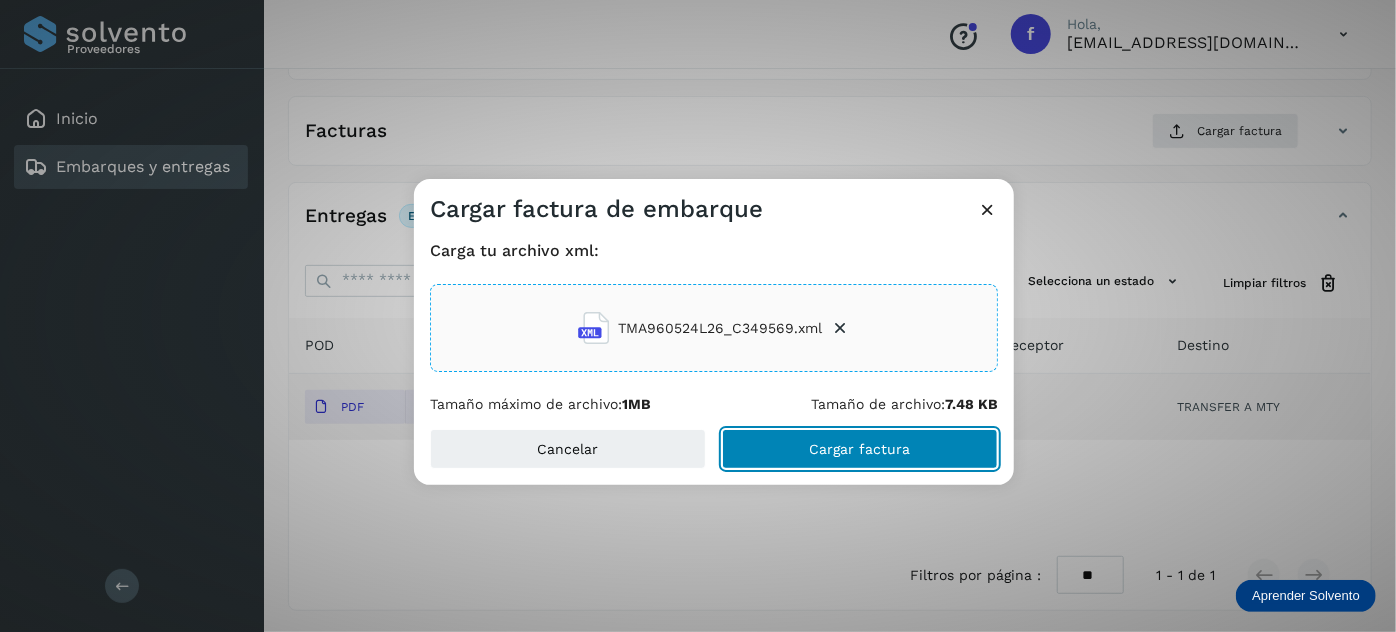click on "Cargar factura" 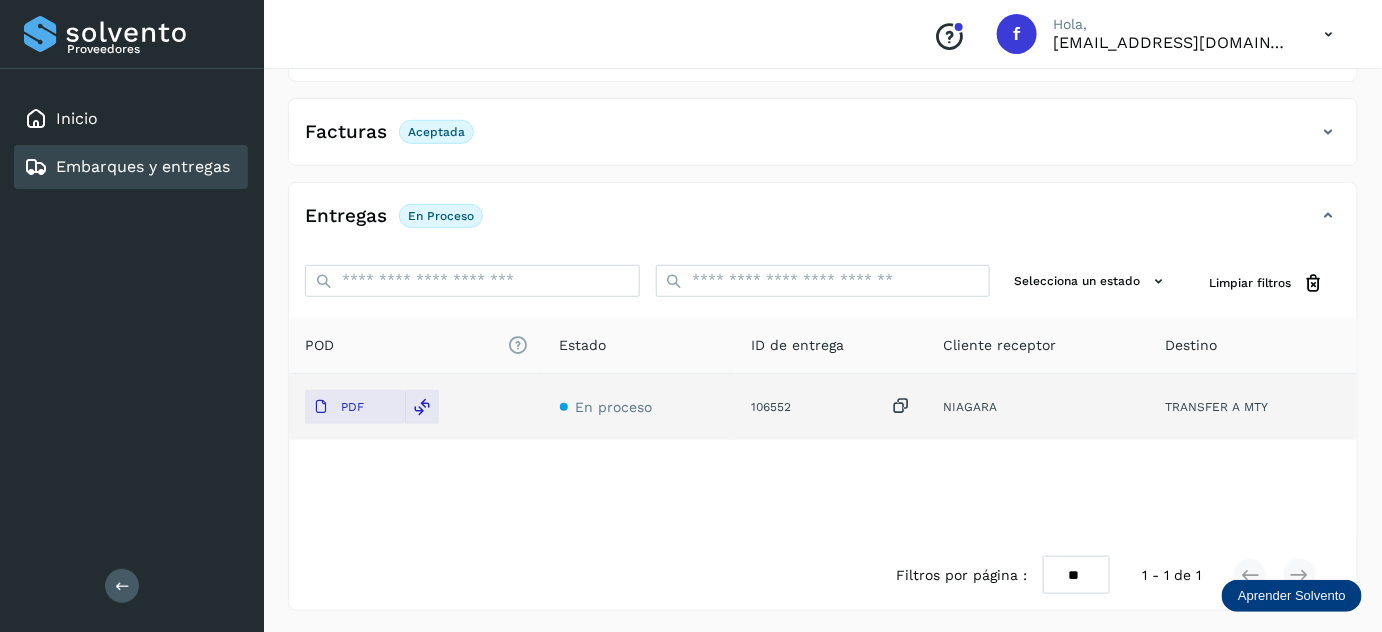 scroll, scrollTop: 0, scrollLeft: 0, axis: both 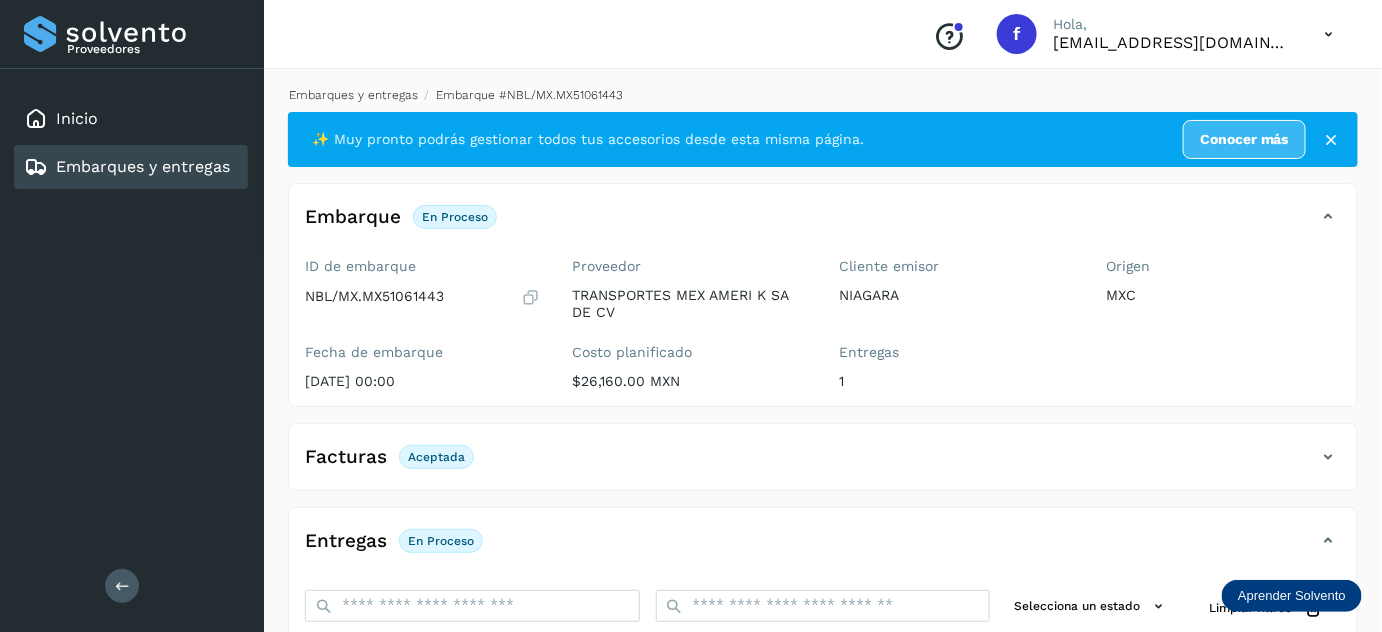 click on "Embarques y entregas" at bounding box center (353, 95) 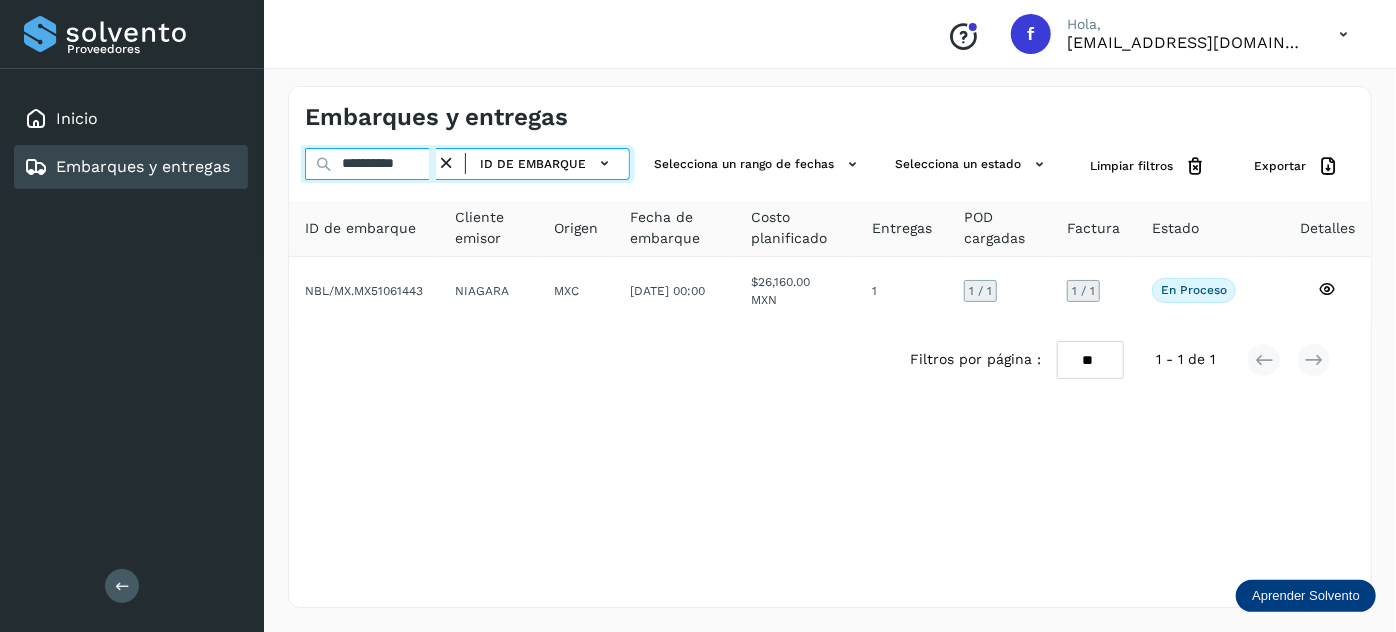 click on "**********" at bounding box center (370, 164) 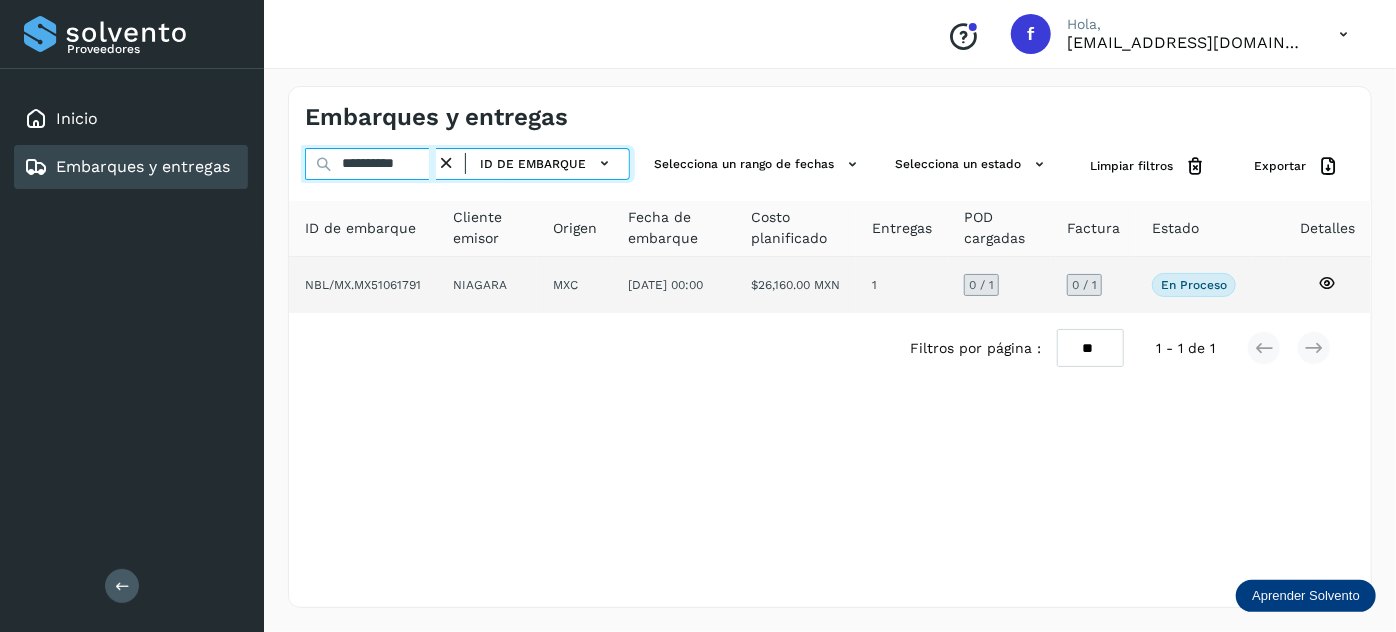 type on "**********" 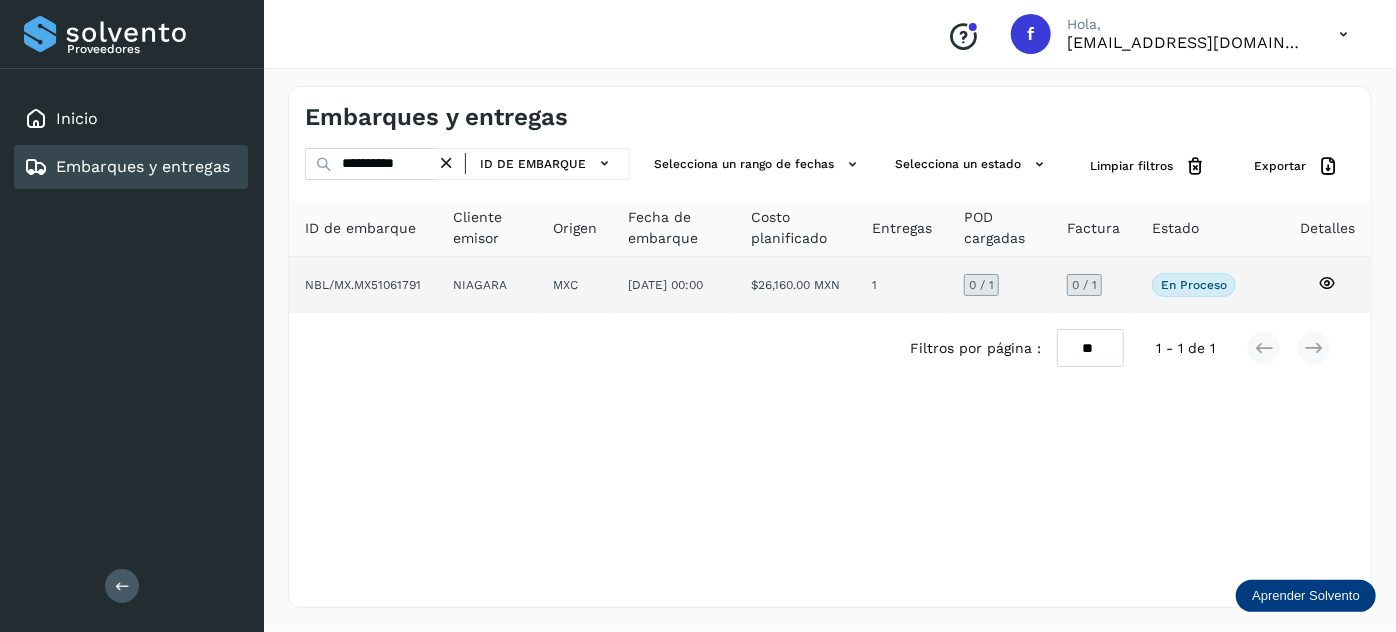 click on "[DATE] 00:00" 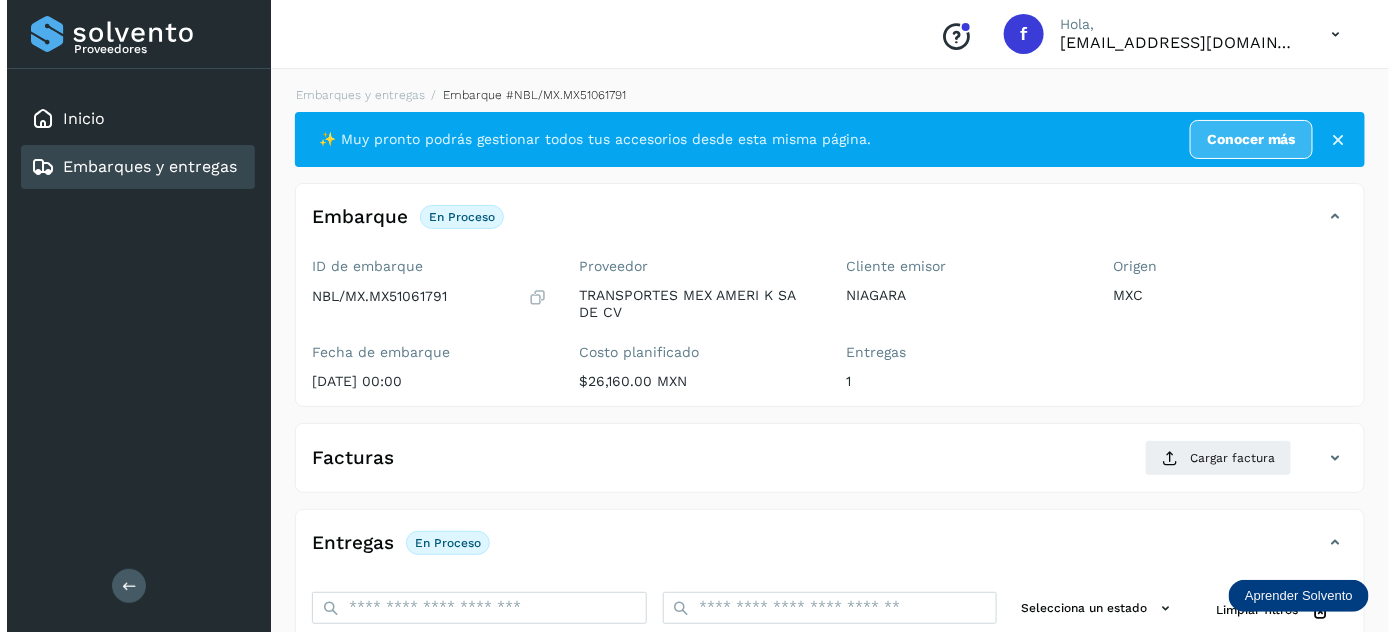 scroll, scrollTop: 327, scrollLeft: 0, axis: vertical 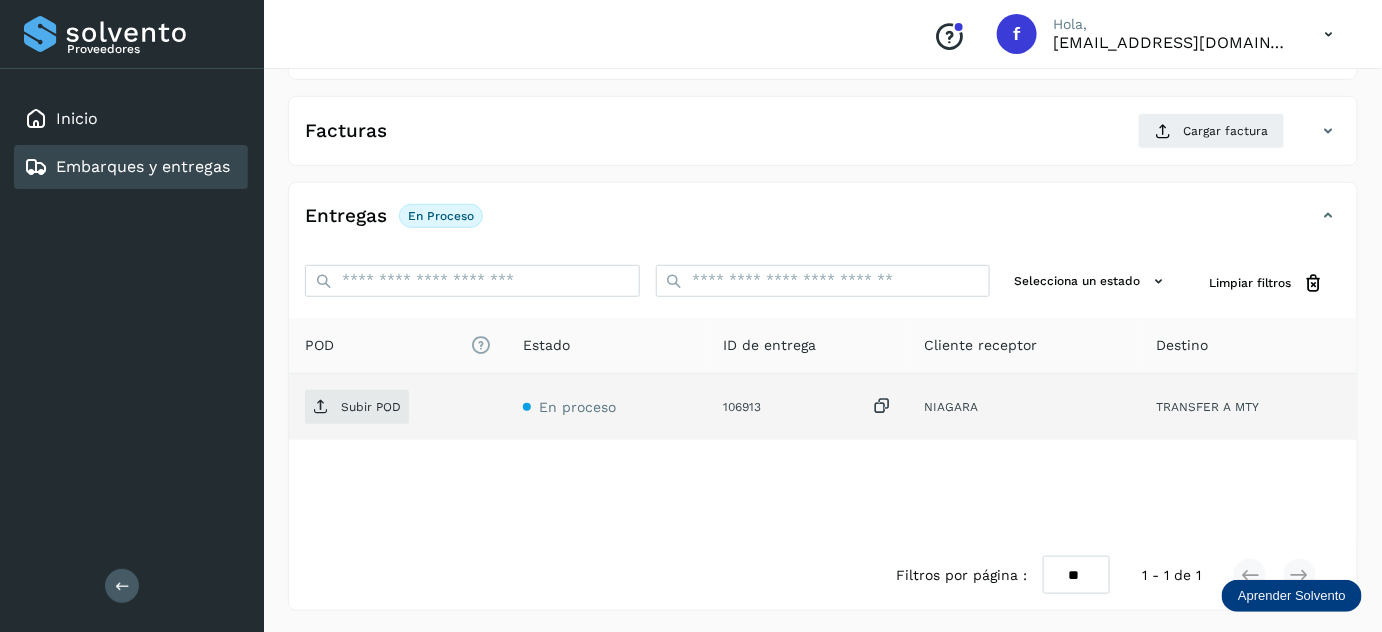 click at bounding box center [882, 406] 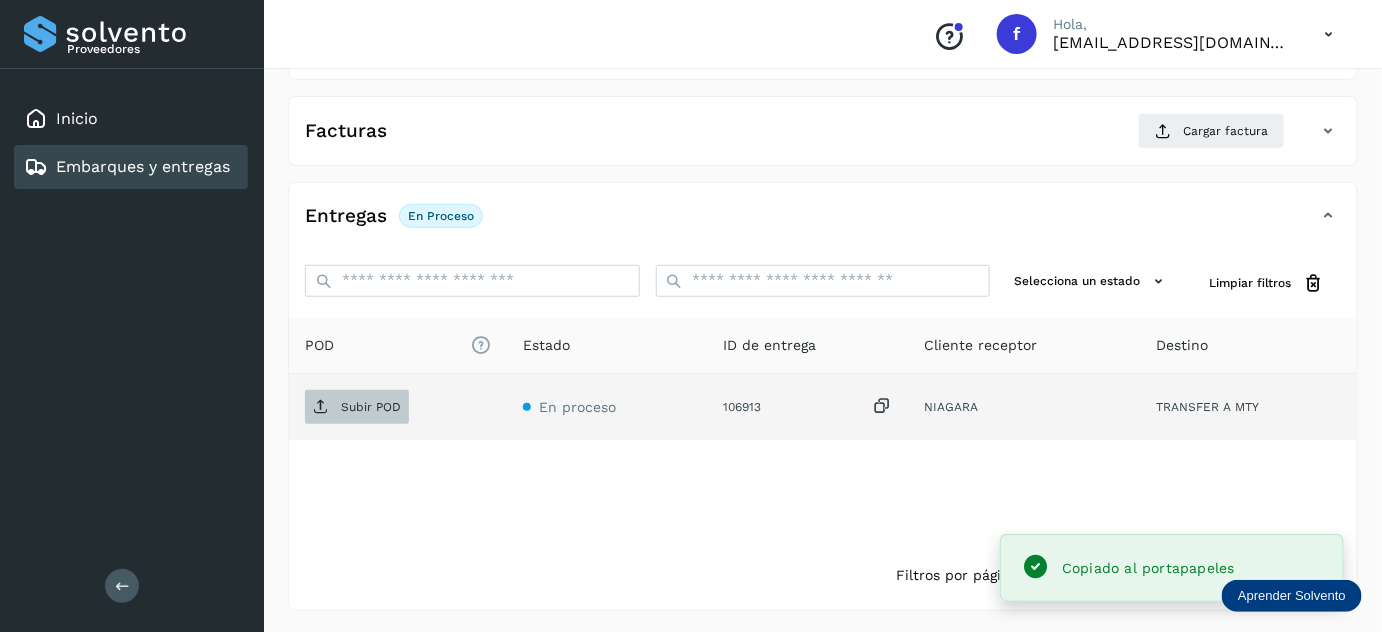 click on "Subir POD" at bounding box center (357, 407) 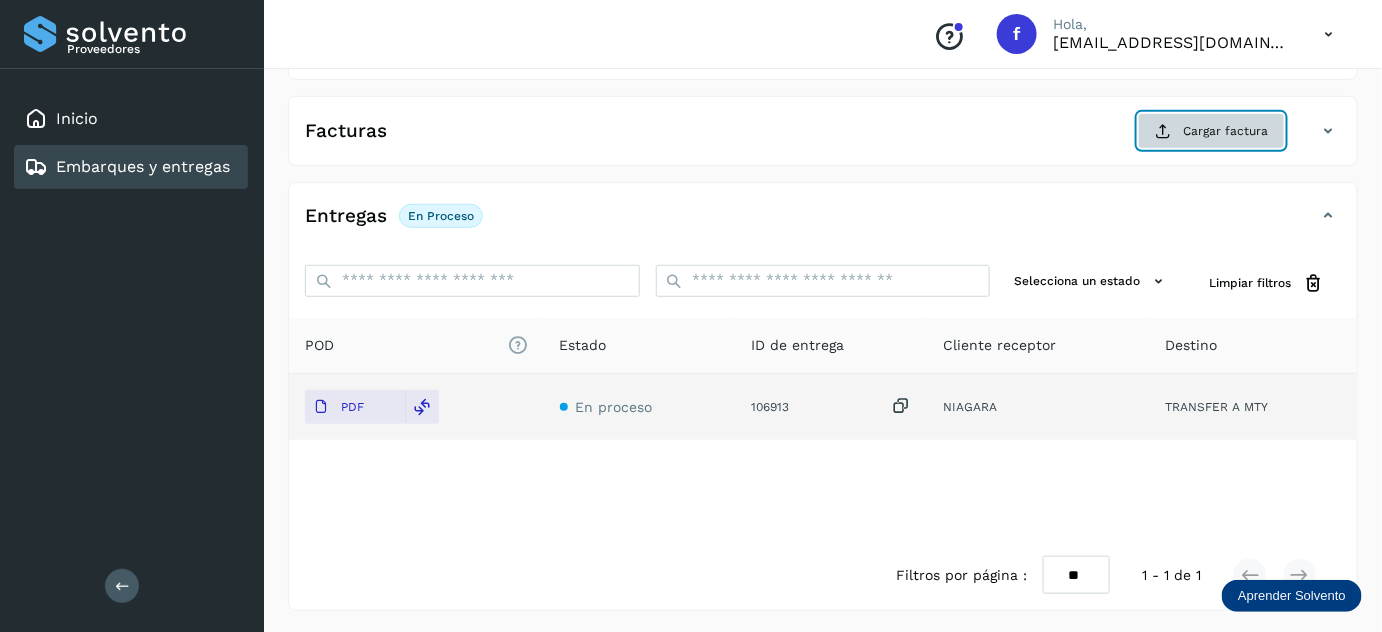 click on "Cargar factura" 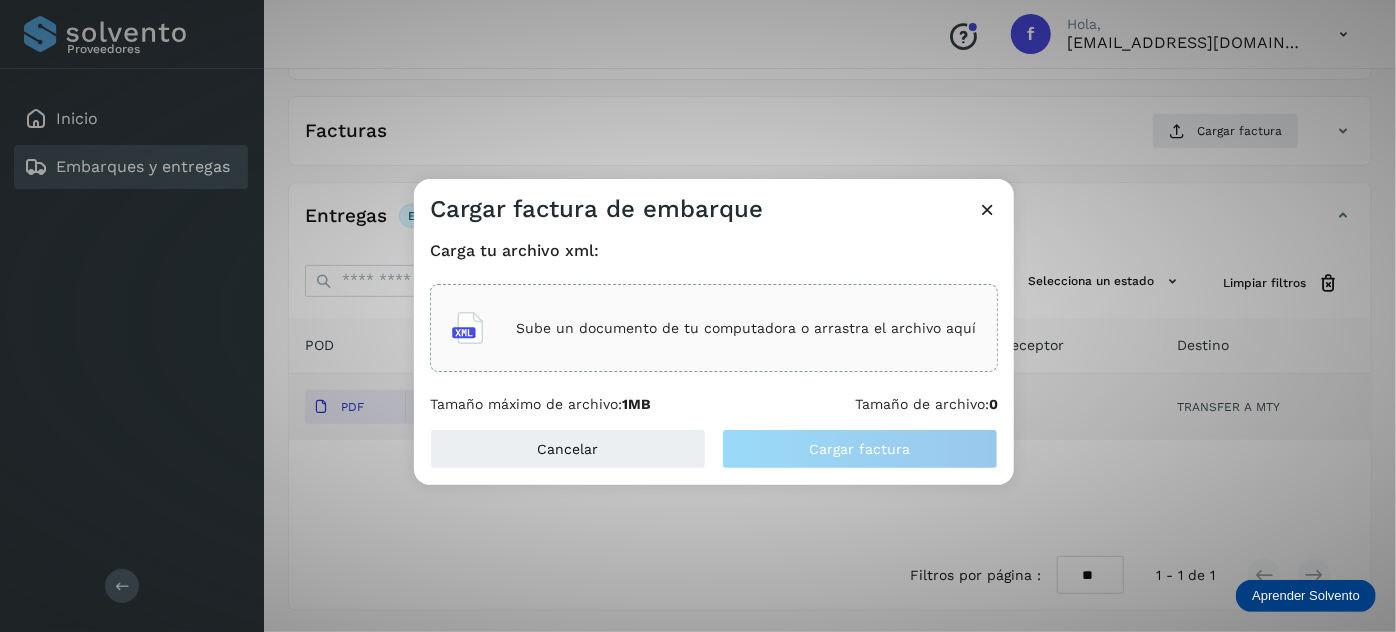 click on "Sube un documento de tu computadora o arrastra el archivo aquí" at bounding box center (746, 328) 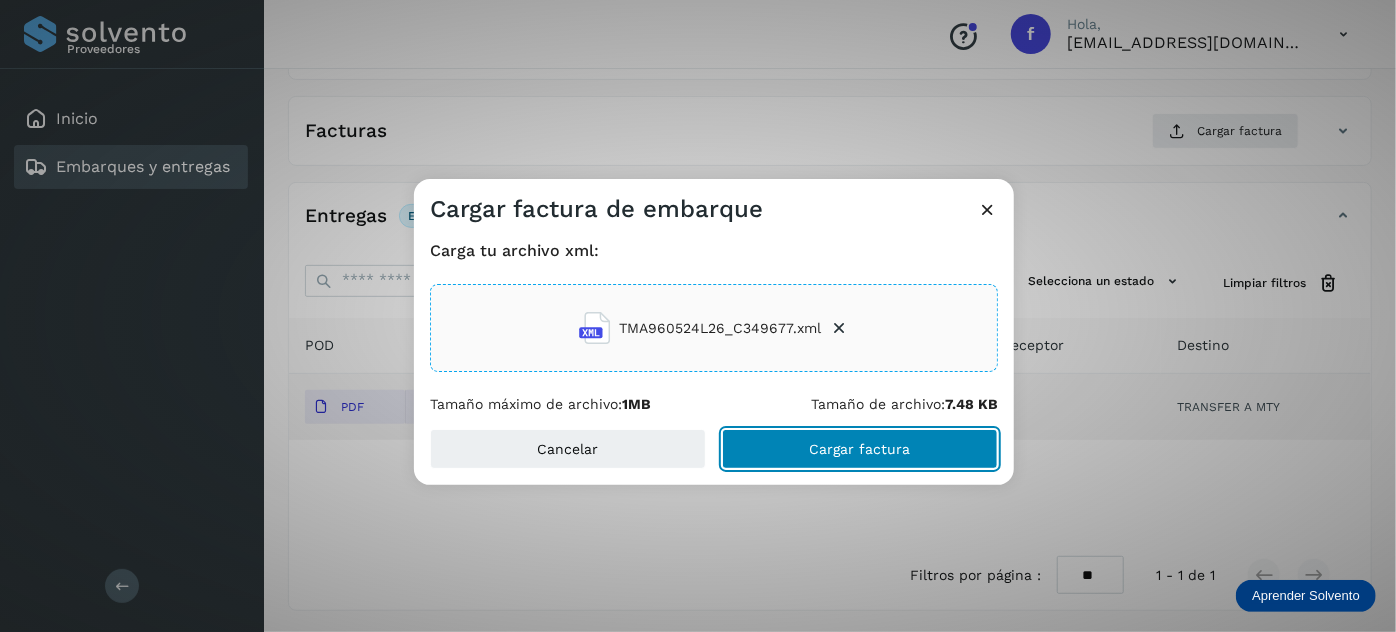 click on "Cargar factura" 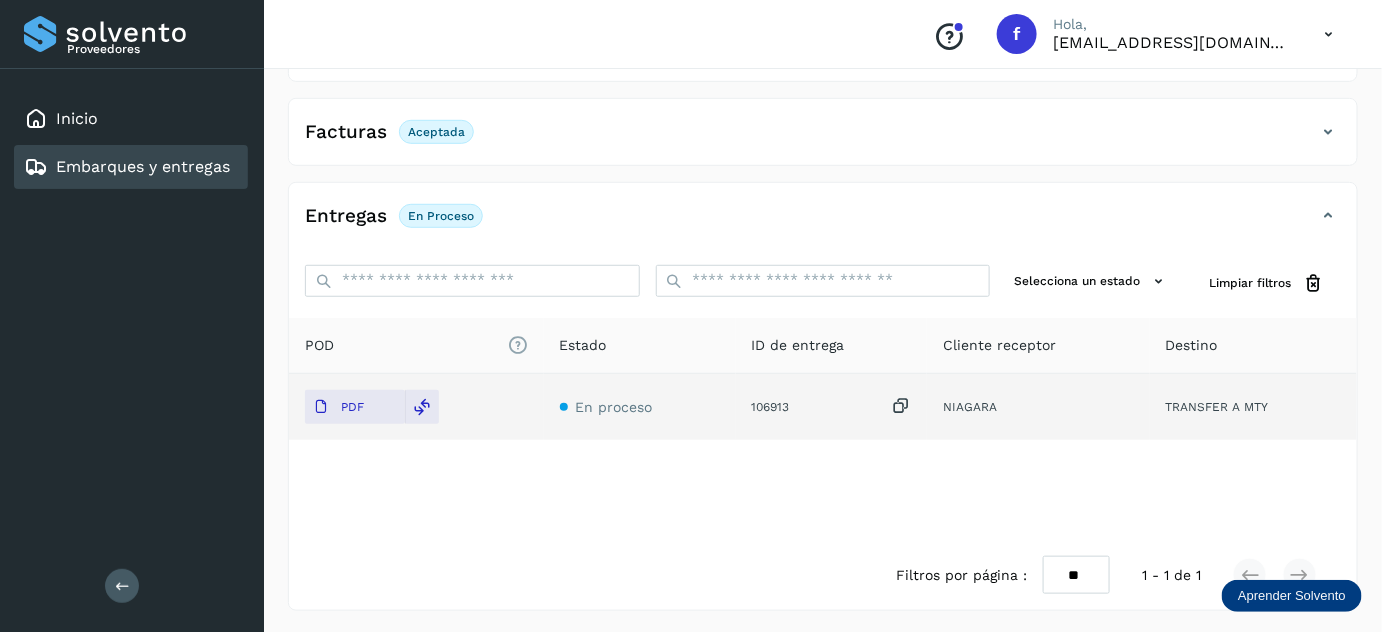 scroll, scrollTop: 0, scrollLeft: 0, axis: both 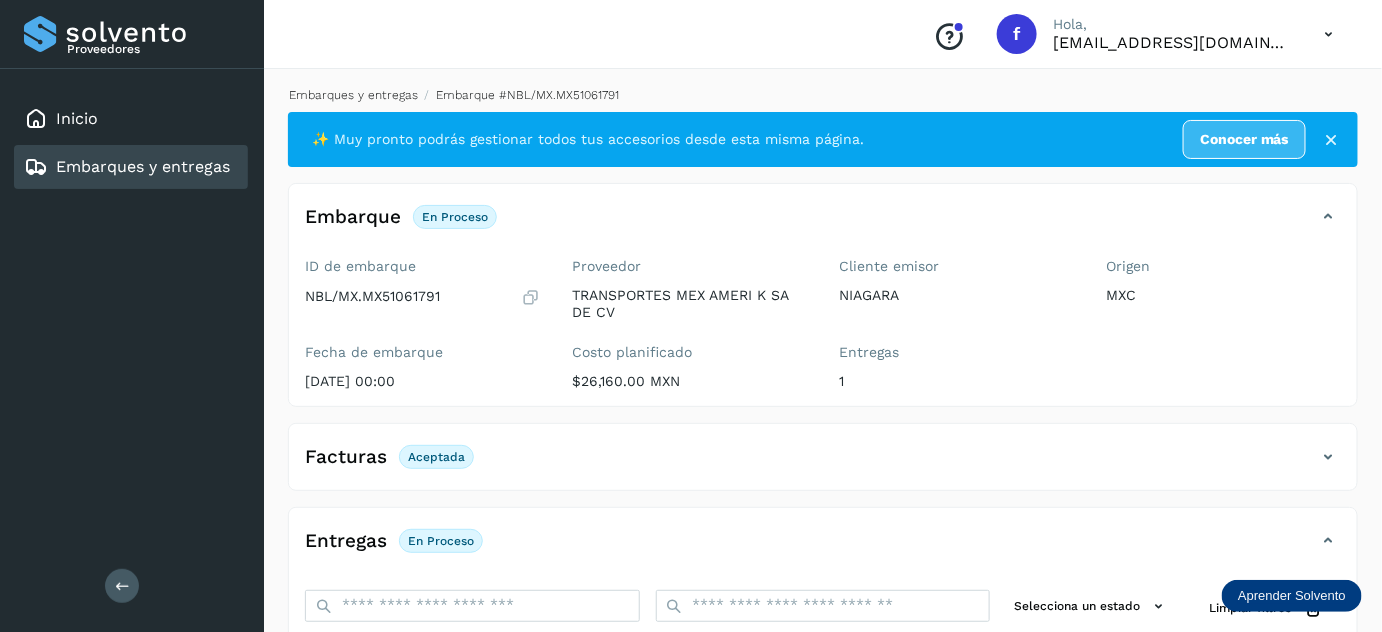 click on "Embarques y entregas" at bounding box center (353, 95) 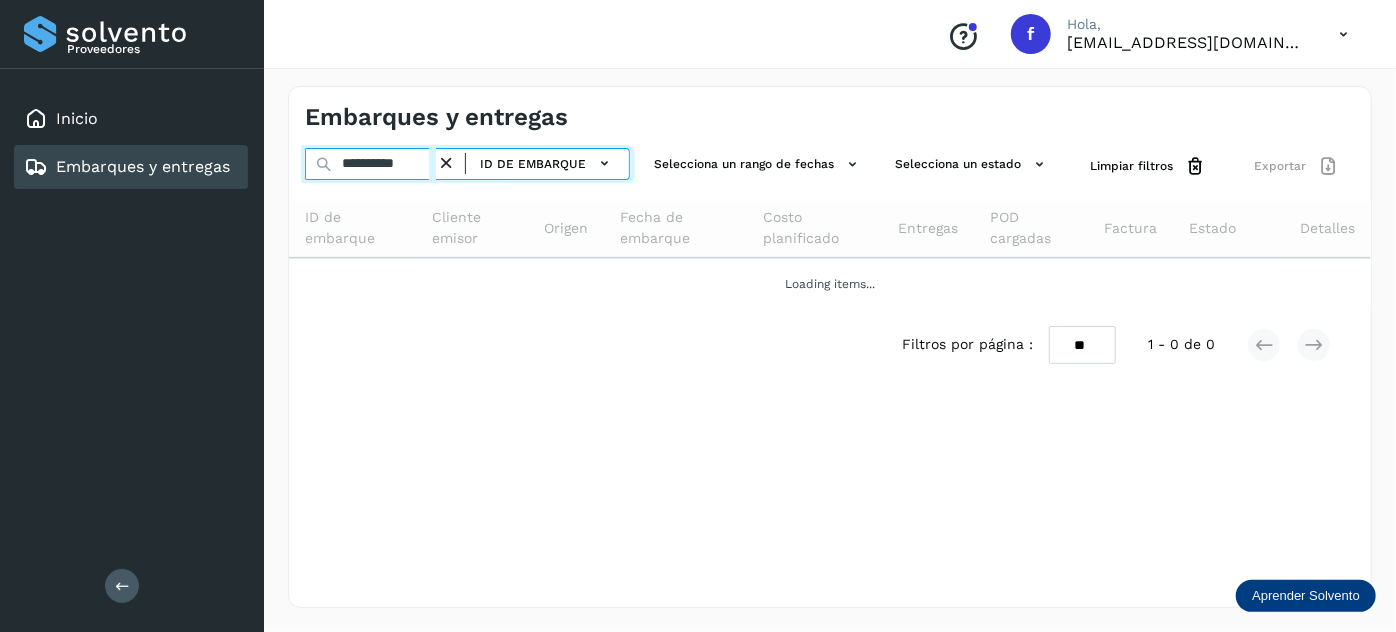 click on "**********" at bounding box center [370, 164] 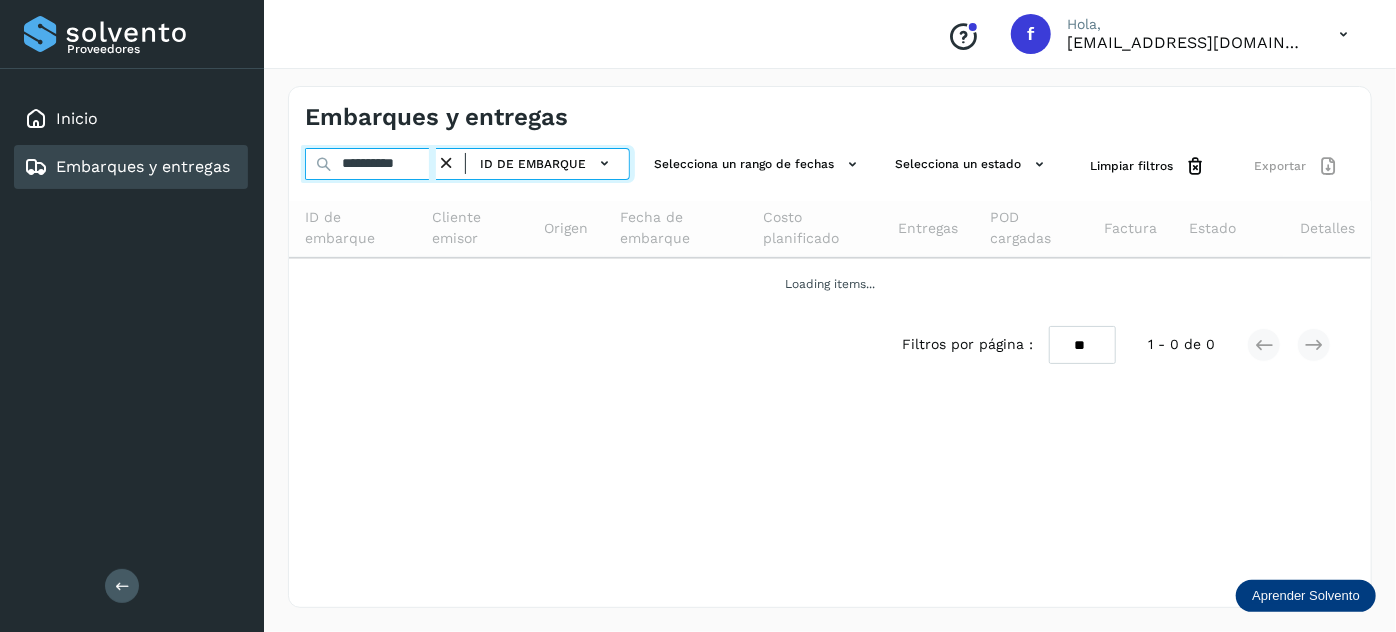 click on "**********" at bounding box center (370, 164) 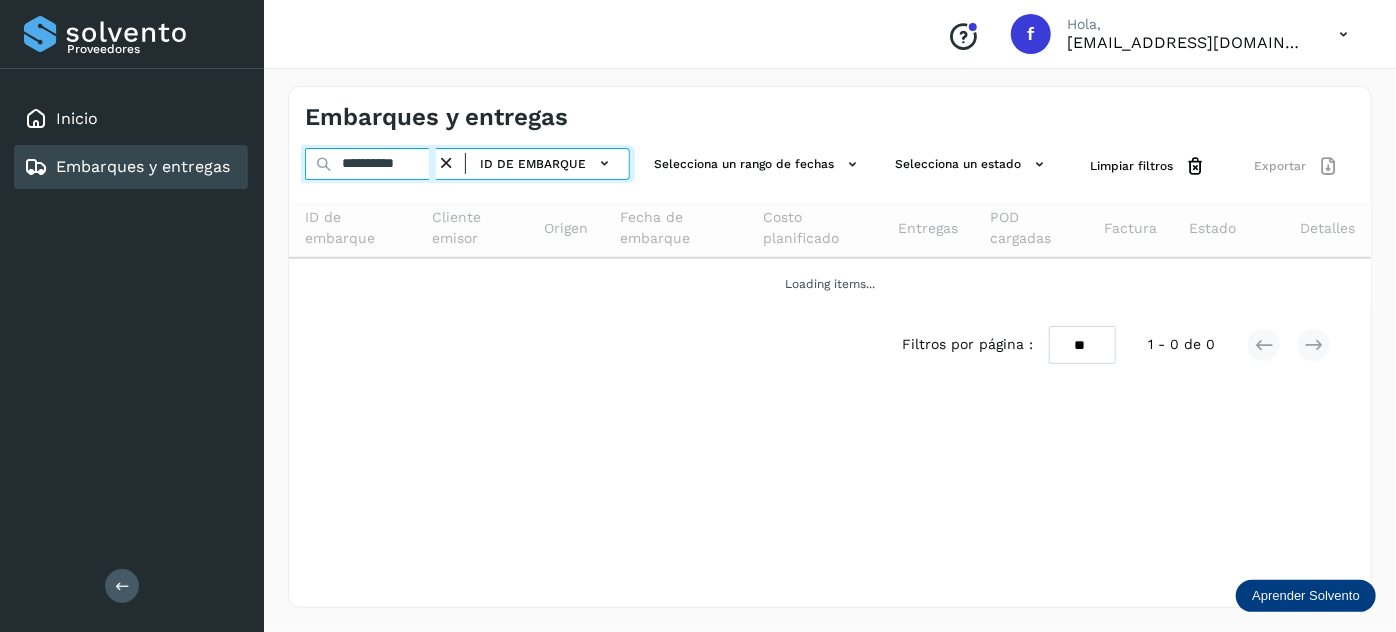 paste 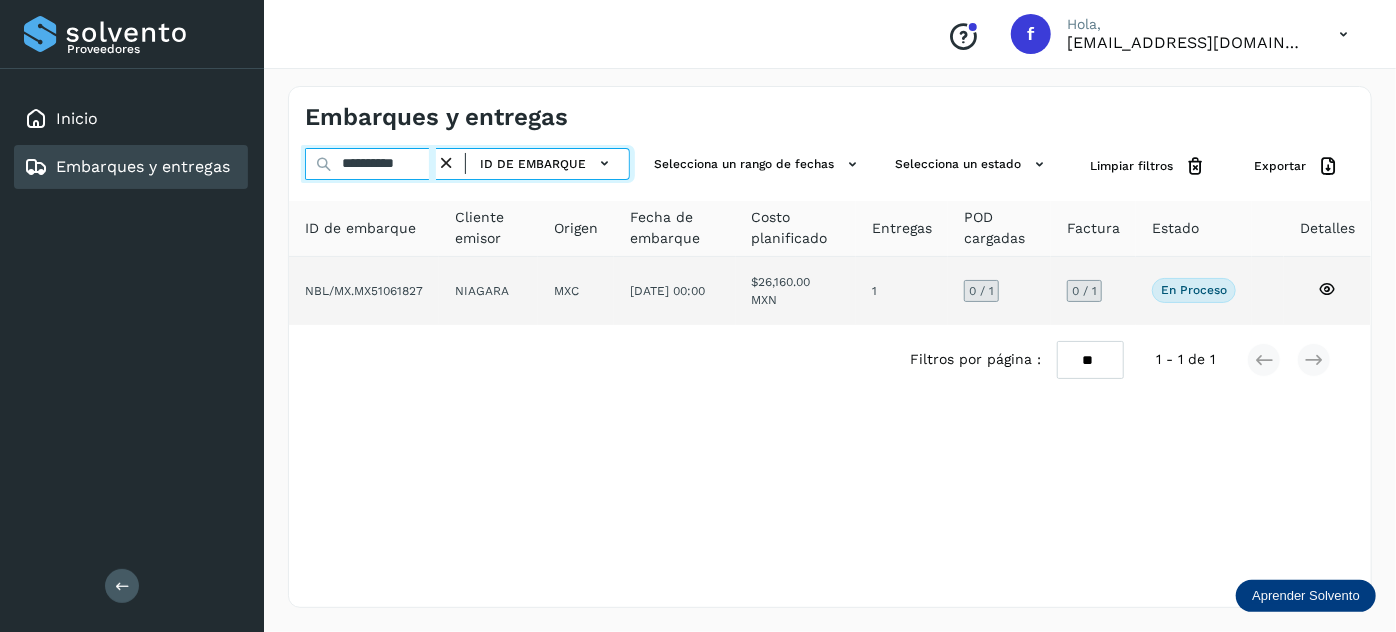 type on "**********" 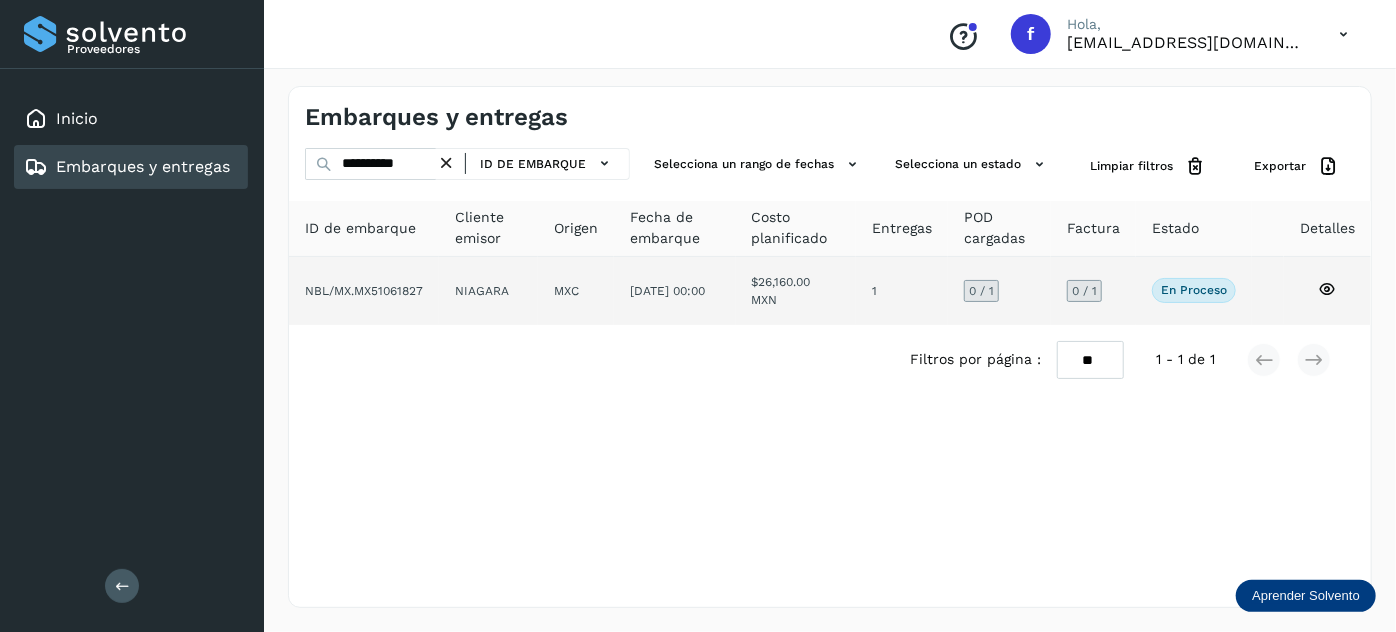 click on "$26,160.00 MXN" 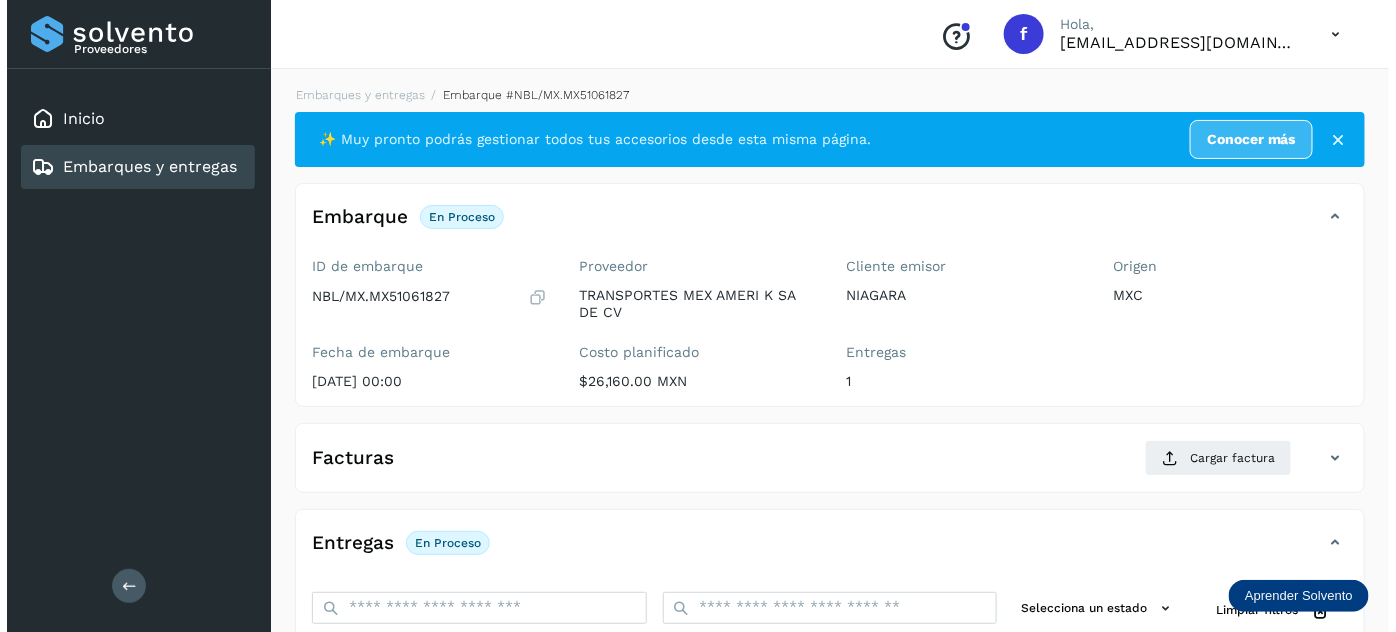 scroll, scrollTop: 327, scrollLeft: 0, axis: vertical 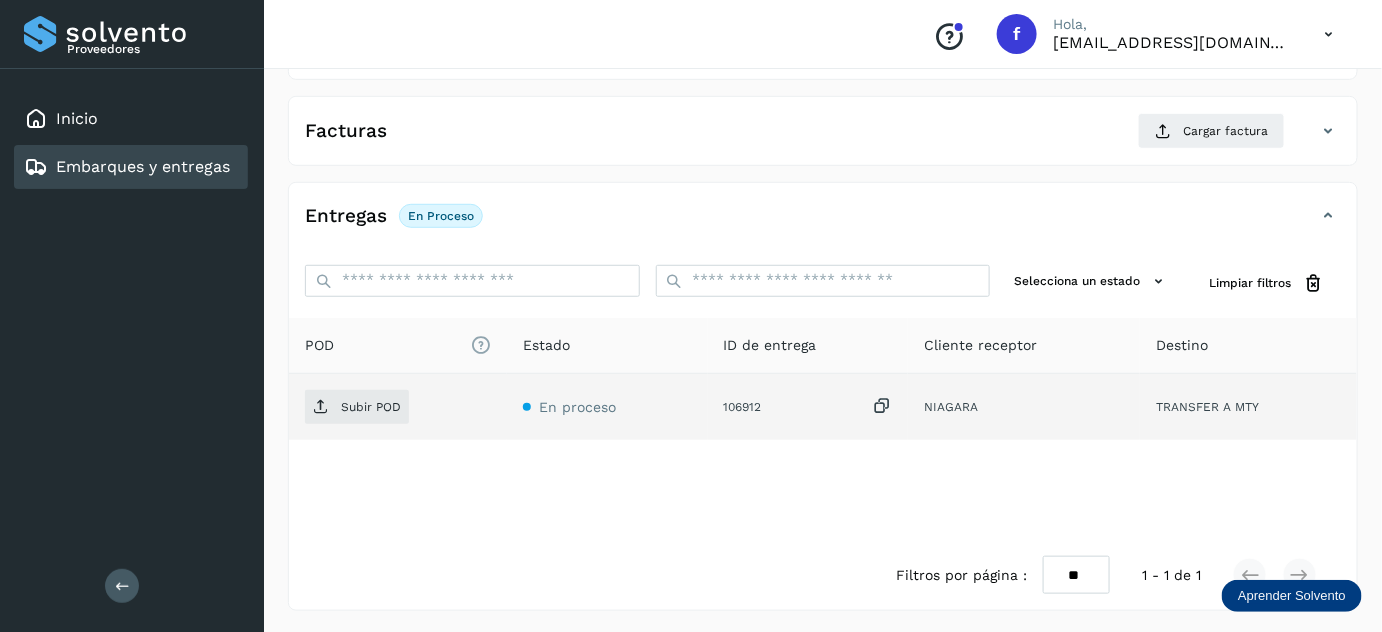 drag, startPoint x: 883, startPoint y: 406, endPoint x: 585, endPoint y: 420, distance: 298.32867 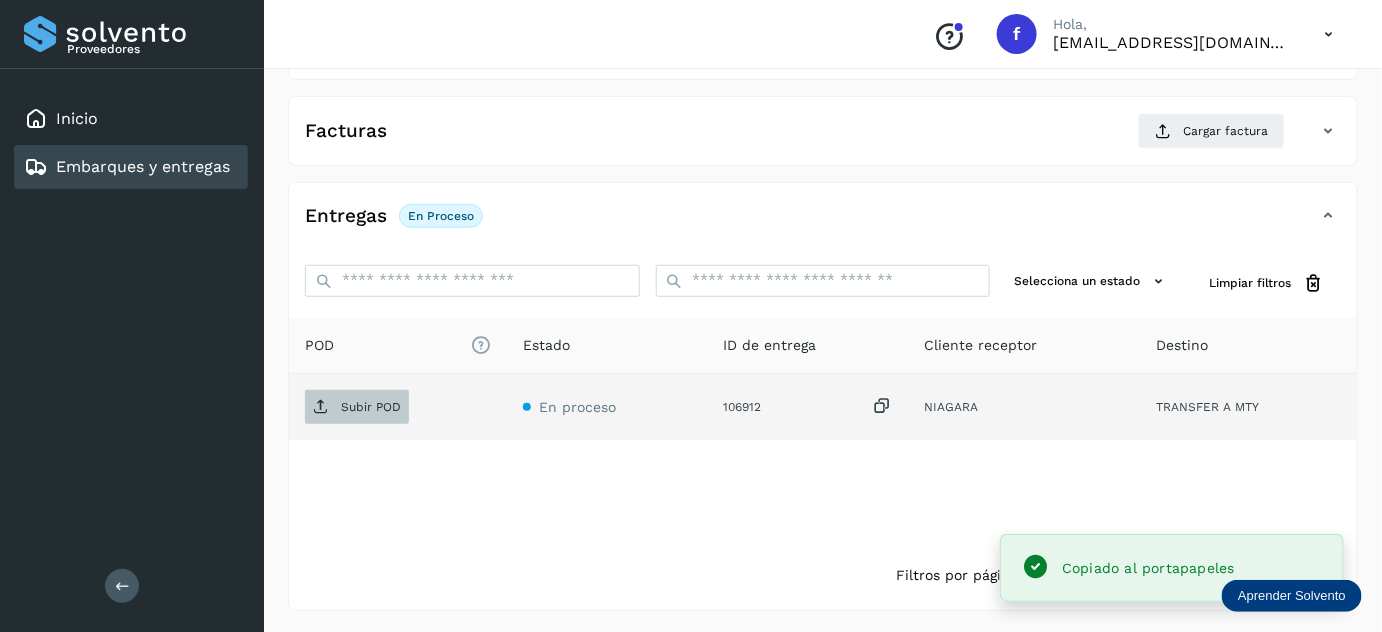 click on "Subir POD" at bounding box center [357, 407] 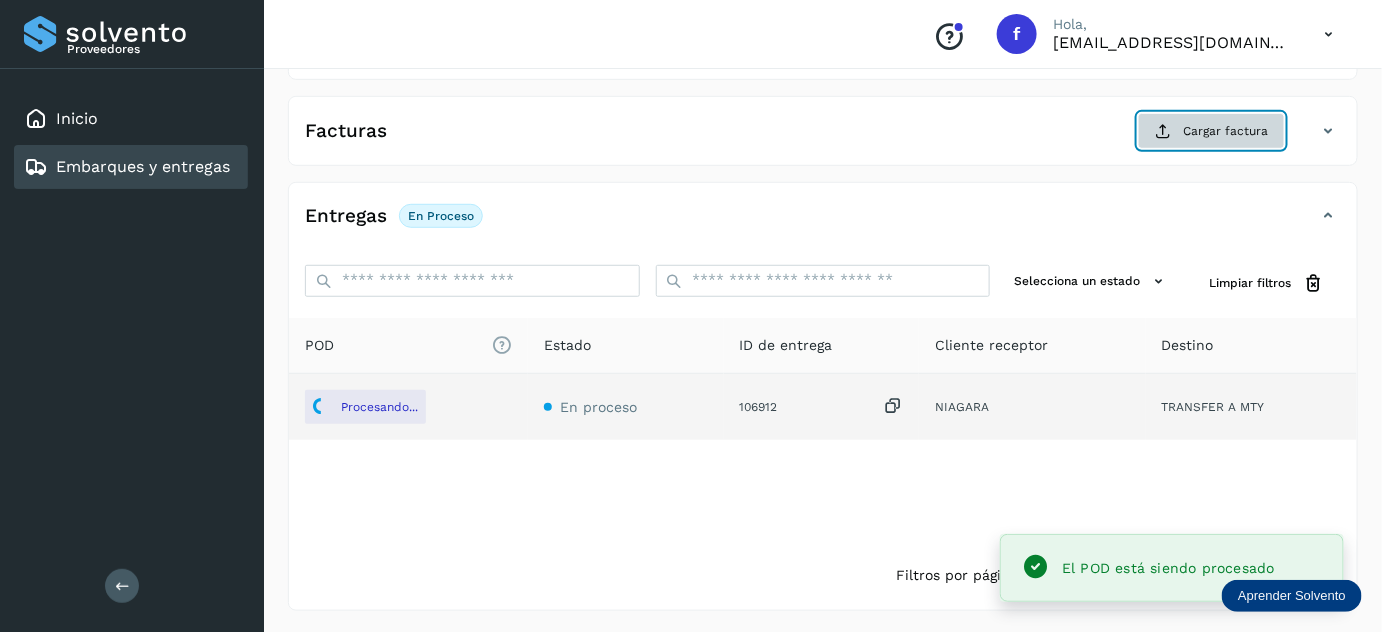 click on "Cargar factura" 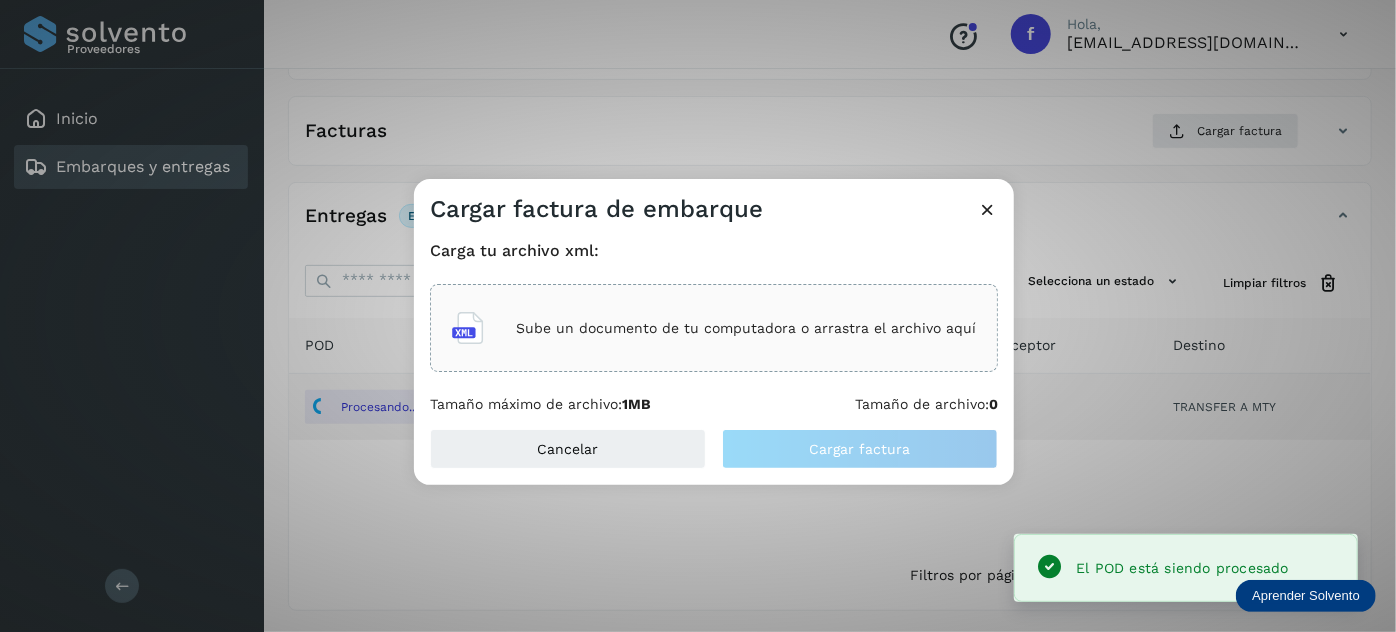 click on "Sube un documento de tu computadora o arrastra el archivo aquí" 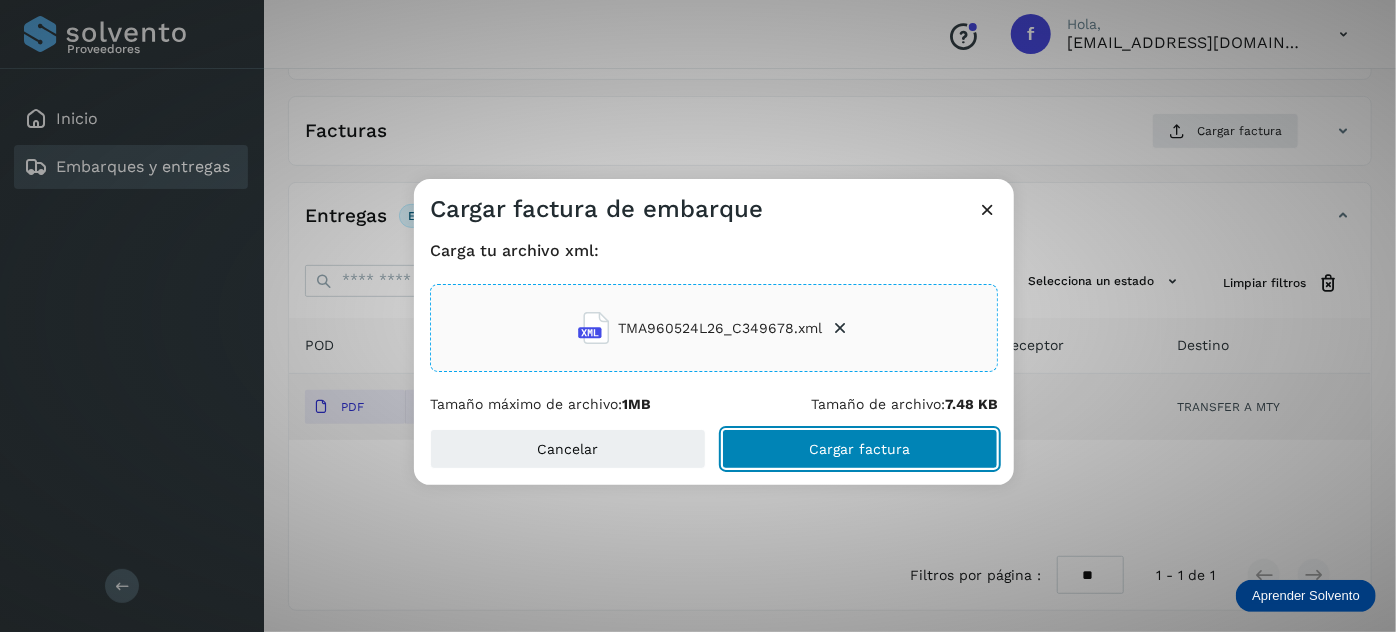 click on "Cargar factura" 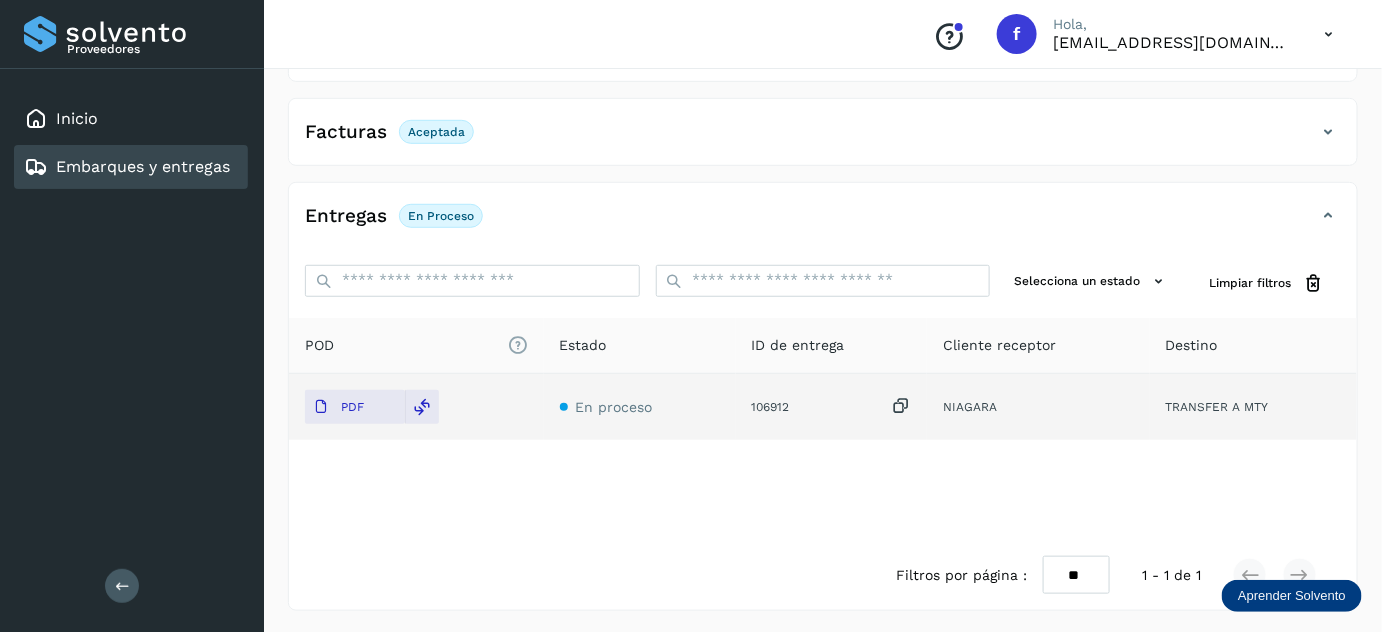scroll, scrollTop: 0, scrollLeft: 0, axis: both 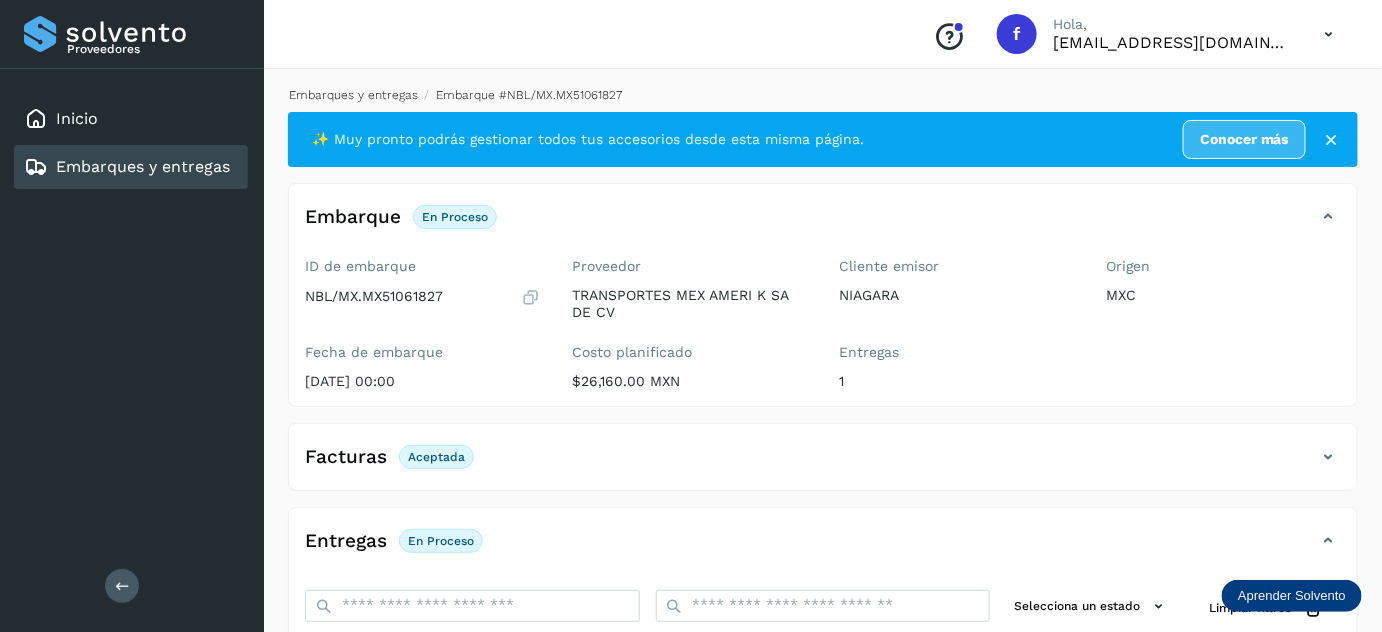 click on "Embarques y entregas" at bounding box center (353, 95) 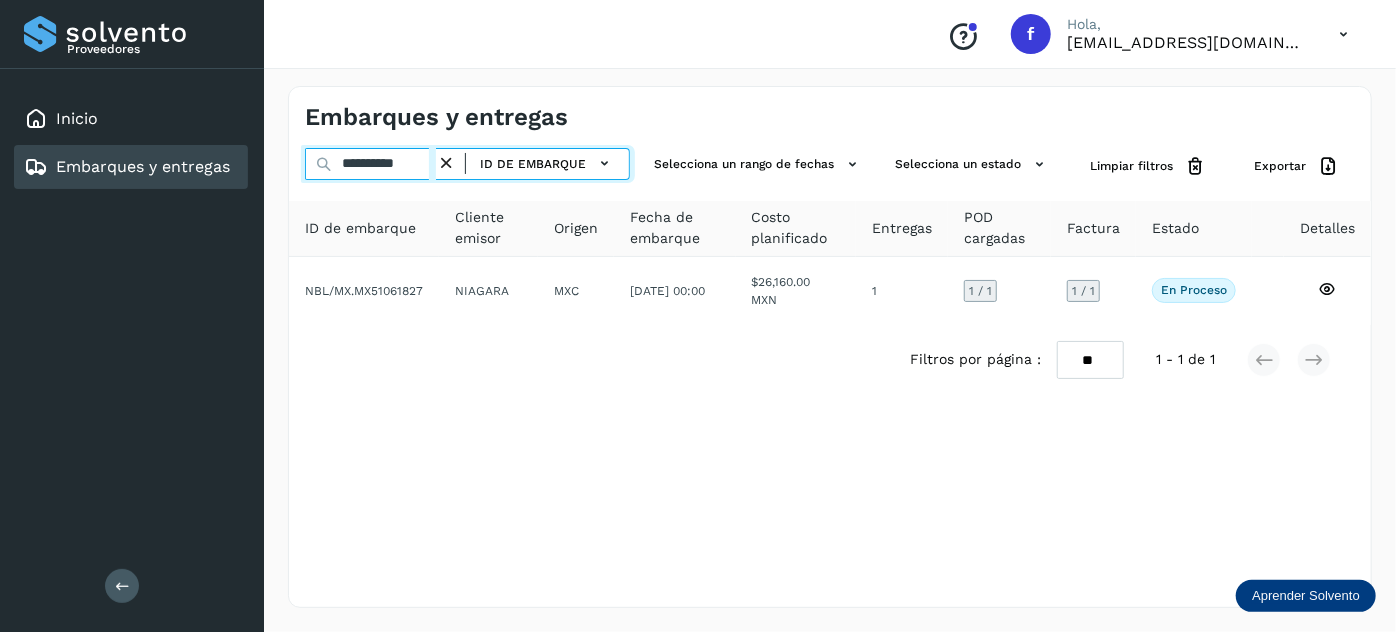 click on "**********" at bounding box center [370, 164] 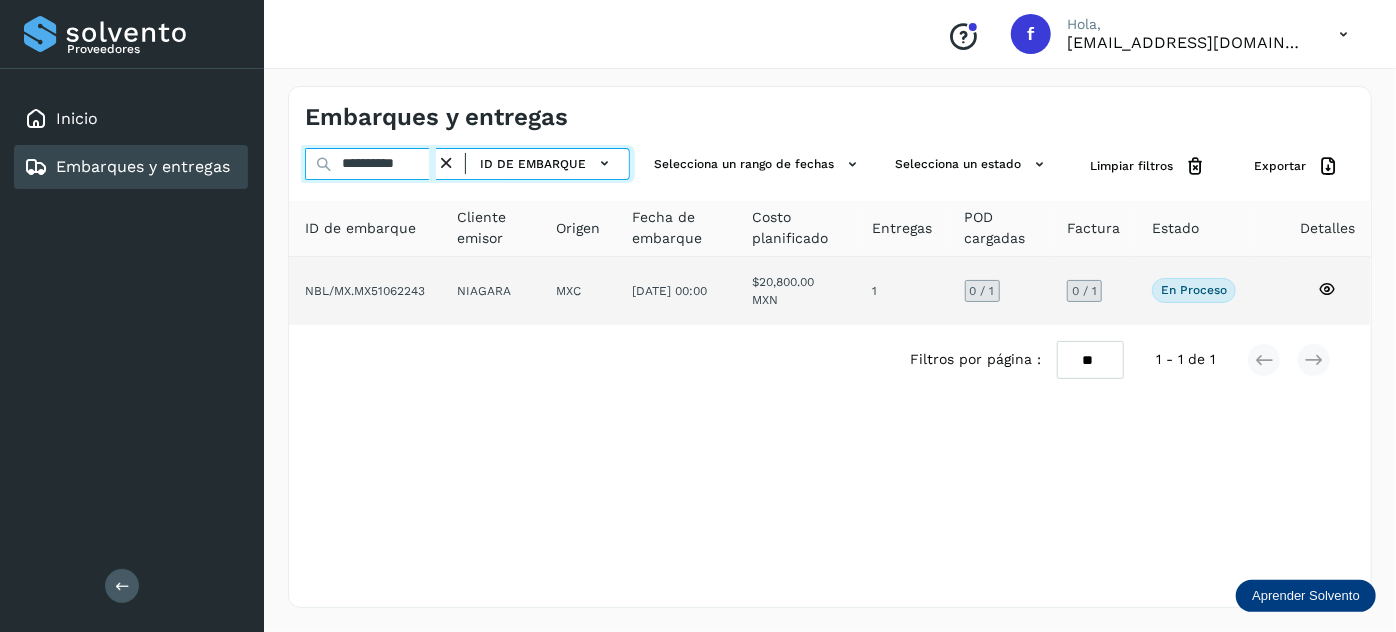 type on "**********" 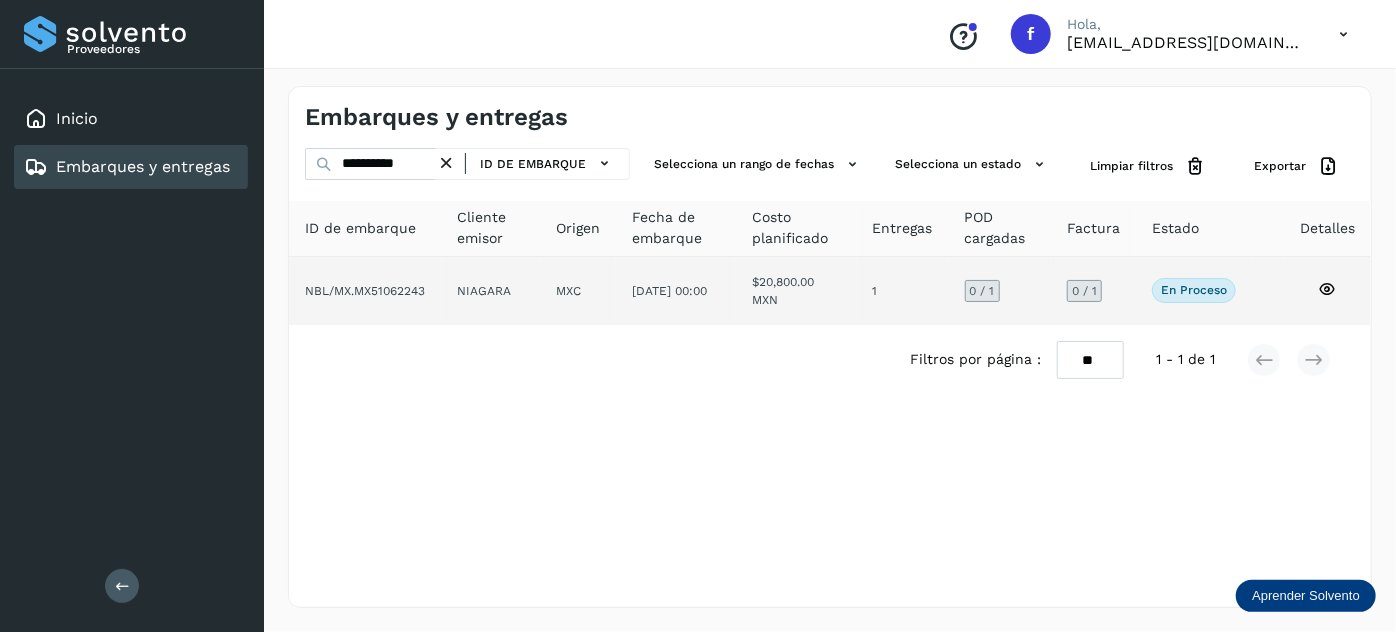 click on "[DATE] 00:00" 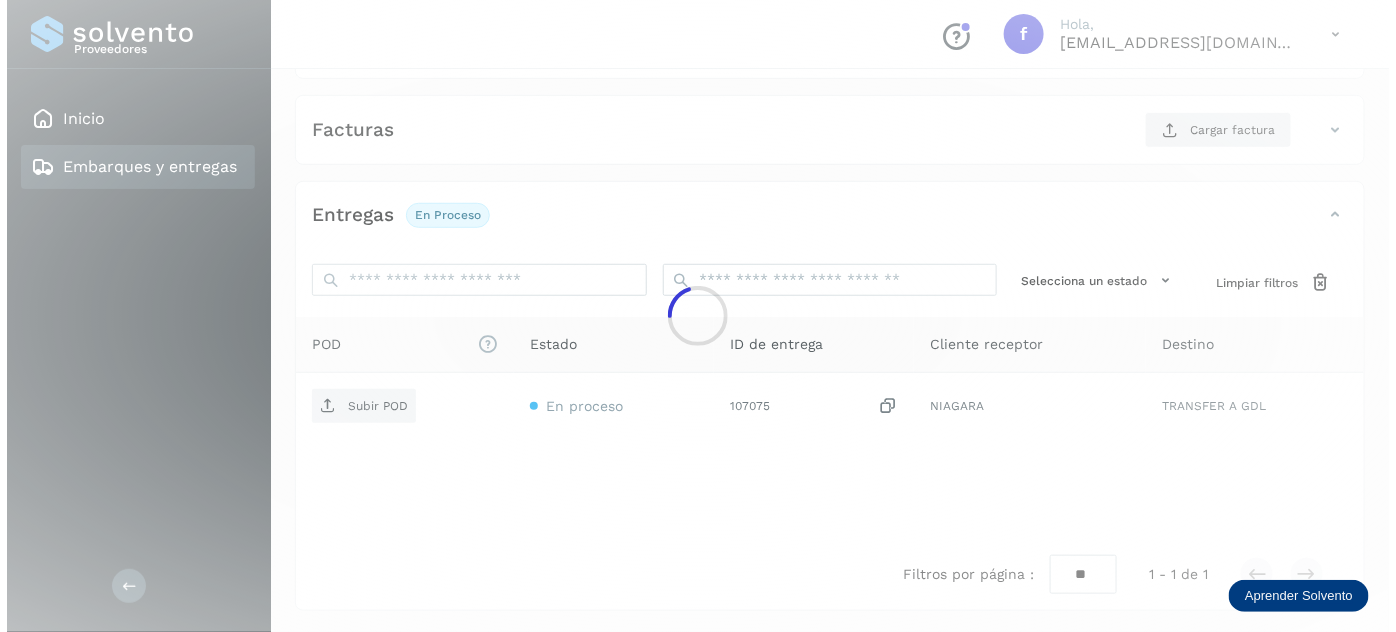 scroll, scrollTop: 327, scrollLeft: 0, axis: vertical 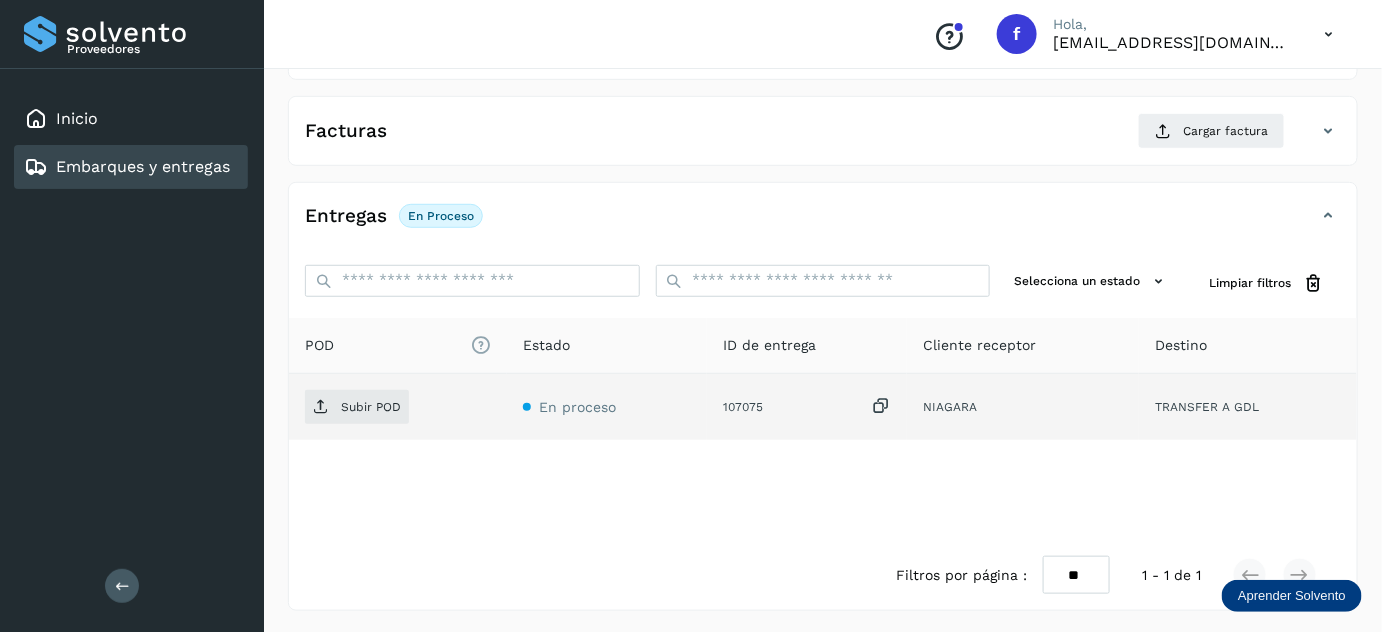 drag, startPoint x: 887, startPoint y: 401, endPoint x: 552, endPoint y: 383, distance: 335.48325 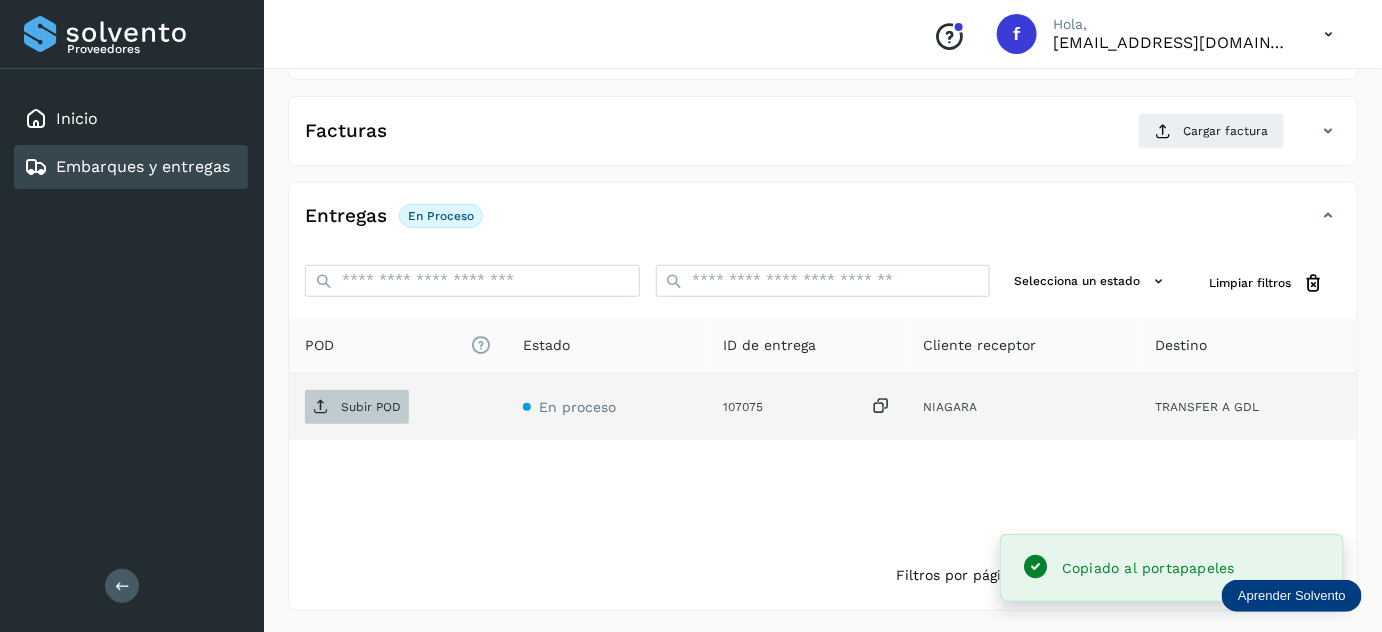 click on "Subir POD" at bounding box center [357, 407] 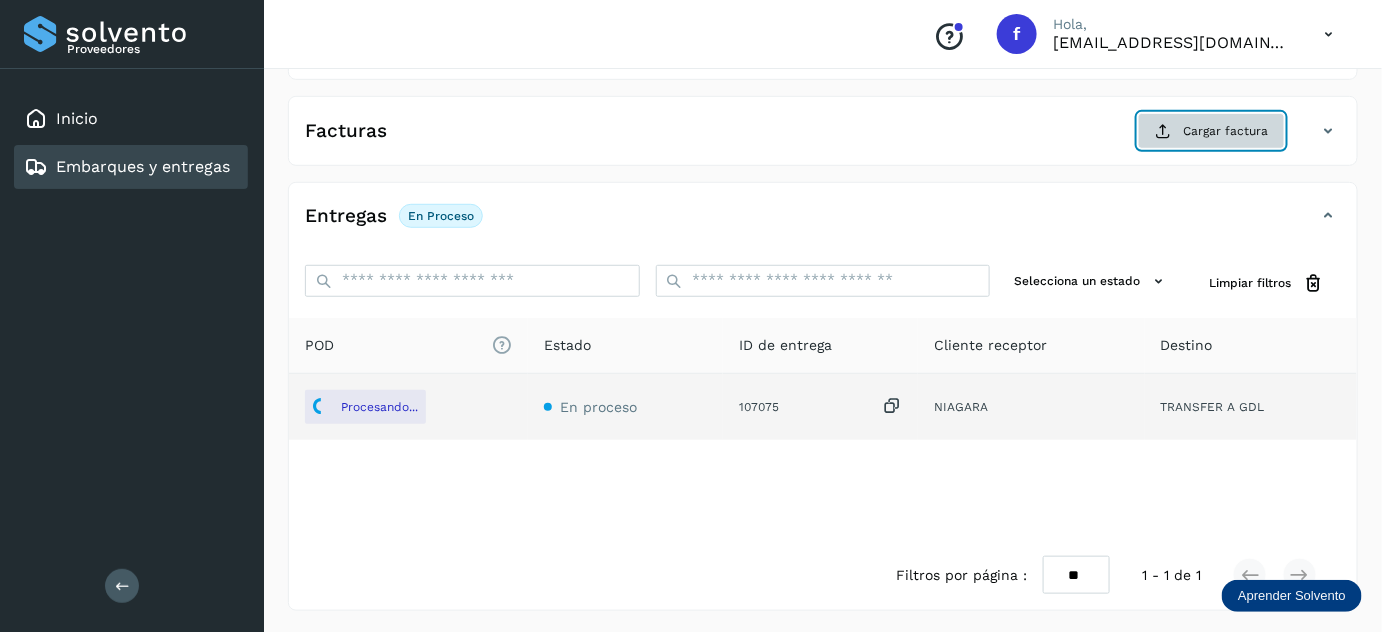 click on "Cargar factura" at bounding box center [1211, 131] 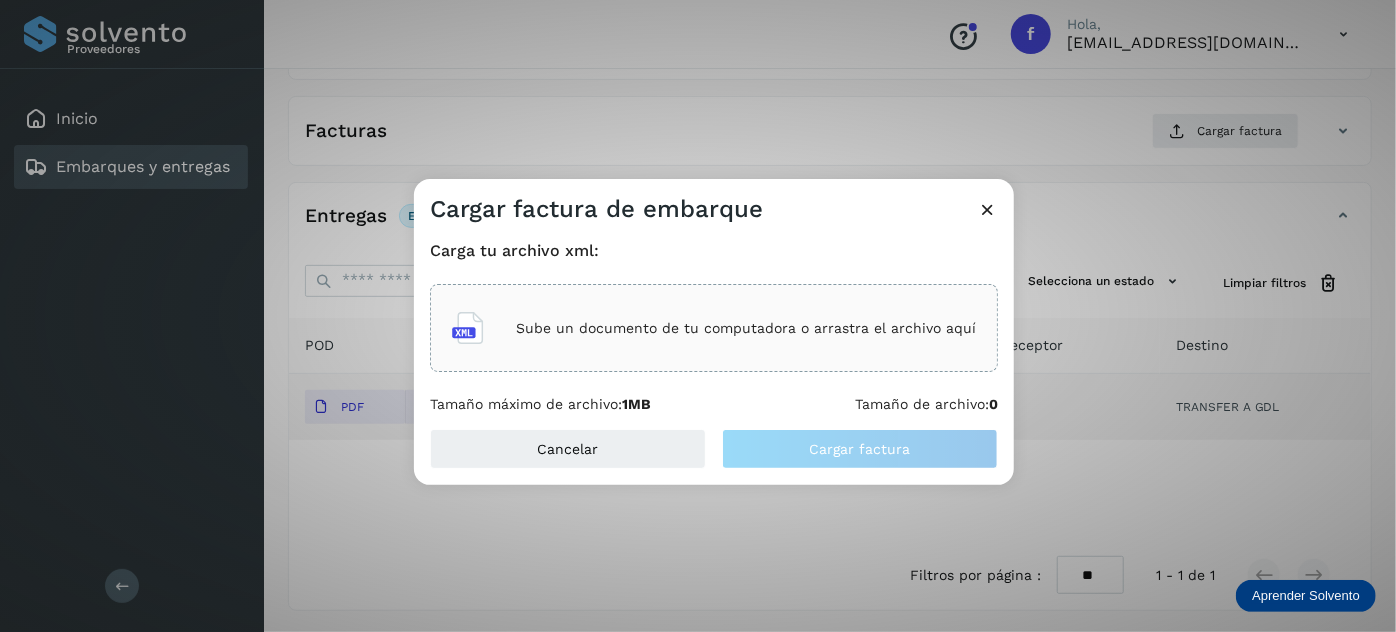 click on "Sube un documento de tu computadora o arrastra el archivo aquí" 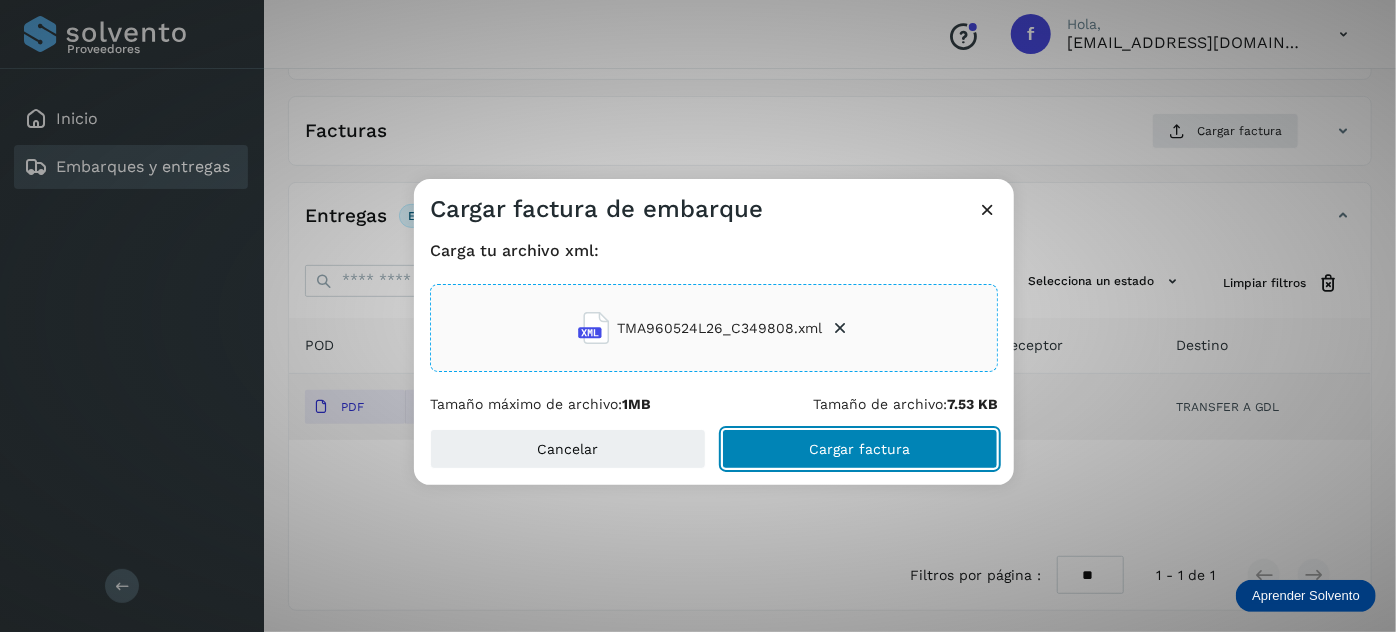 click on "Cargar factura" 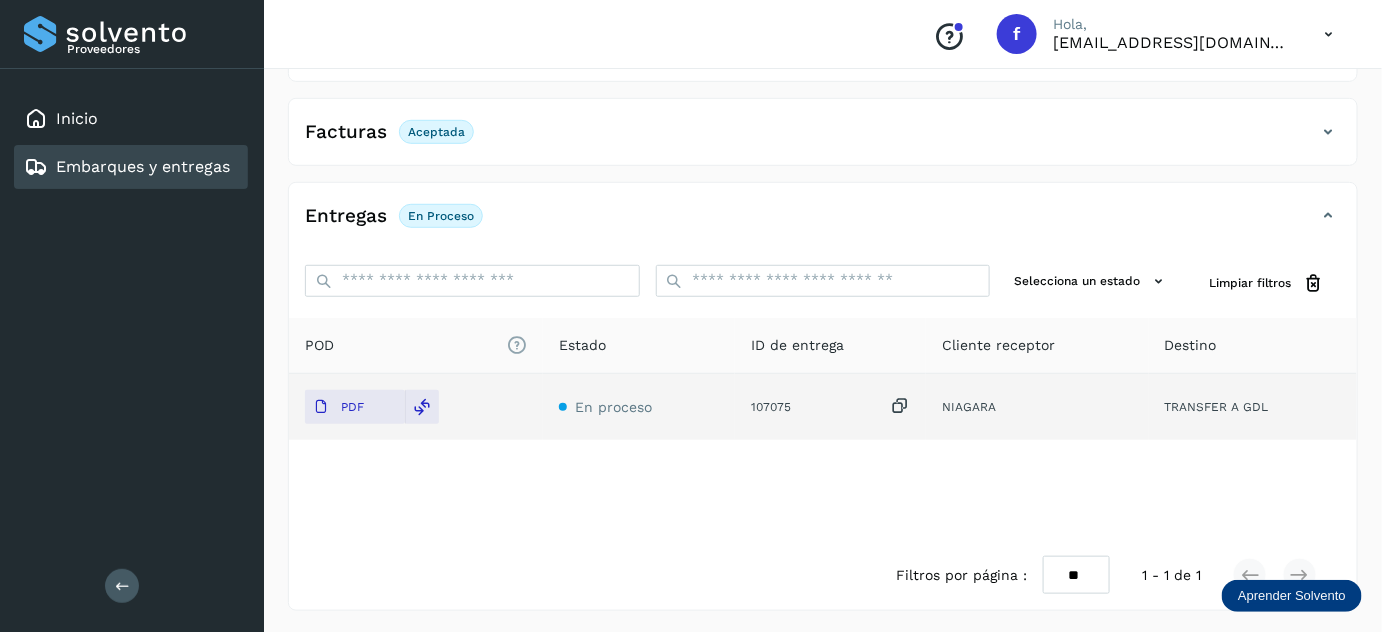 scroll, scrollTop: 0, scrollLeft: 0, axis: both 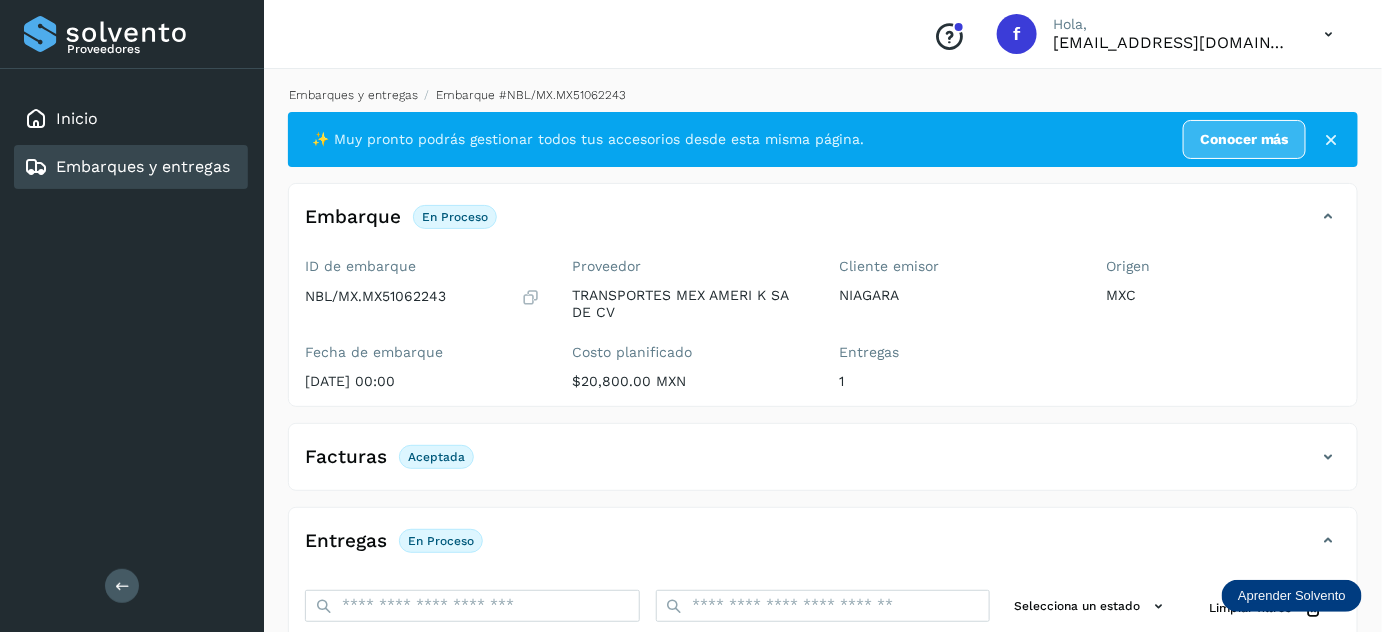 click on "Embarques y entregas" at bounding box center [353, 95] 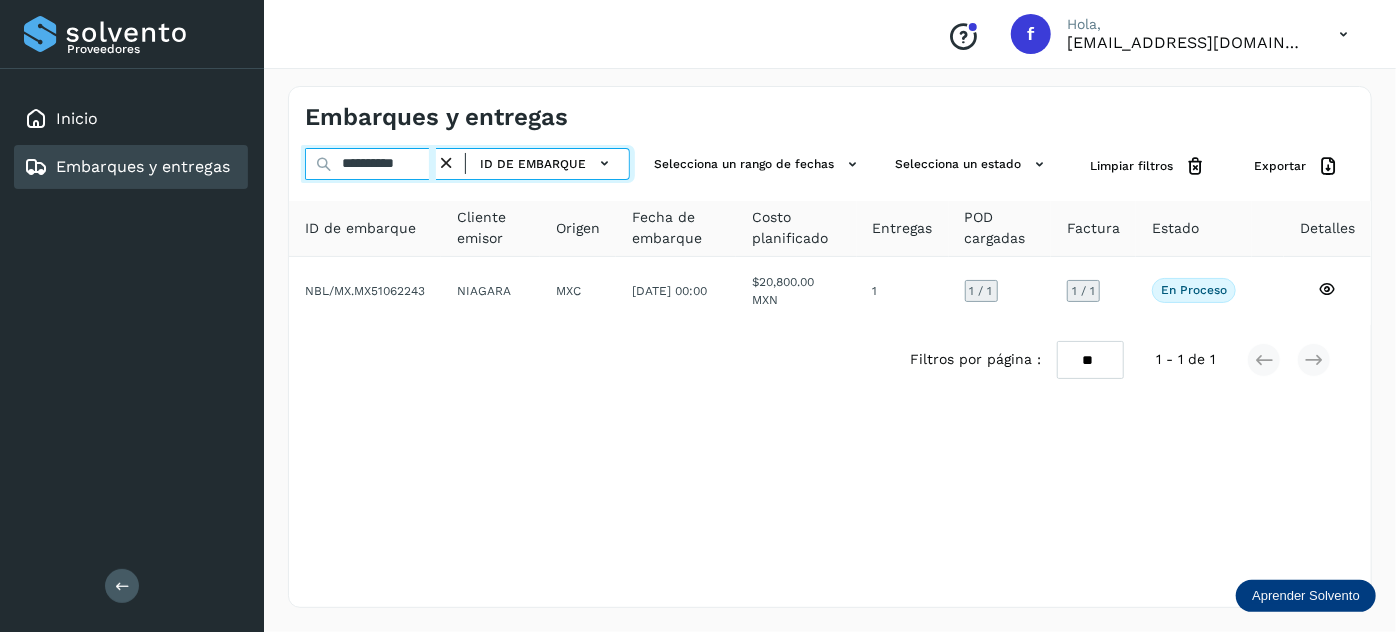 click on "**********" at bounding box center (370, 164) 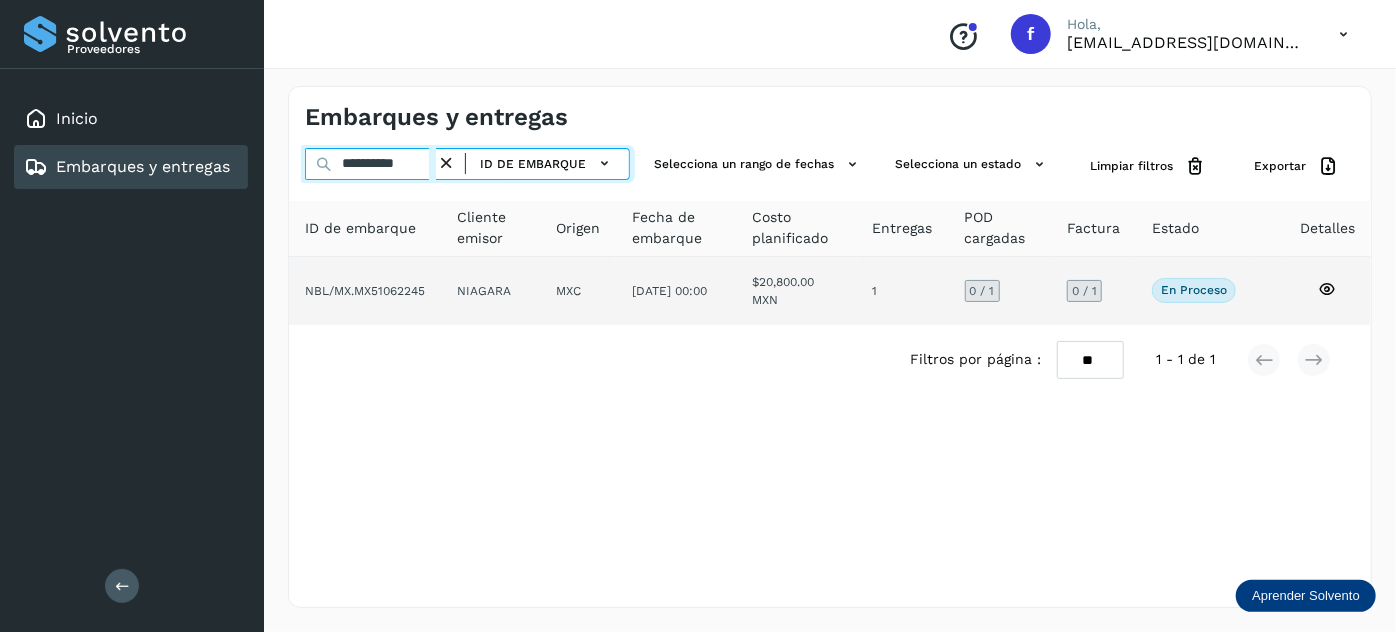 type on "**********" 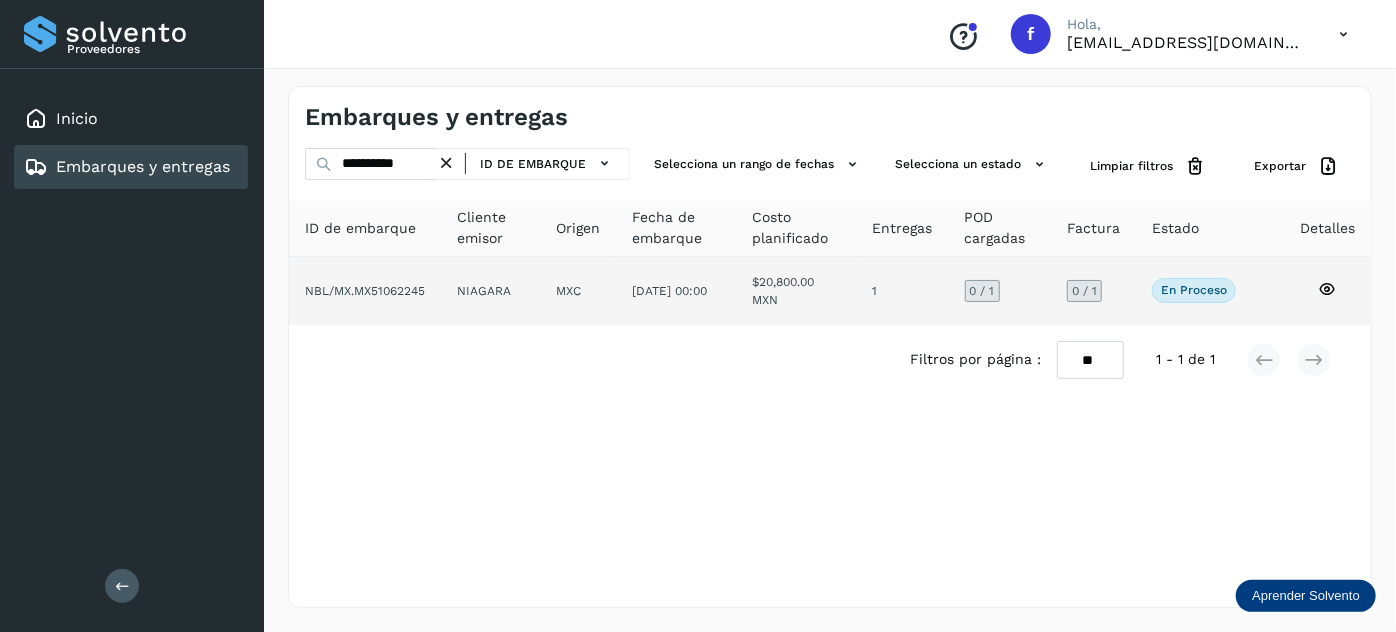 click on "[DATE] 00:00" 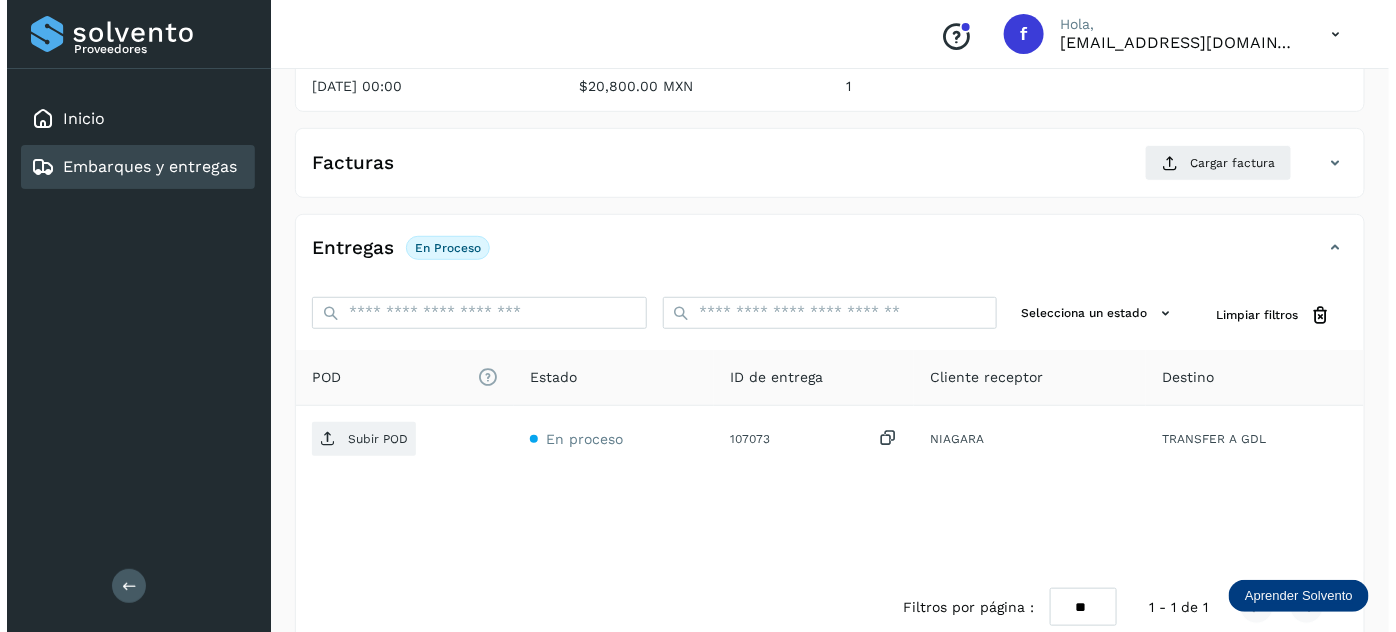 scroll, scrollTop: 327, scrollLeft: 0, axis: vertical 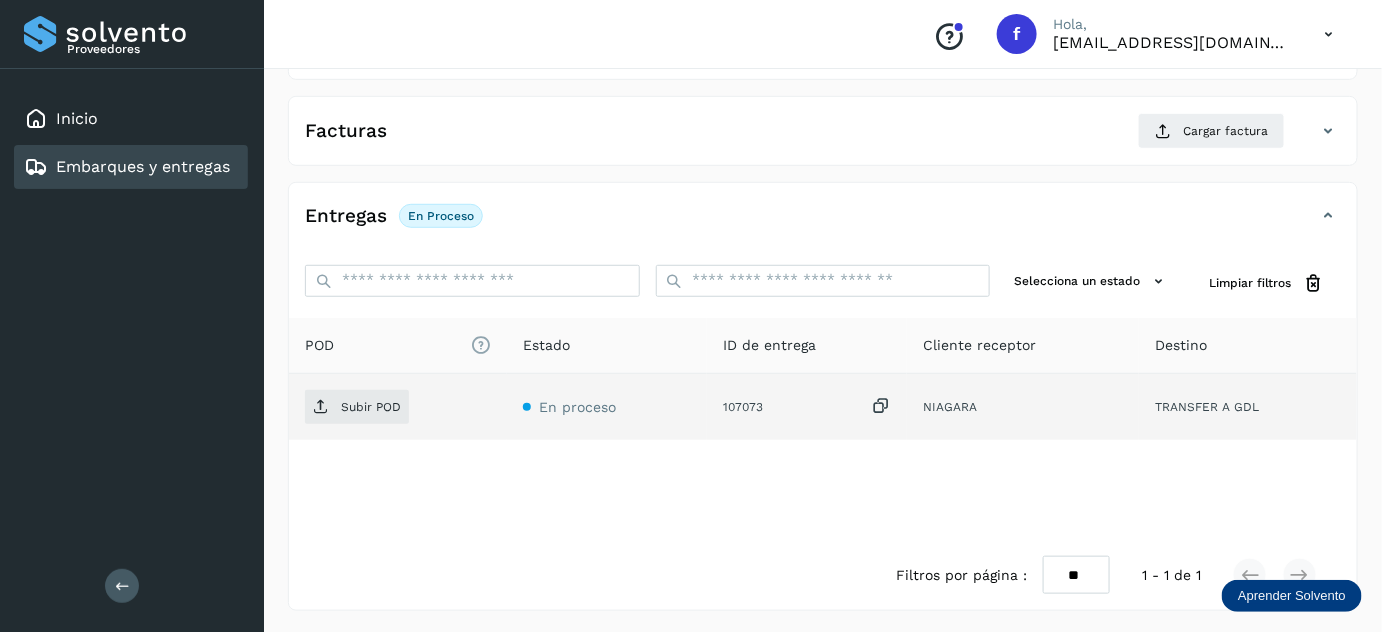click at bounding box center (881, 406) 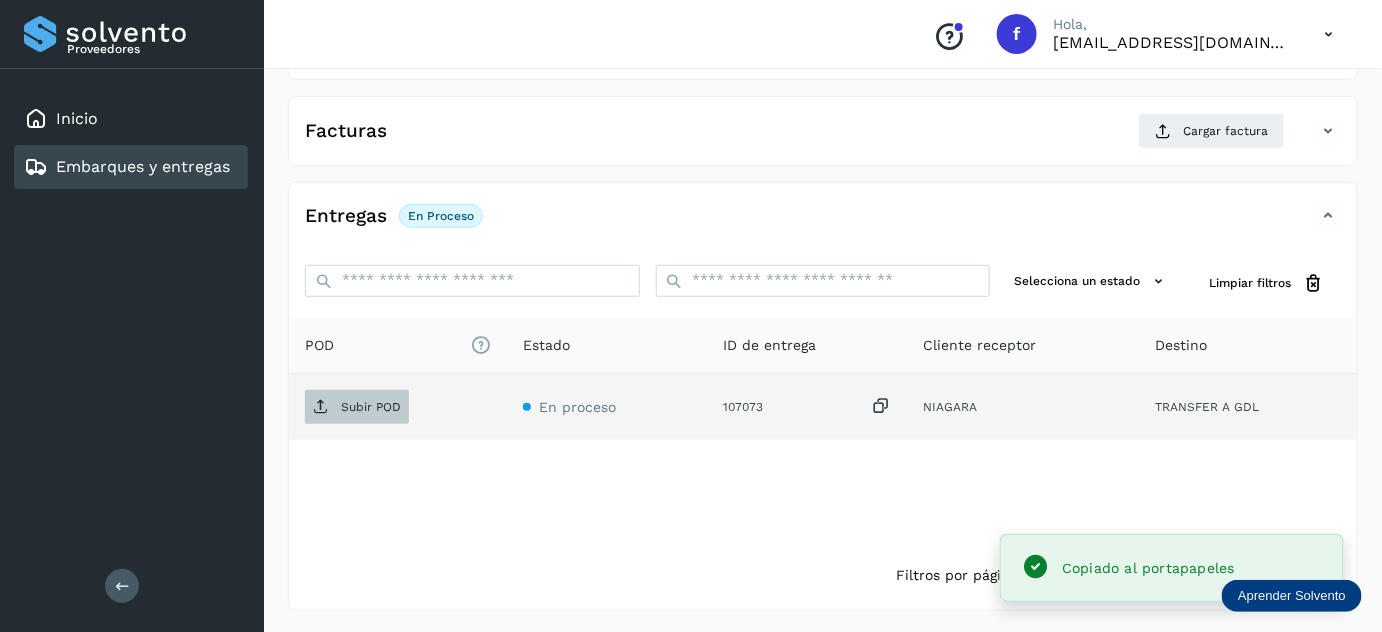 click on "Subir POD" at bounding box center [371, 407] 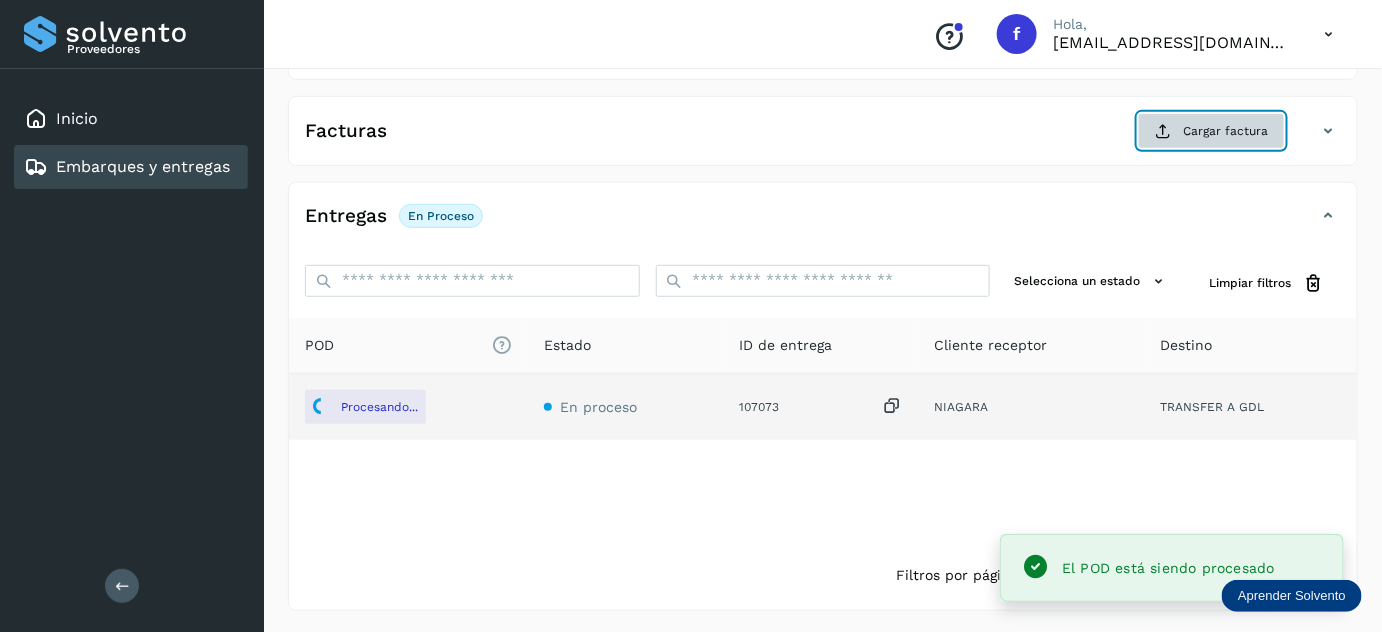 click on "Cargar factura" 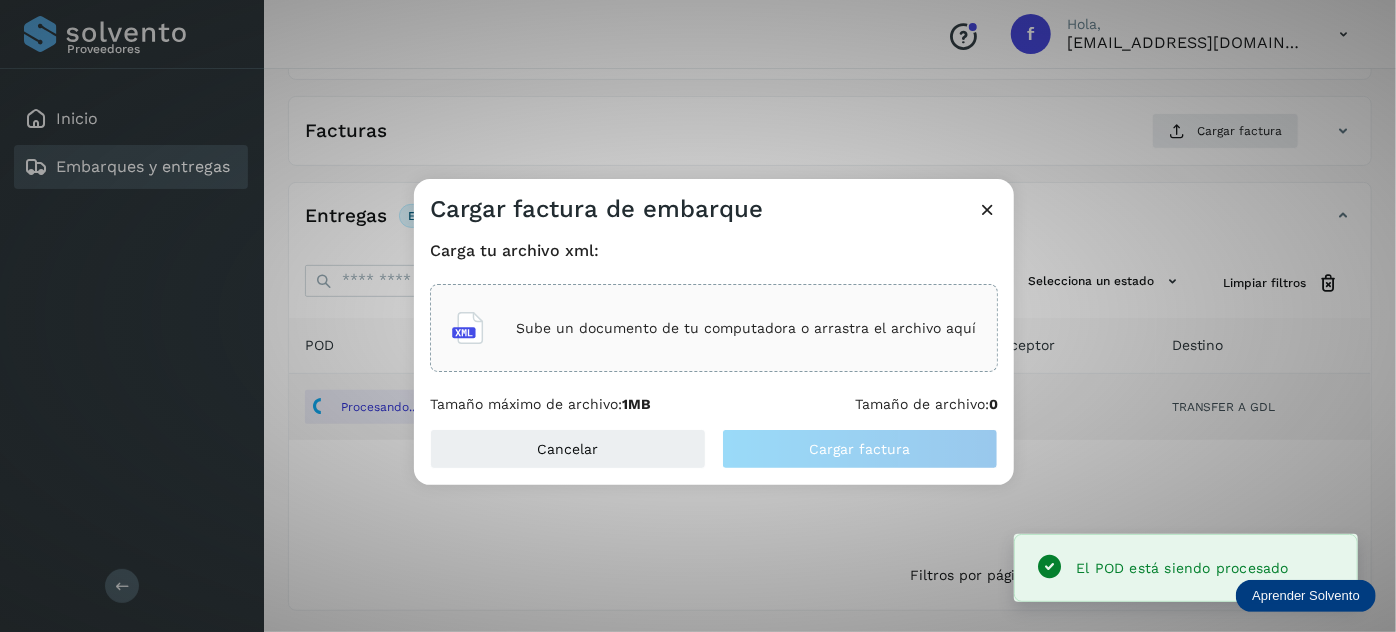 click on "Sube un documento de tu computadora o arrastra el archivo aquí" at bounding box center [746, 328] 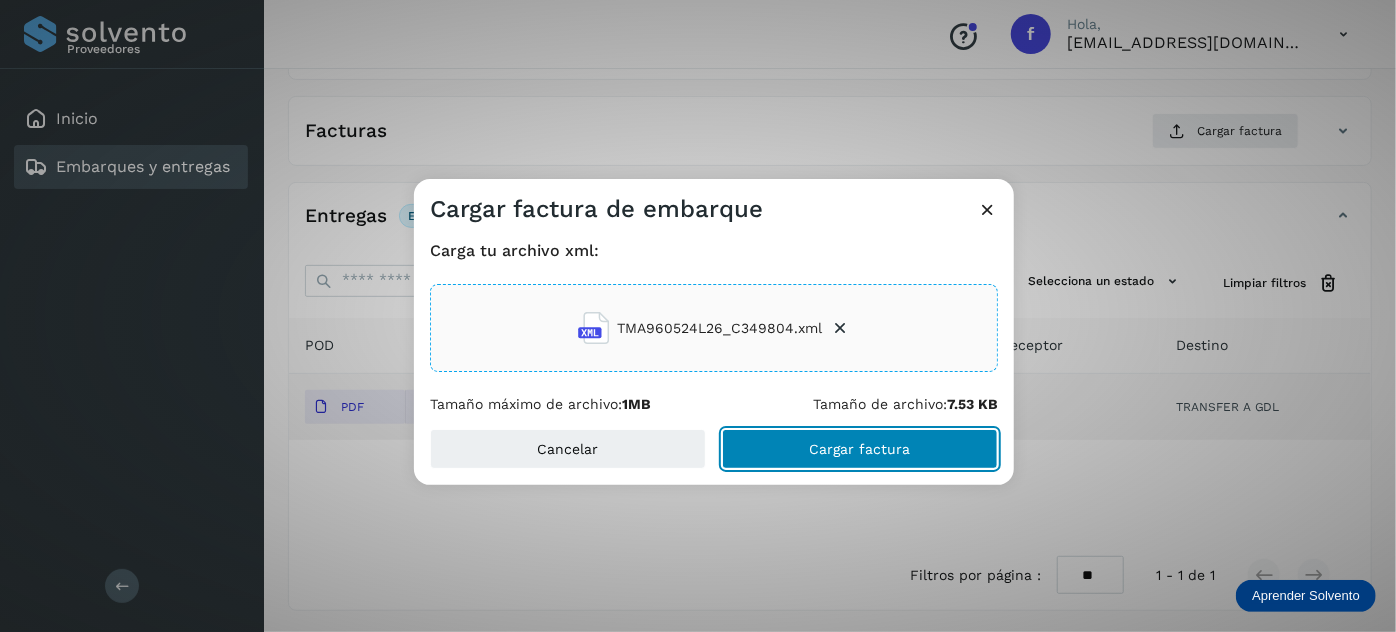 click on "Cargar factura" 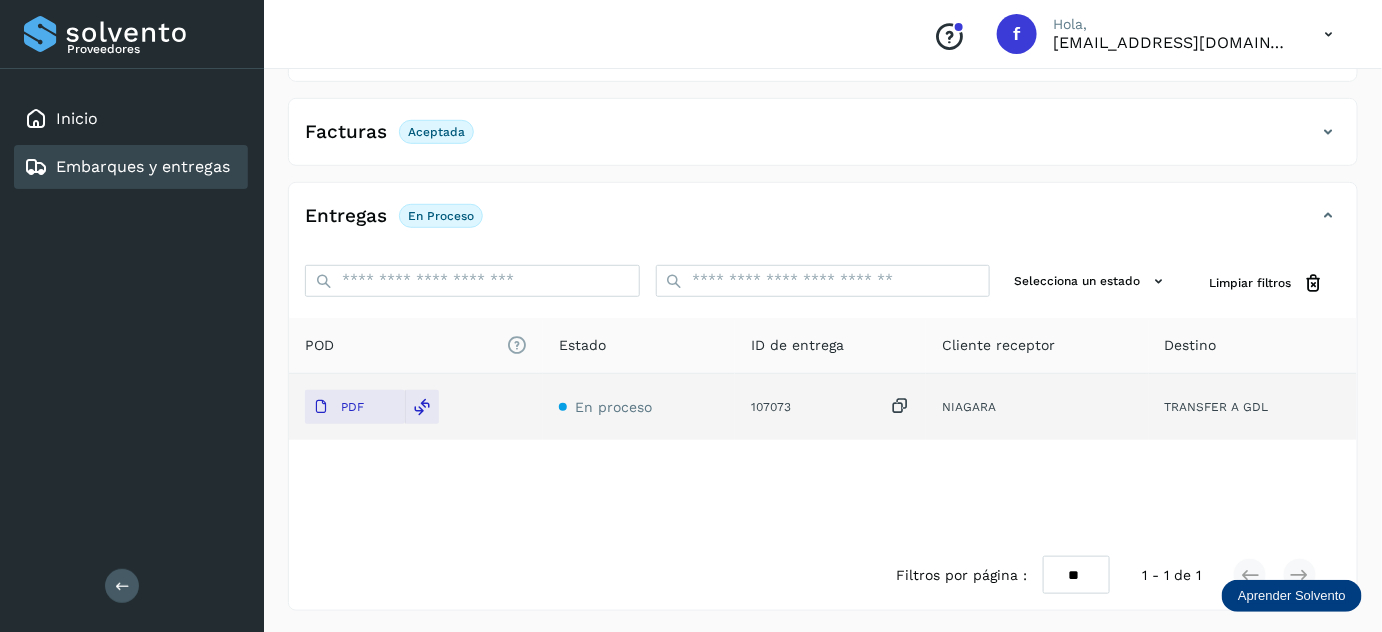 scroll, scrollTop: 0, scrollLeft: 0, axis: both 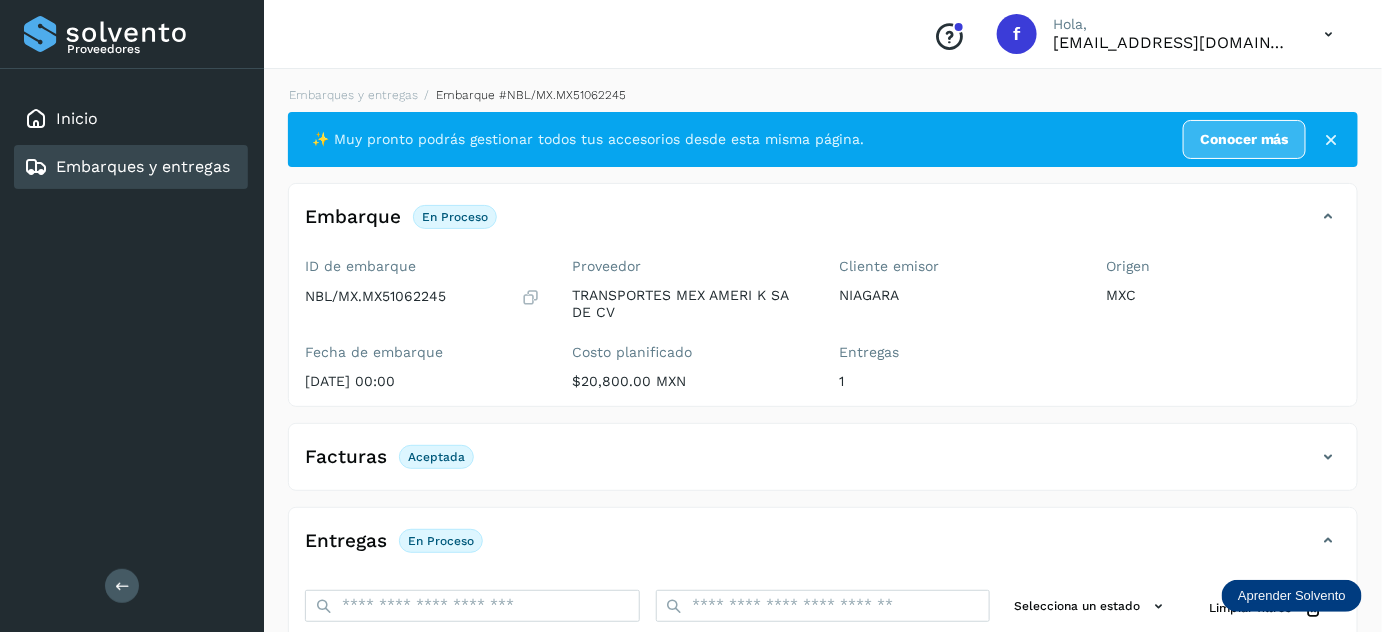 click on "Embarques y entregas Embarque #NBL/MX.MX51062245  ✨ Muy pronto podrás gestionar todos tus accesorios desde esta misma página. Conocer más Embarque En proceso
Verifica el estado de la factura o entregas asociadas a este embarque
ID de embarque NBL/MX.MX51062245 Fecha de embarque [DATE] 00:00 Proveedor TRANSPORTES MEX AMERI K SA DE CV Costo planificado  $20,800.00 MXN  Cliente emisor NIAGARA Entregas 1 Origen MXC Facturas Aceptada Estado Aceptada Entregas En proceso Selecciona un estado Limpiar filtros POD
El tamaño máximo de archivo es de 20 Mb.
Estado ID de entrega Cliente receptor Destino PDF En proceso 107073  NIAGARA TRANSFER A GDL NIAGARA 107073 PDF Destino: TRANSFER A GDL En proceso Filtros por página : ** ** ** 1 - 1 de 1" at bounding box center (823, 511) 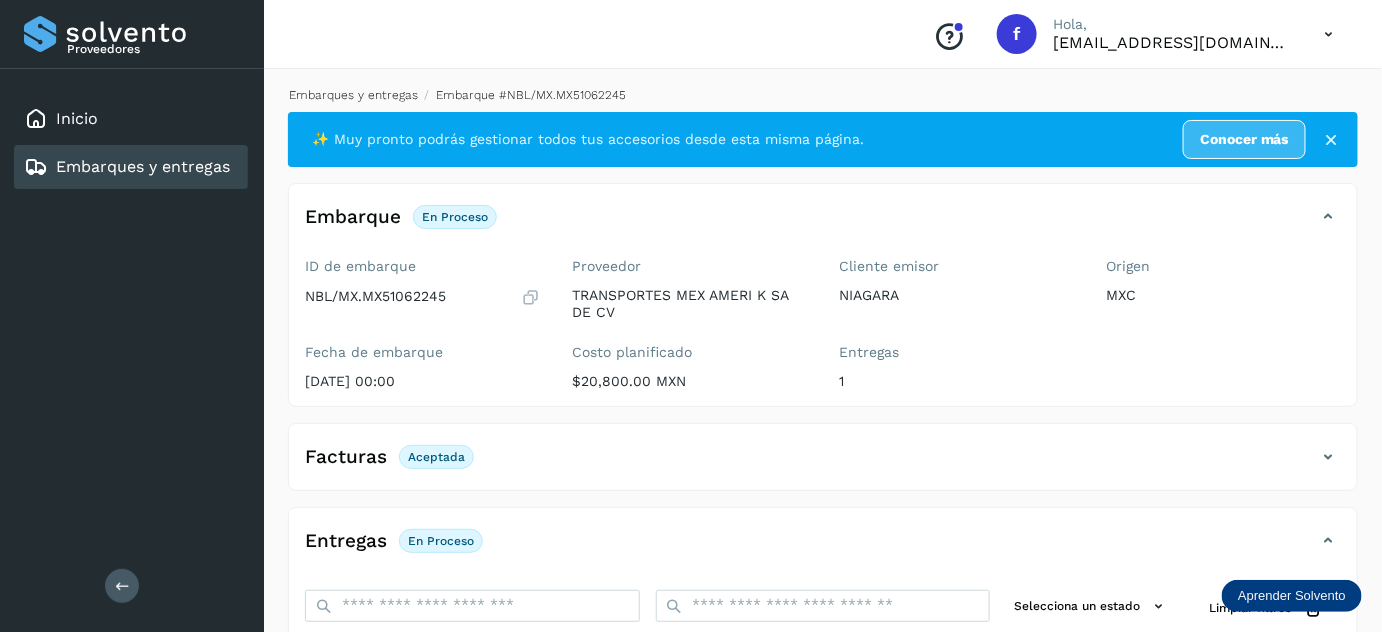 click on "Embarques y entregas" at bounding box center [353, 95] 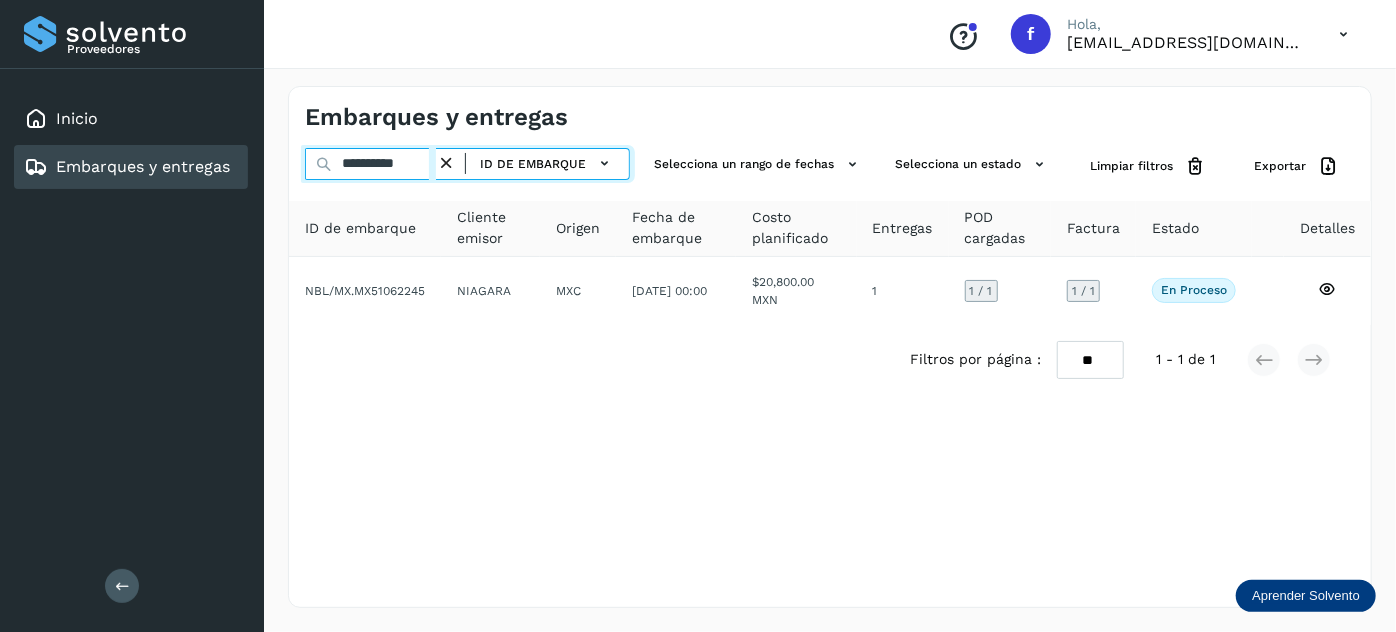 click on "**********" at bounding box center (370, 164) 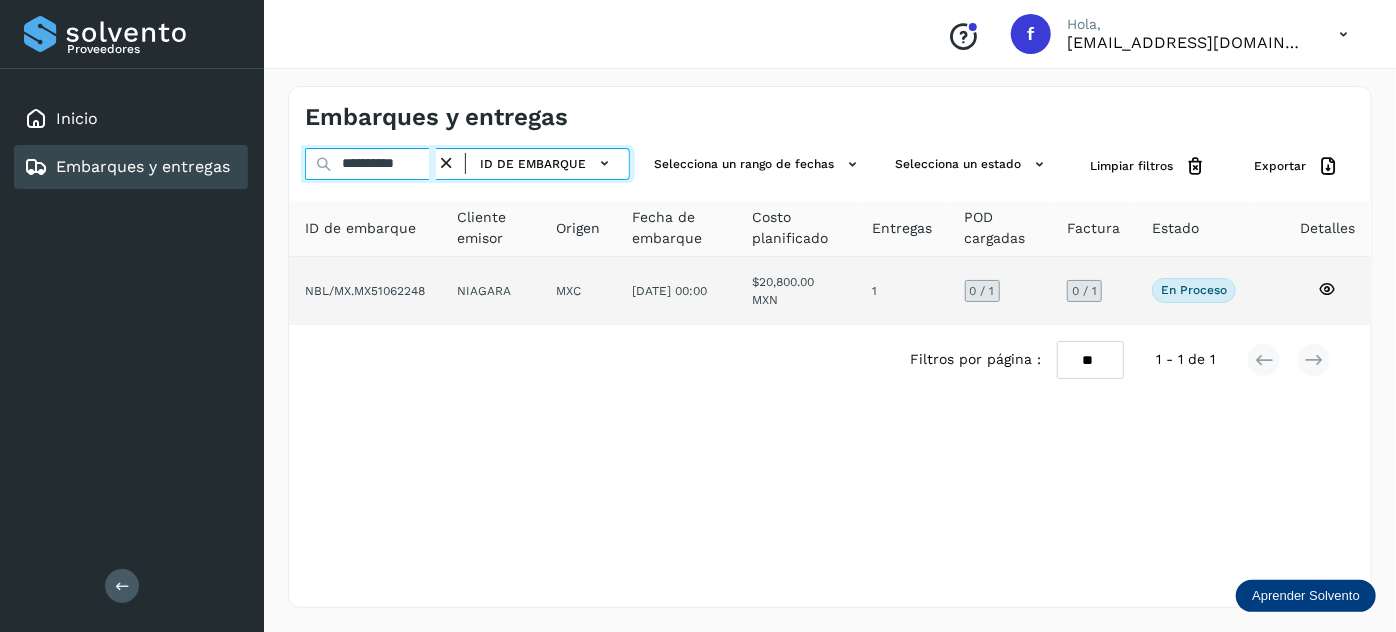 type on "**********" 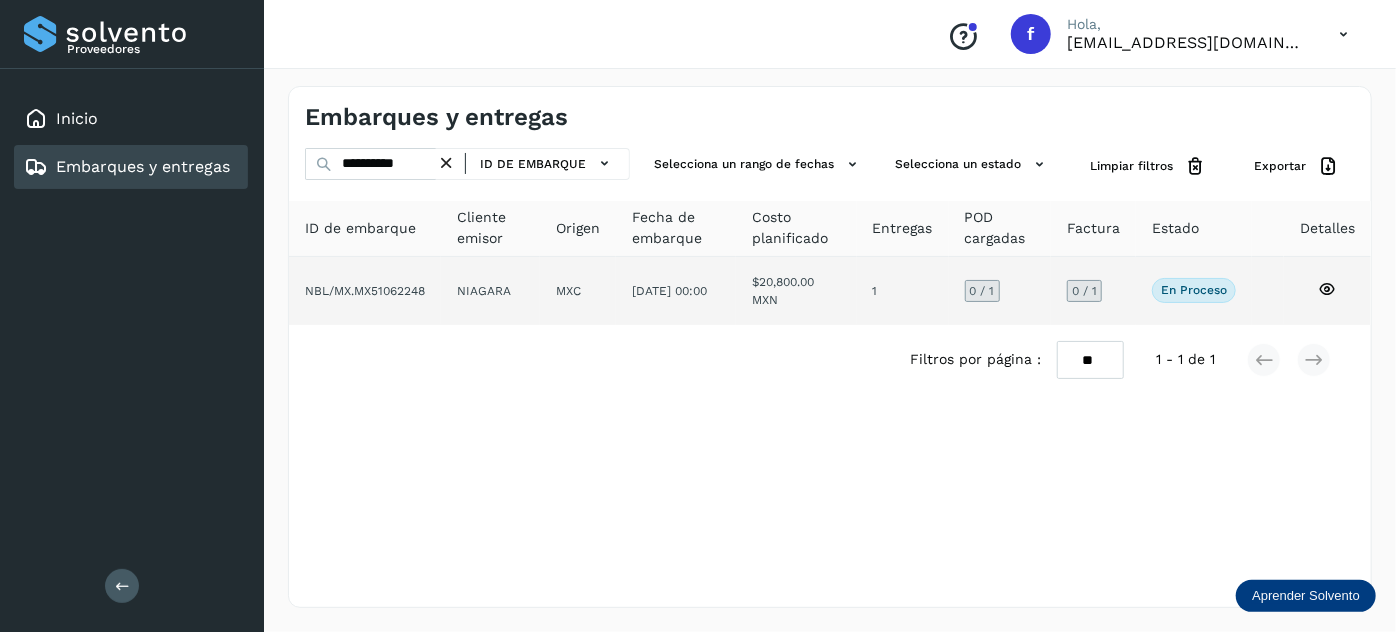 click on "$20,800.00 MXN" 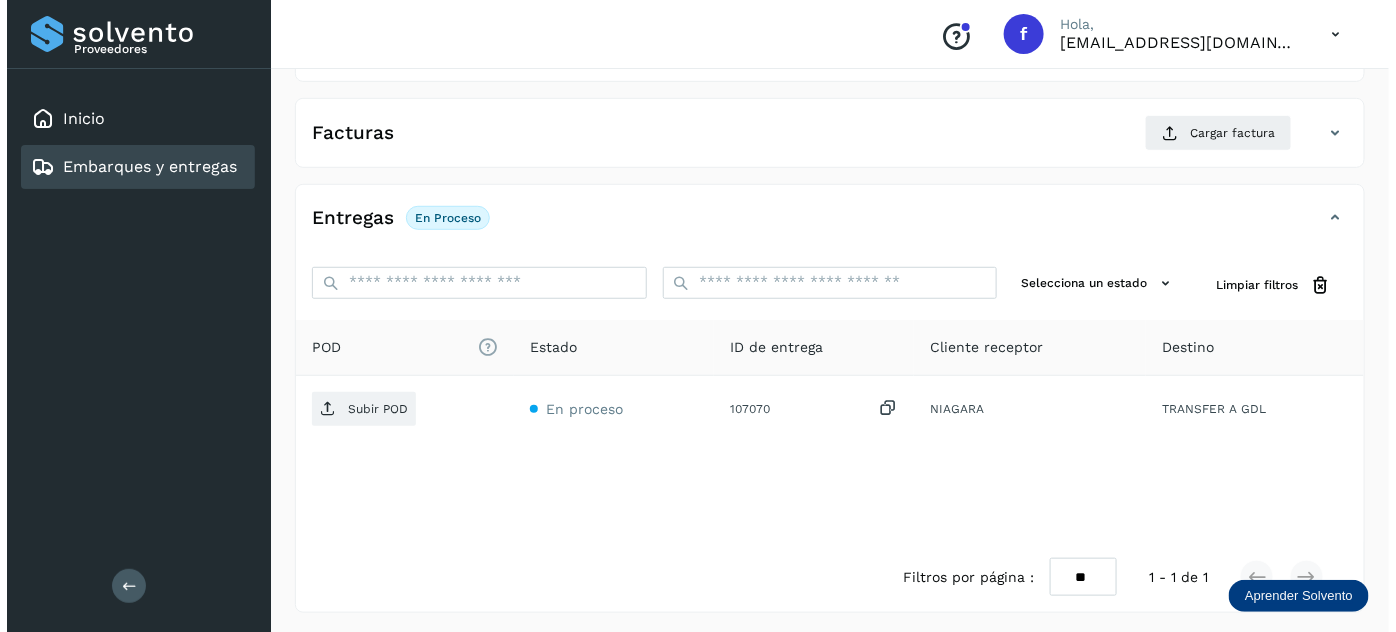 scroll, scrollTop: 327, scrollLeft: 0, axis: vertical 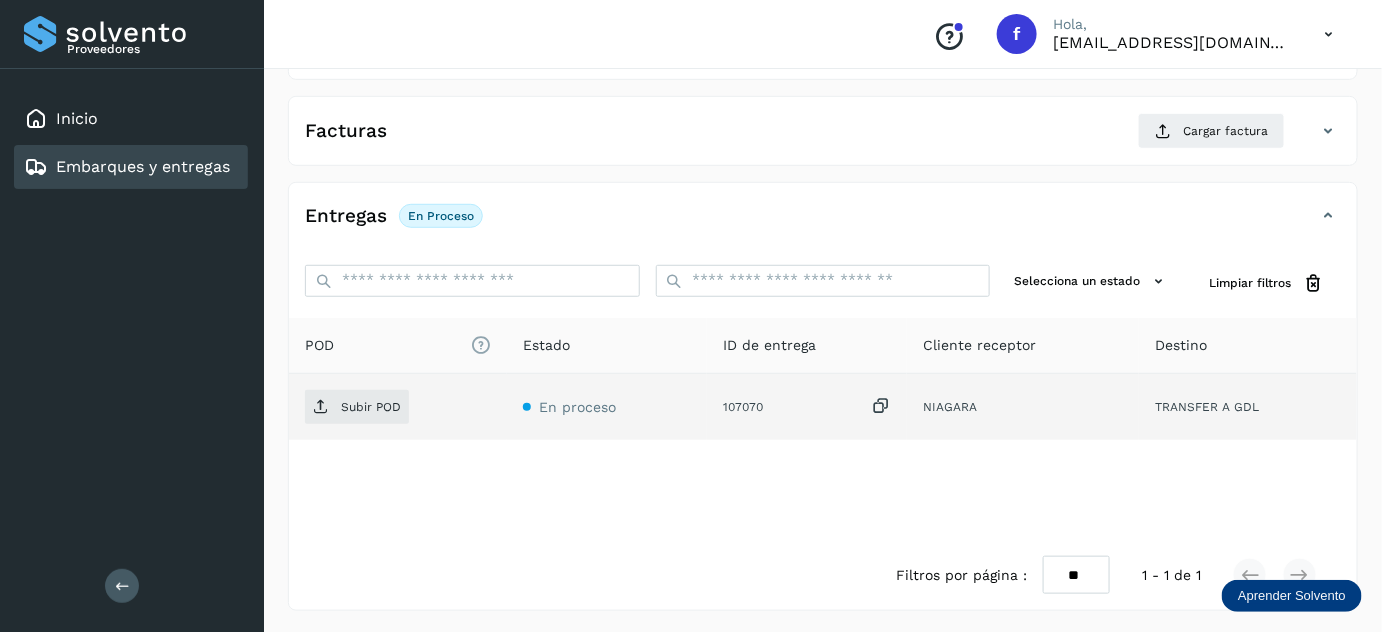 click at bounding box center [881, 406] 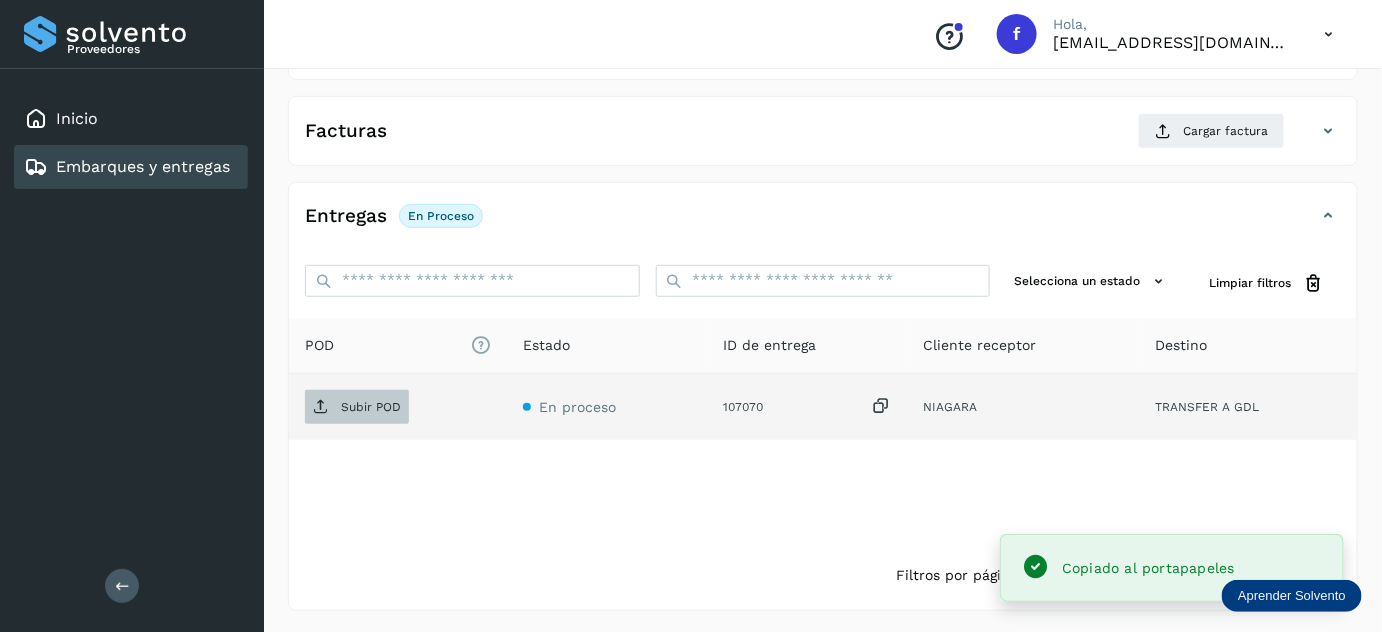 click on "Subir POD" at bounding box center (357, 407) 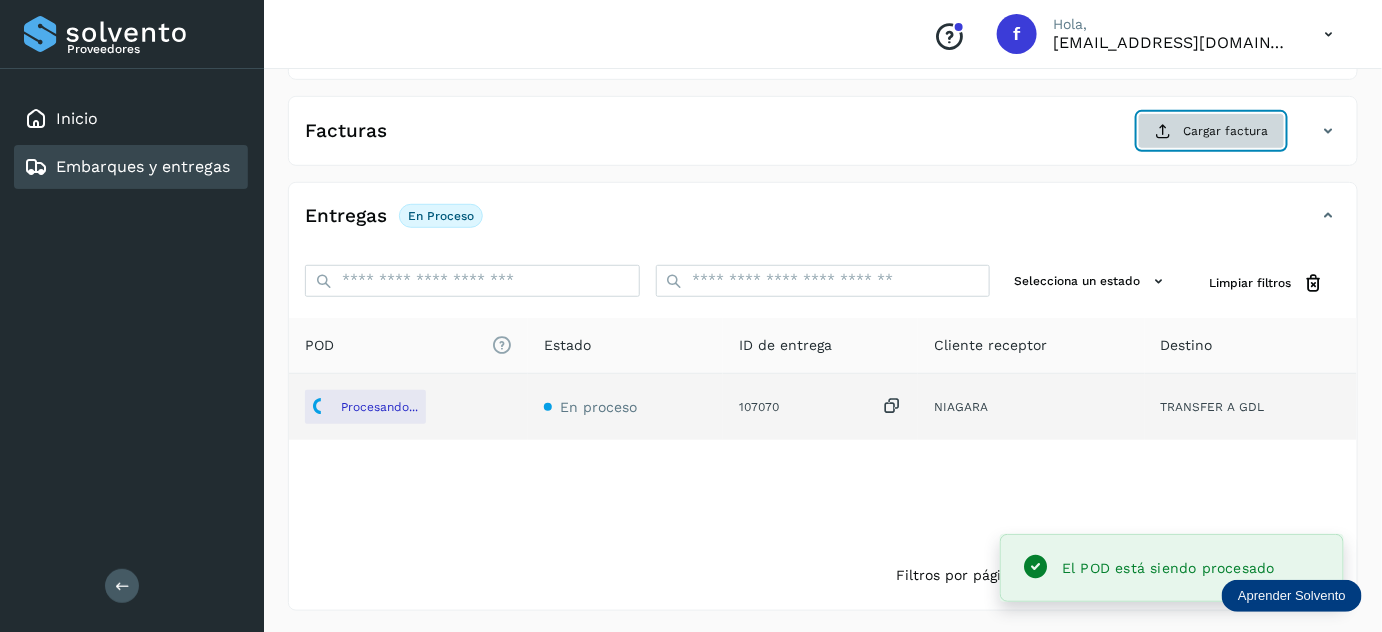 click on "Cargar factura" at bounding box center (1211, 131) 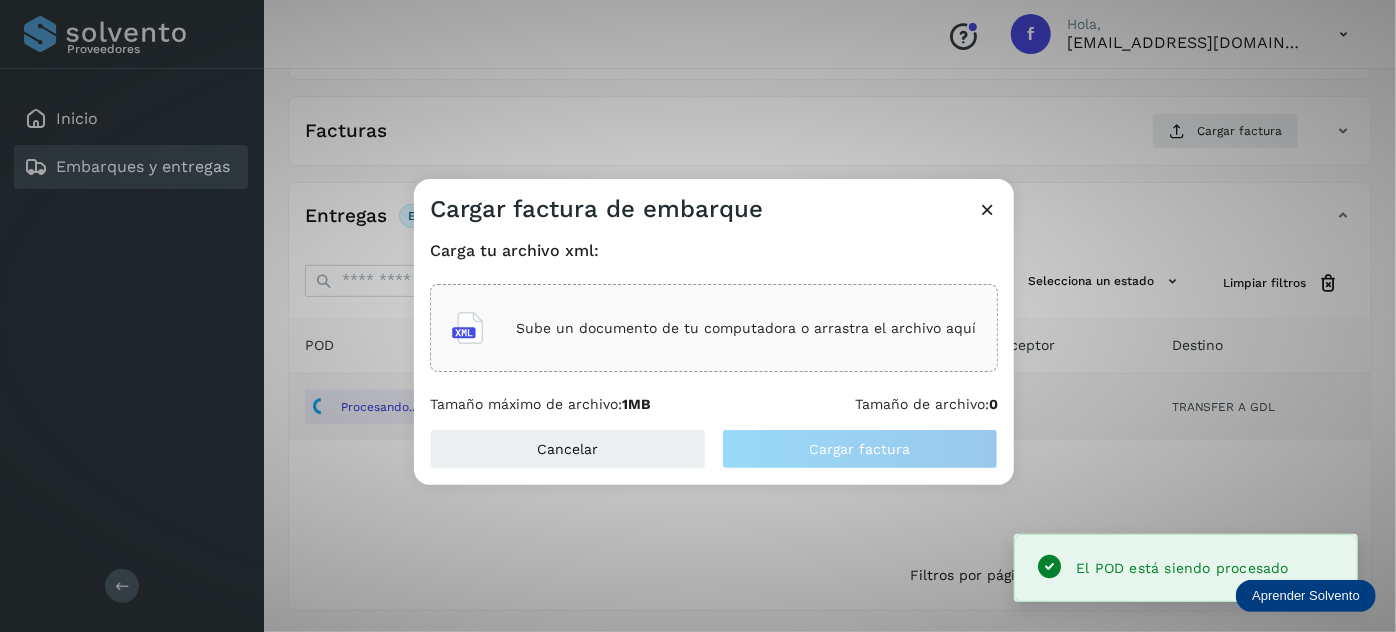 click on "Sube un documento de tu computadora o arrastra el archivo aquí" 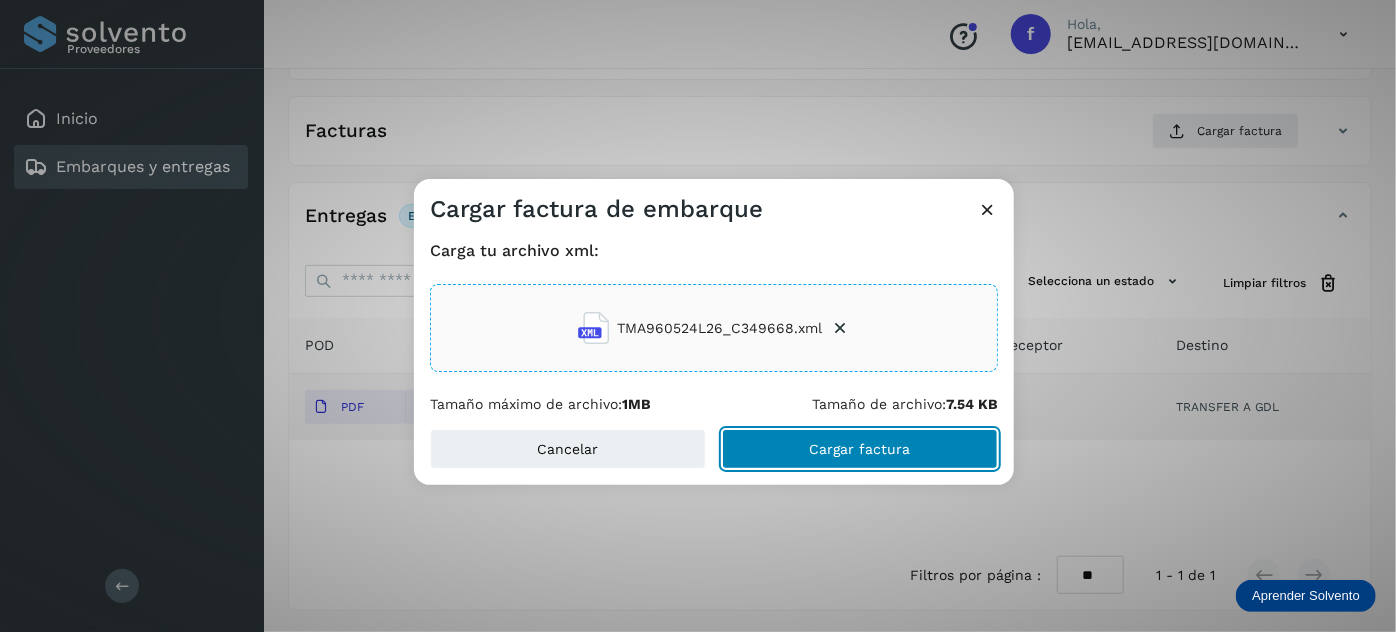 click on "Cargar factura" 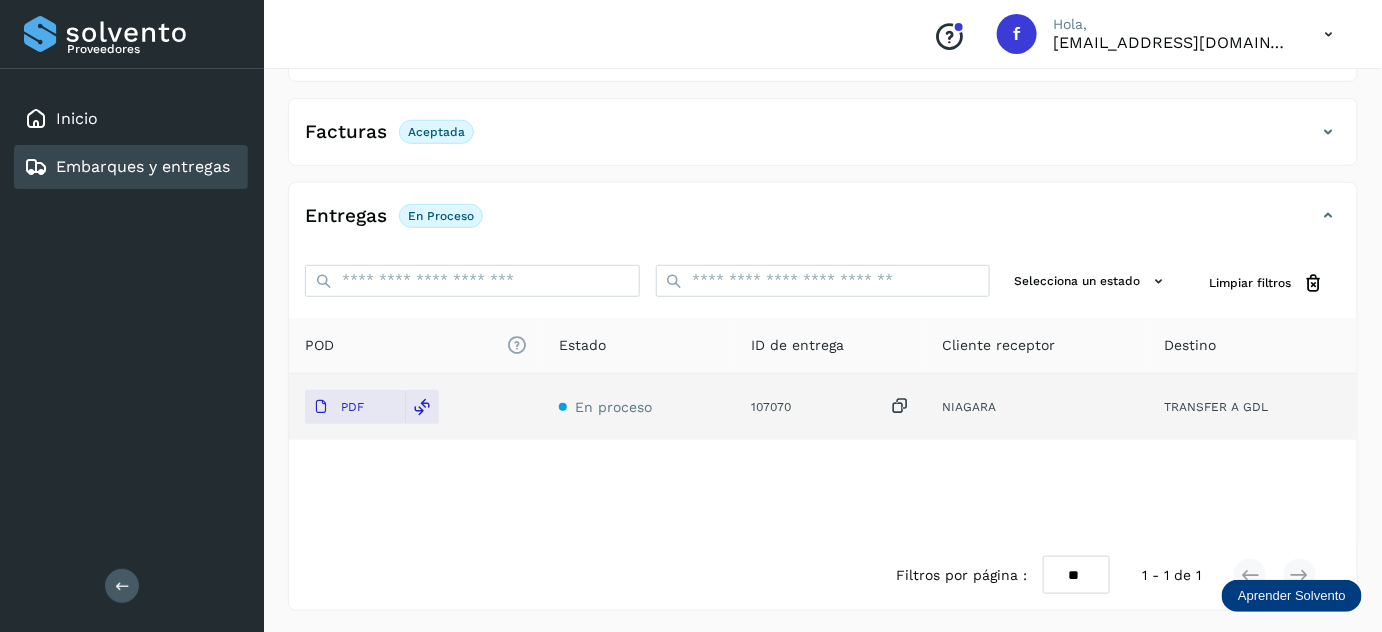scroll, scrollTop: 0, scrollLeft: 0, axis: both 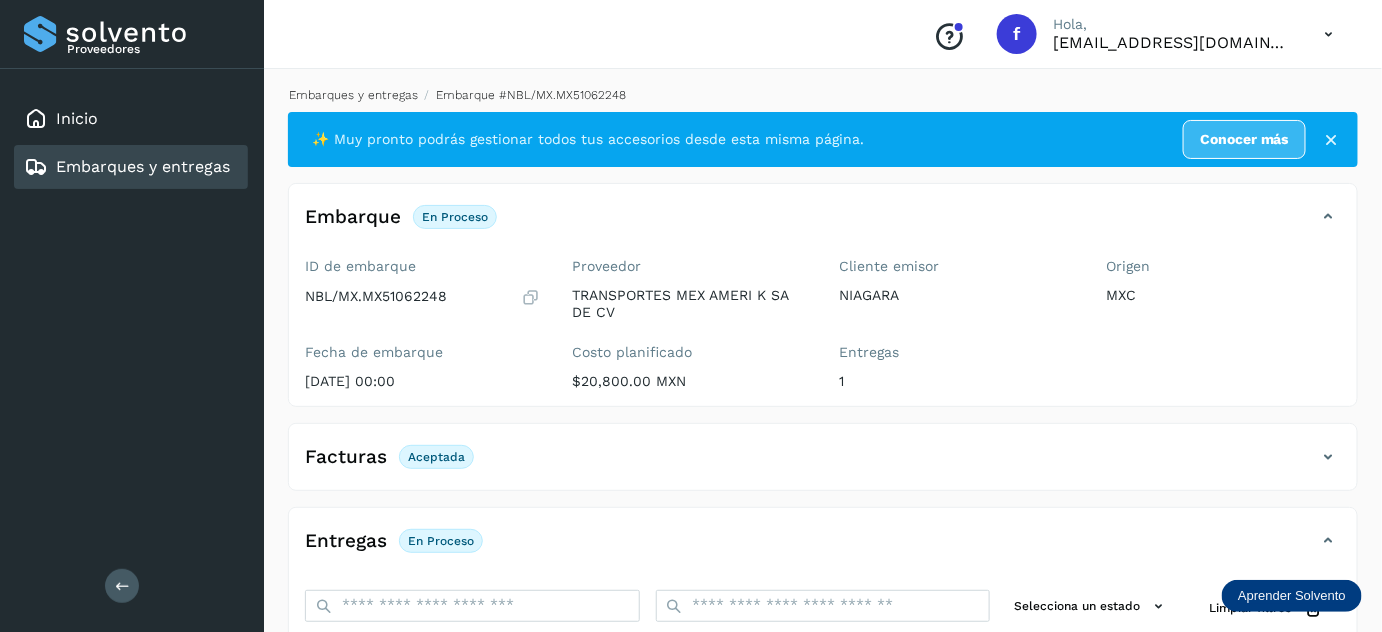 click on "Embarques y entregas" at bounding box center (353, 95) 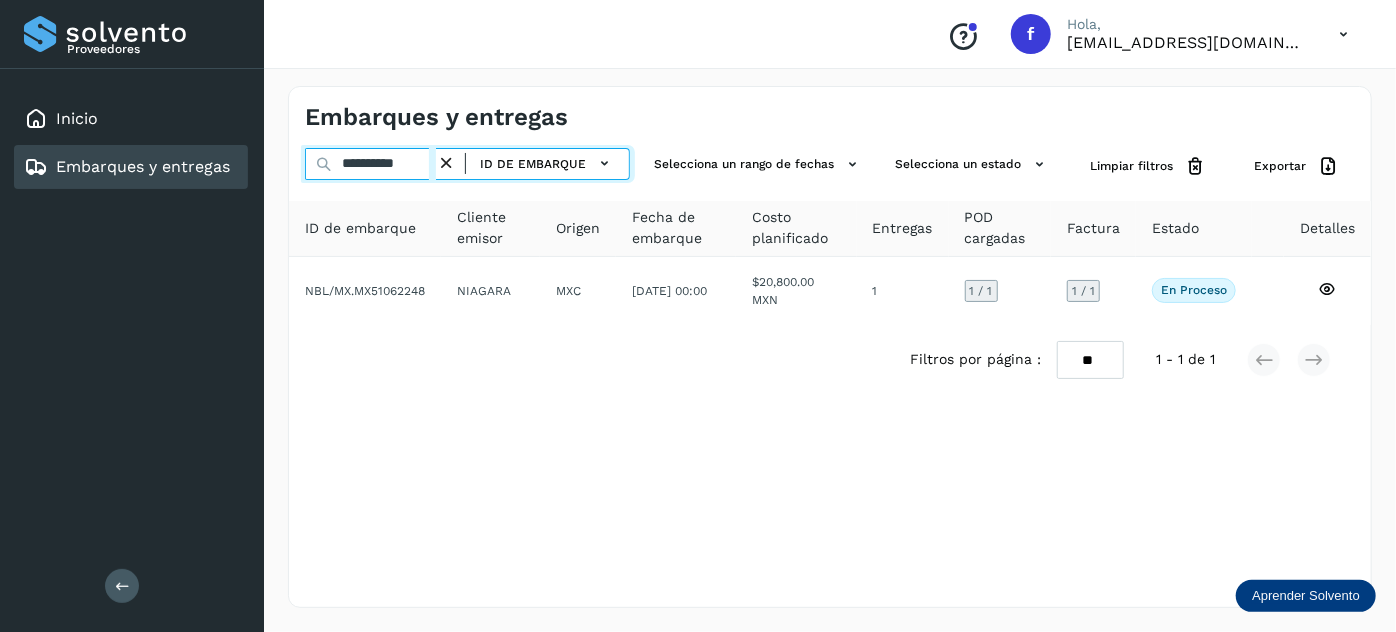 click on "**********" at bounding box center [370, 164] 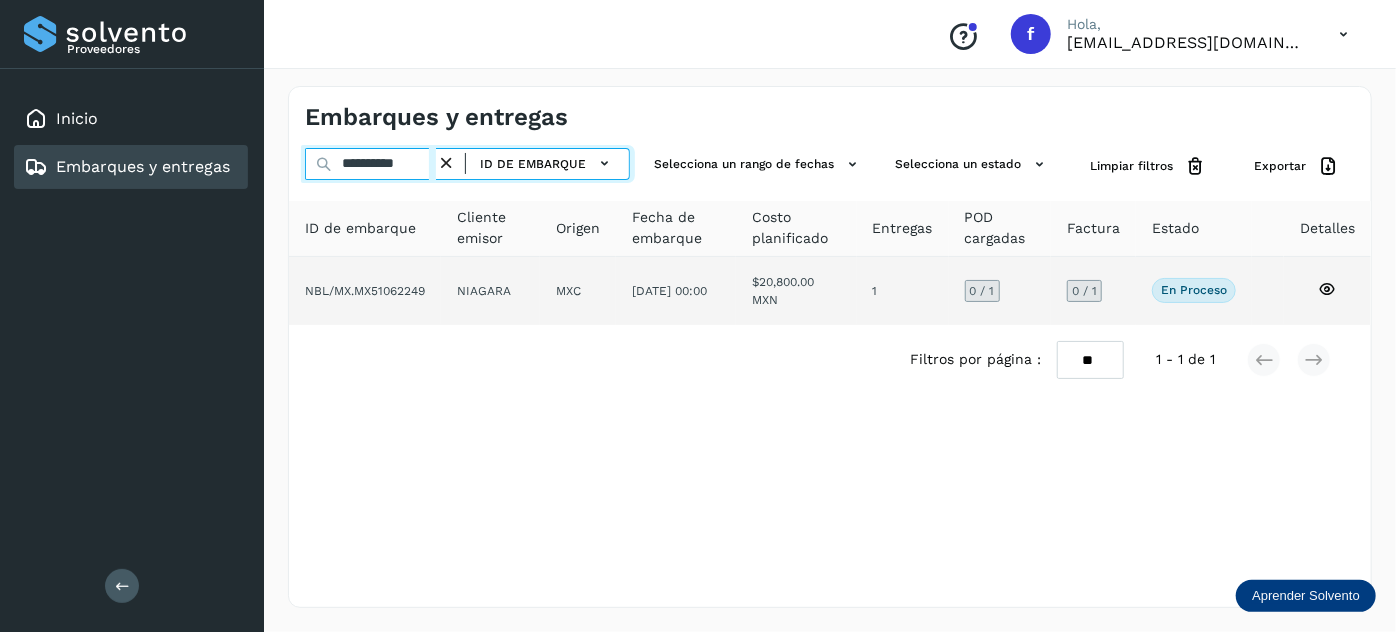 type on "**********" 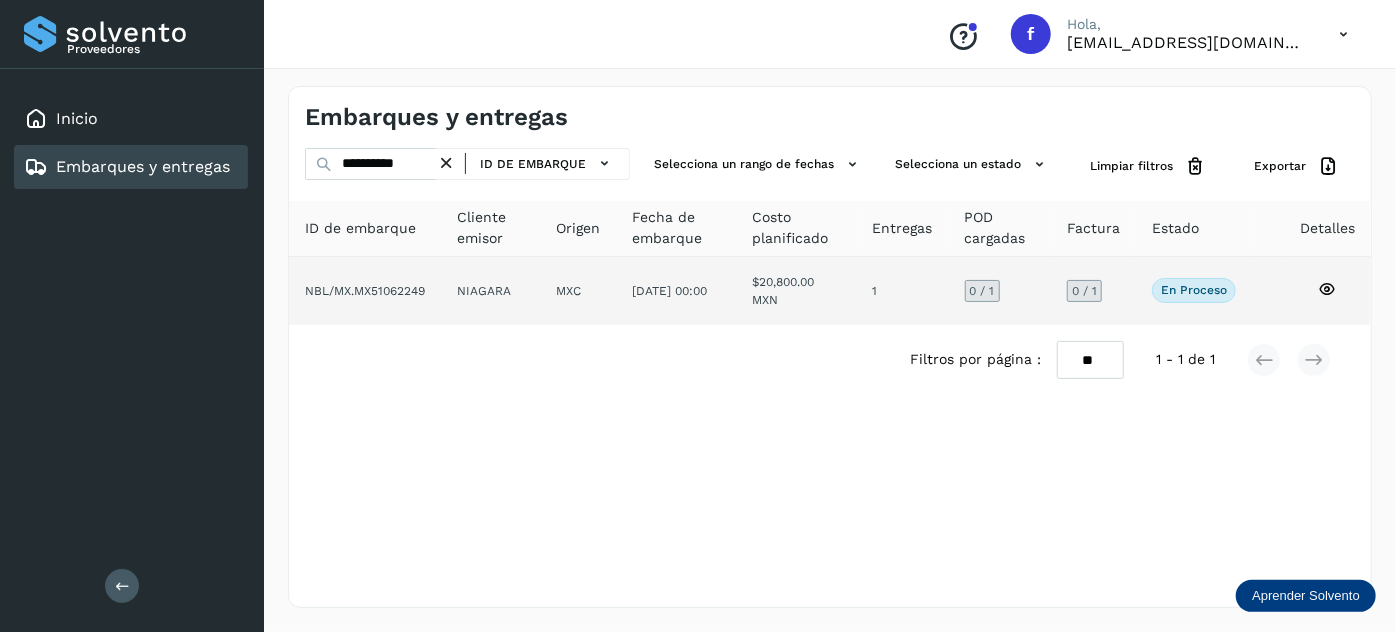 click on "[DATE] 00:00" 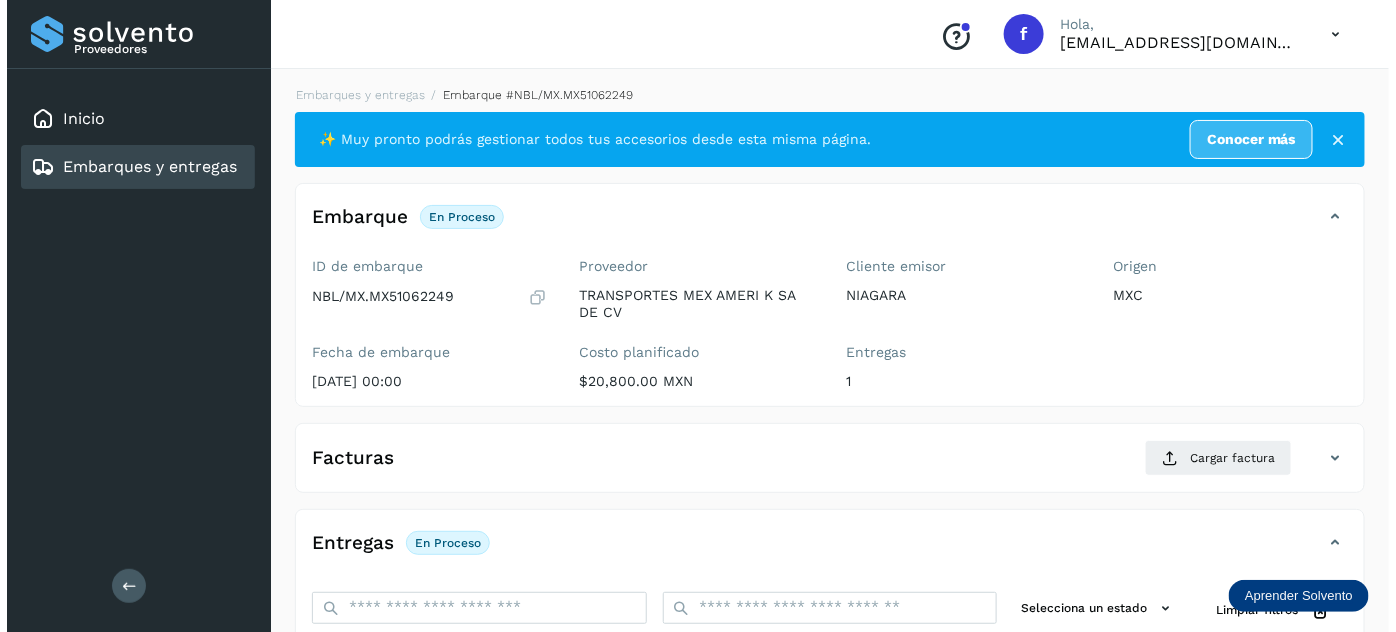 scroll, scrollTop: 327, scrollLeft: 0, axis: vertical 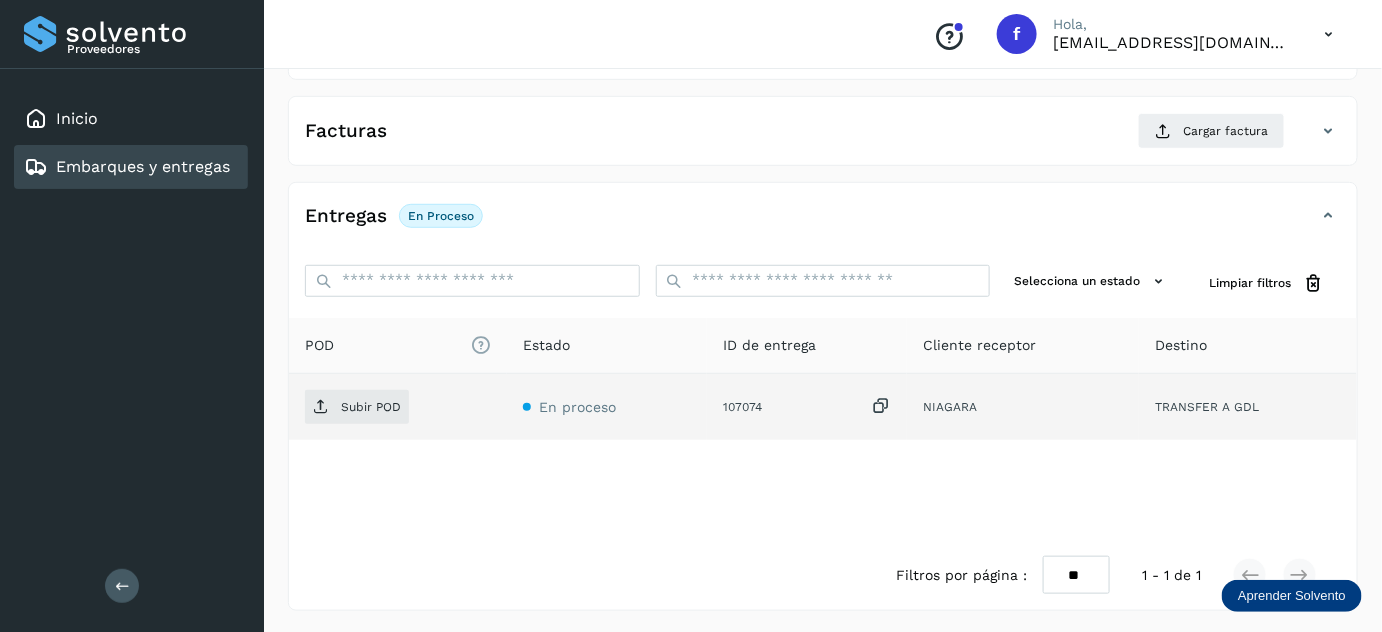click at bounding box center [881, 406] 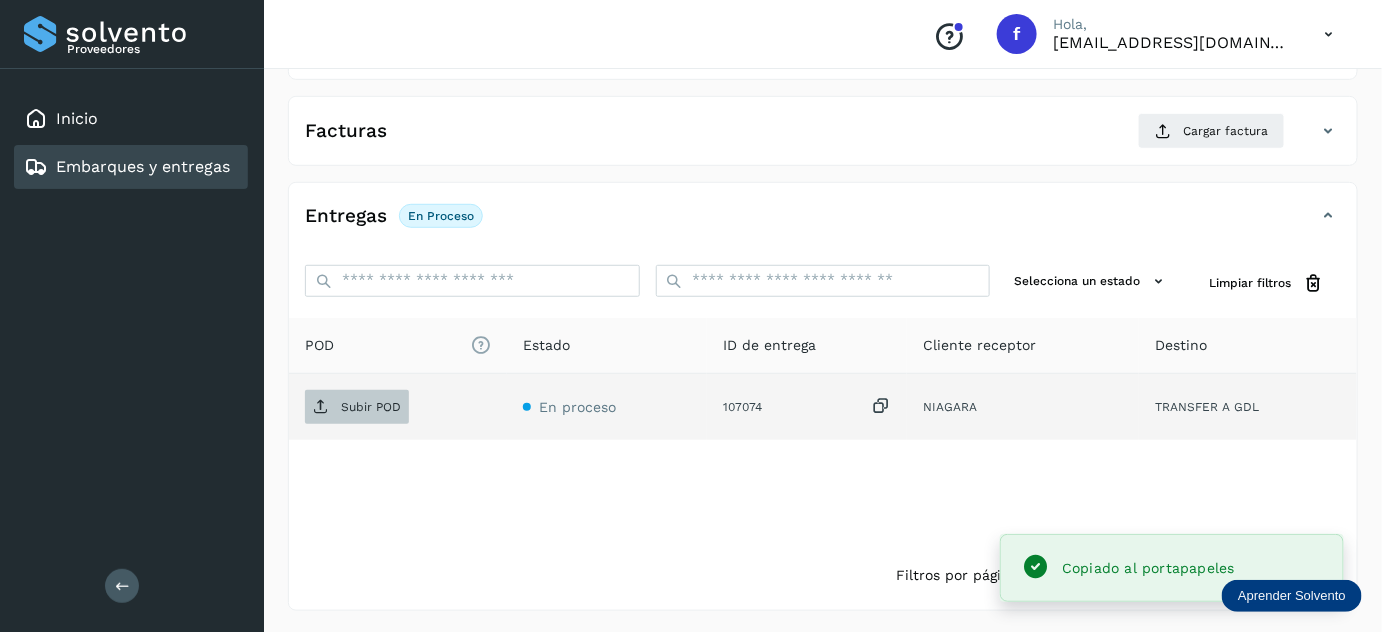click on "Subir POD" at bounding box center [371, 407] 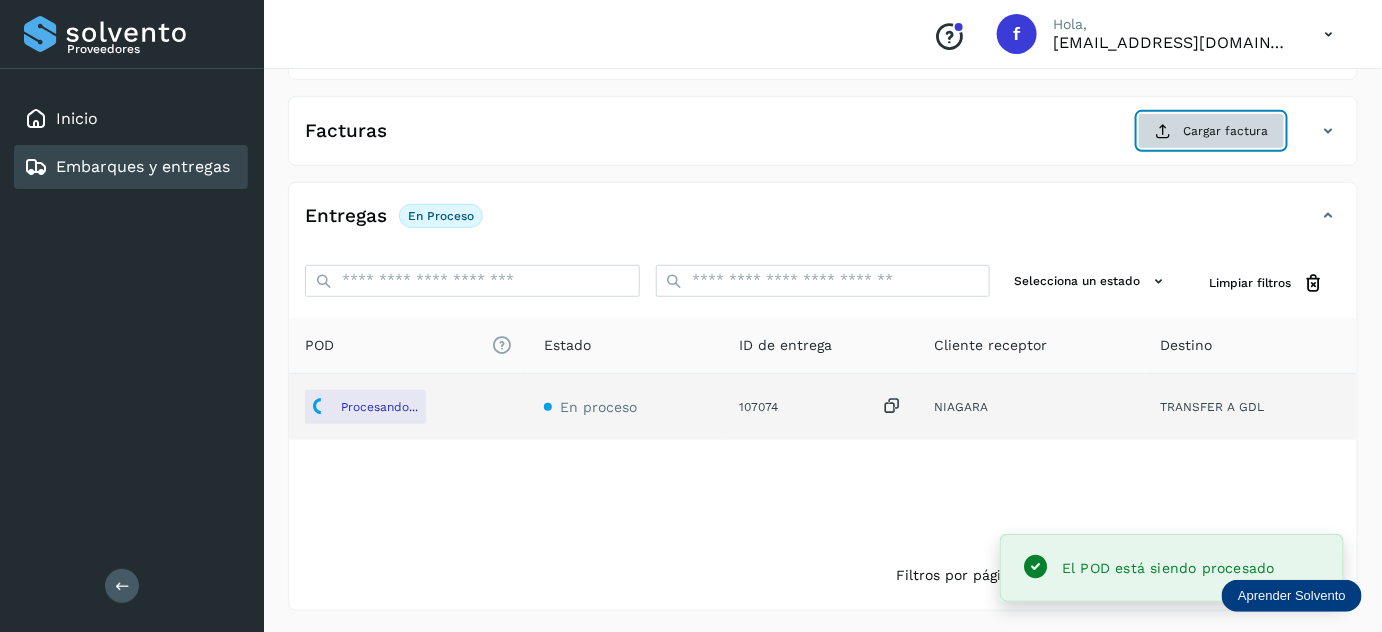 click on "Cargar factura" 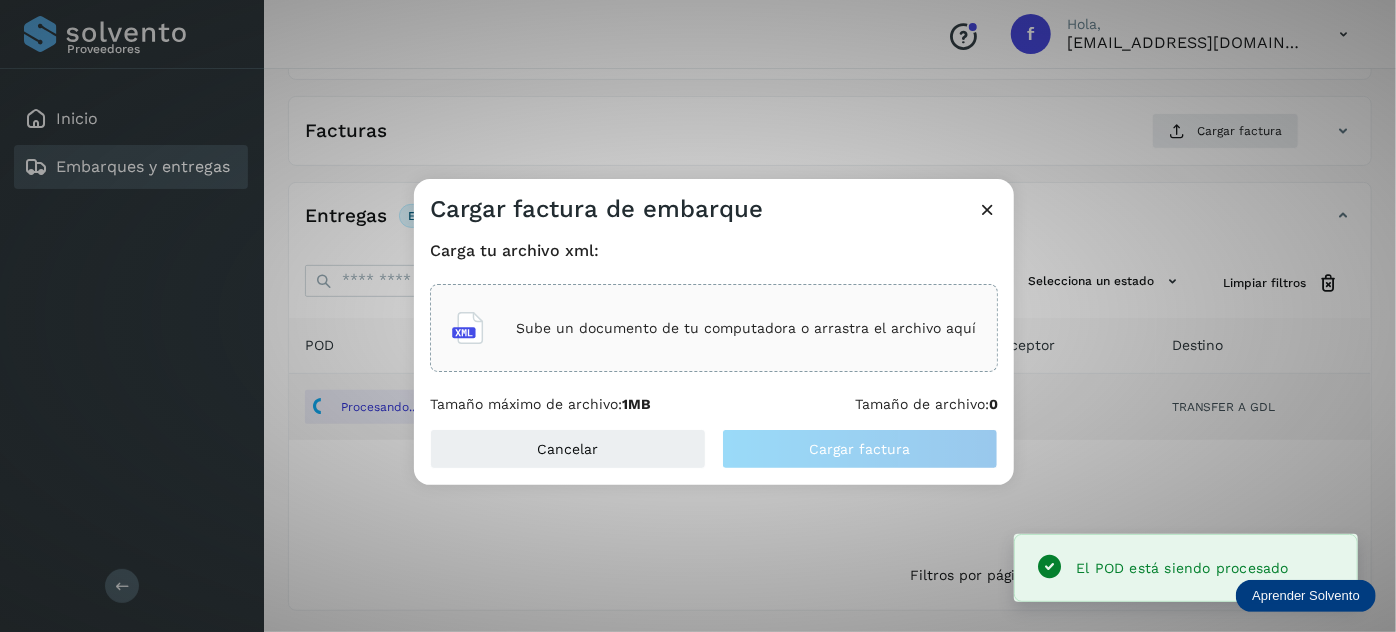 click on "Sube un documento de tu computadora o arrastra el archivo aquí" at bounding box center [714, 328] 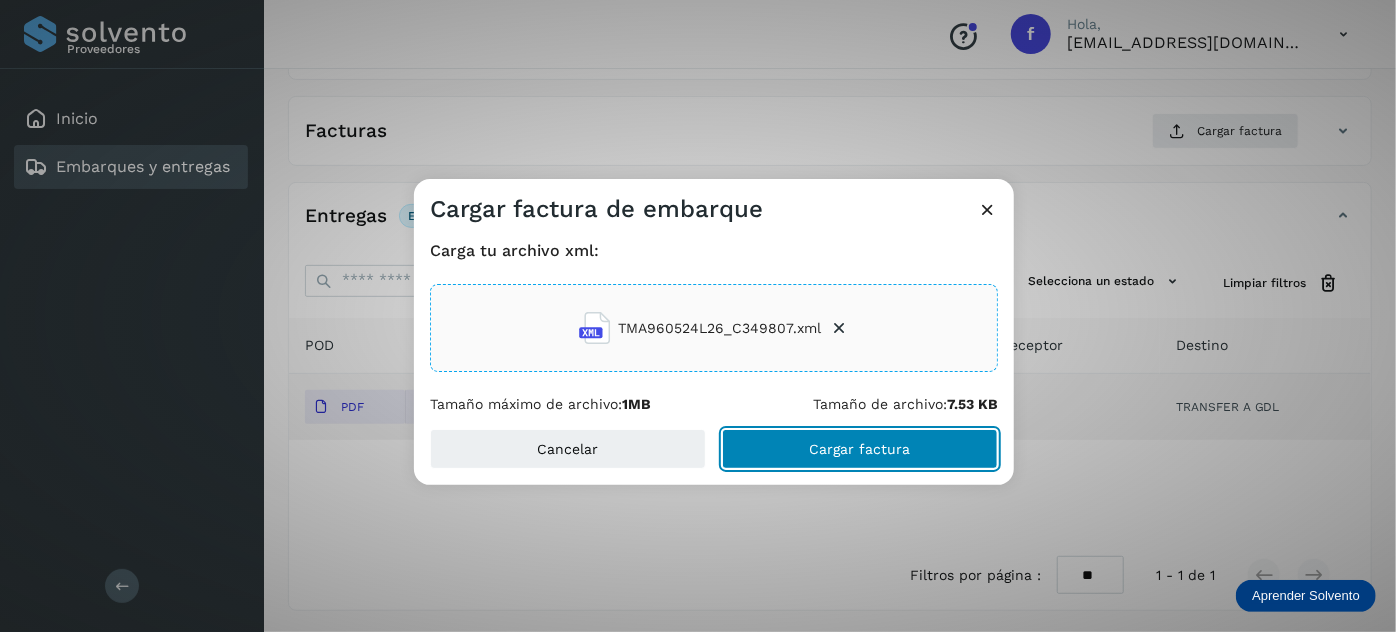 click on "Cargar factura" 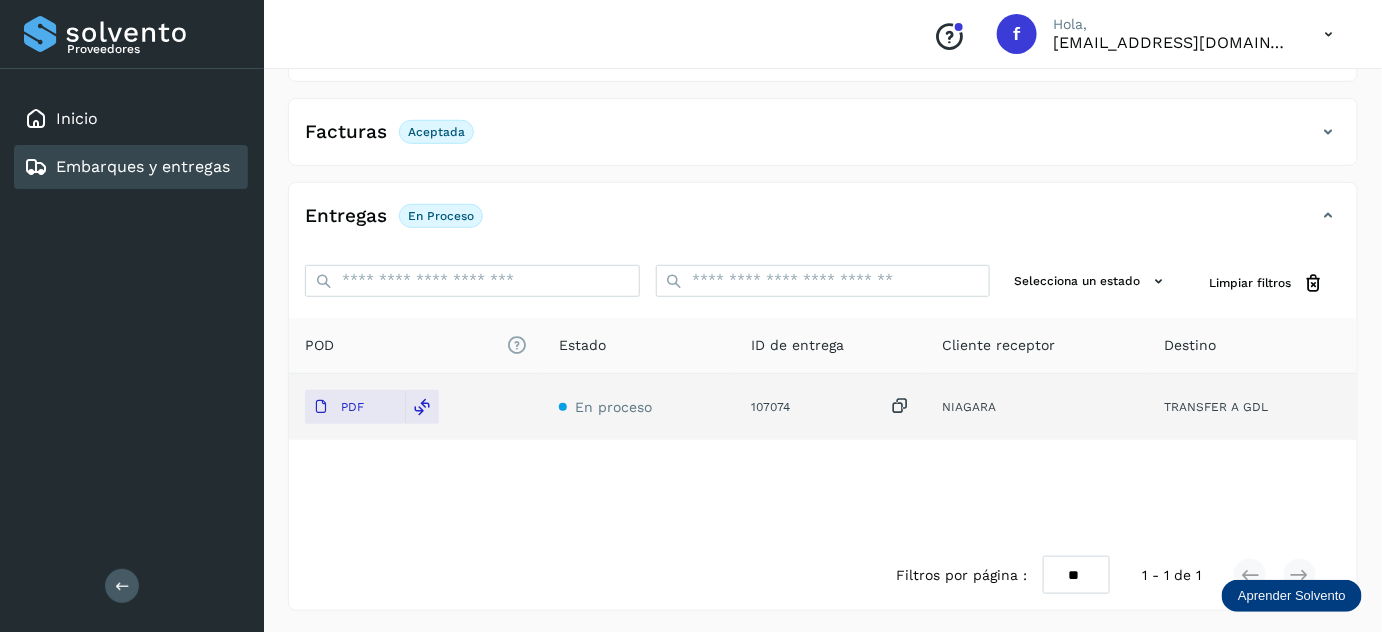 scroll, scrollTop: 0, scrollLeft: 0, axis: both 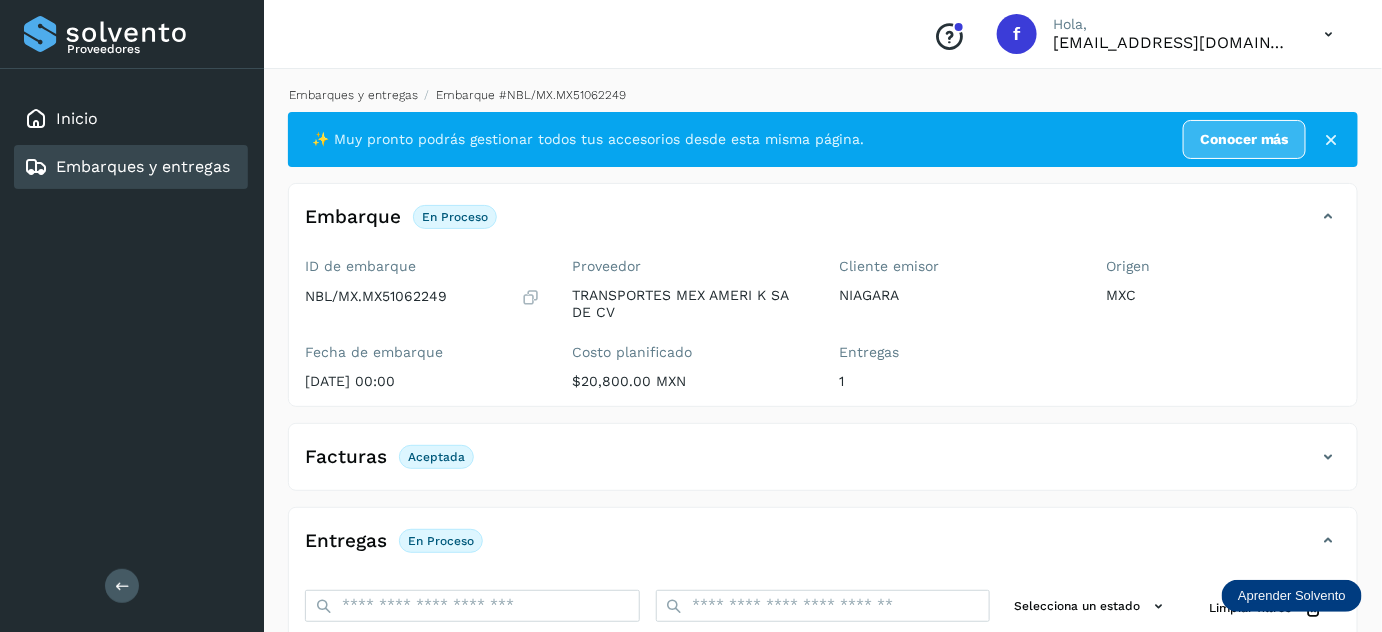 click on "Embarques y entregas" at bounding box center (353, 95) 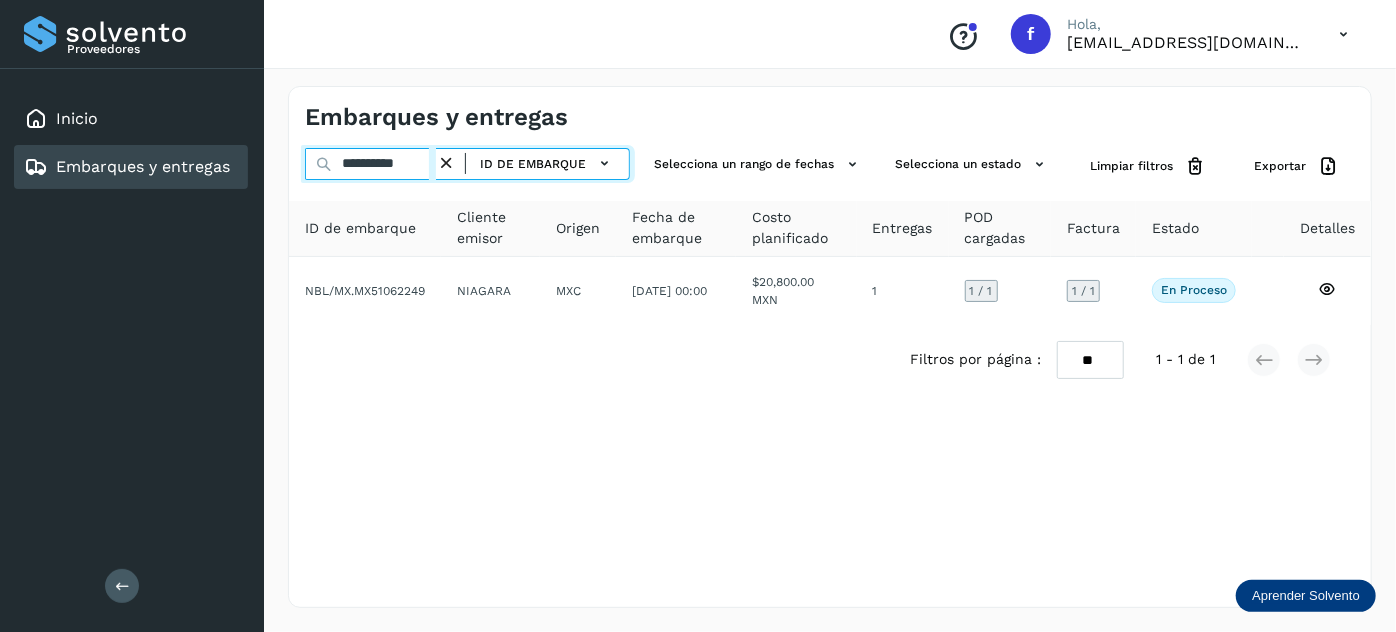 click on "**********" at bounding box center (370, 164) 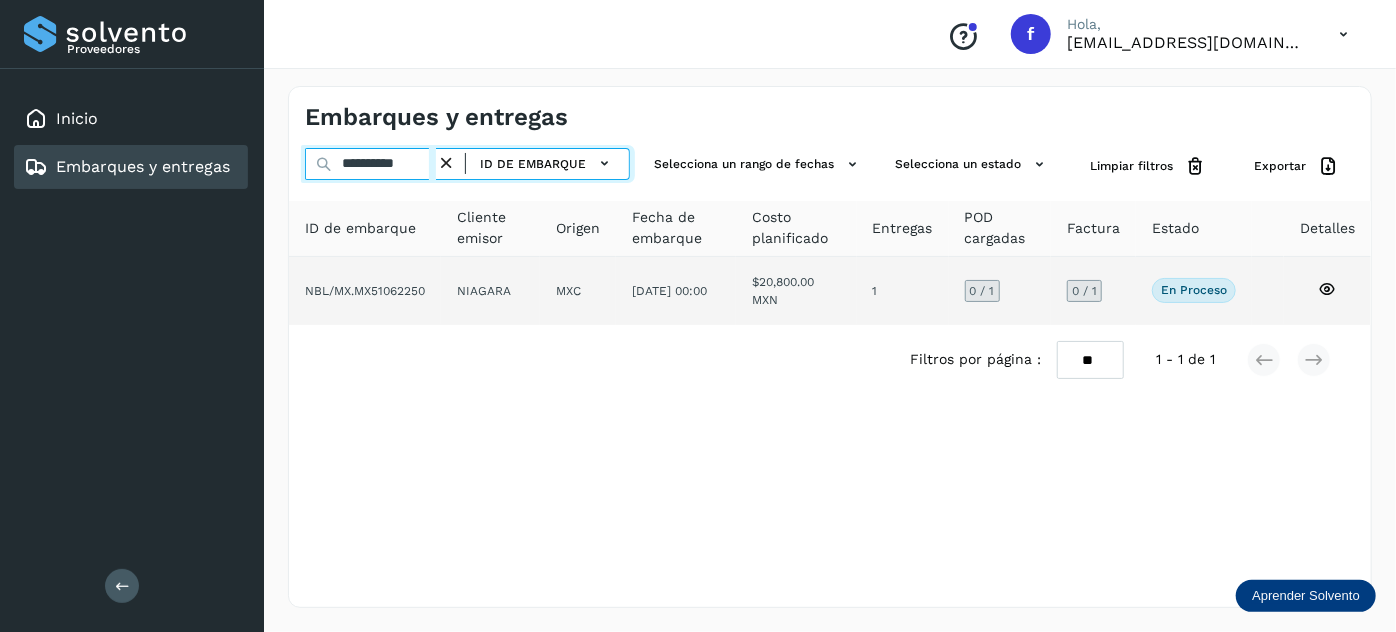 type on "**********" 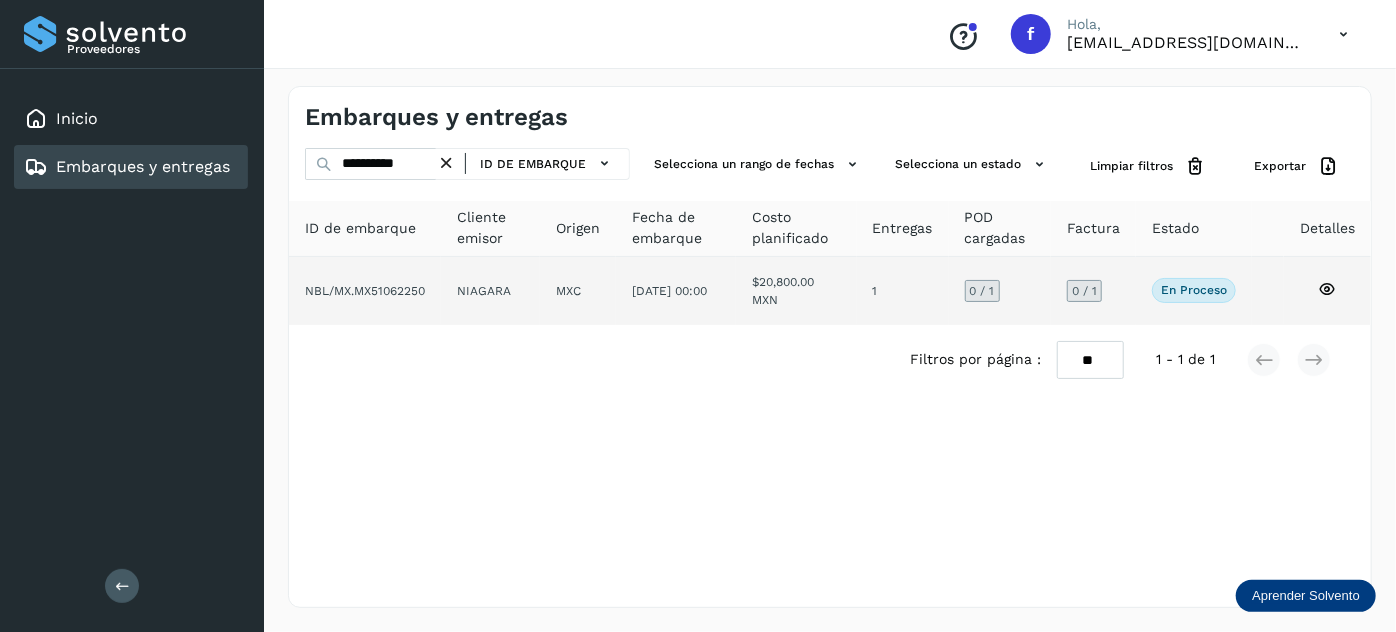click on "$20,800.00 MXN" 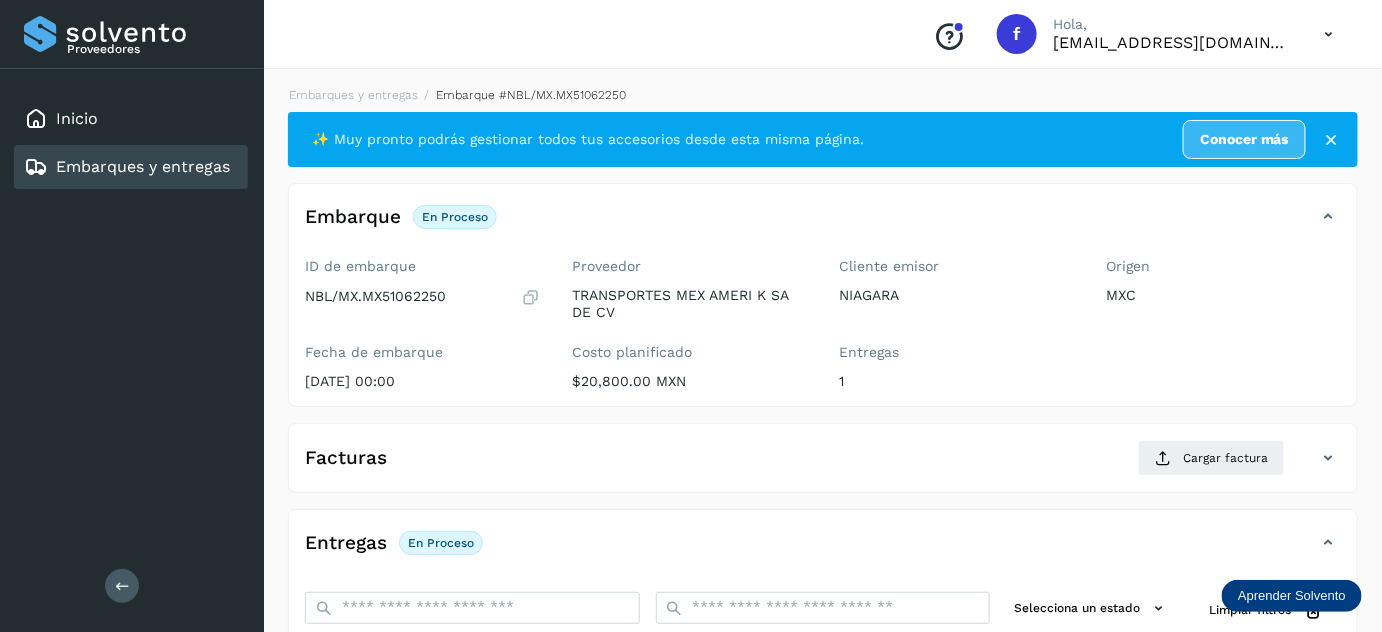 scroll, scrollTop: 314, scrollLeft: 0, axis: vertical 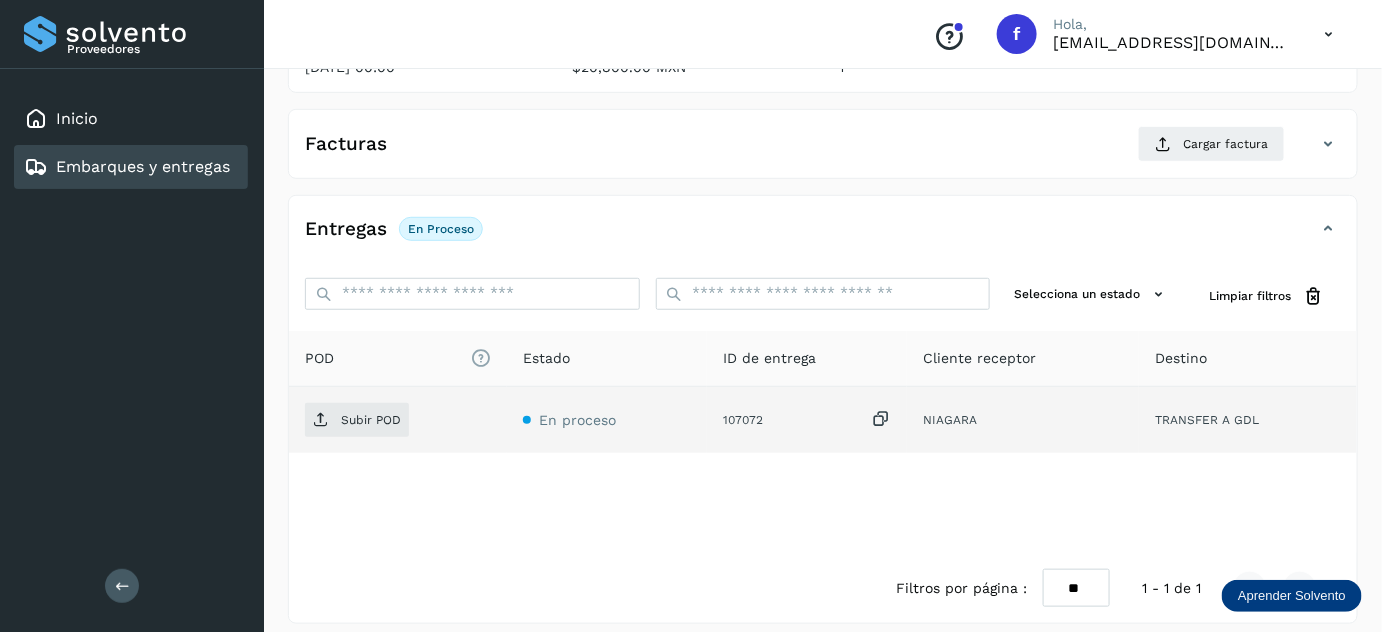 click at bounding box center [881, 419] 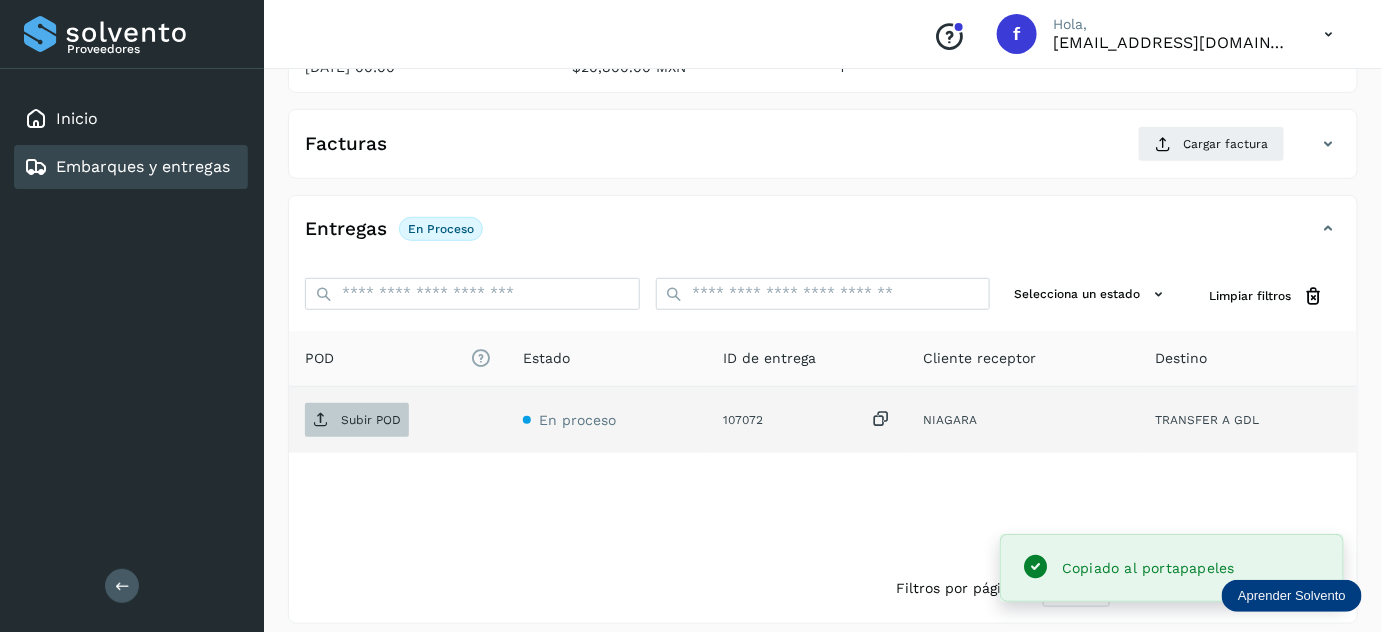 click at bounding box center [321, 420] 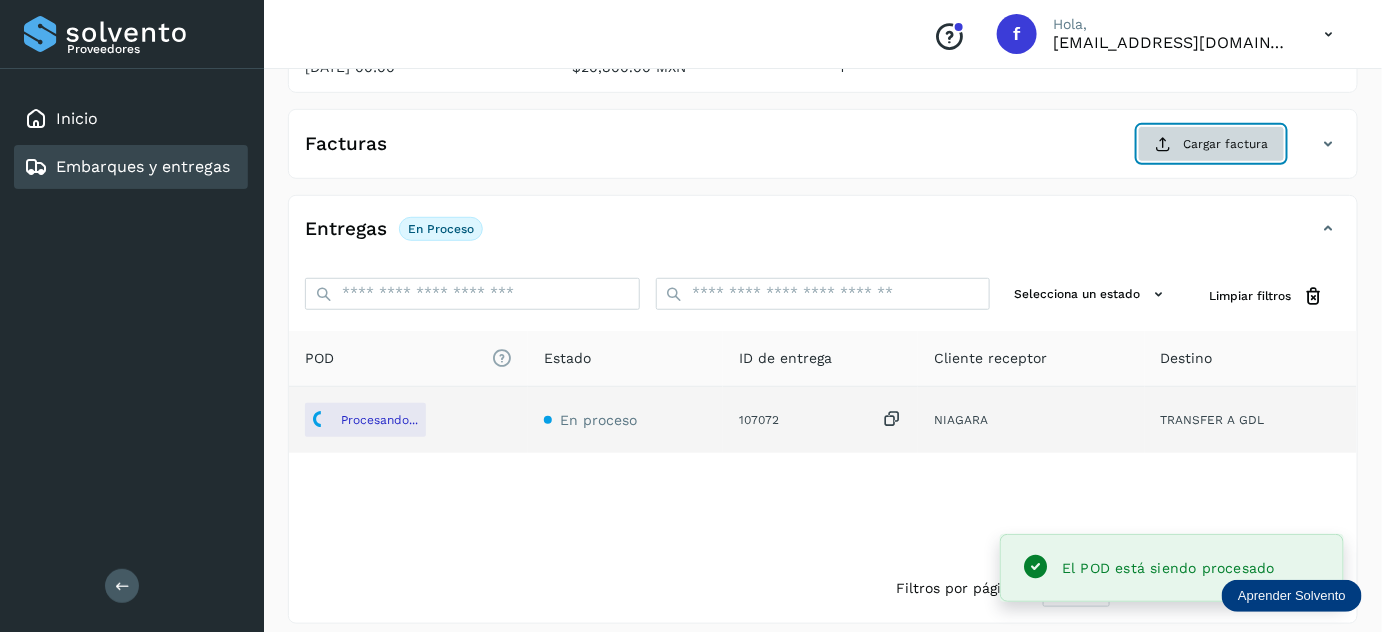 click on "Cargar factura" 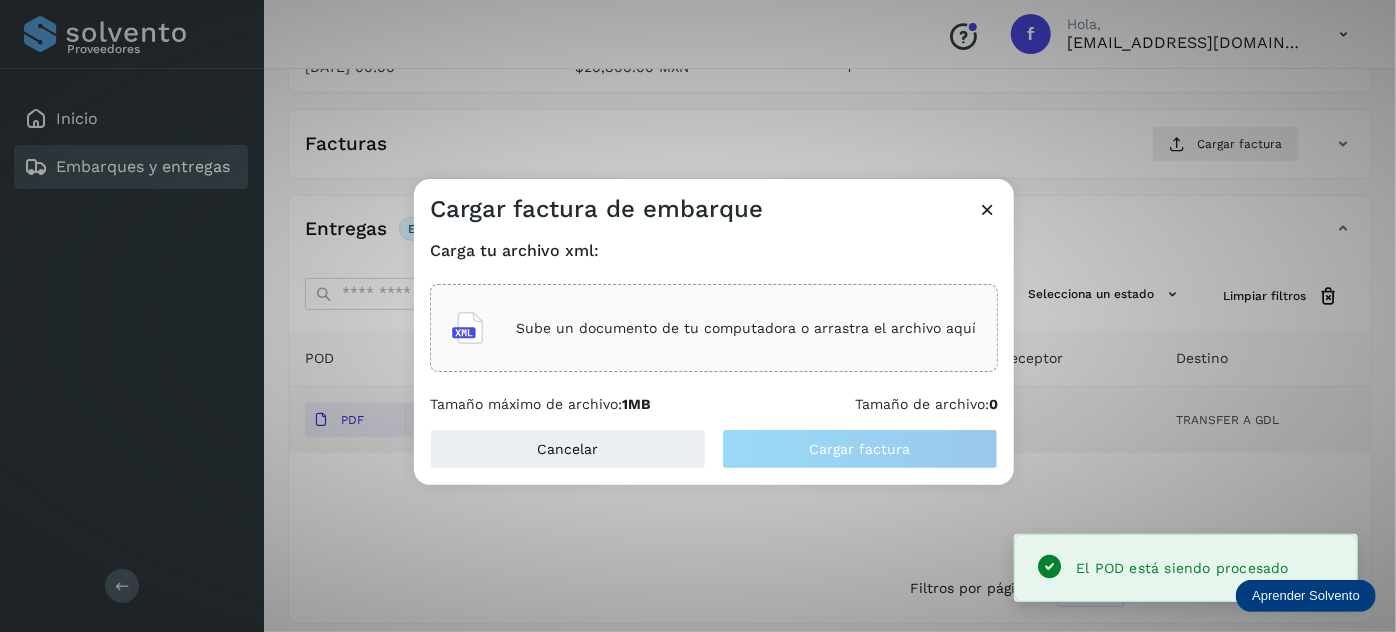 click on "Sube un documento de tu computadora o arrastra el archivo aquí" 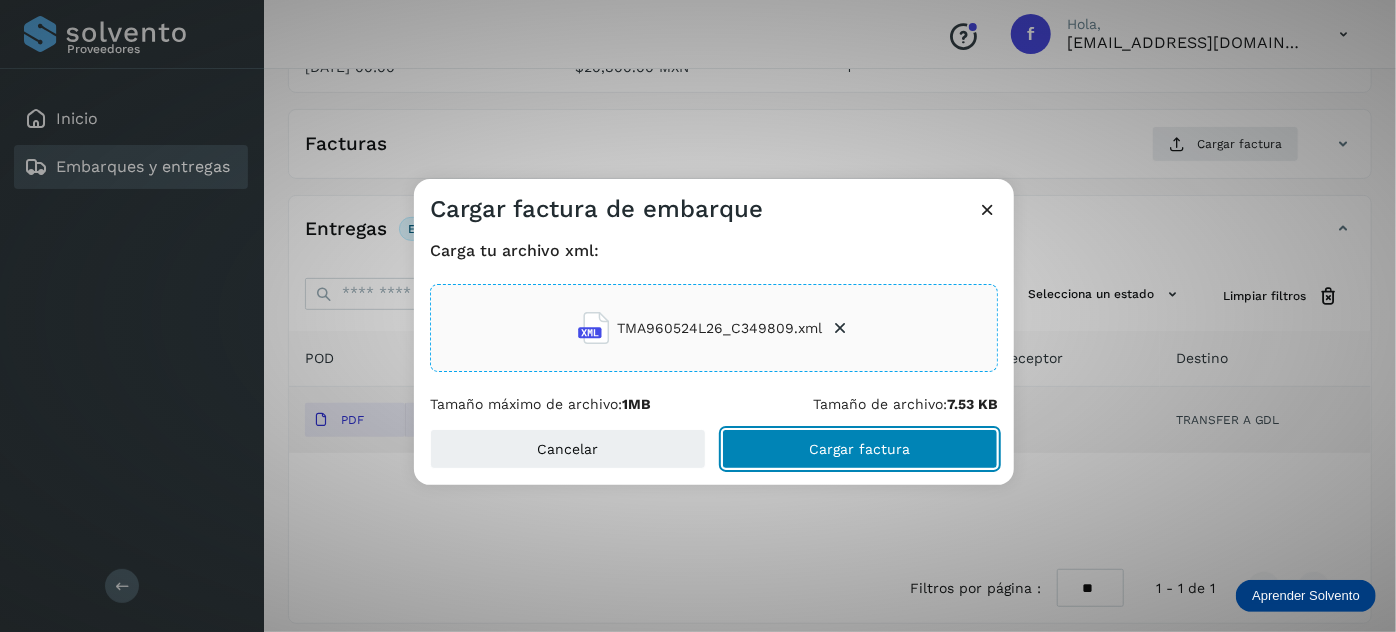 click on "Cargar factura" 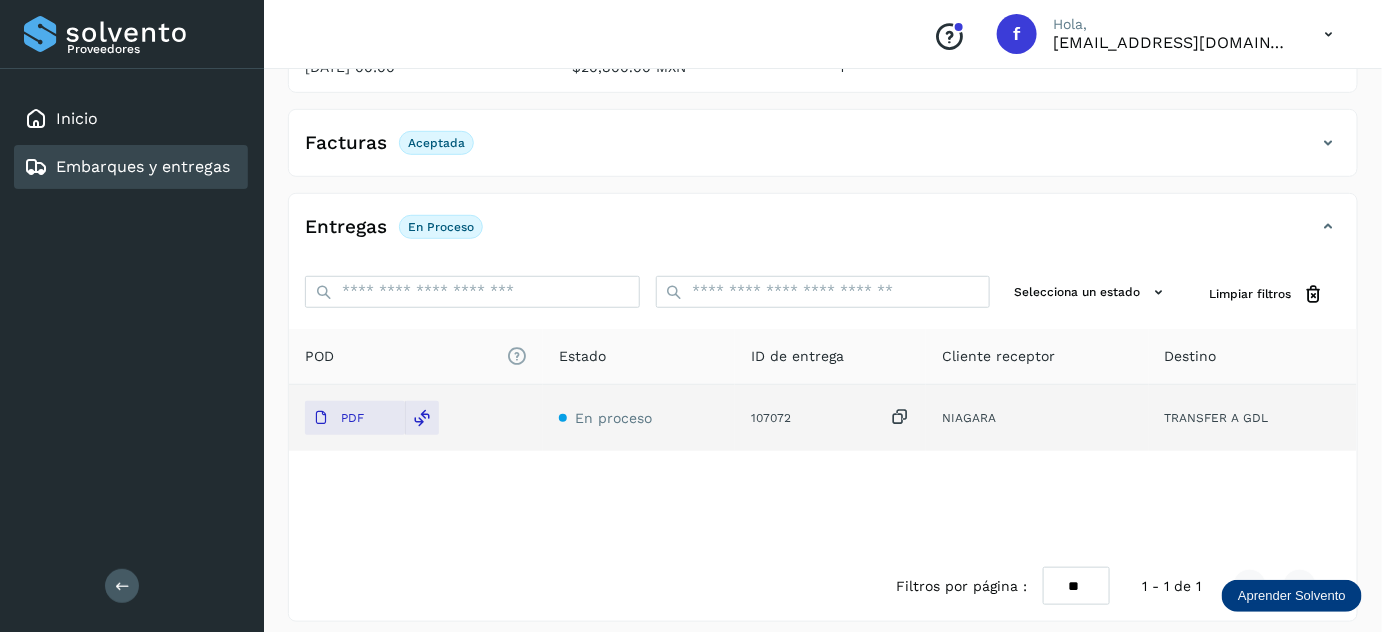 scroll, scrollTop: 0, scrollLeft: 0, axis: both 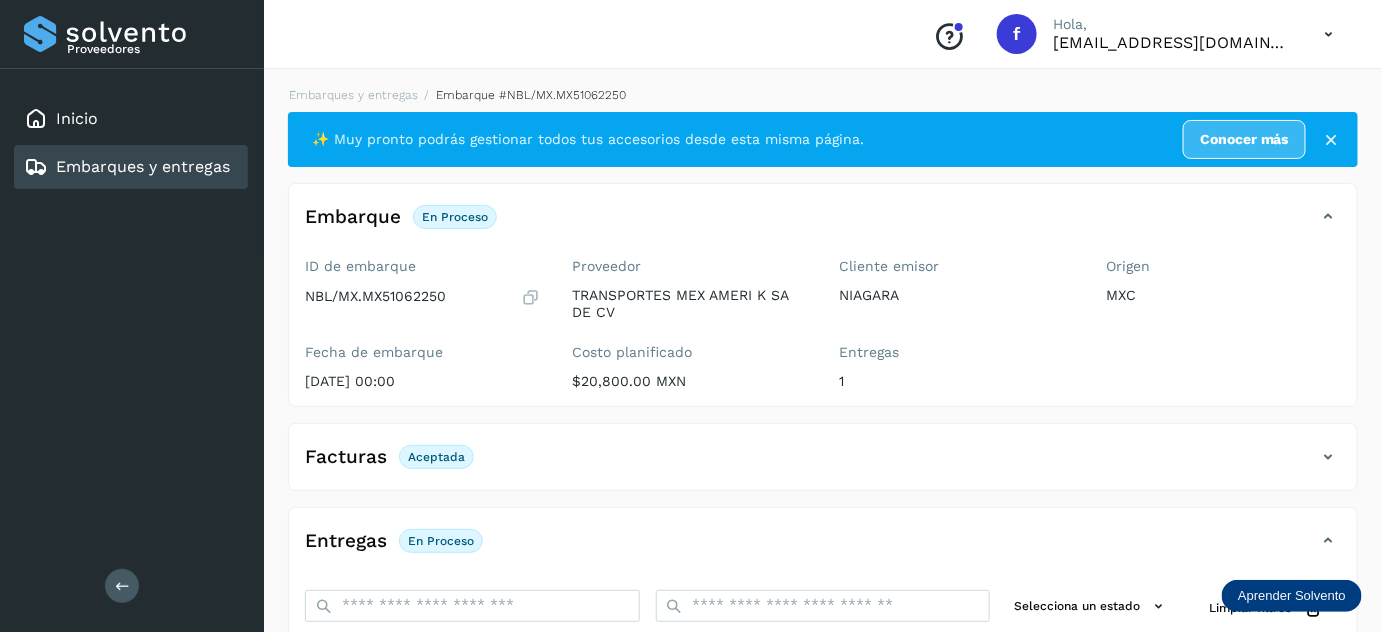 click on "Embarques y entregas" 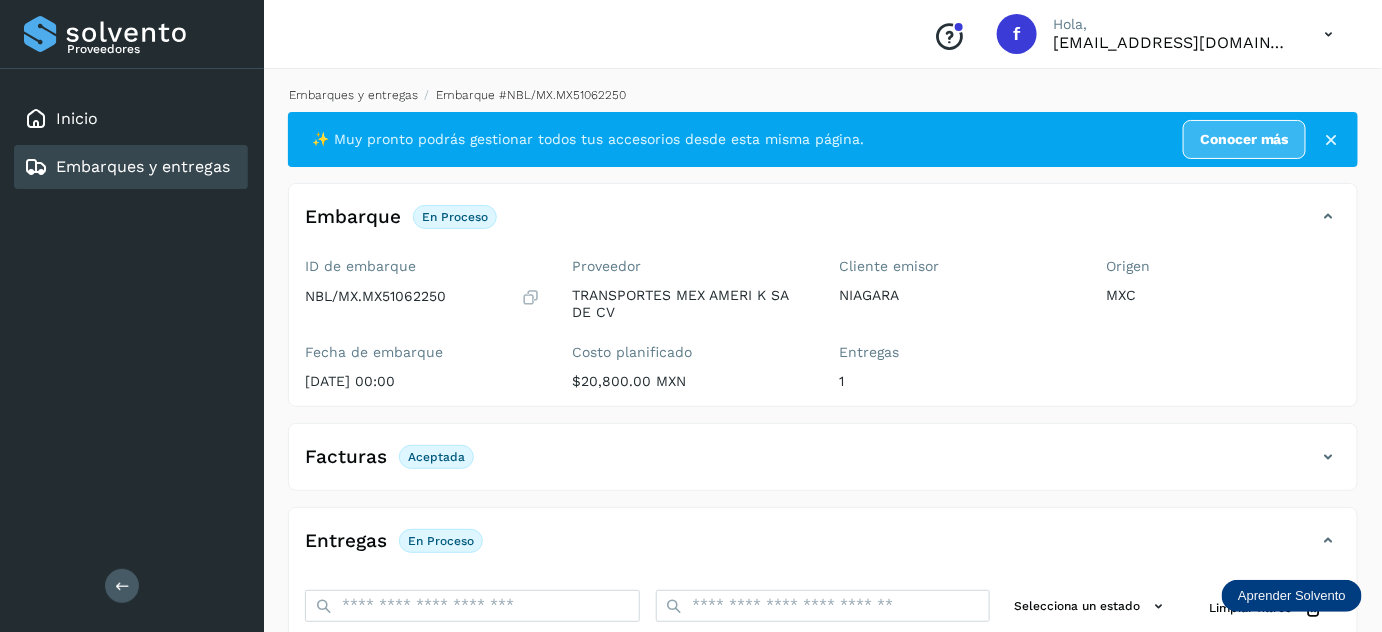 click on "Embarques y entregas" at bounding box center [353, 95] 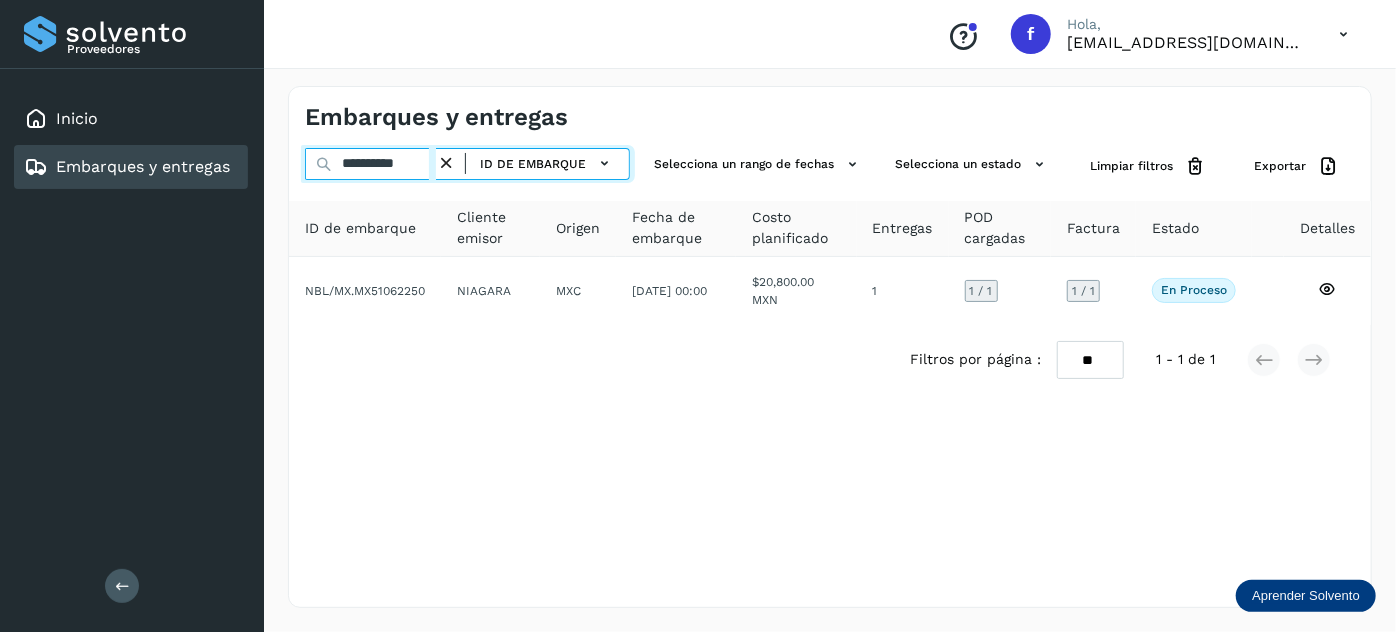 click on "**********" at bounding box center [370, 164] 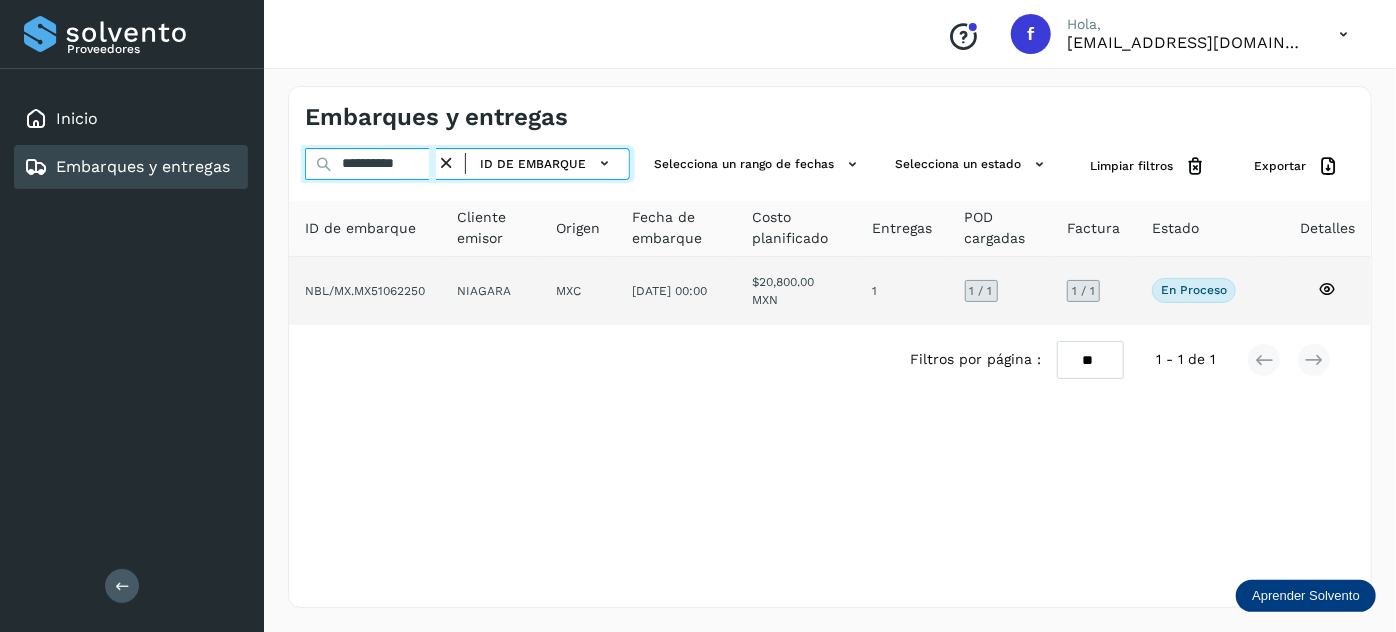 paste 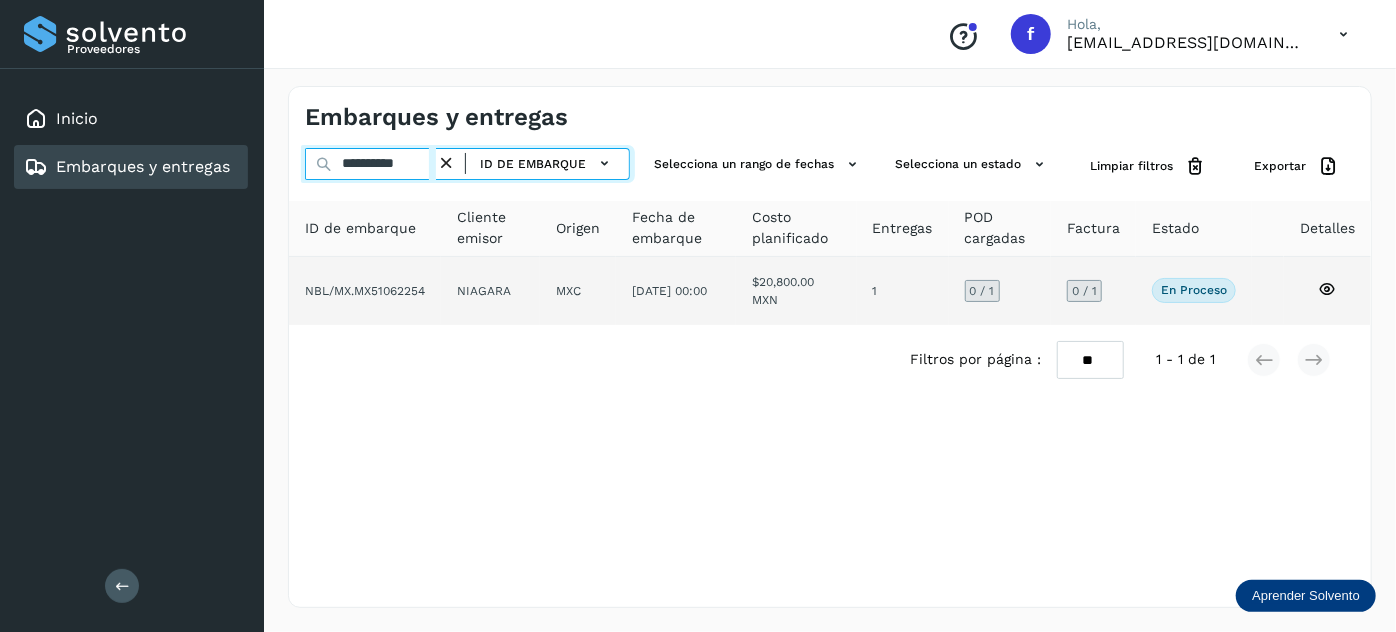 type on "**********" 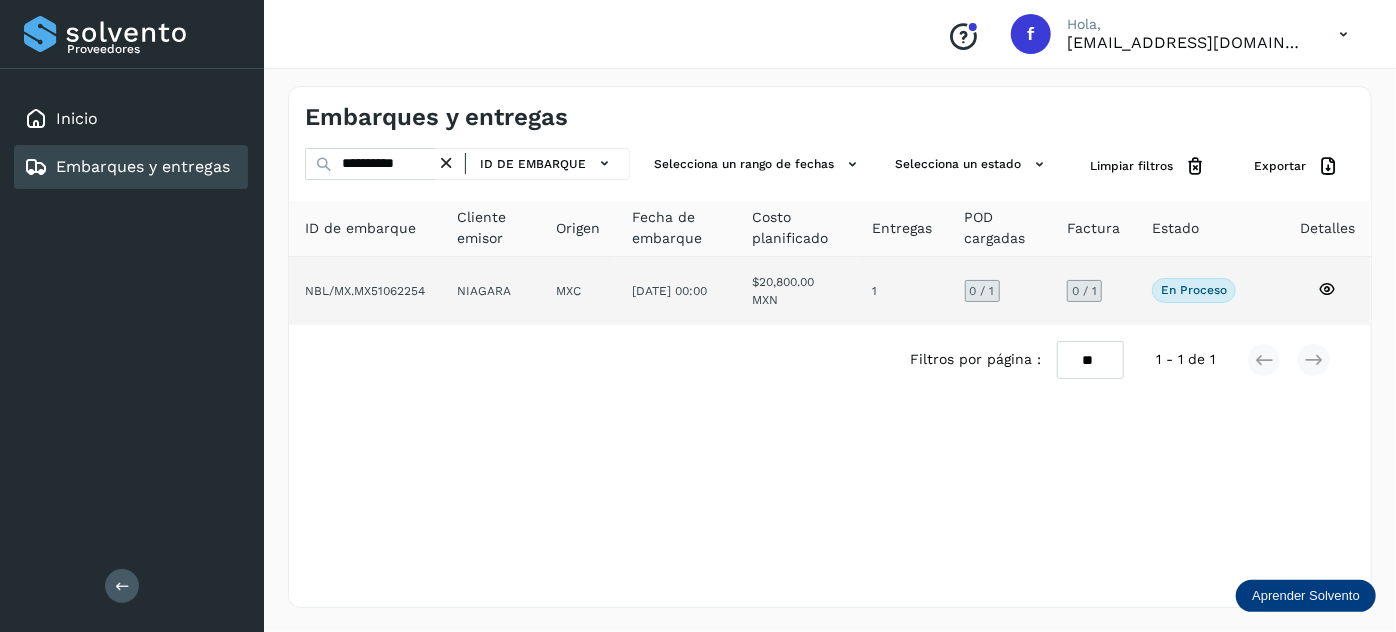 click on "[DATE] 00:00" 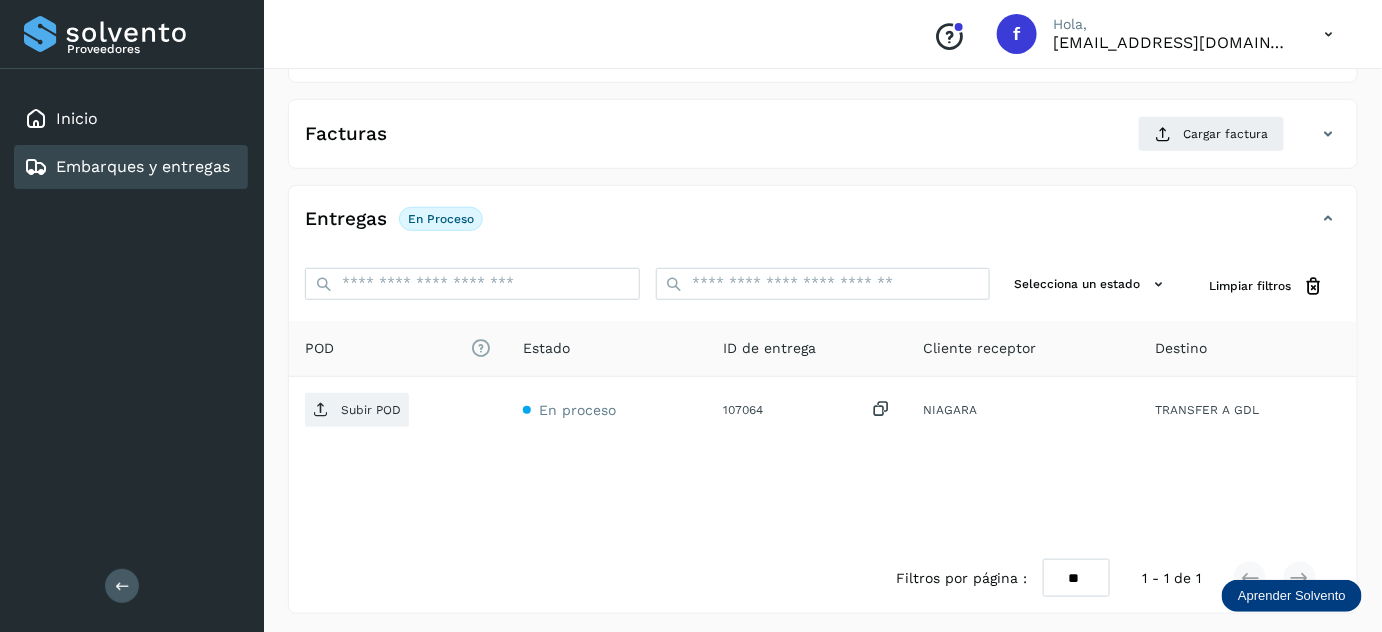 scroll, scrollTop: 327, scrollLeft: 0, axis: vertical 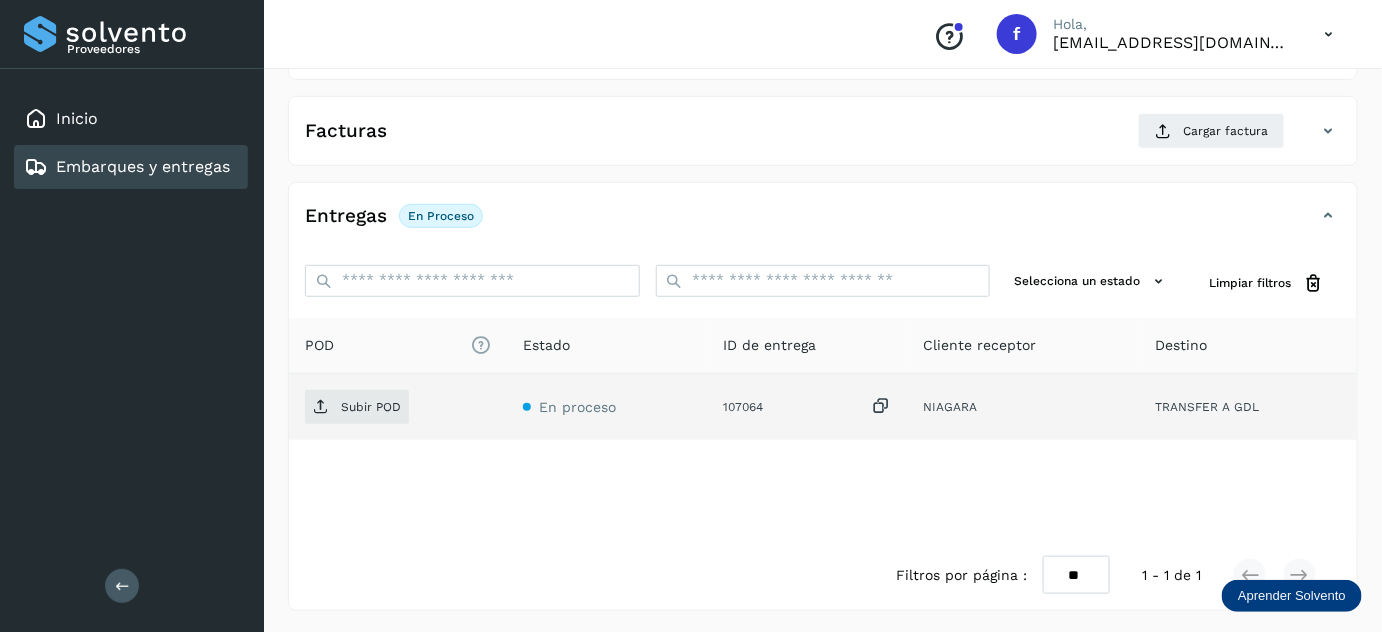 click at bounding box center (881, 406) 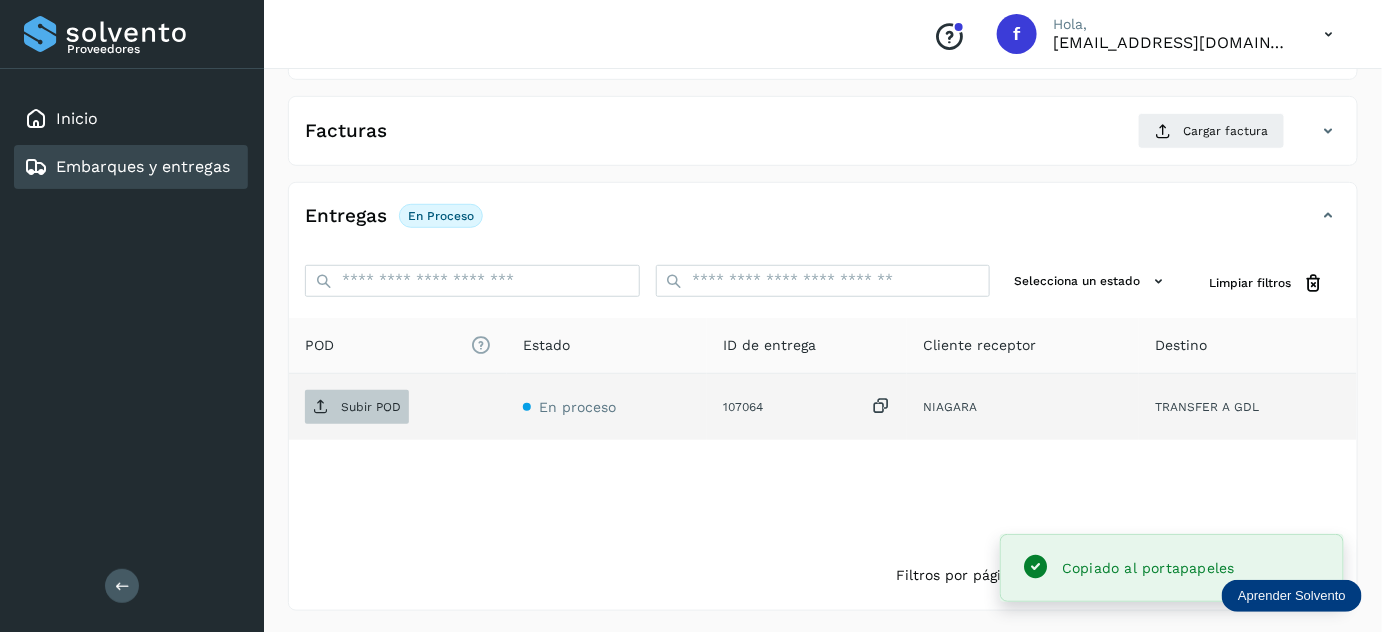 click on "Subir POD" at bounding box center (371, 407) 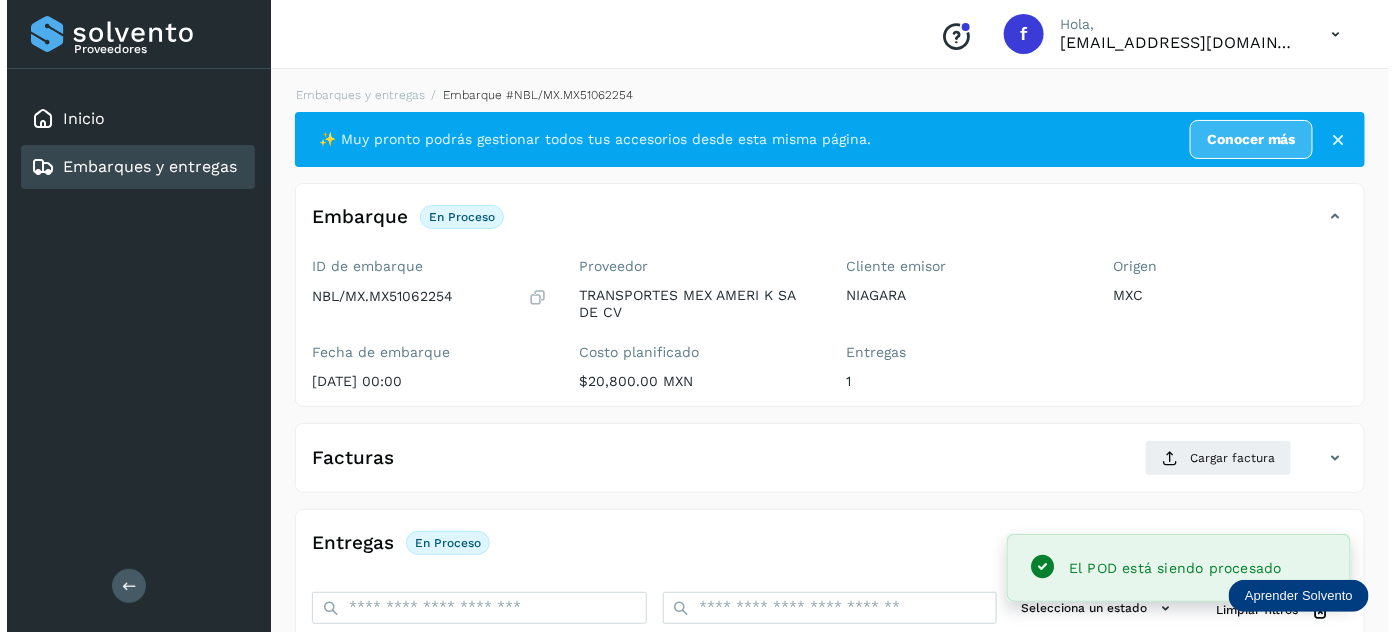 scroll, scrollTop: 327, scrollLeft: 0, axis: vertical 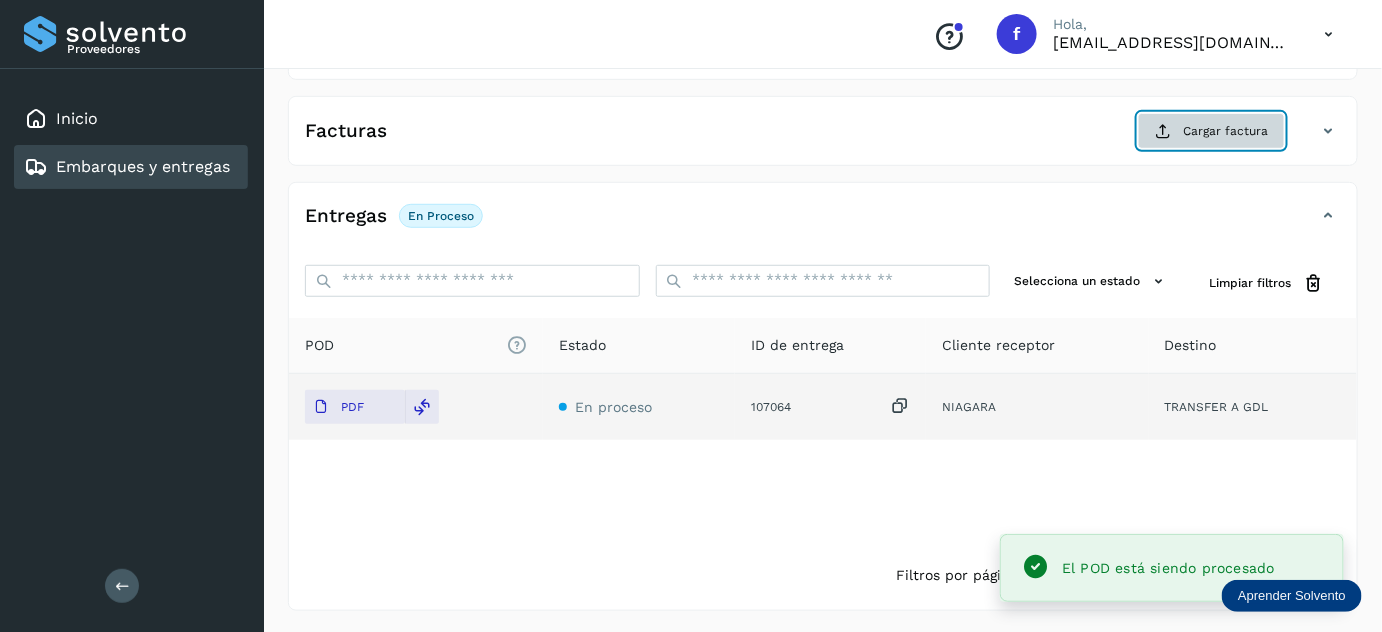 click on "Cargar factura" 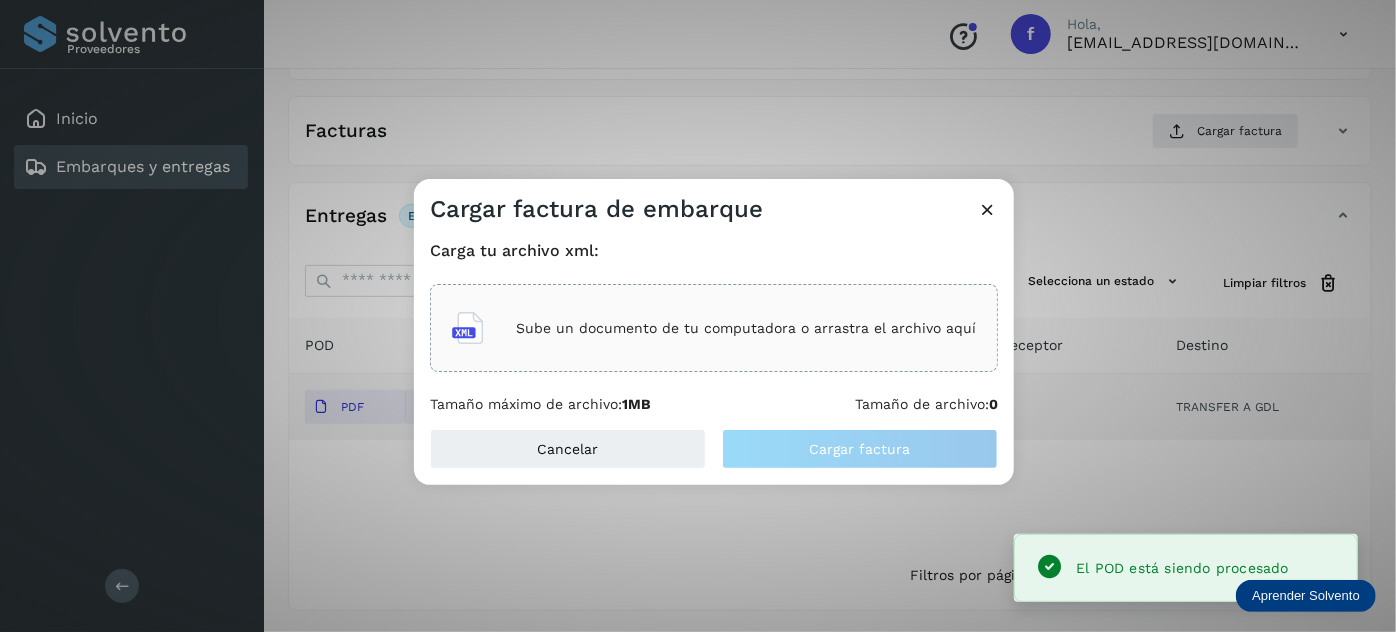 click on "Sube un documento de tu computadora o arrastra el archivo aquí" 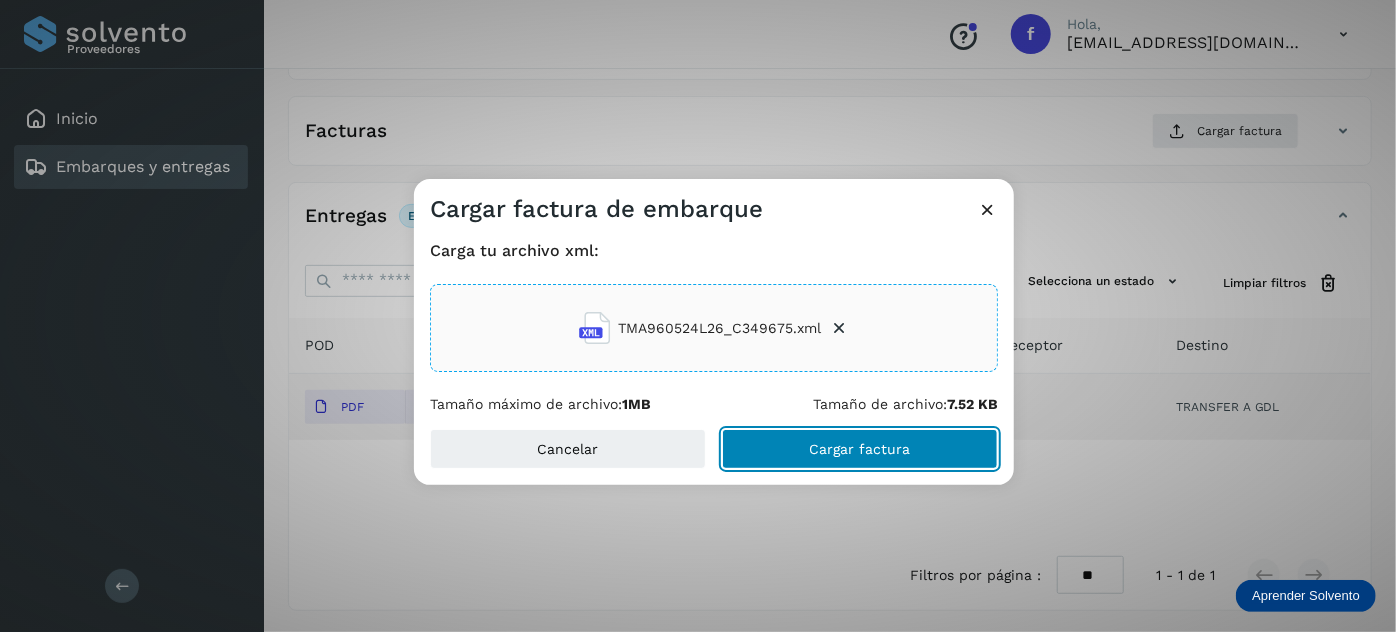 click on "Cargar factura" 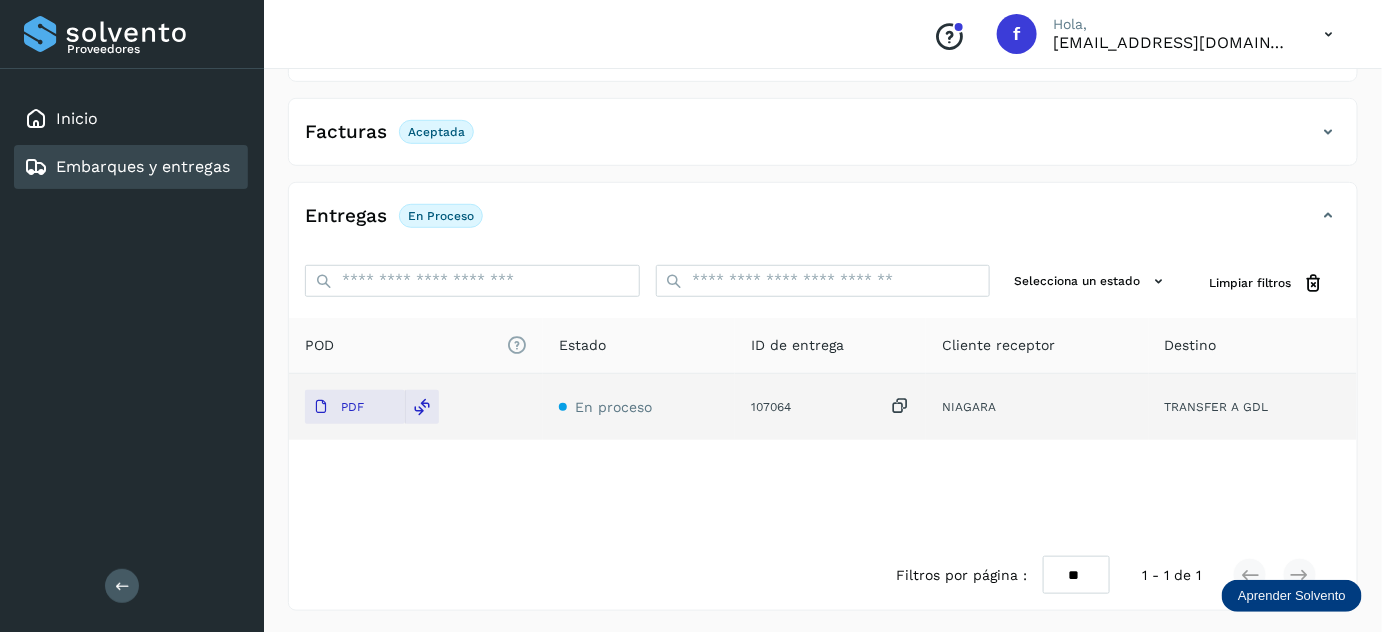 scroll, scrollTop: 0, scrollLeft: 0, axis: both 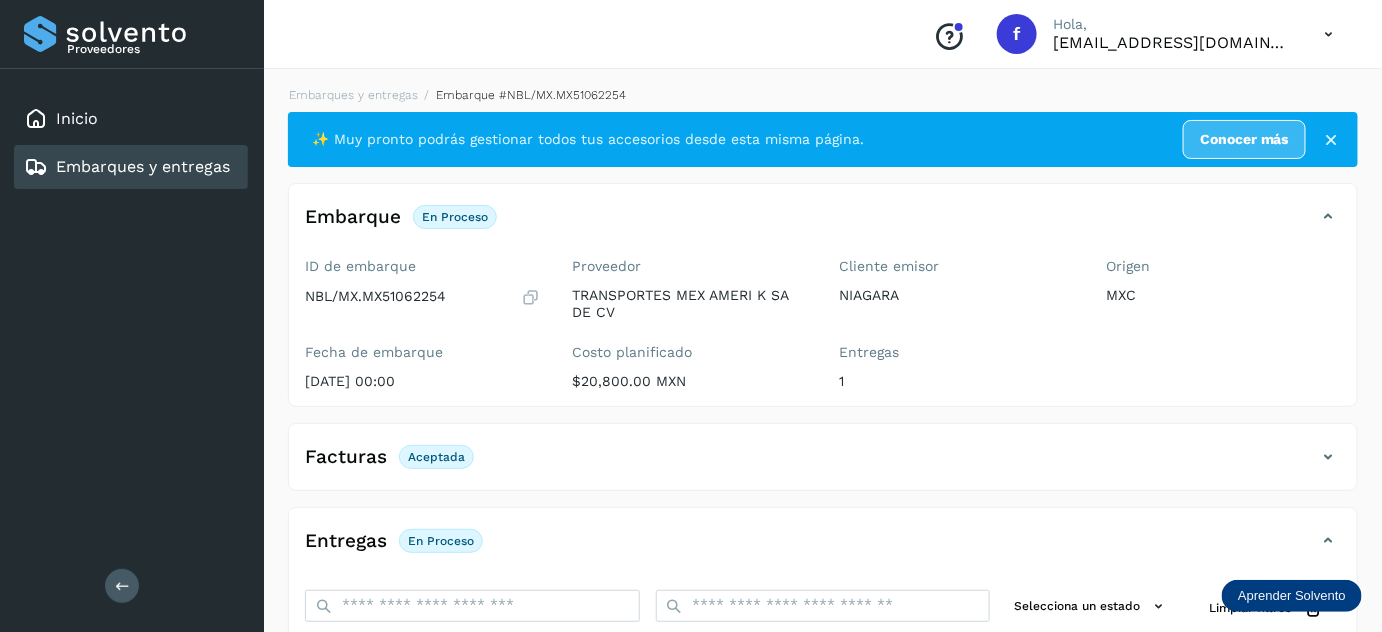click on "Embarques y entregas" 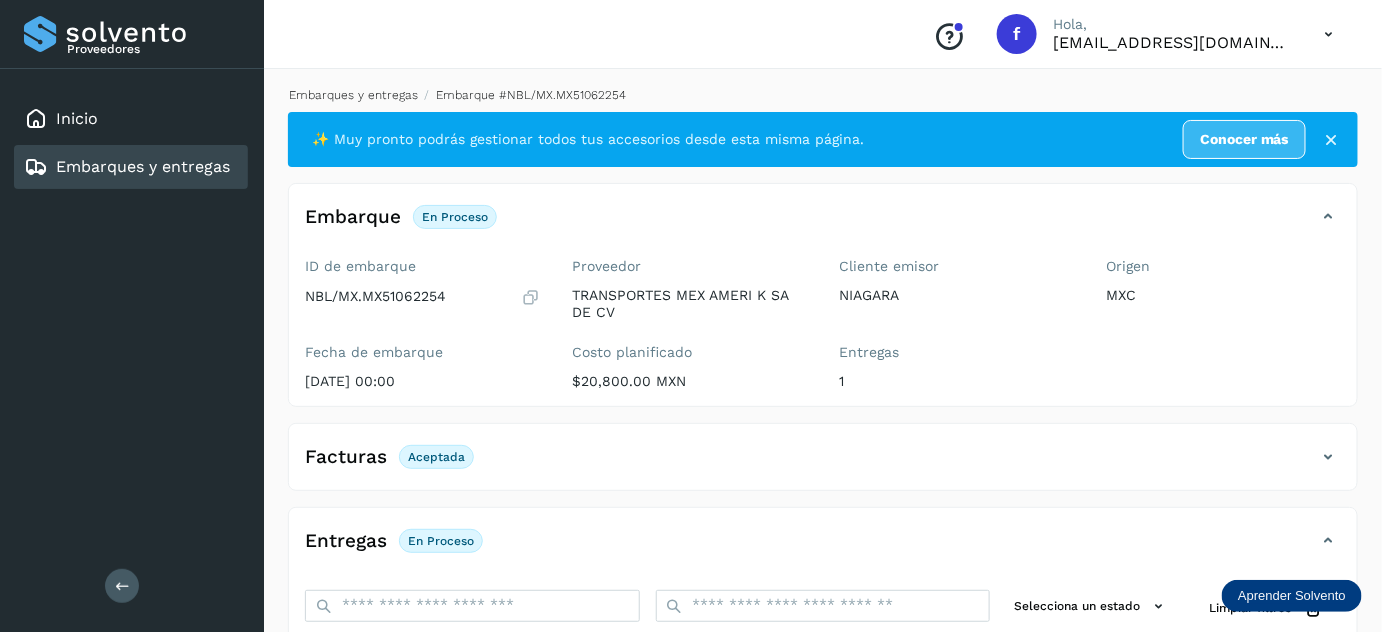 click on "Embarques y entregas" at bounding box center (353, 95) 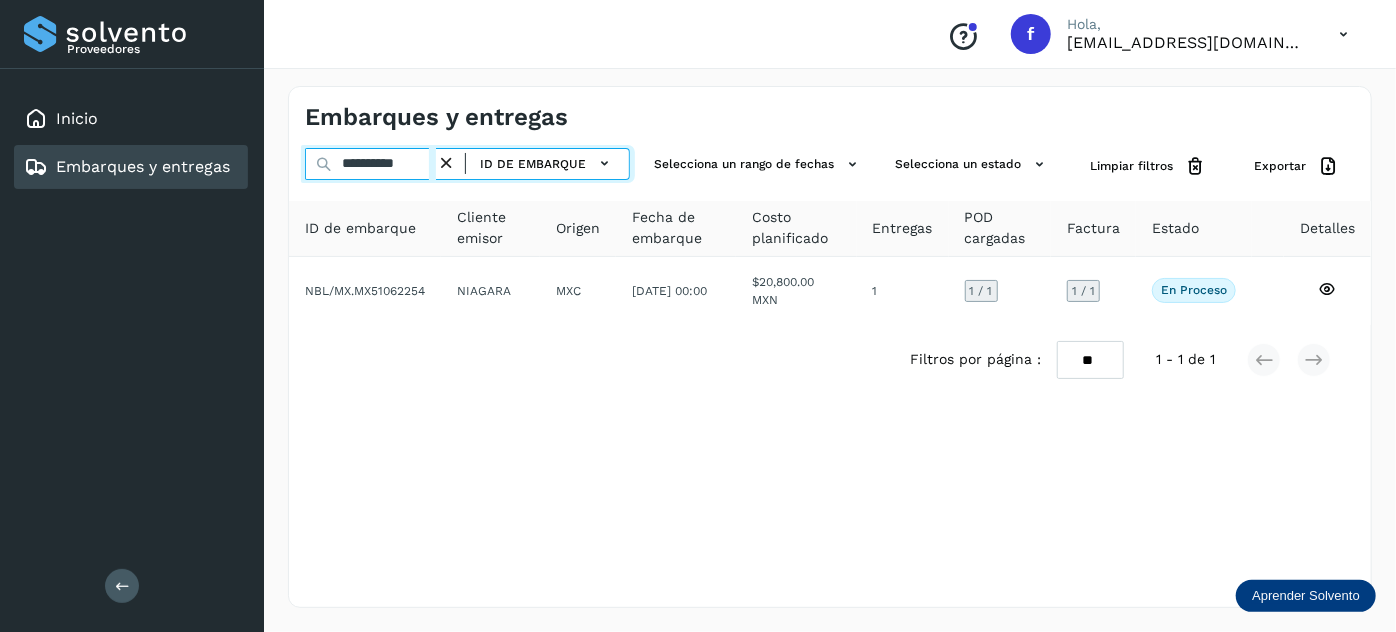 click on "**********" at bounding box center (370, 164) 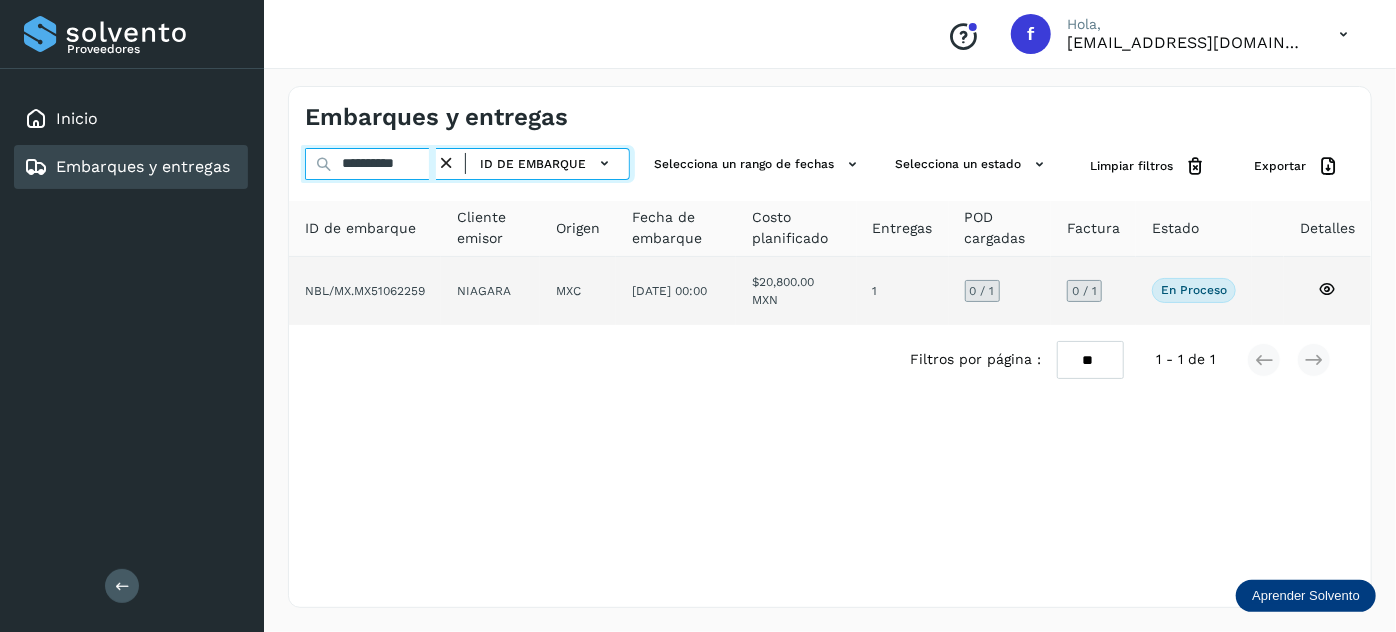type on "**********" 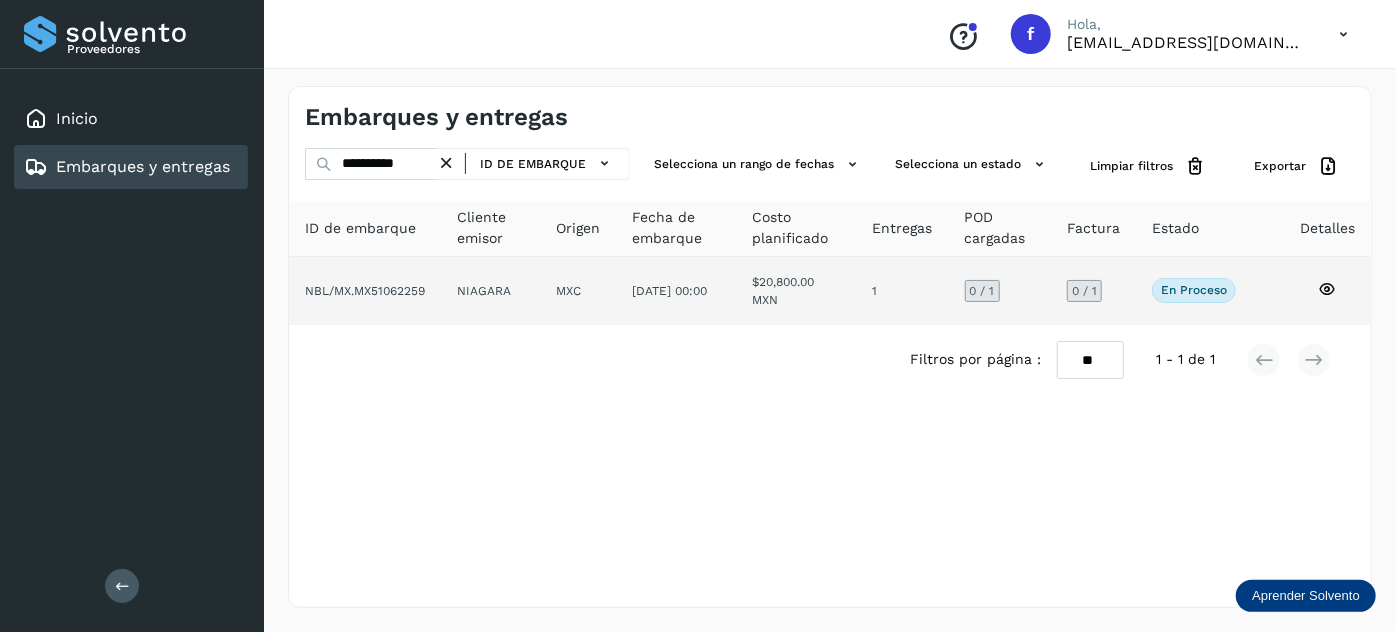 click on "MXC" 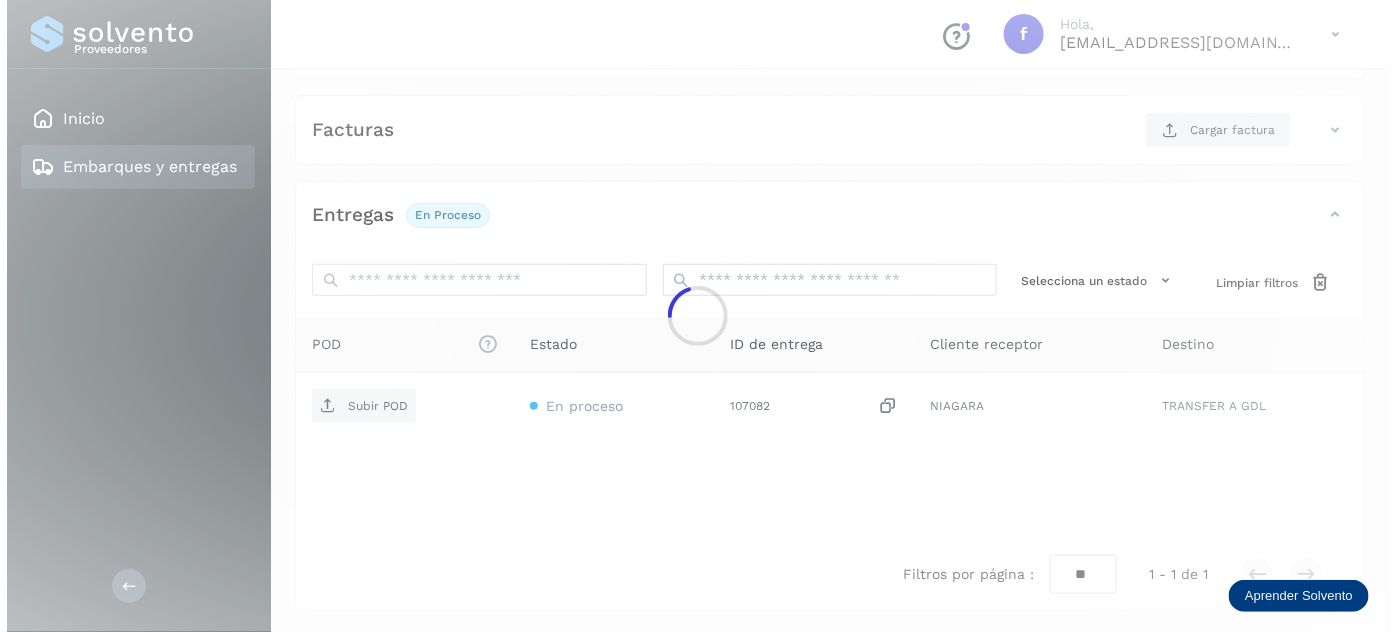 scroll, scrollTop: 327, scrollLeft: 0, axis: vertical 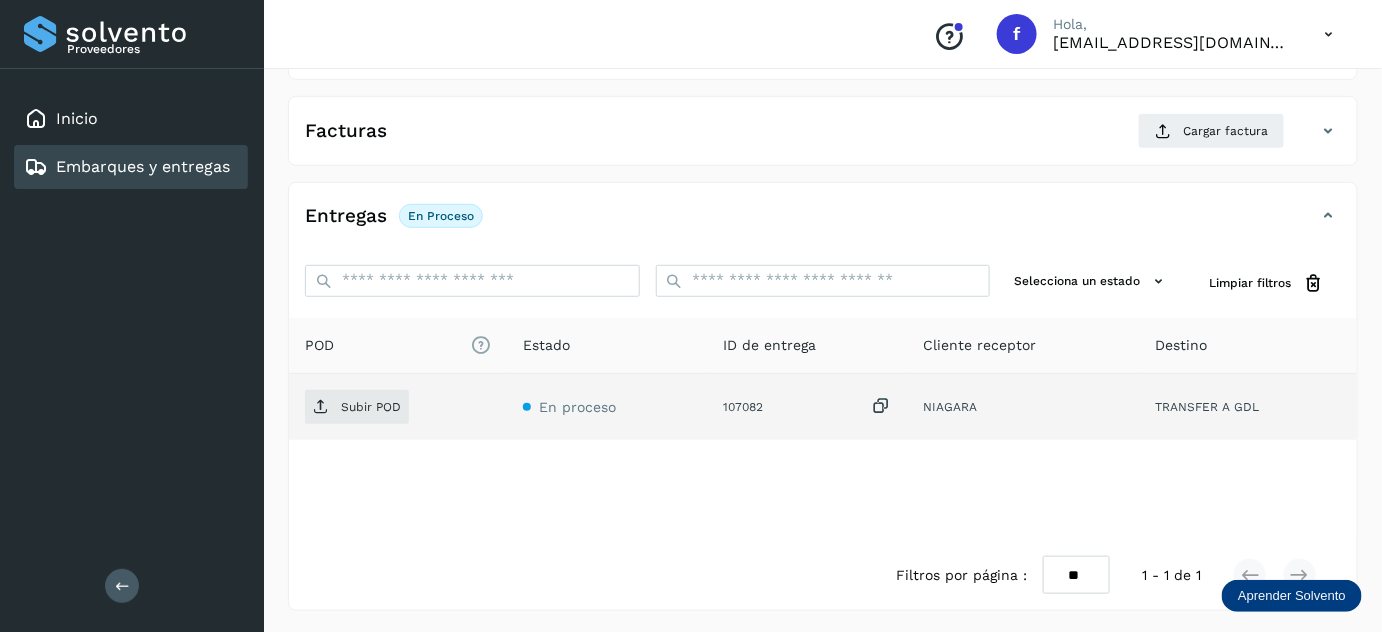 click at bounding box center (881, 406) 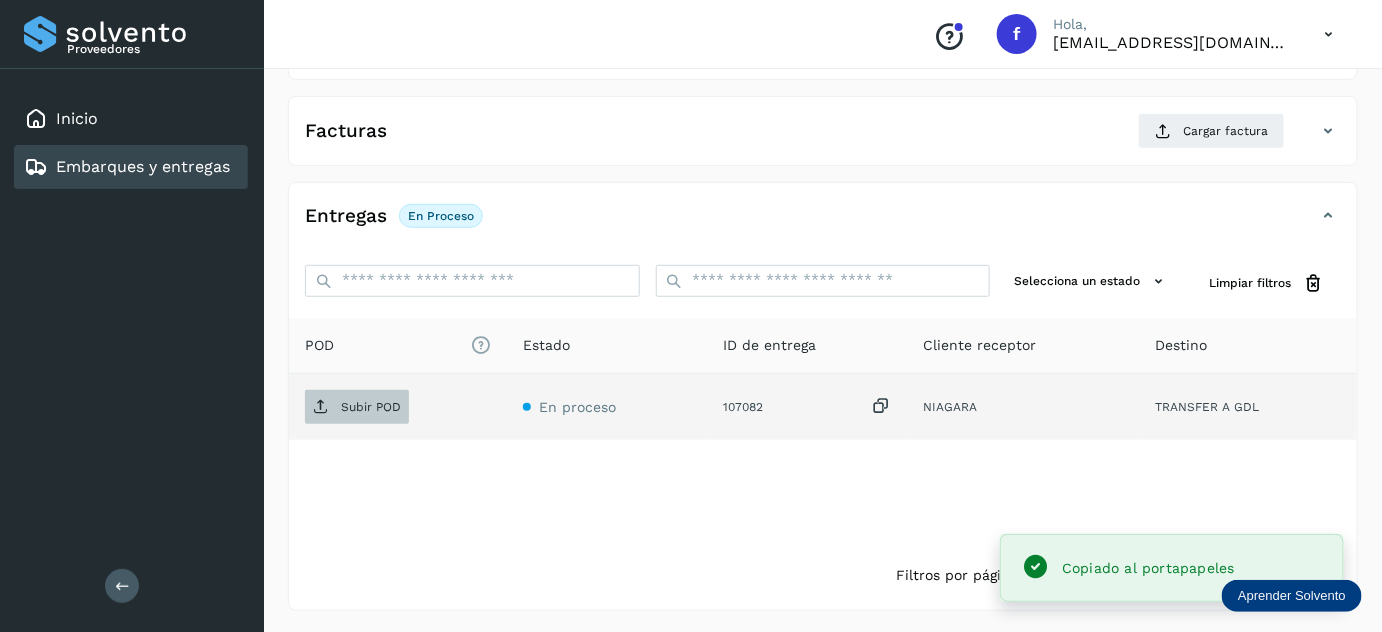 click on "Subir POD" at bounding box center (371, 407) 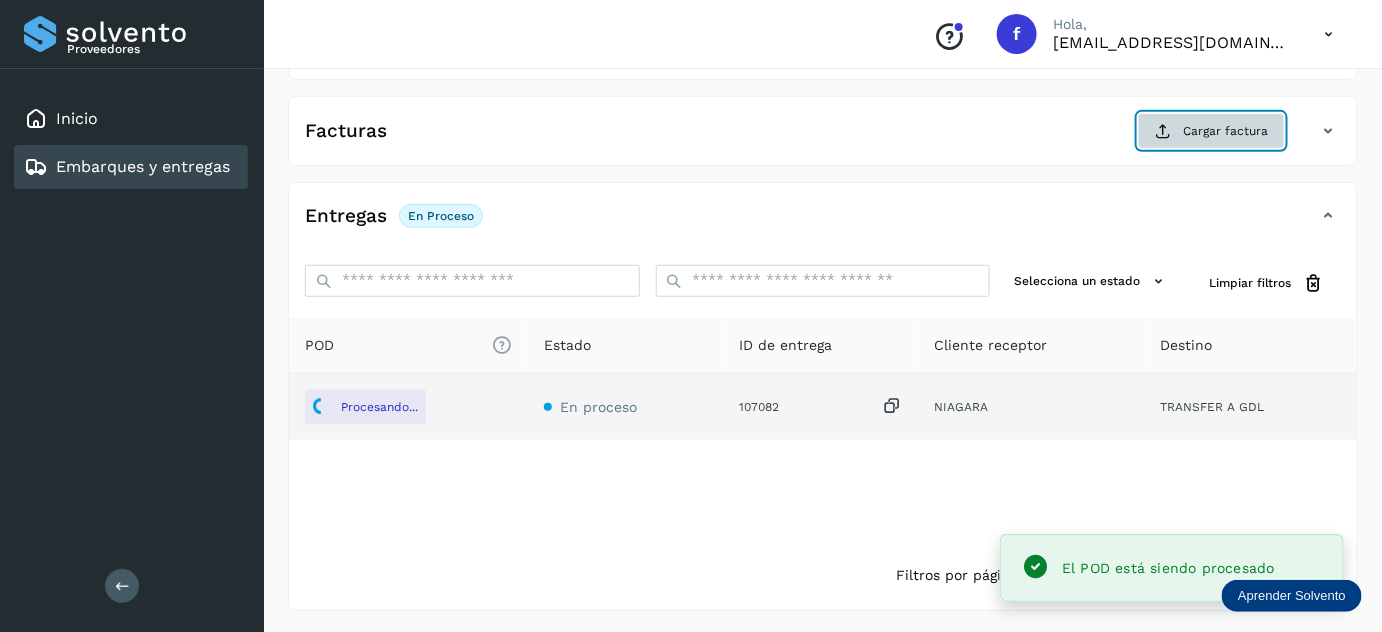 click on "Cargar factura" 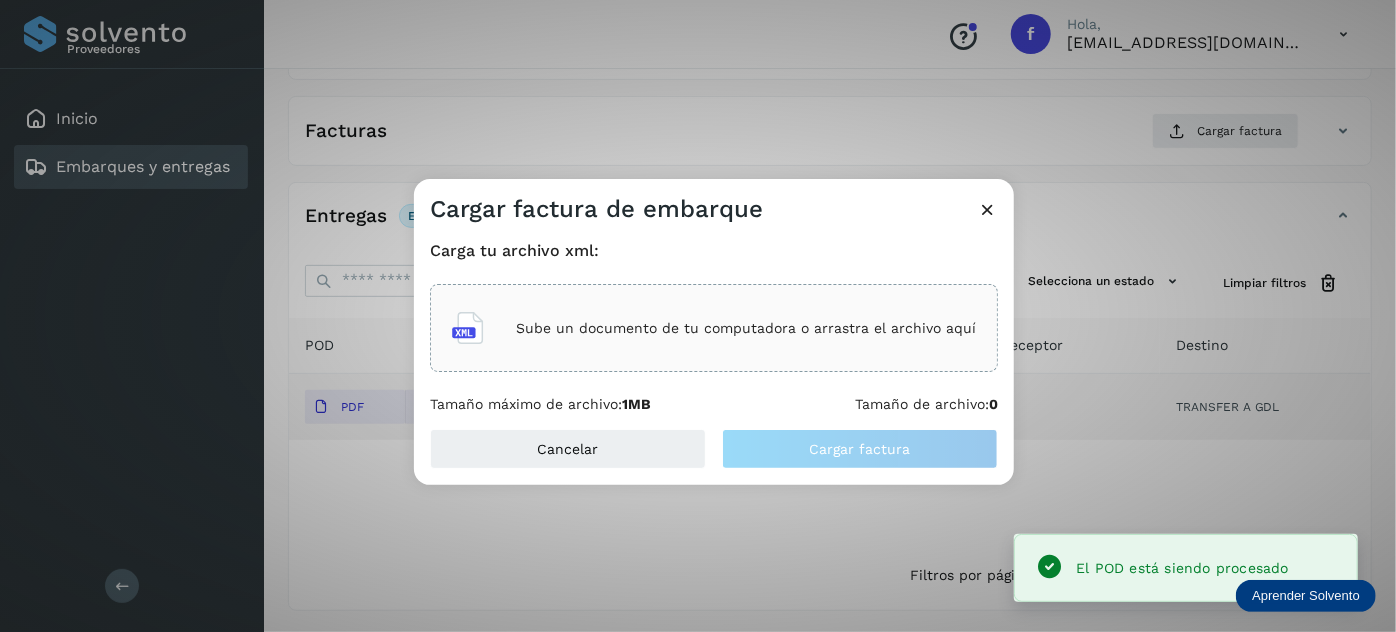 click on "Sube un documento de tu computadora o arrastra el archivo aquí" 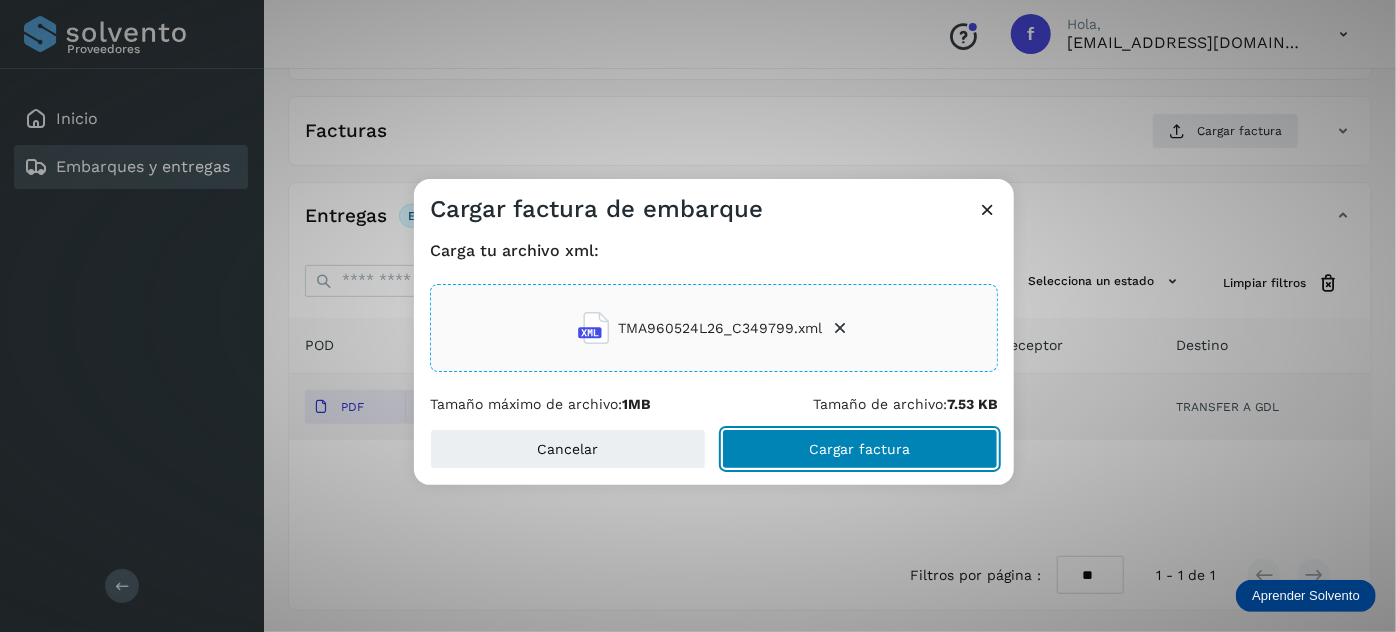 drag, startPoint x: 881, startPoint y: 464, endPoint x: 872, endPoint y: 458, distance: 10.816654 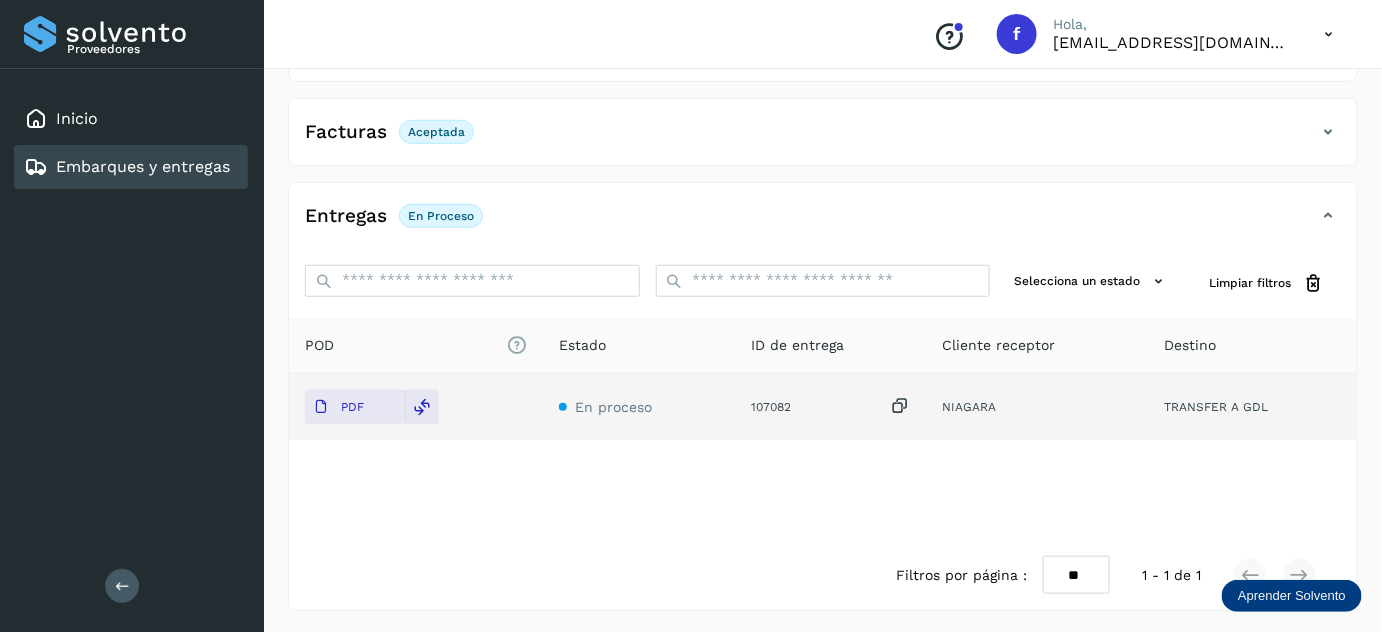 scroll, scrollTop: 0, scrollLeft: 0, axis: both 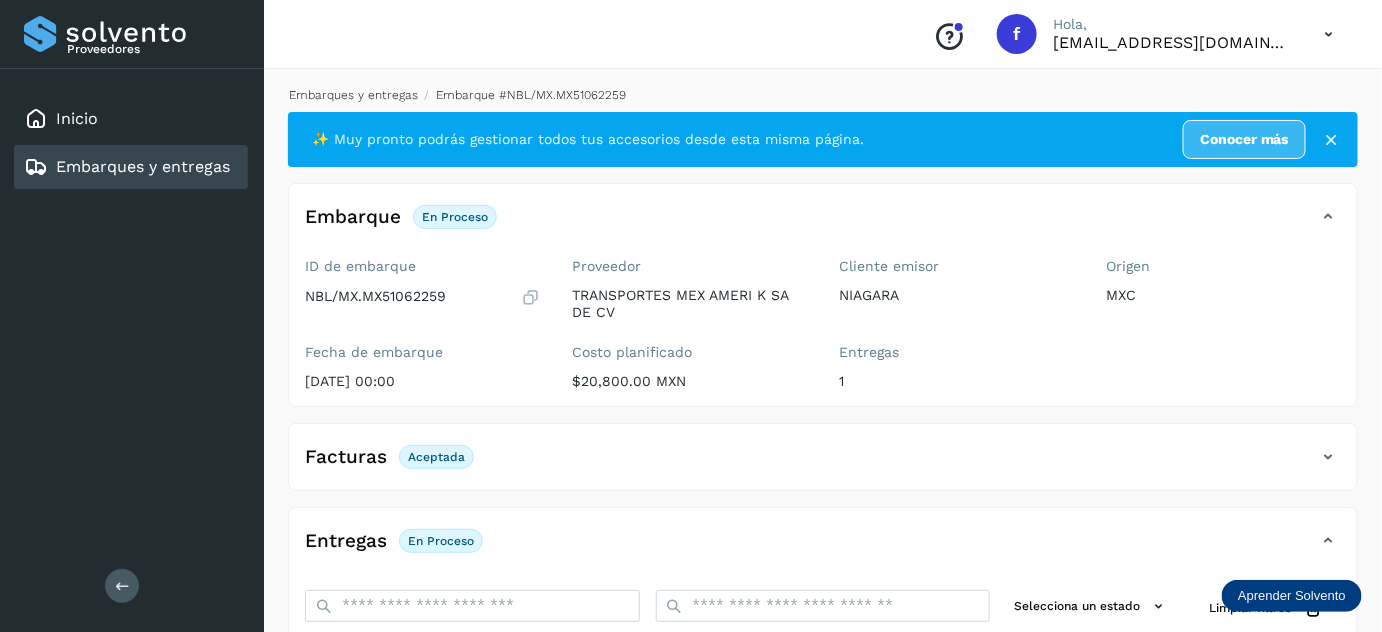 click on "Embarques y entregas" at bounding box center (353, 95) 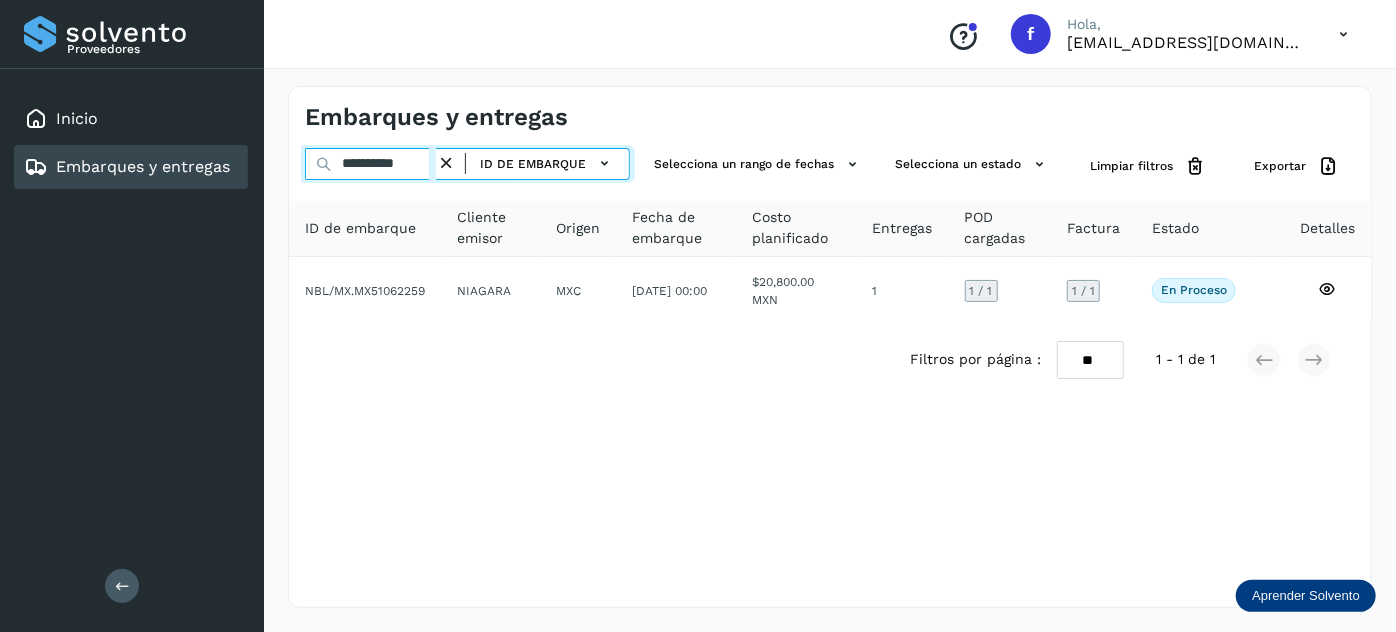 click on "**********" at bounding box center [370, 164] 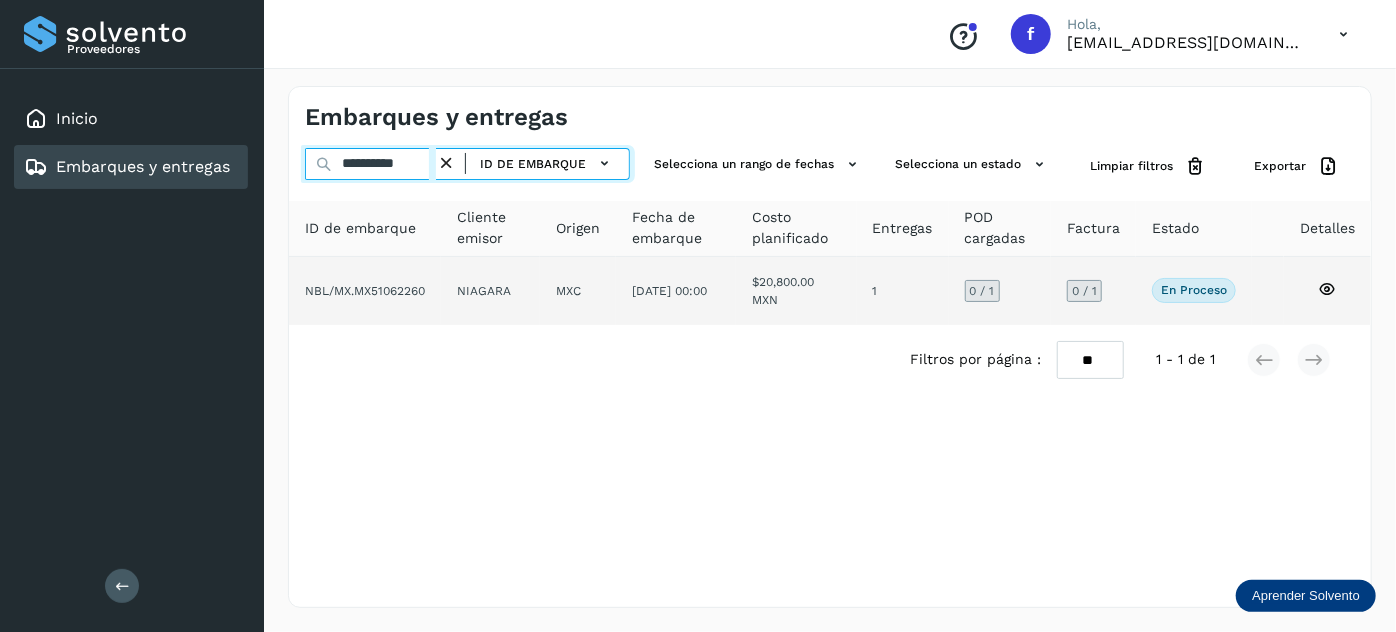 type on "**********" 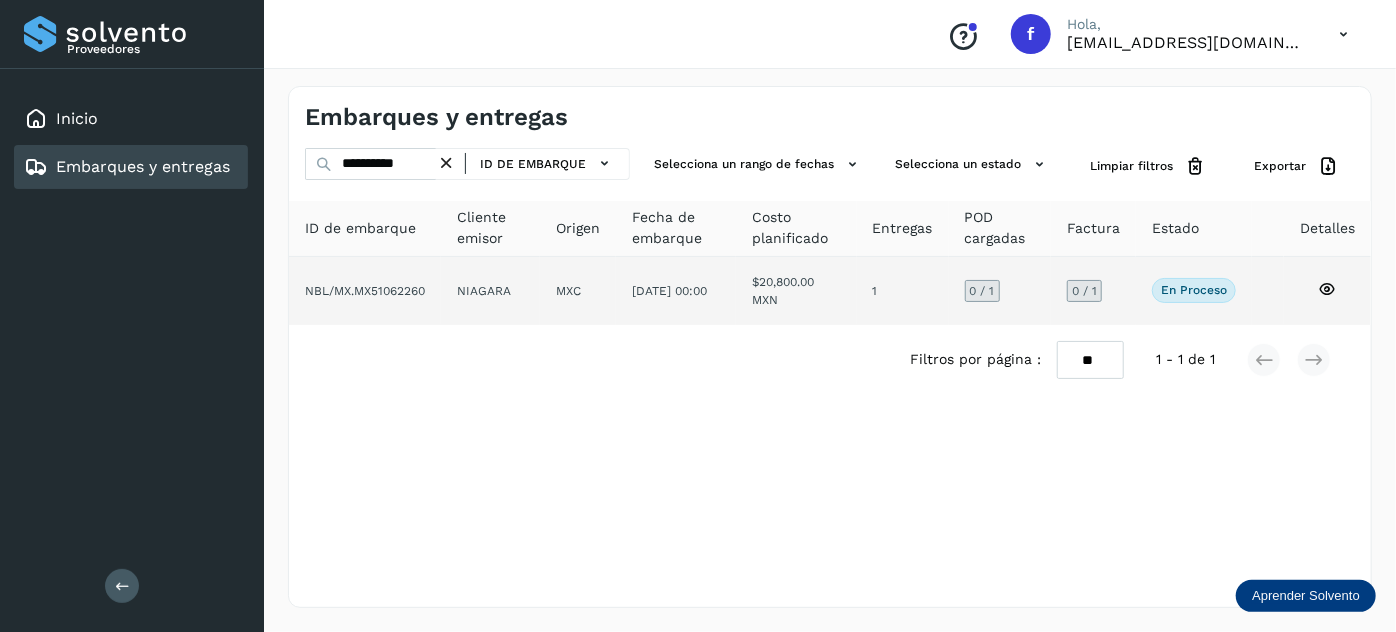 click on "MXC" 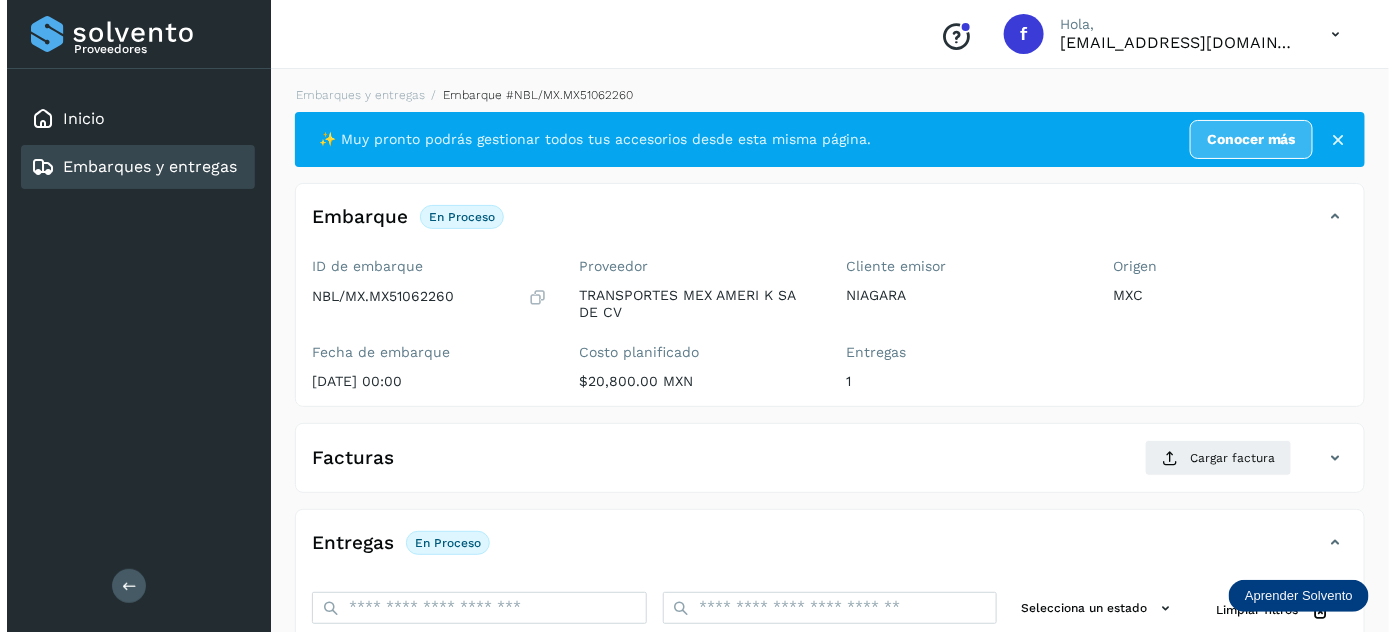 scroll, scrollTop: 327, scrollLeft: 0, axis: vertical 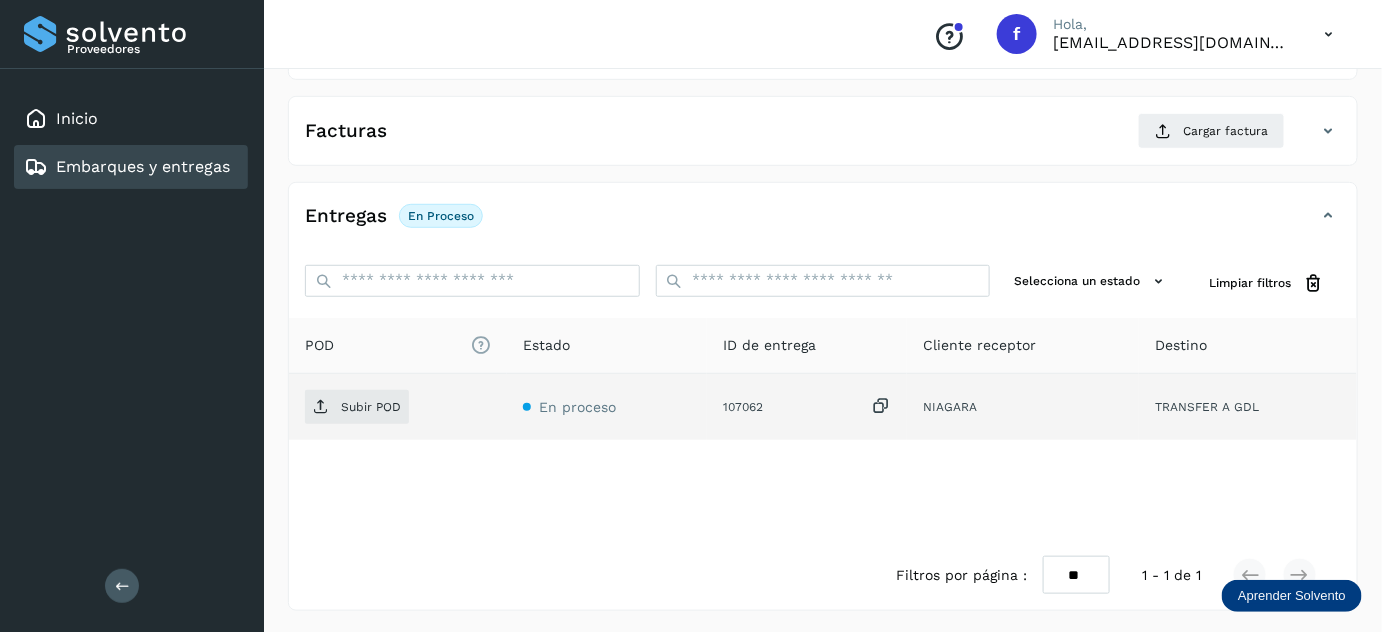 click at bounding box center (881, 406) 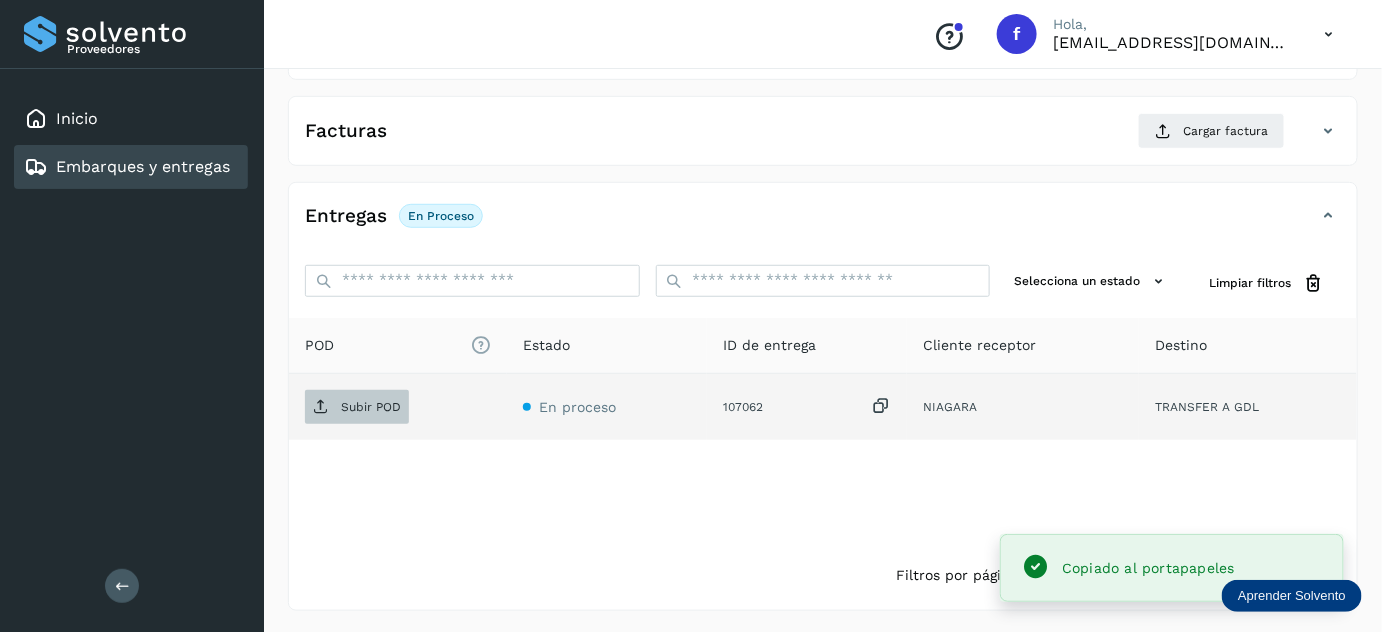 click on "Subir POD" at bounding box center (371, 407) 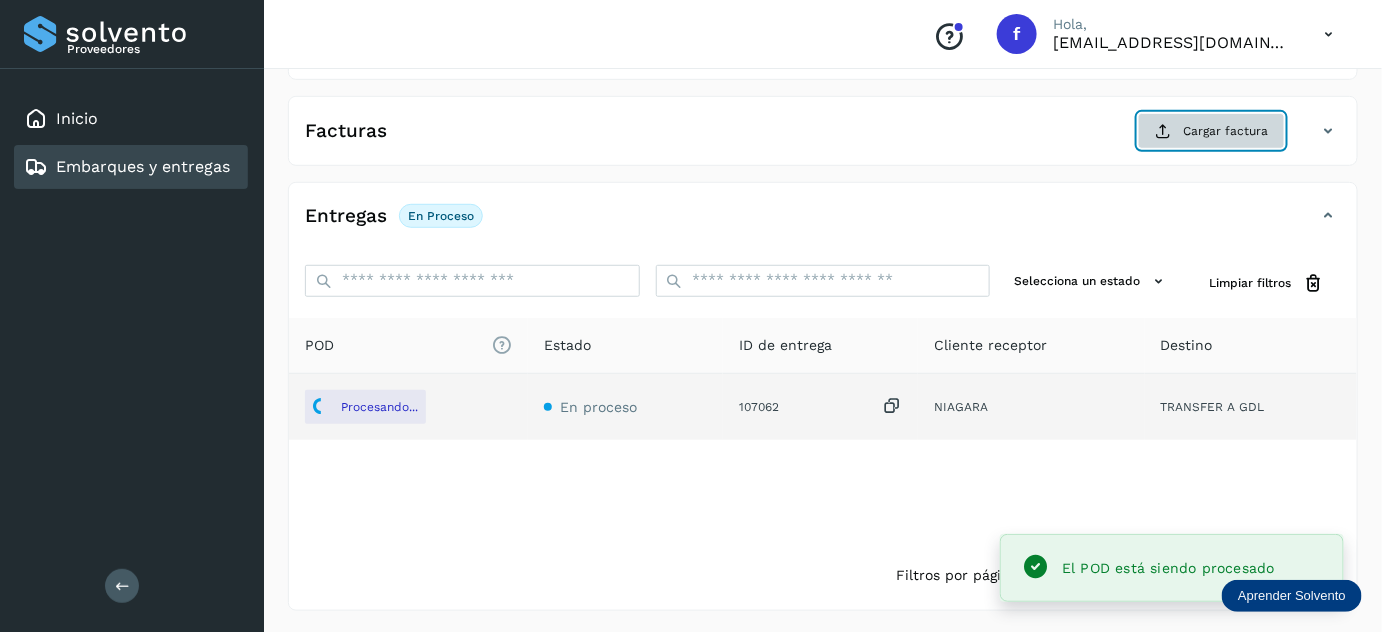 click on "Cargar factura" at bounding box center [1211, 131] 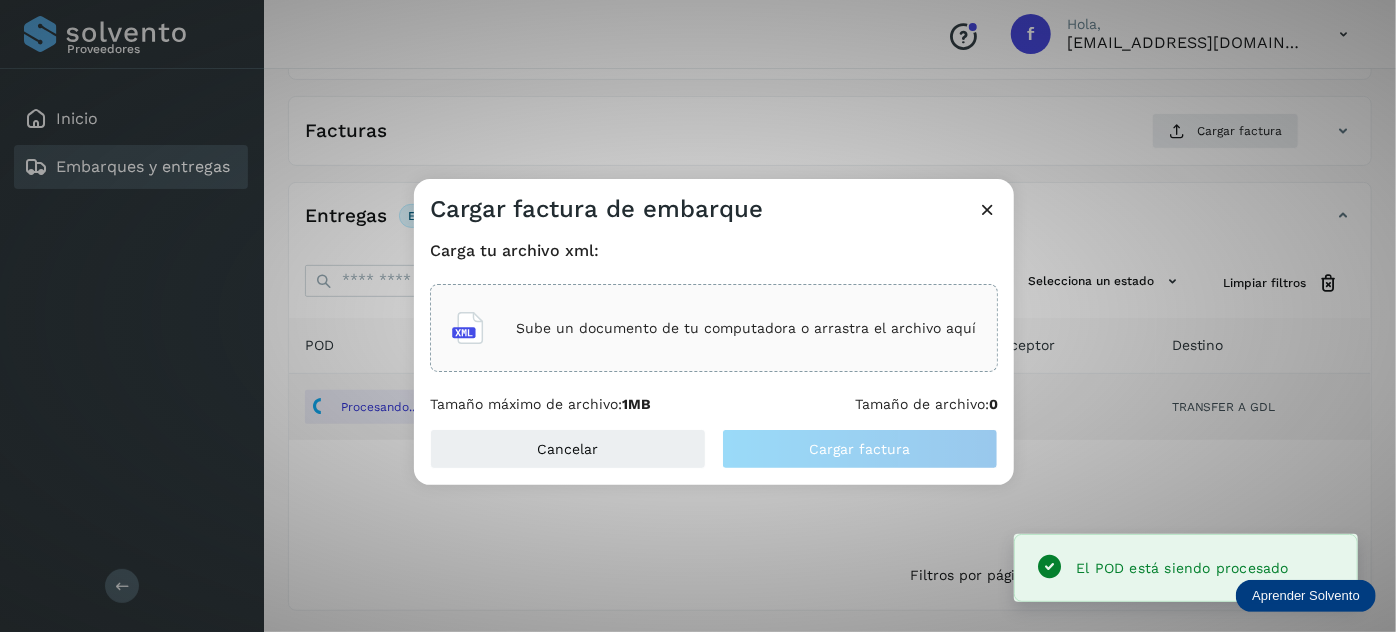click on "Sube un documento de tu computadora o arrastra el archivo aquí" 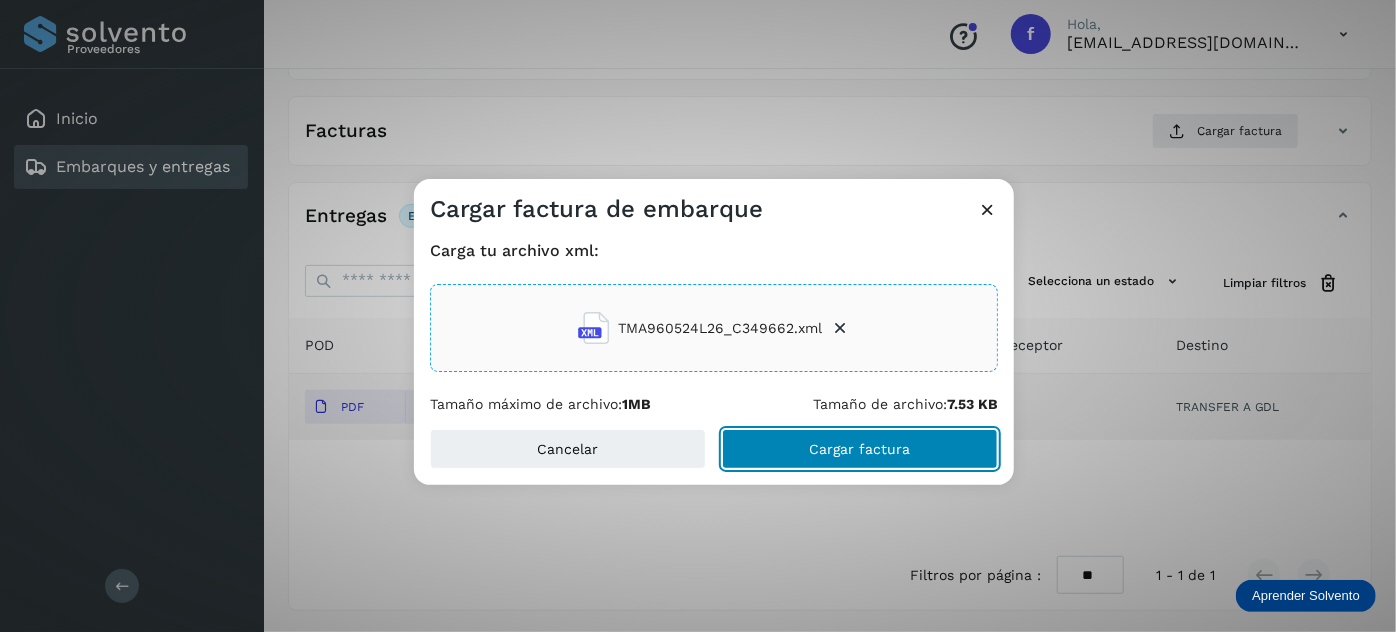 click on "Cargar factura" 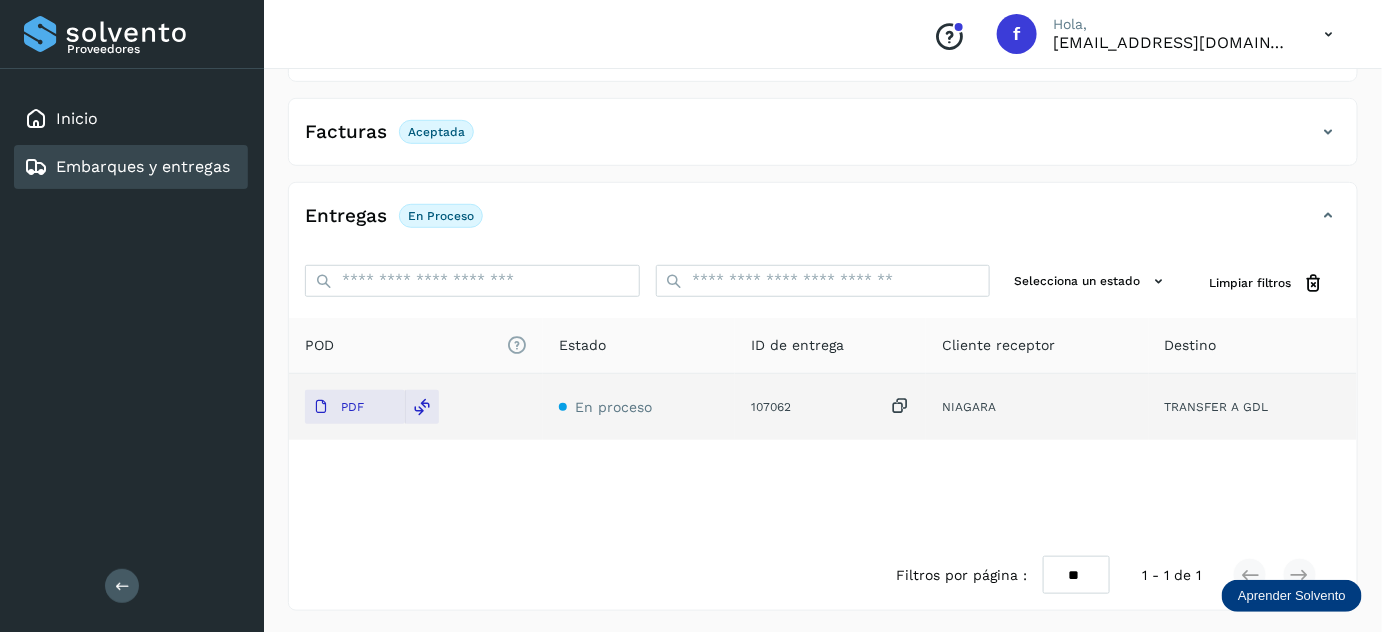 scroll, scrollTop: 0, scrollLeft: 0, axis: both 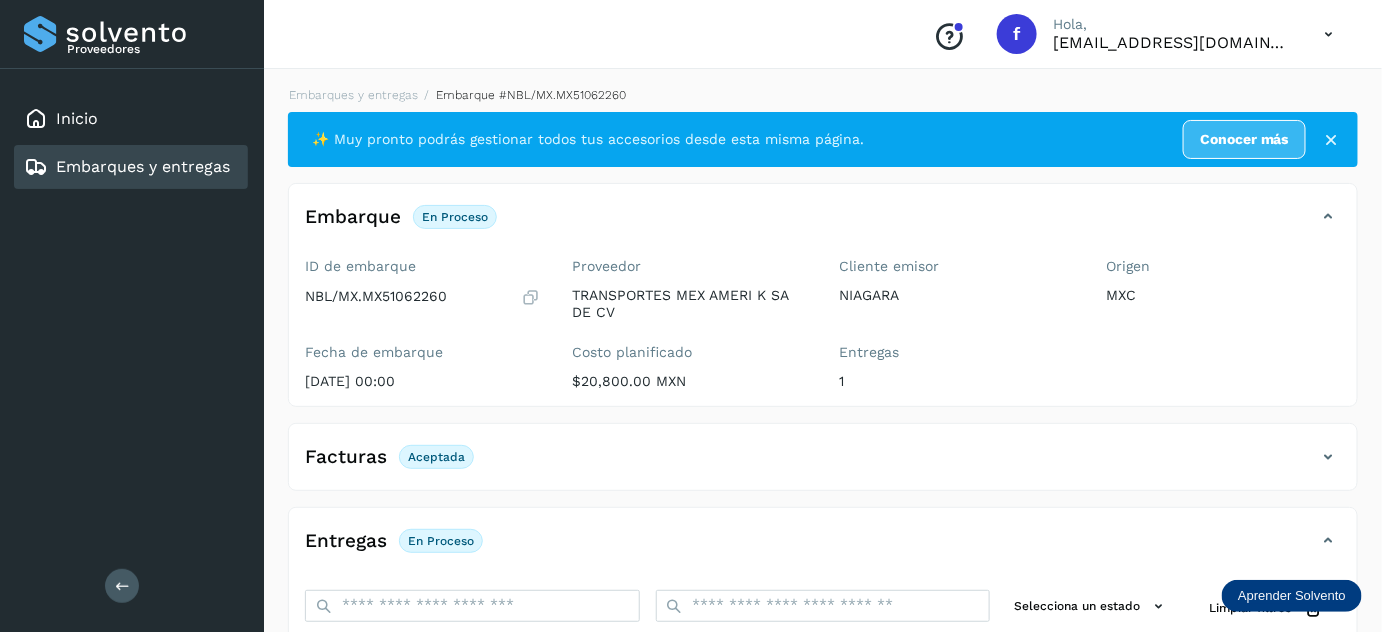 click on "Embarques y entregas Embarque #NBL/MX.MX51062260  ✨ Muy pronto podrás gestionar todos tus accesorios desde esta misma página. Conocer más Embarque En proceso
Verifica el estado de la factura o entregas asociadas a este embarque
ID de embarque NBL/MX.MX51062260 Fecha de embarque [DATE] 00:00 Proveedor TRANSPORTES MEX AMERI K SA DE CV Costo planificado  $20,800.00 MXN  Cliente emisor NIAGARA Entregas 1 Origen MXC Facturas Aceptada Estado Aceptada Entregas En proceso Selecciona un estado Limpiar filtros POD
El tamaño máximo de archivo es de 20 Mb.
Estado ID de entrega Cliente receptor Destino PDF En proceso 107062  NIAGARA TRANSFER A GDL NIAGARA 107062 PDF Destino: TRANSFER A GDL En proceso Filtros por página : ** ** ** 1 - 1 de 1" at bounding box center [823, 511] 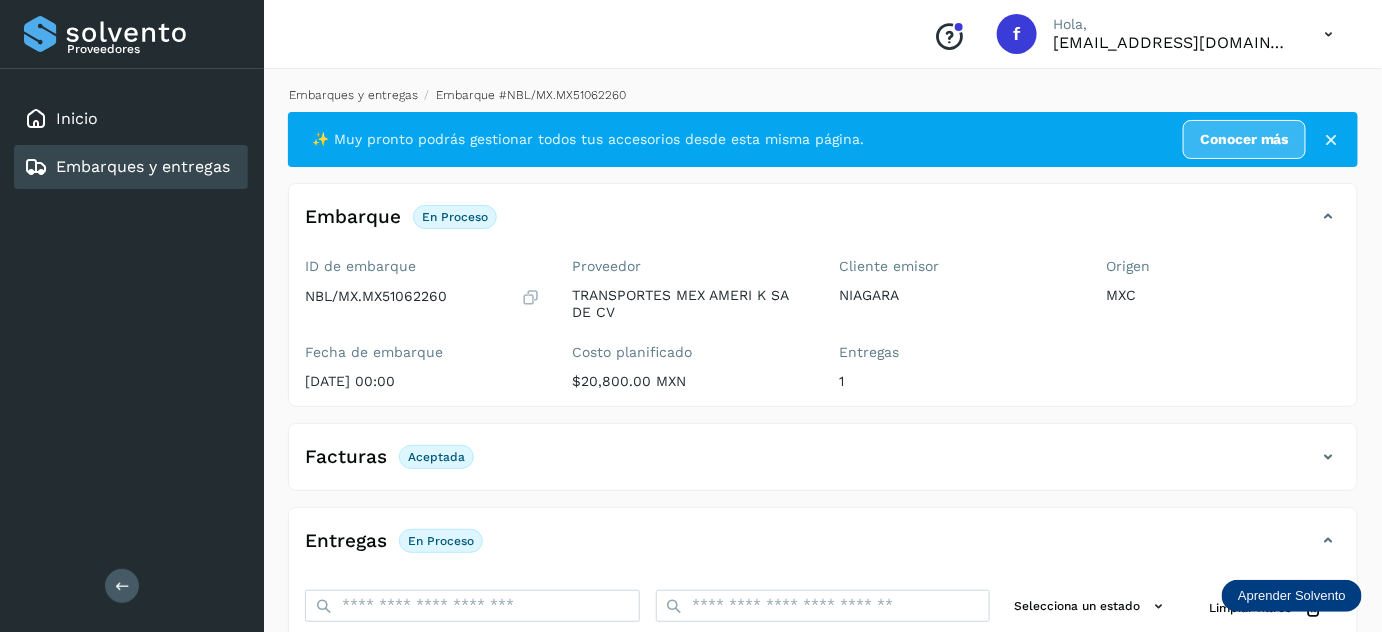 click on "Embarques y entregas" at bounding box center [353, 95] 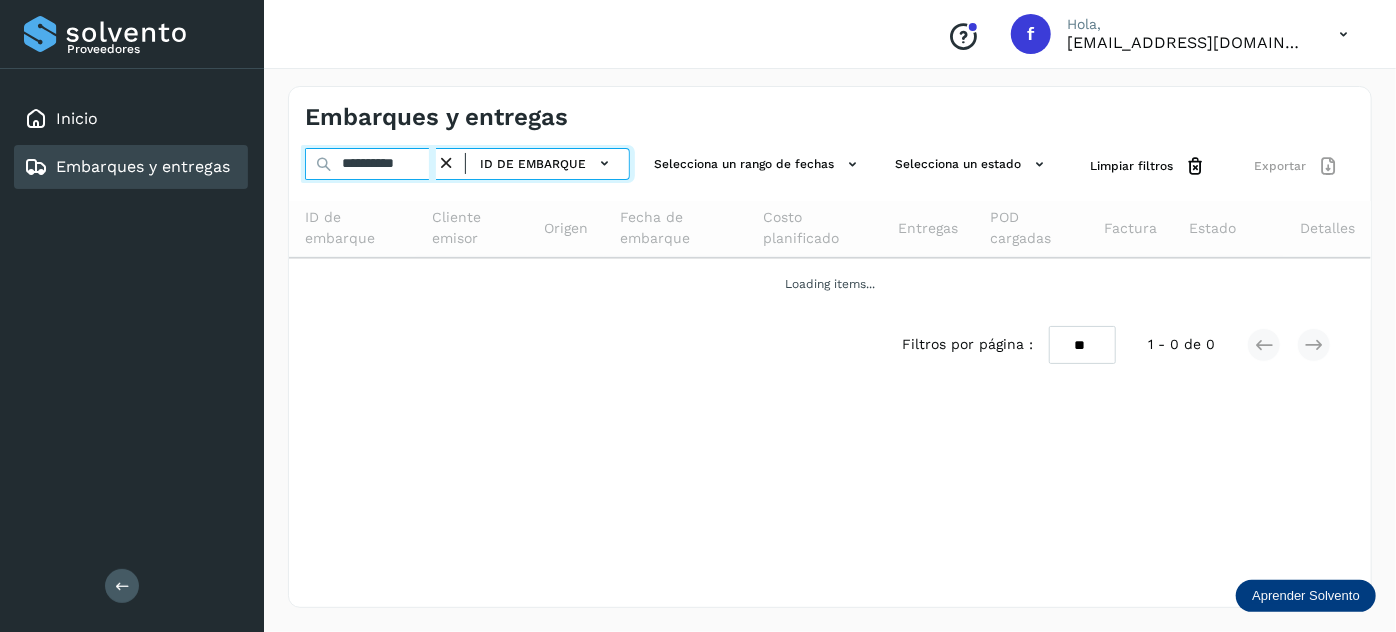 click on "**********" at bounding box center [370, 164] 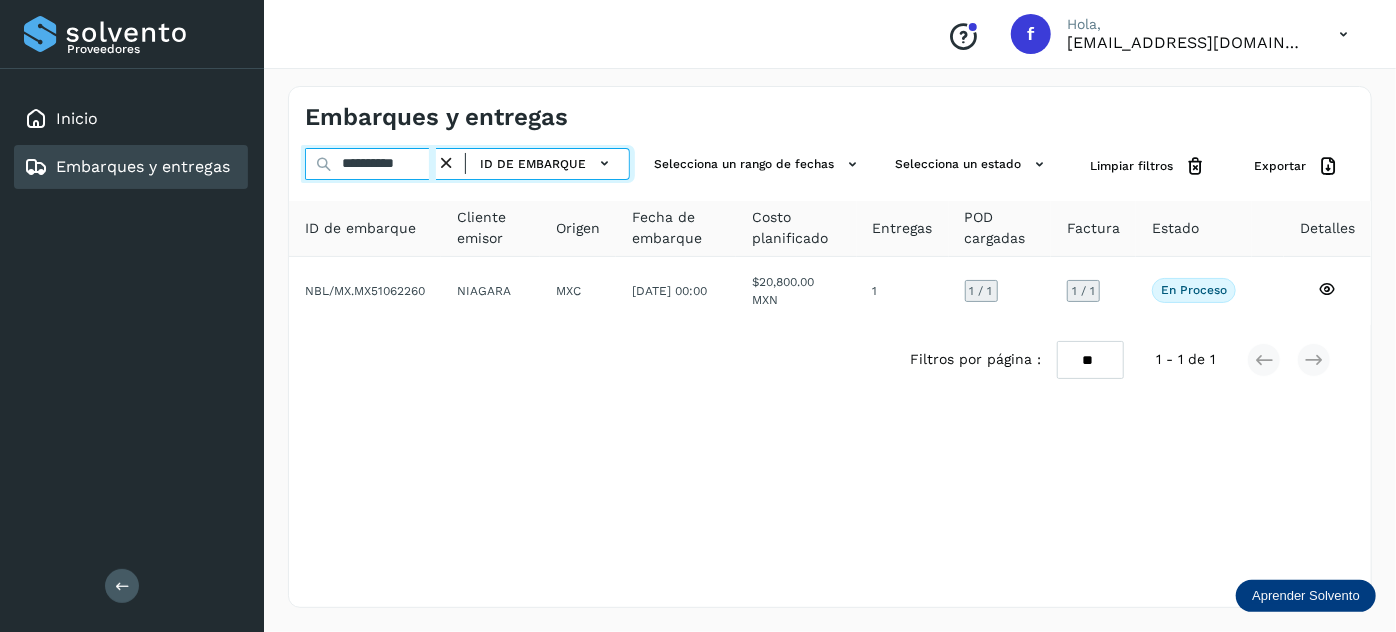 click on "**********" at bounding box center [370, 164] 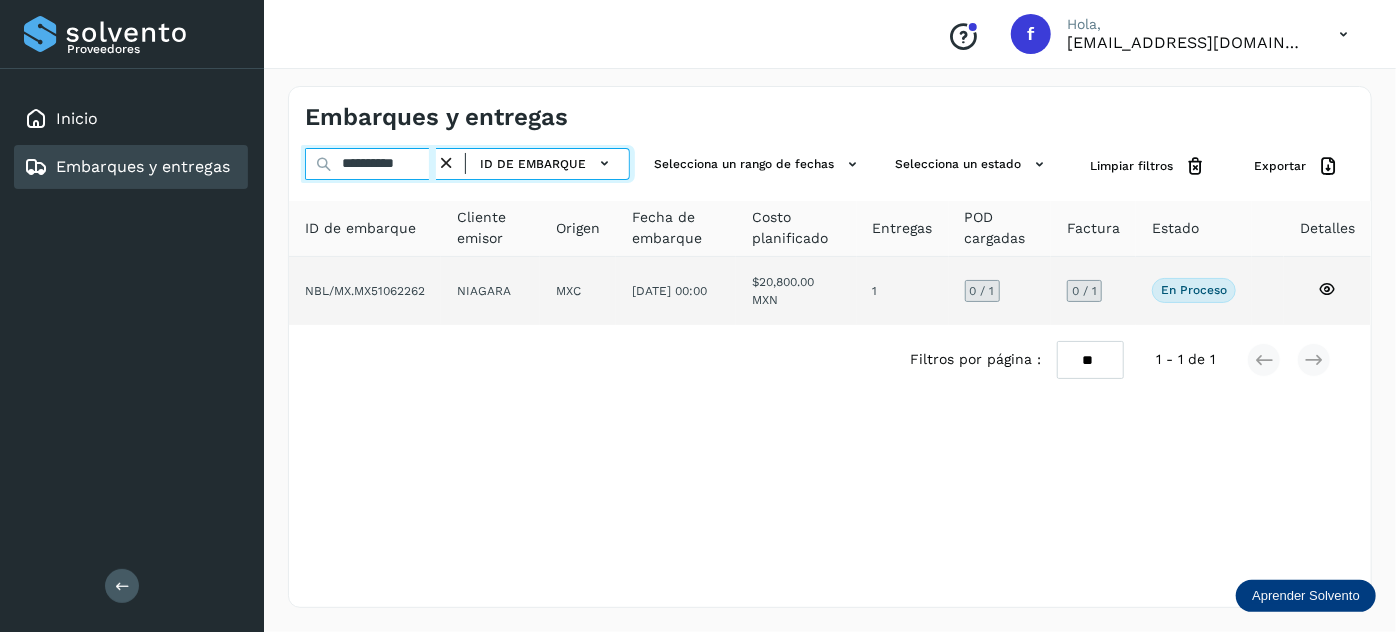 type on "**********" 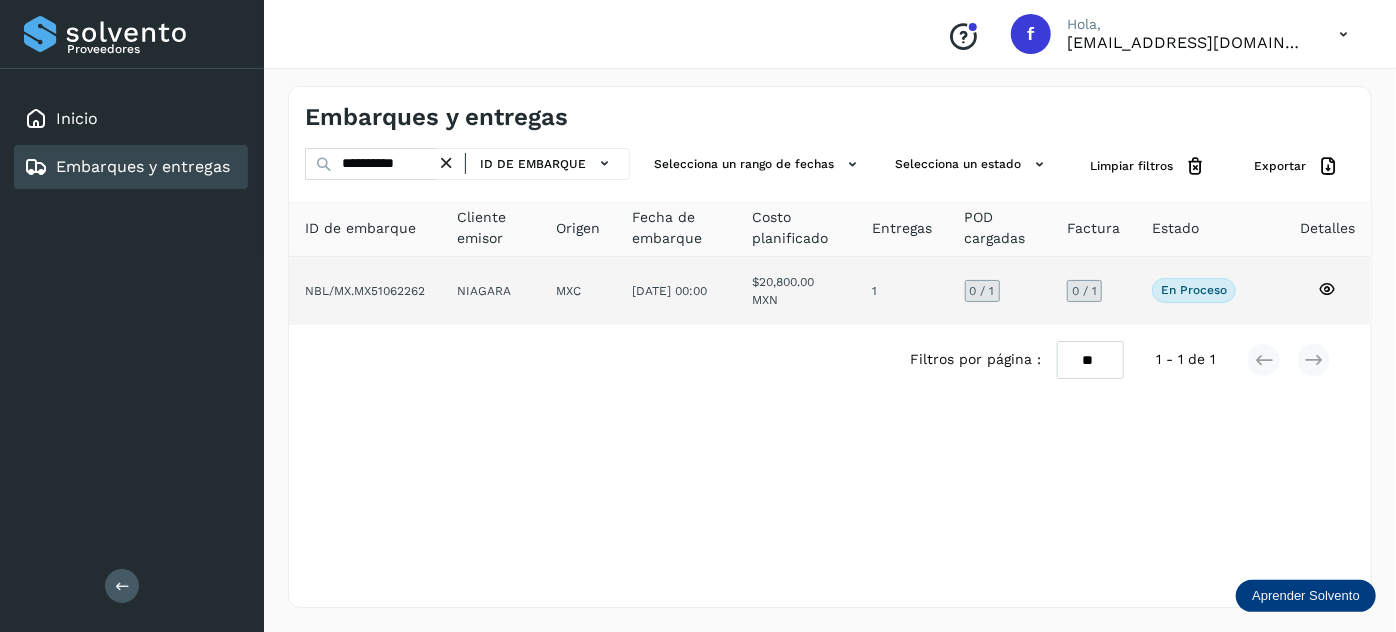 click on "NIAGARA" 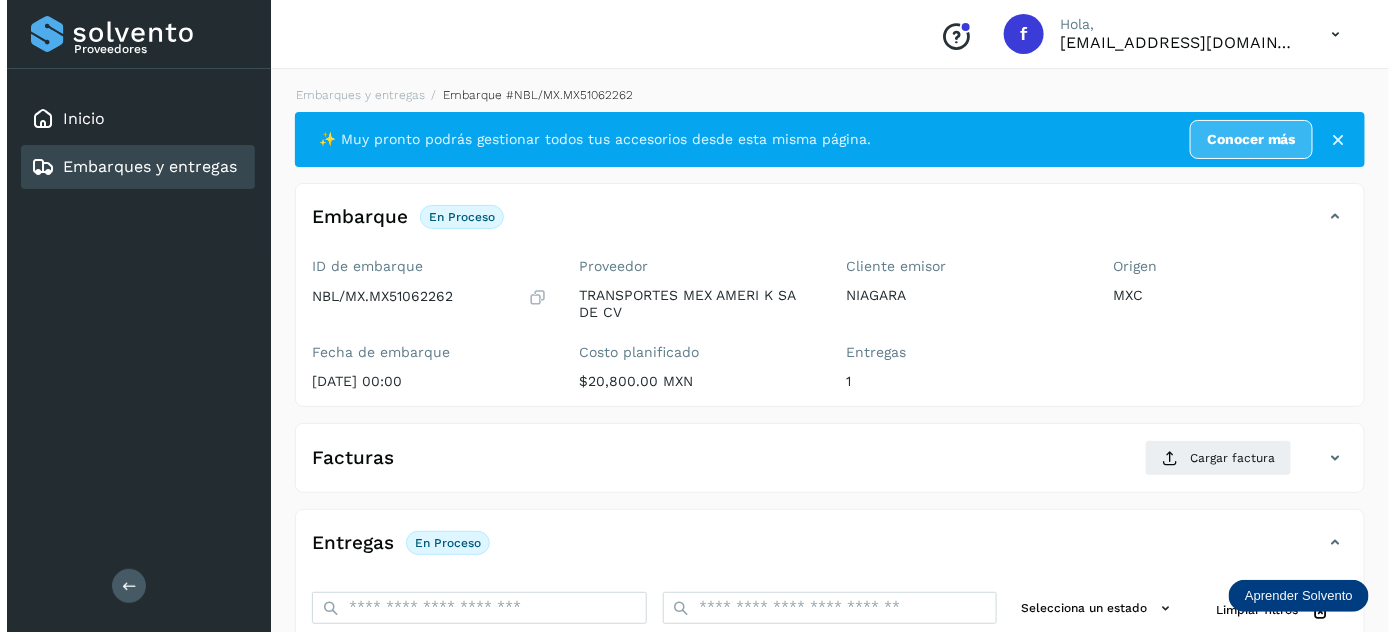 scroll, scrollTop: 327, scrollLeft: 0, axis: vertical 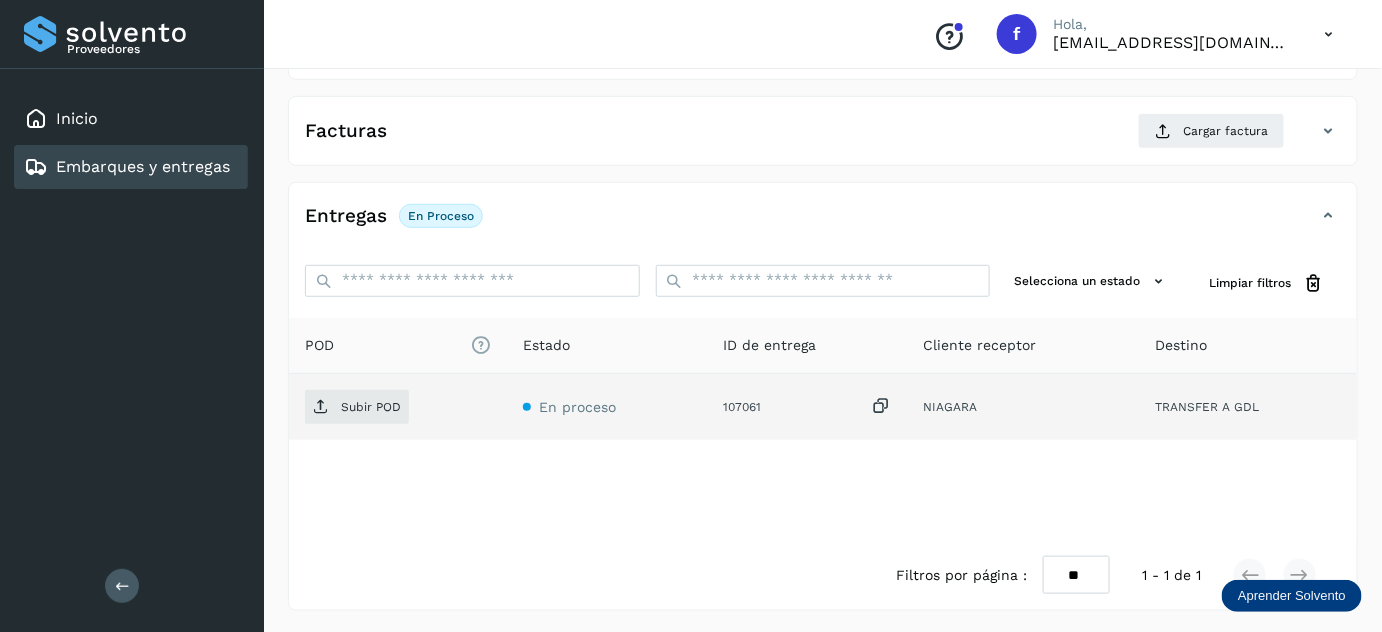 click at bounding box center [881, 406] 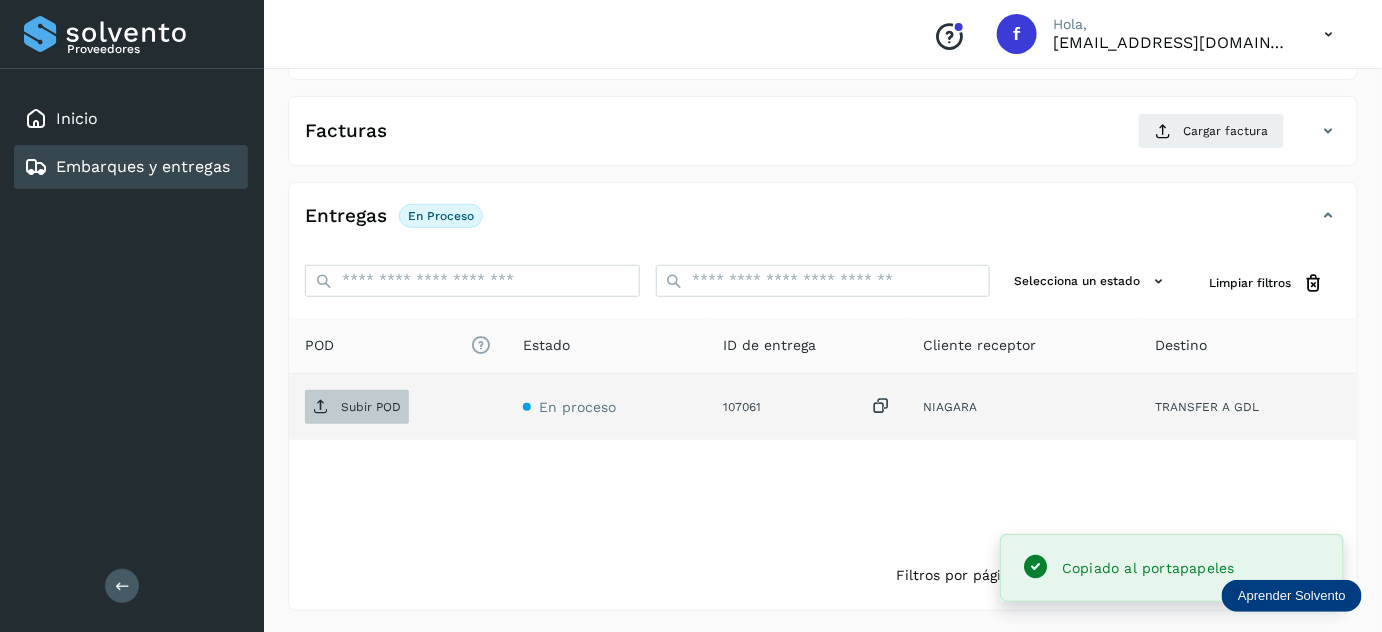 click on "Subir POD" at bounding box center (371, 407) 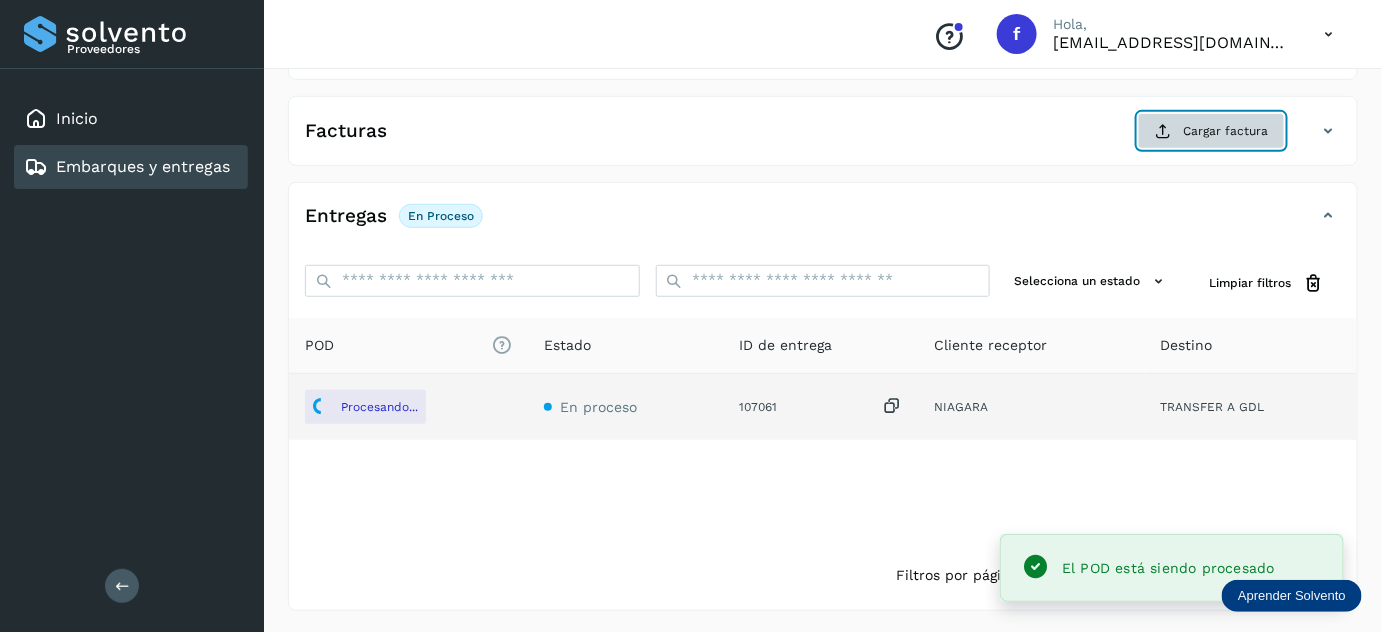 click on "Cargar factura" 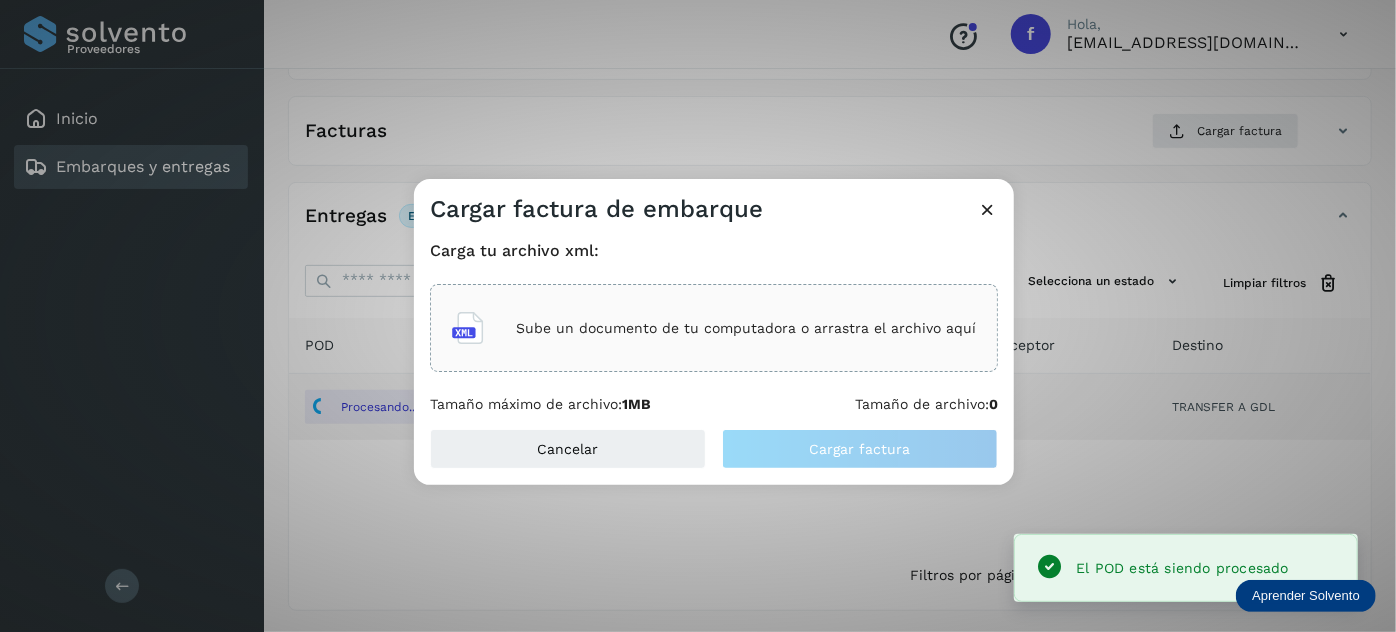 click on "Sube un documento de tu computadora o arrastra el archivo aquí" at bounding box center [746, 328] 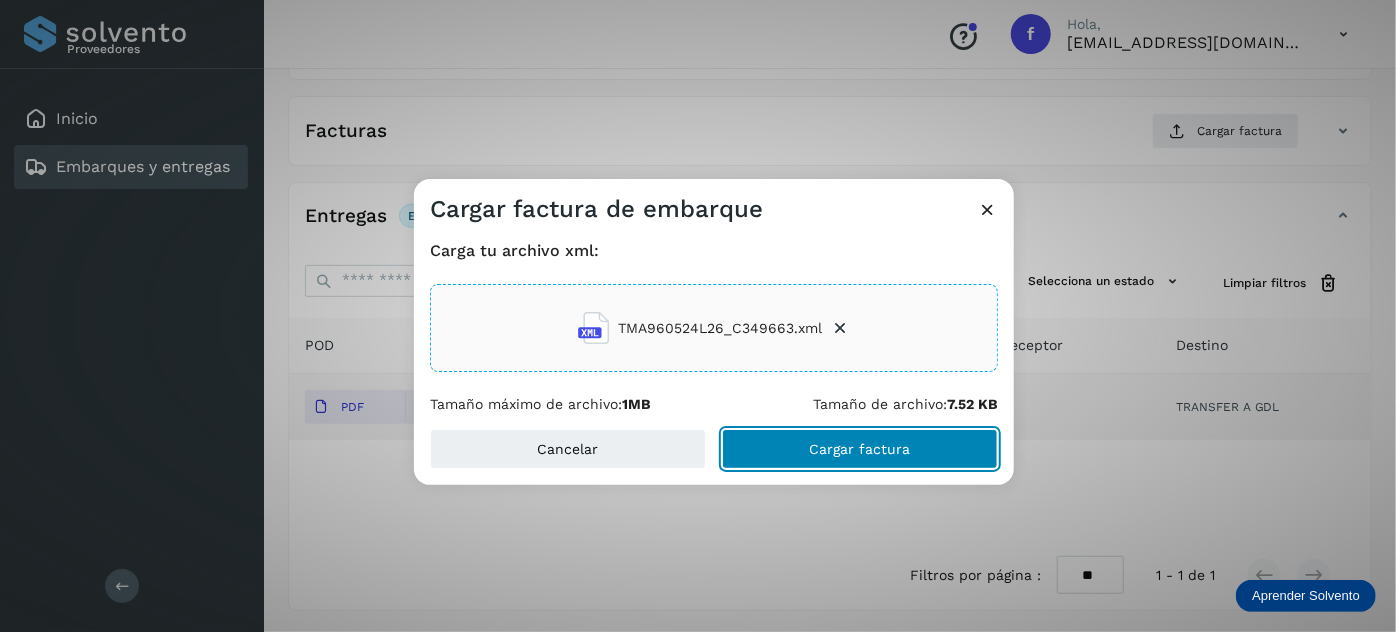 click on "Cargar factura" 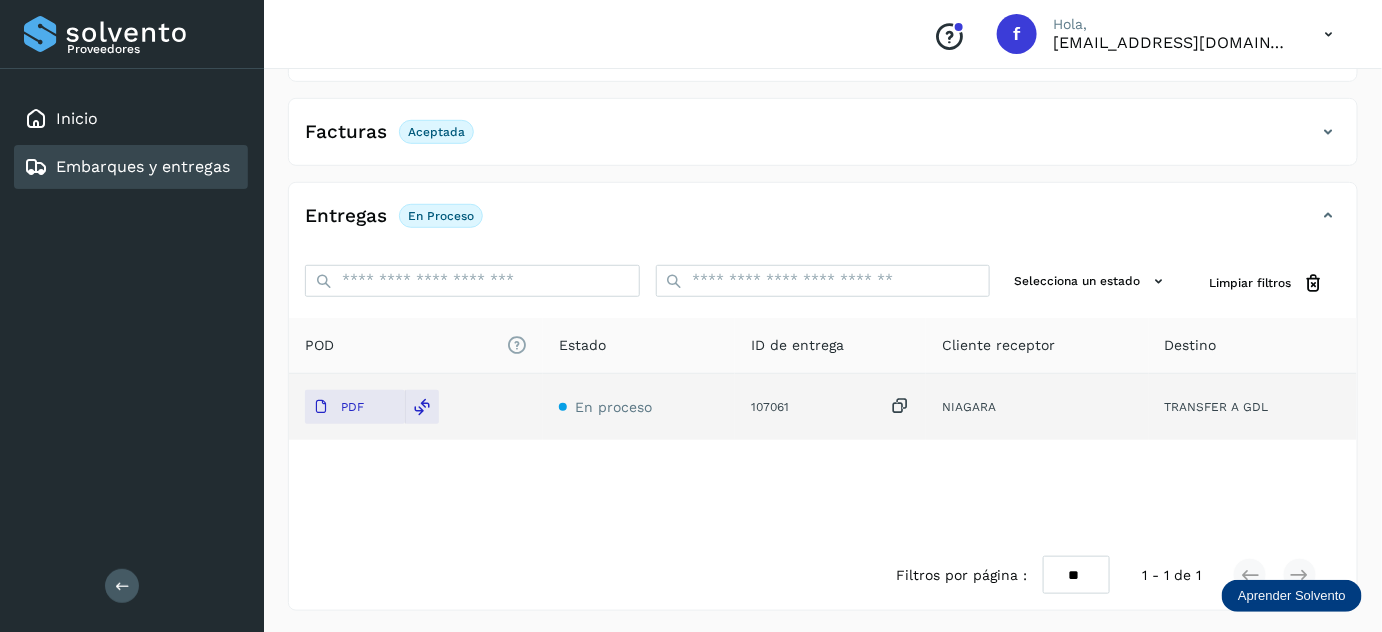 scroll, scrollTop: 0, scrollLeft: 0, axis: both 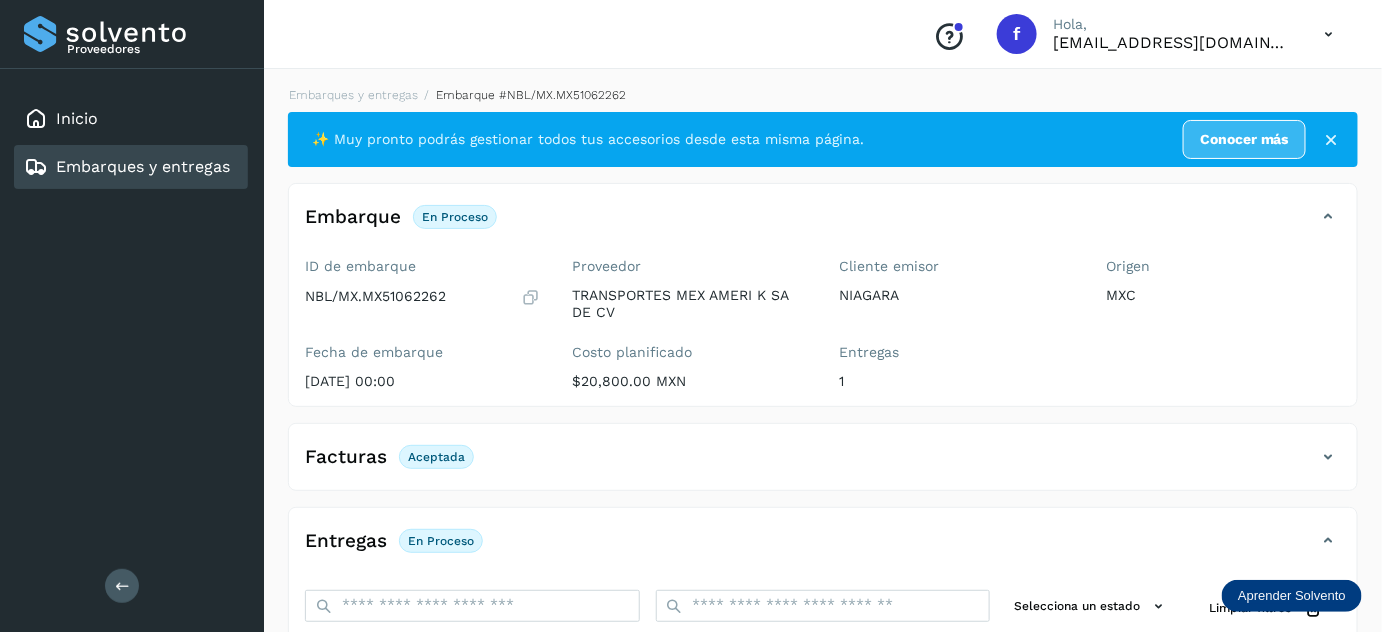 click on "Embarques y entregas" 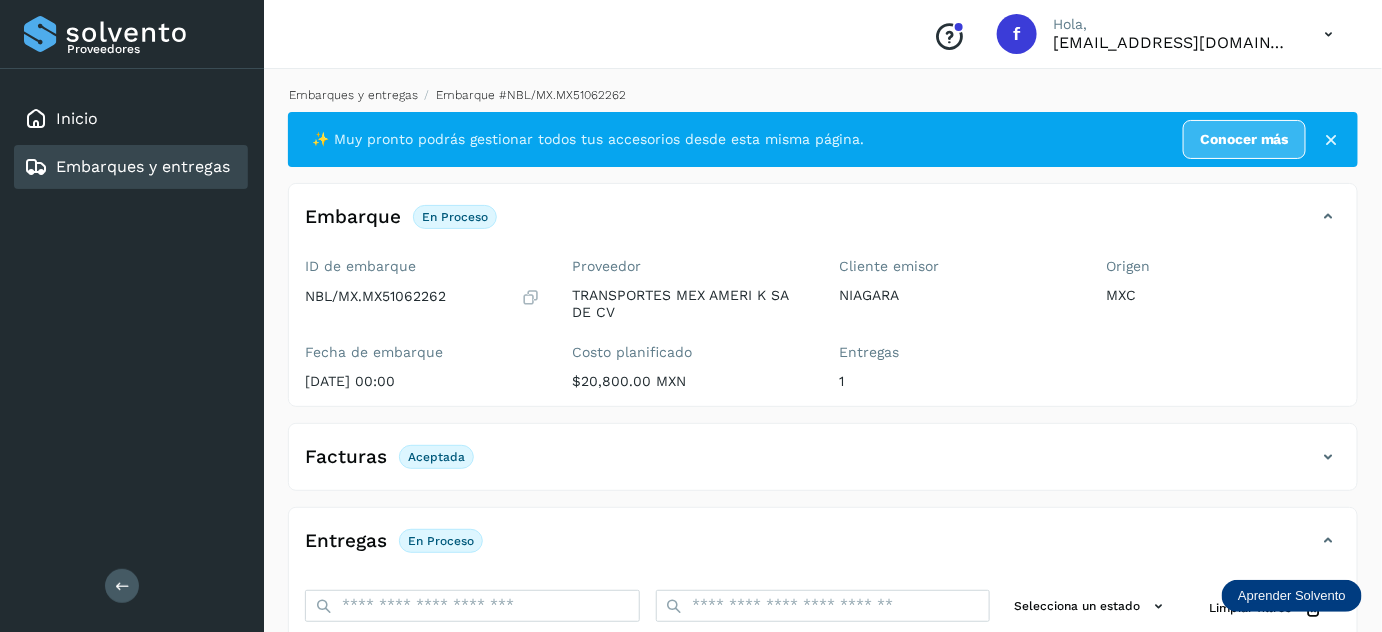 click on "Embarques y entregas" at bounding box center [353, 95] 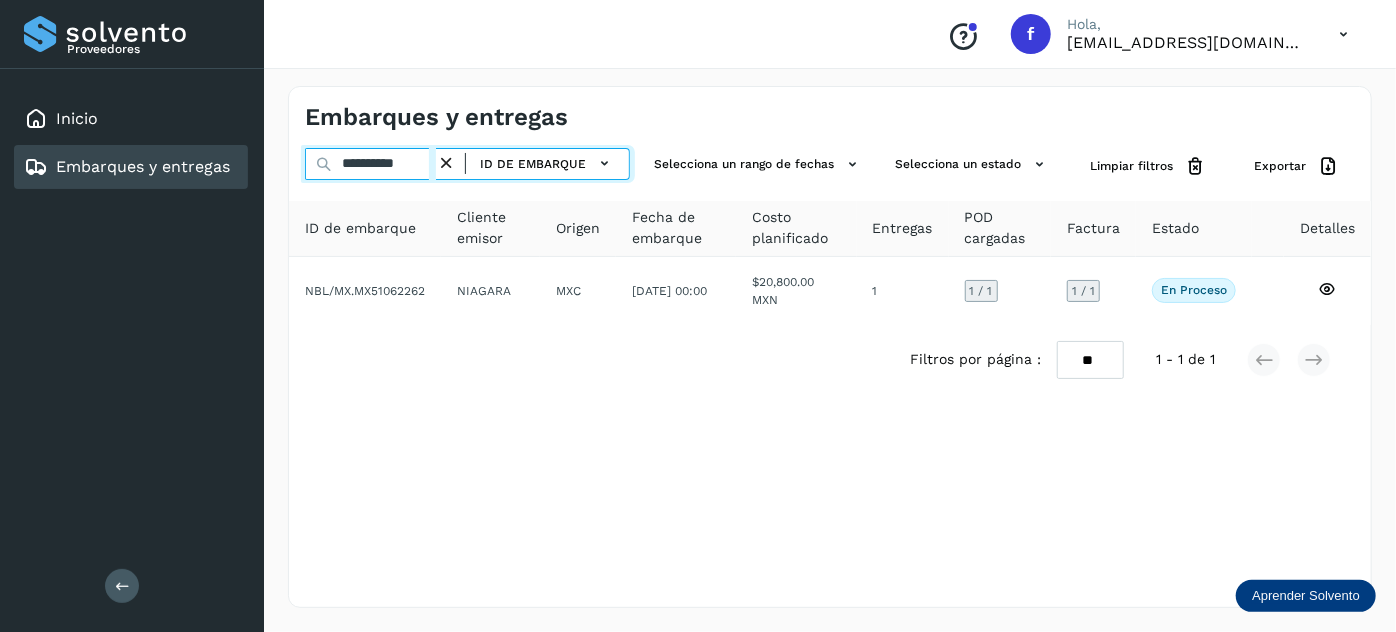 click on "**********" at bounding box center [370, 164] 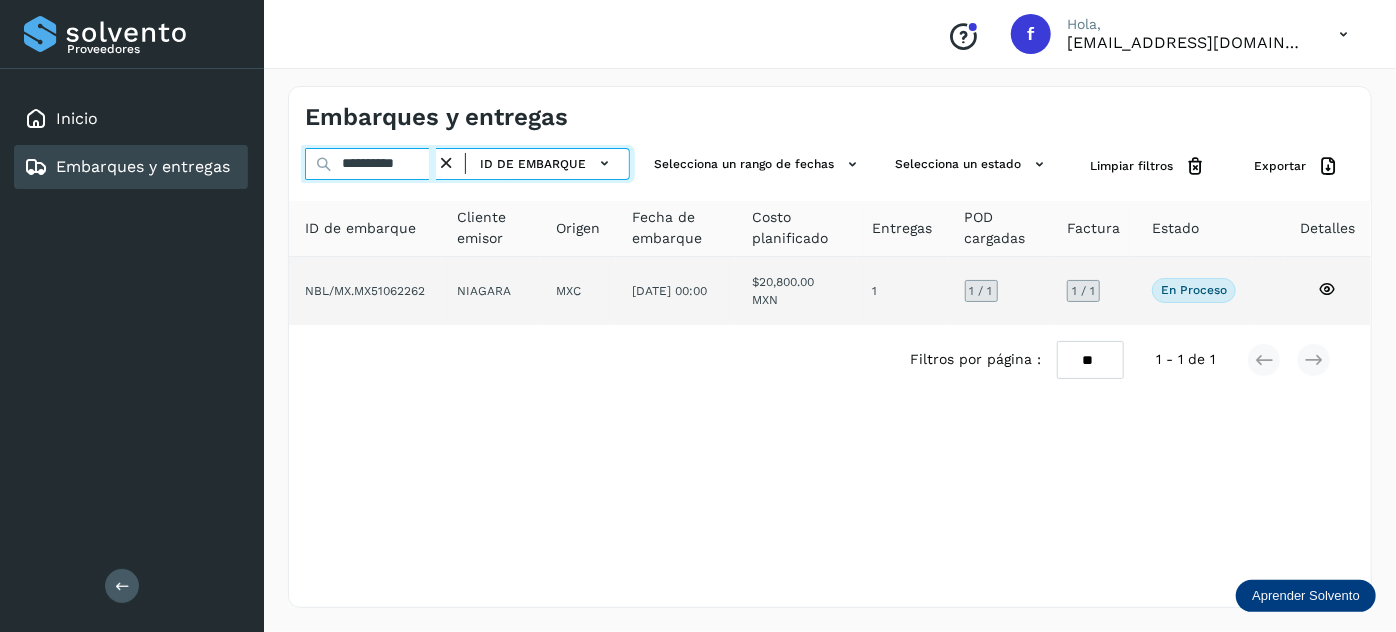 paste 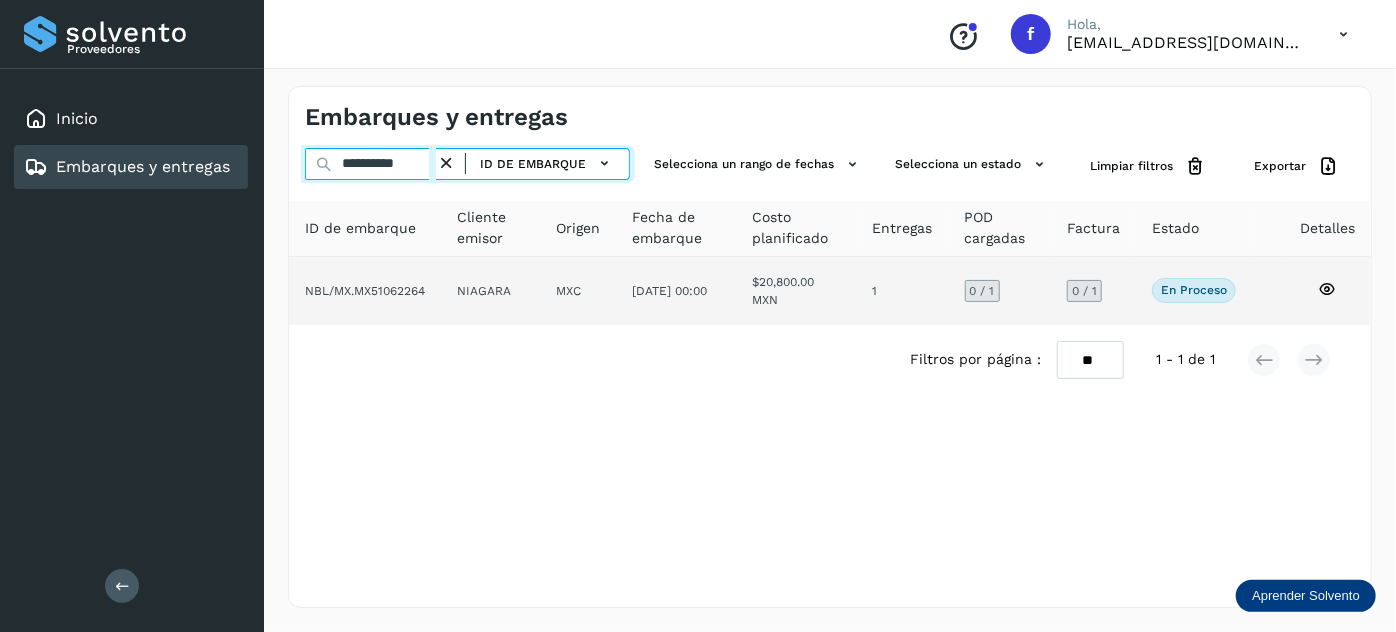 type on "**********" 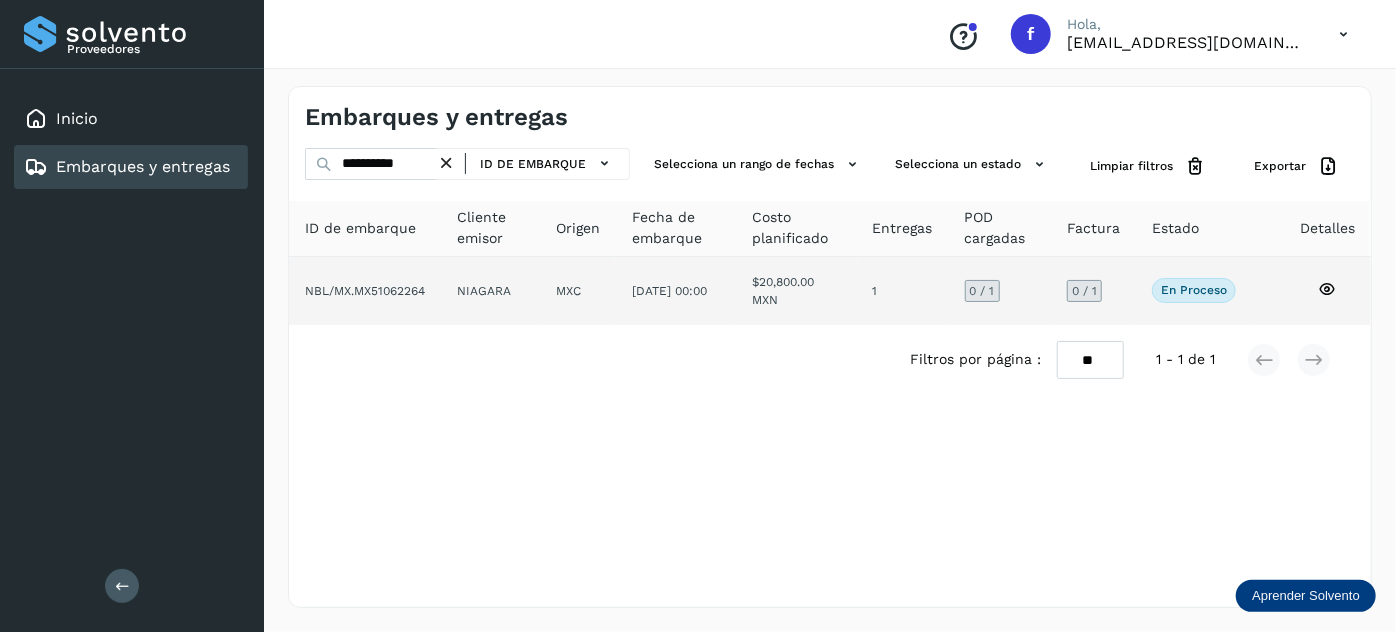 click on "[DATE] 00:00" 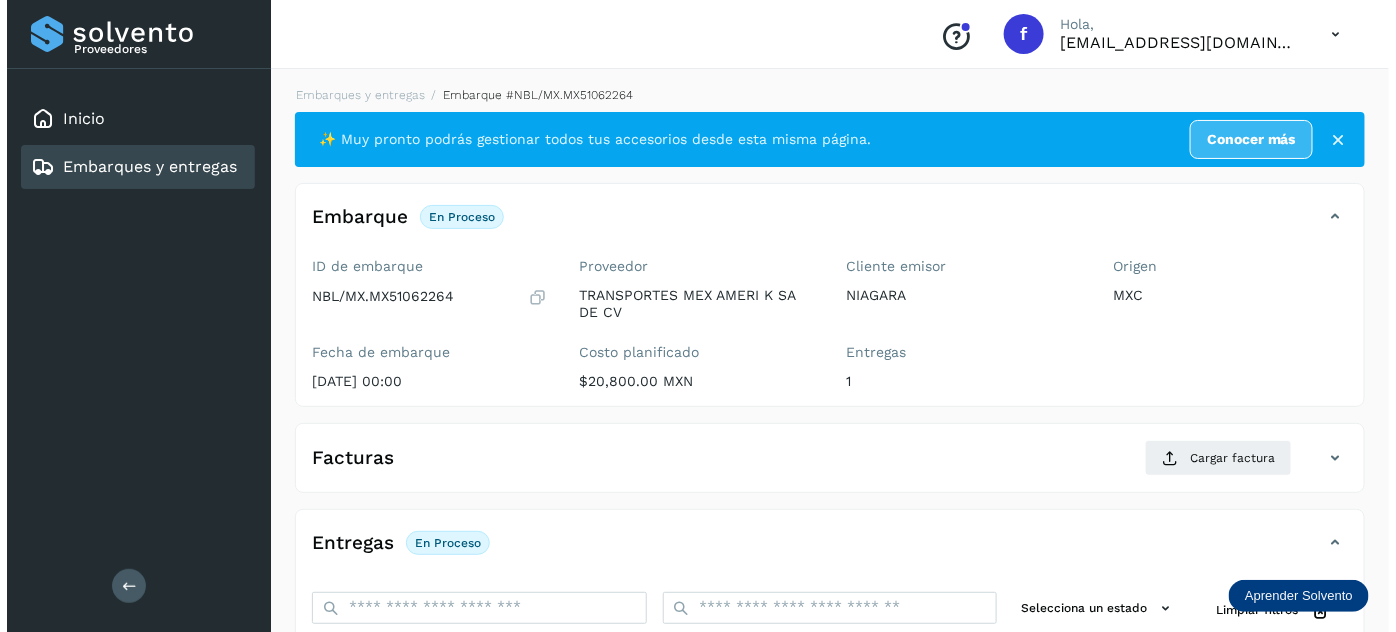 scroll, scrollTop: 327, scrollLeft: 0, axis: vertical 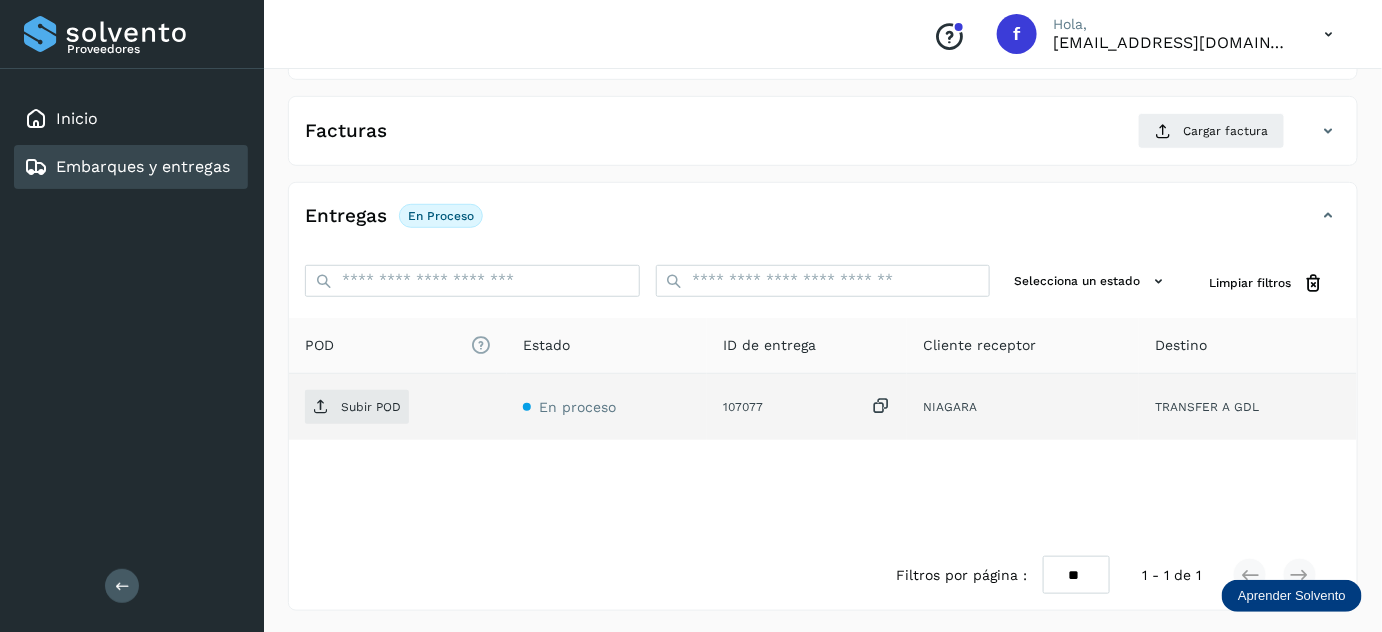 drag, startPoint x: 877, startPoint y: 407, endPoint x: 893, endPoint y: 400, distance: 17.464249 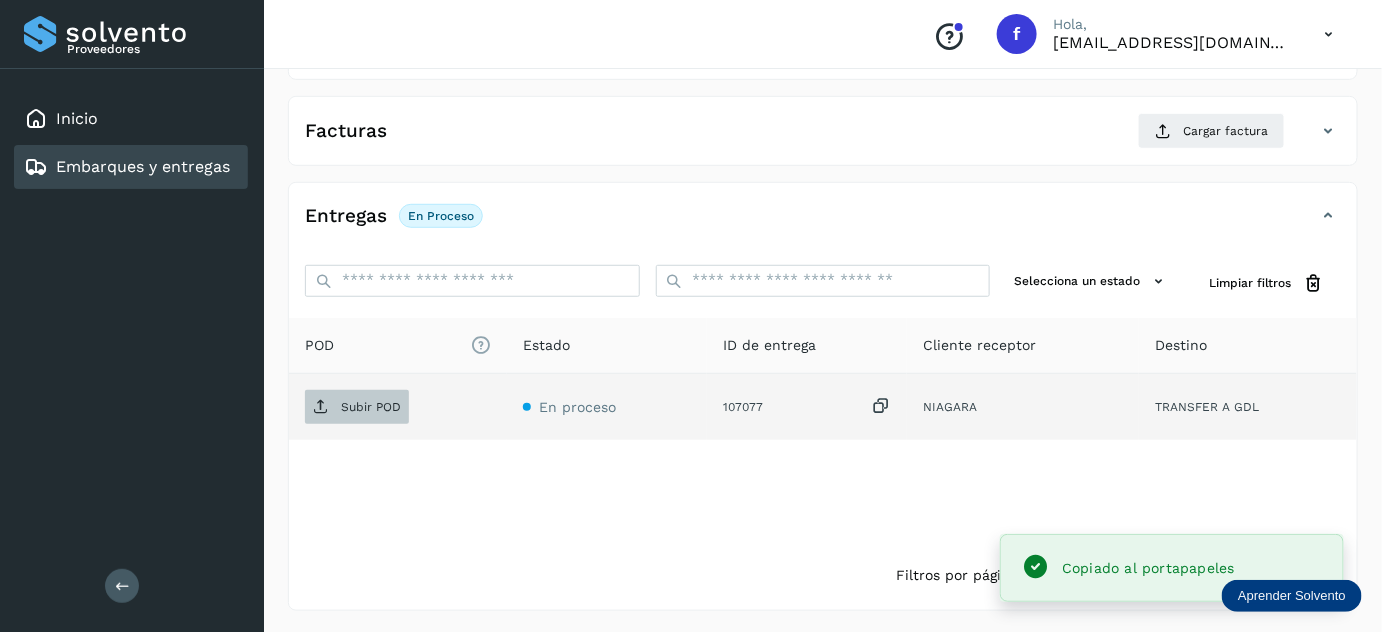 click on "Subir POD" at bounding box center [371, 407] 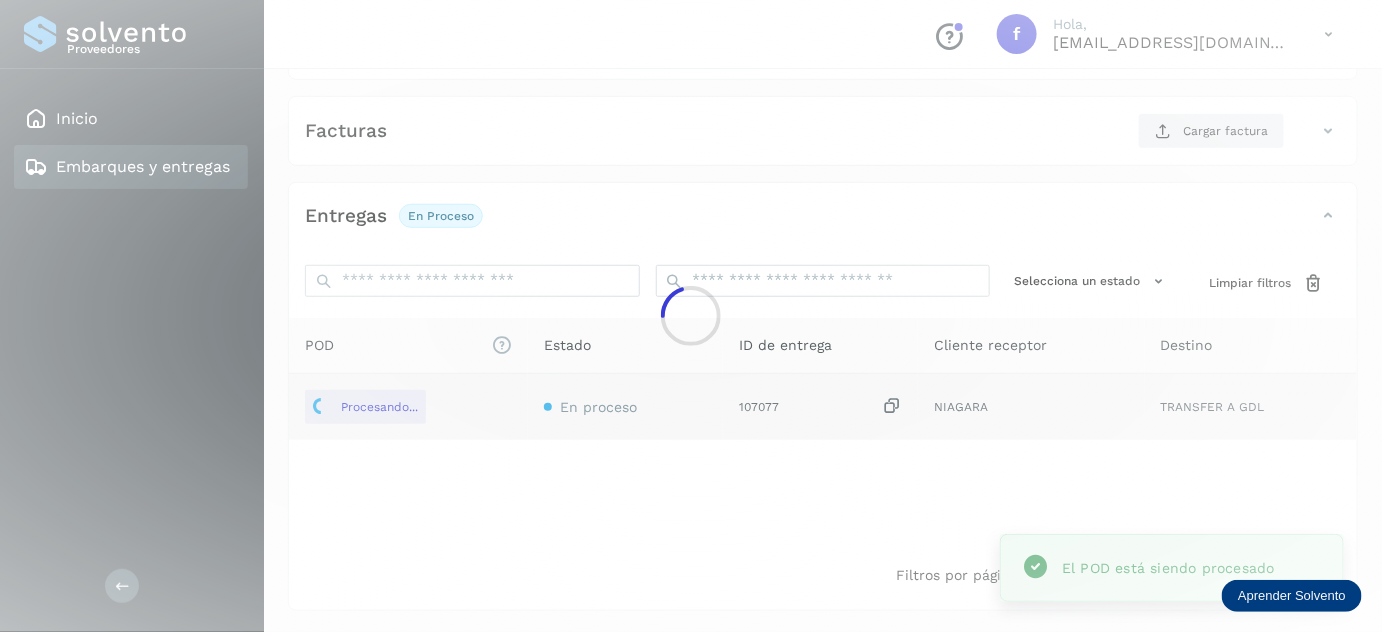 click 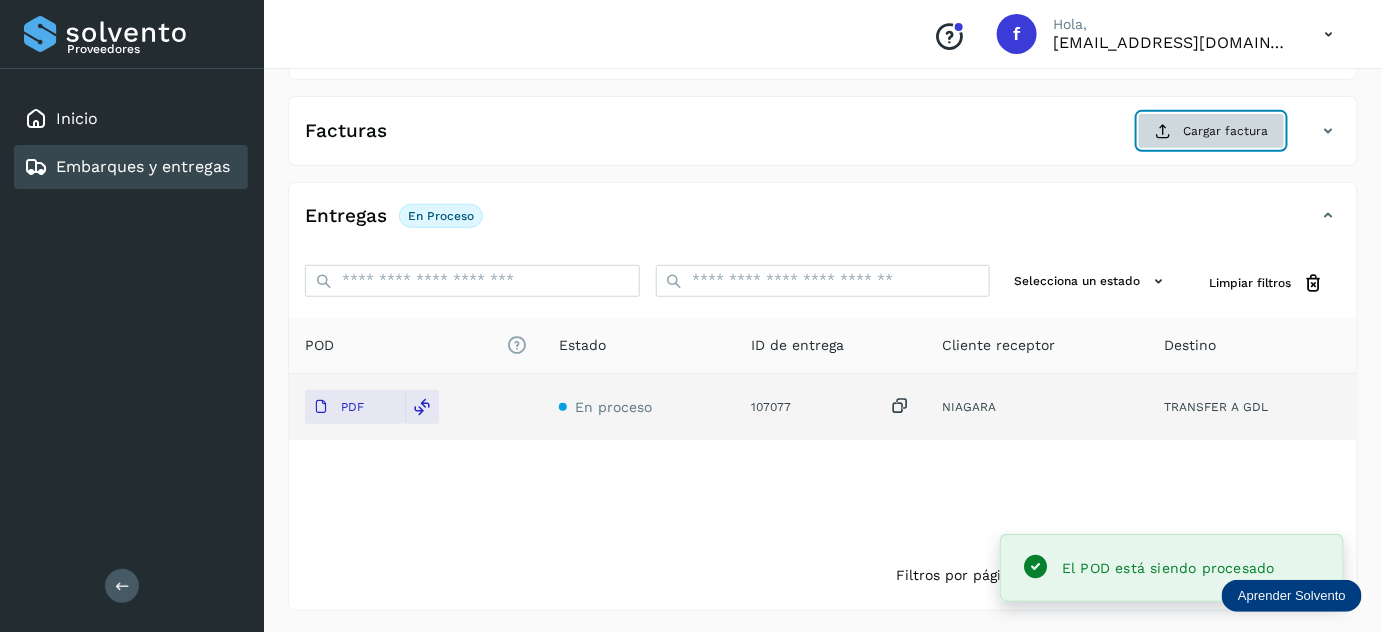 click on "Cargar factura" at bounding box center [1211, 131] 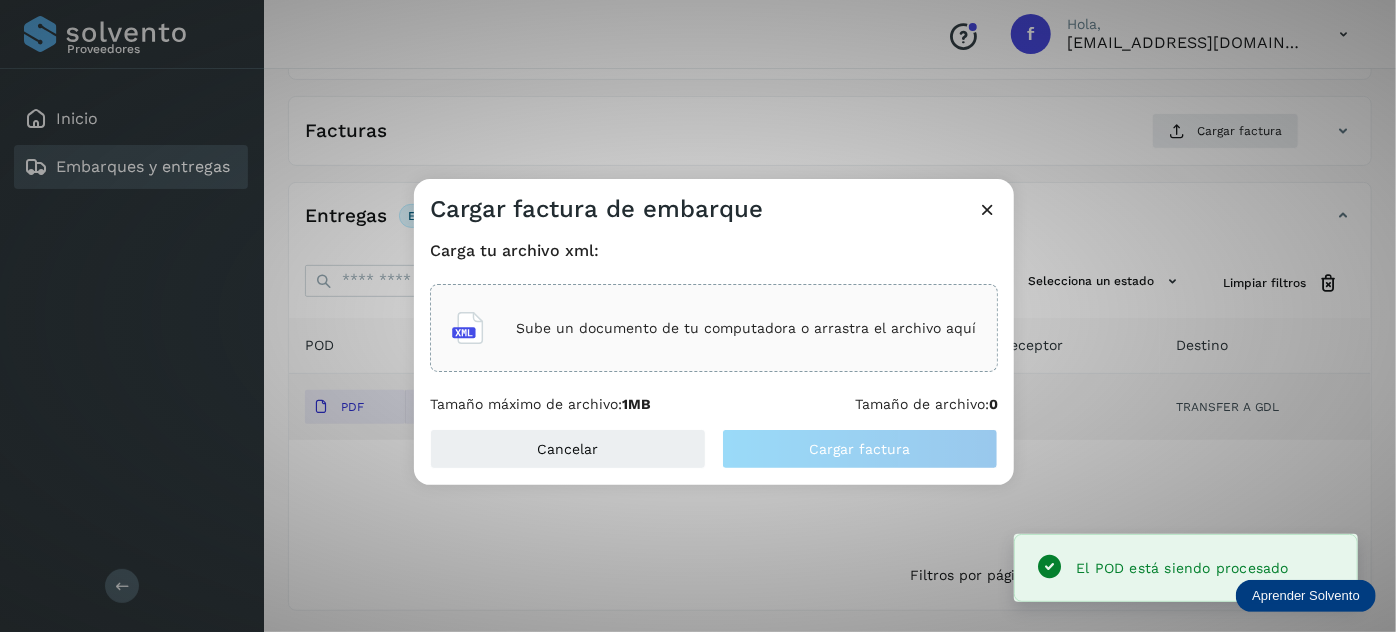 click on "Sube un documento de tu computadora o arrastra el archivo aquí" 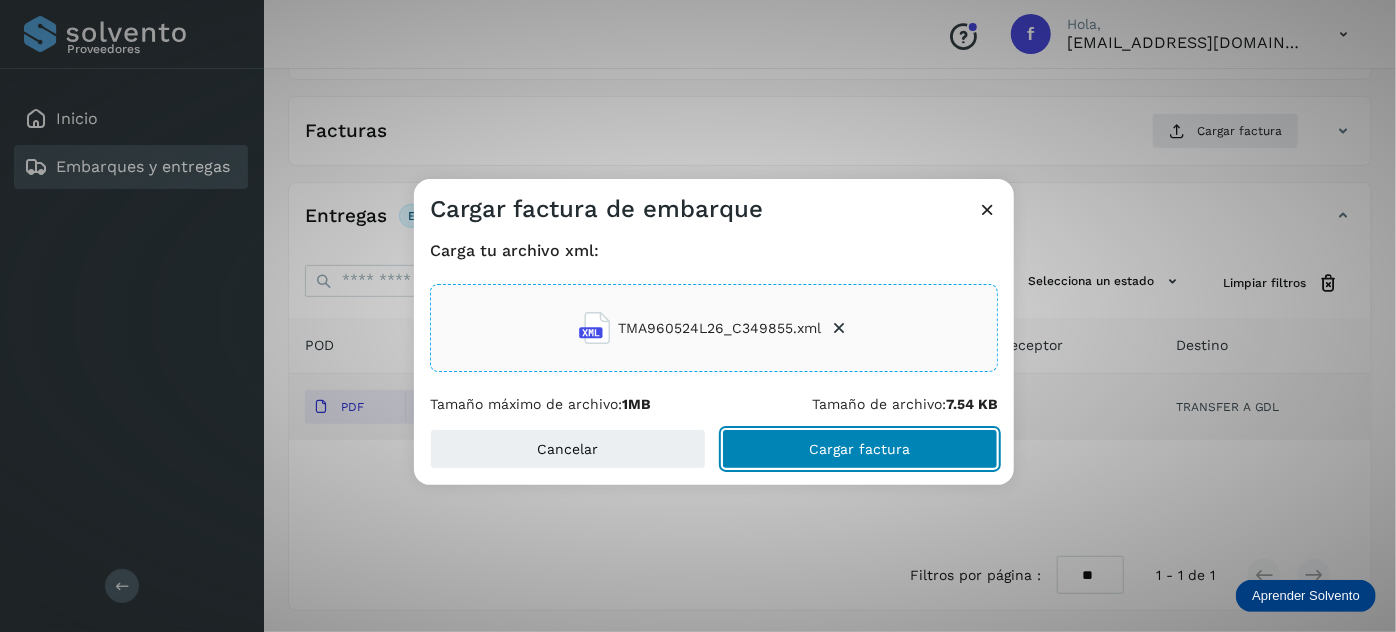 click on "Cargar factura" 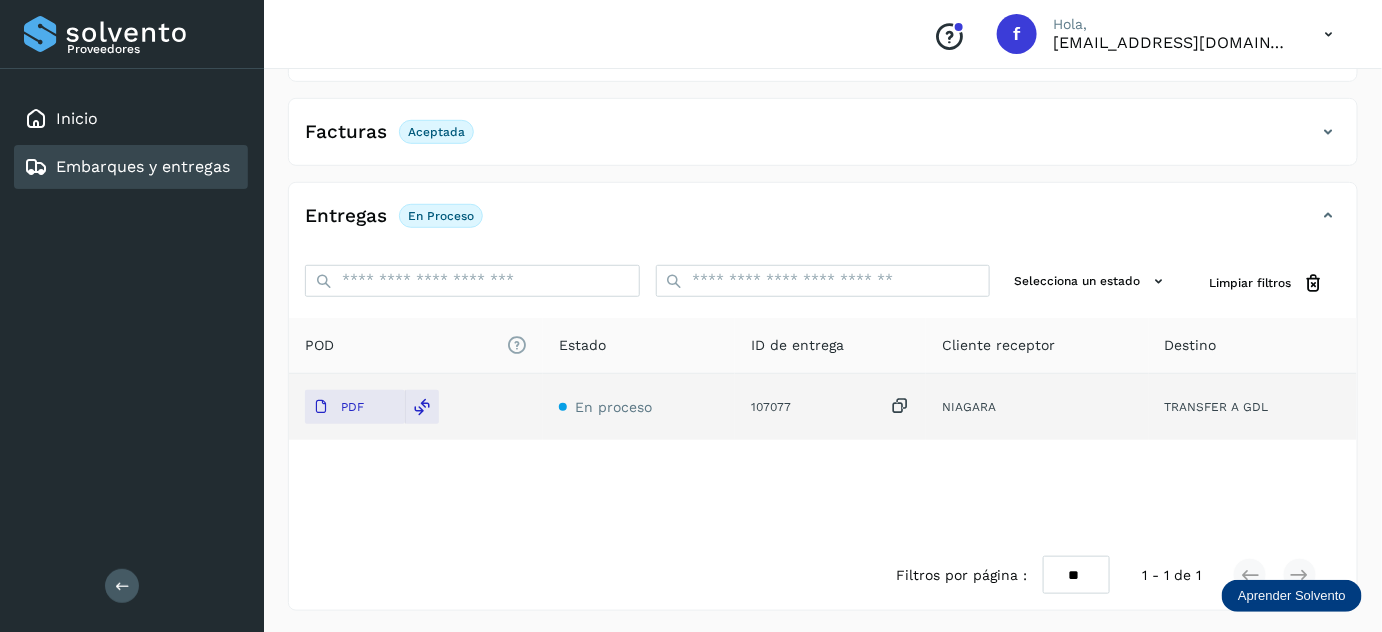 scroll, scrollTop: 0, scrollLeft: 0, axis: both 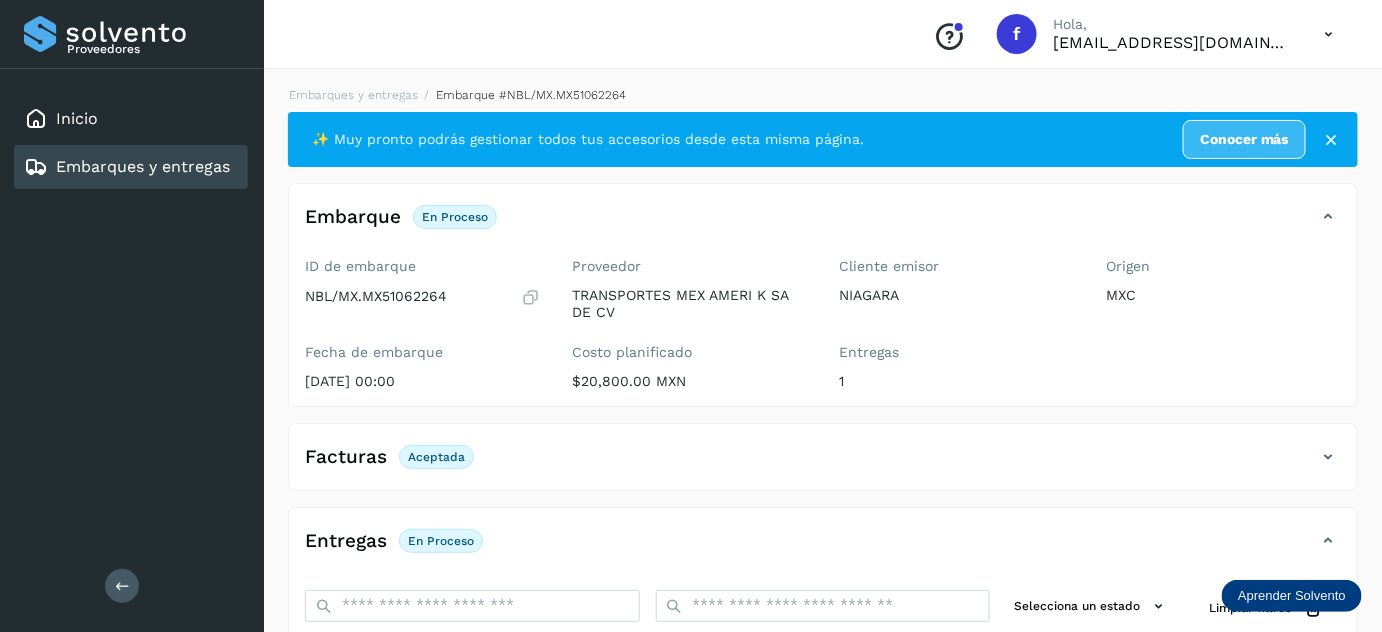 click on "Embarques y entregas" 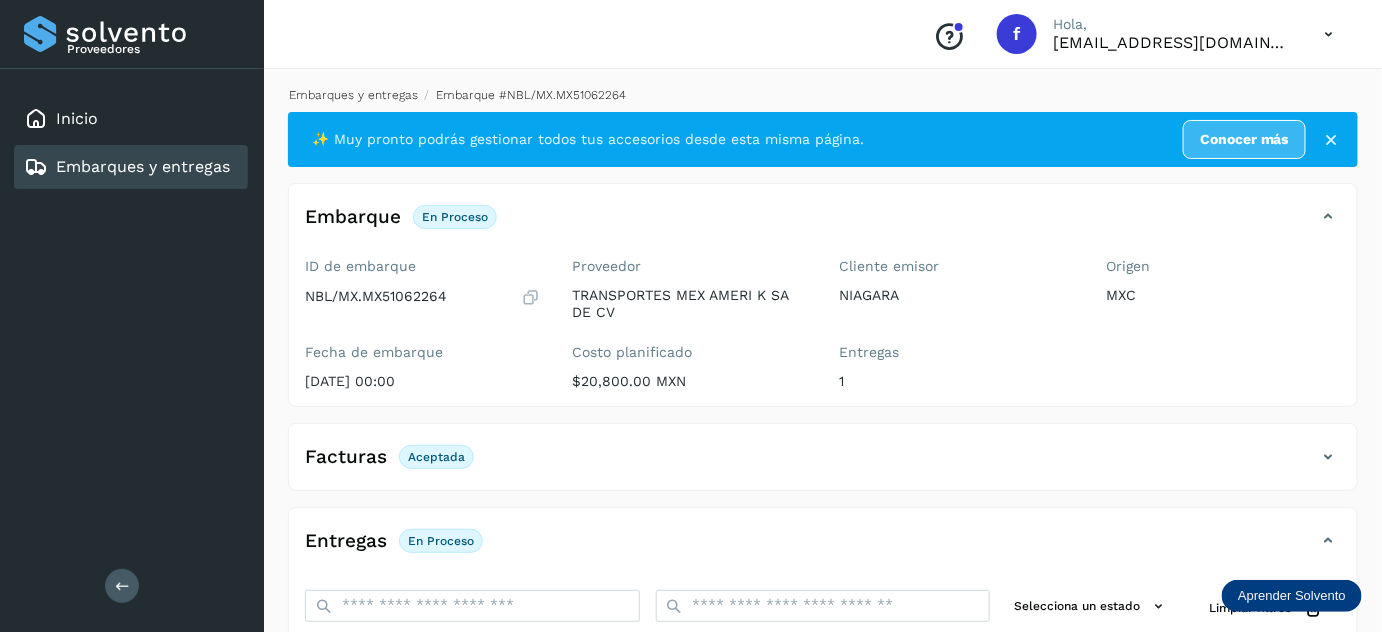click on "Embarques y entregas" at bounding box center (353, 95) 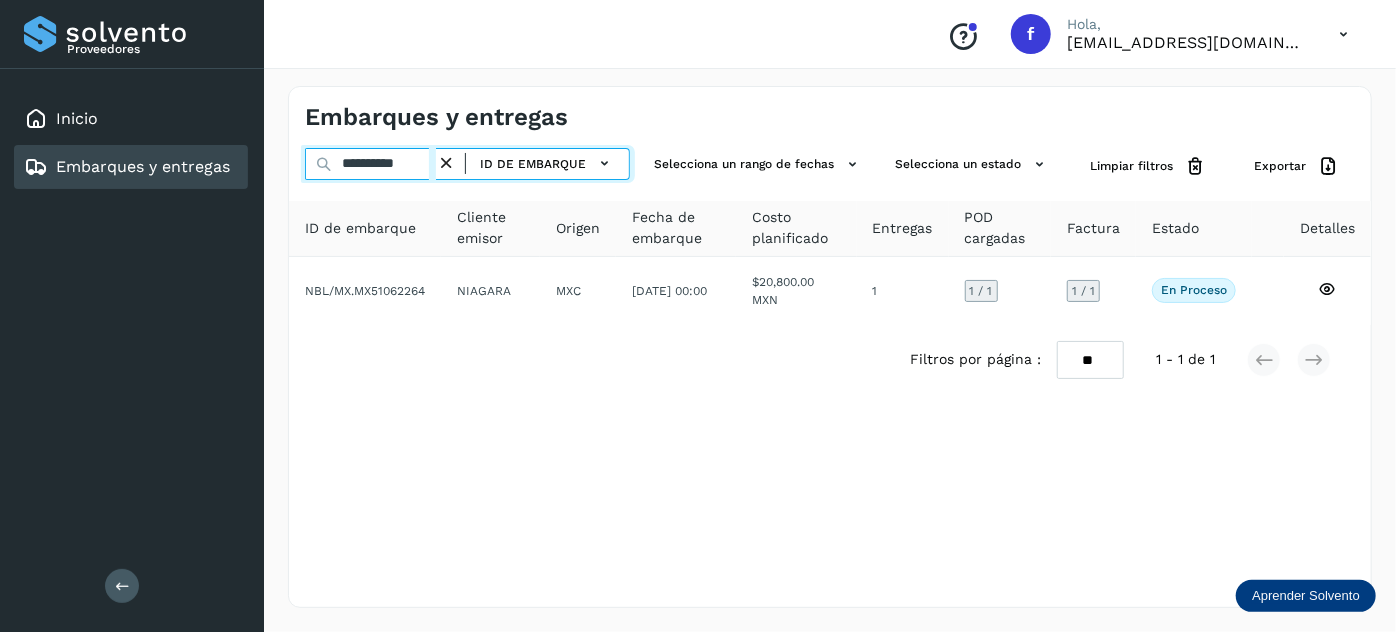 click on "**********" at bounding box center (370, 164) 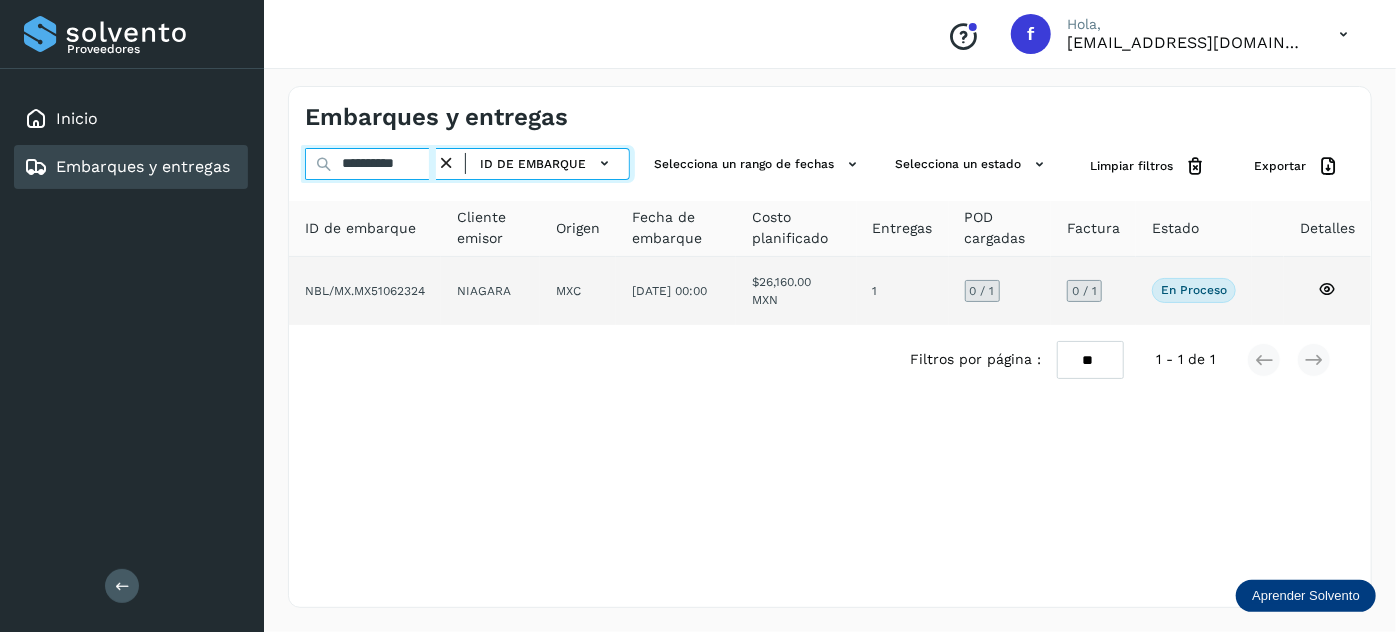type on "**********" 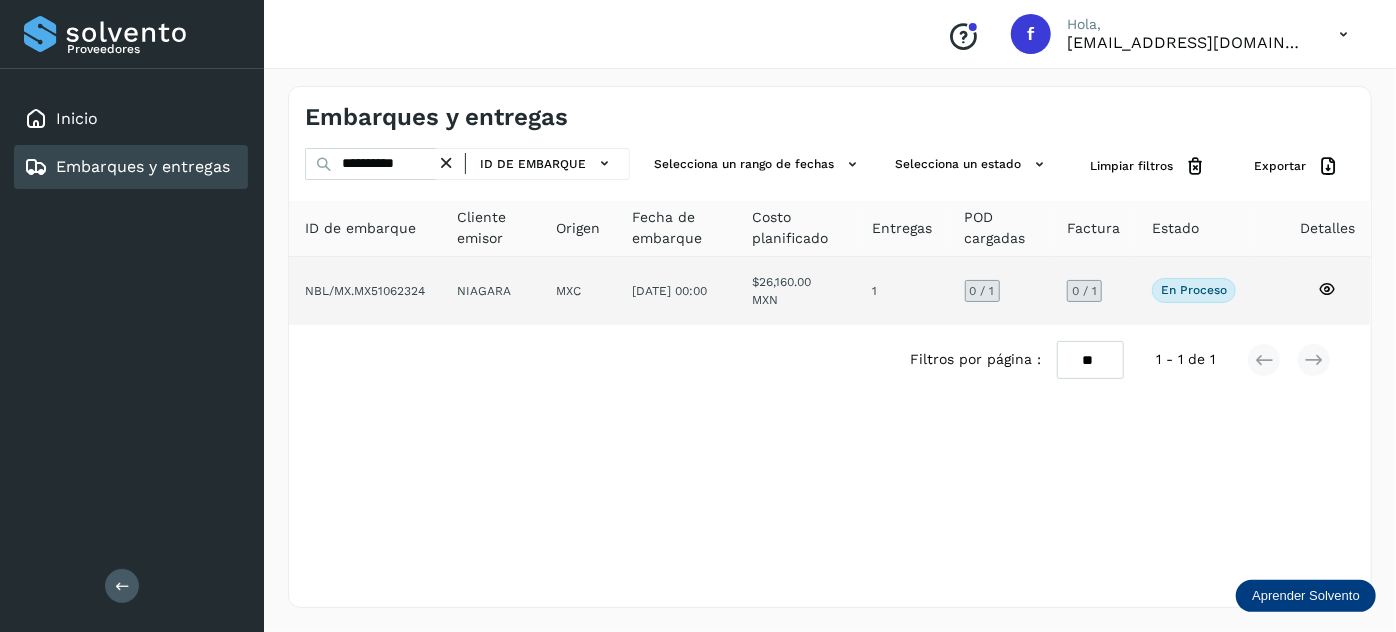 click on "[DATE] 00:00" 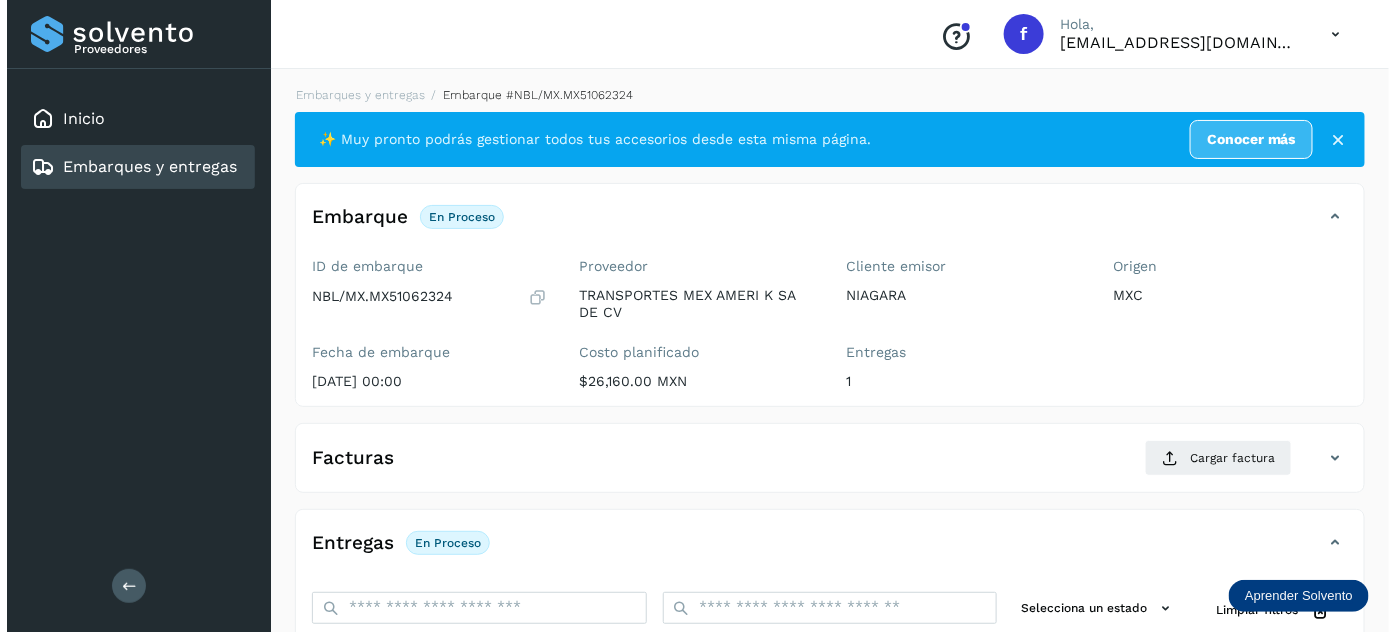 scroll, scrollTop: 327, scrollLeft: 0, axis: vertical 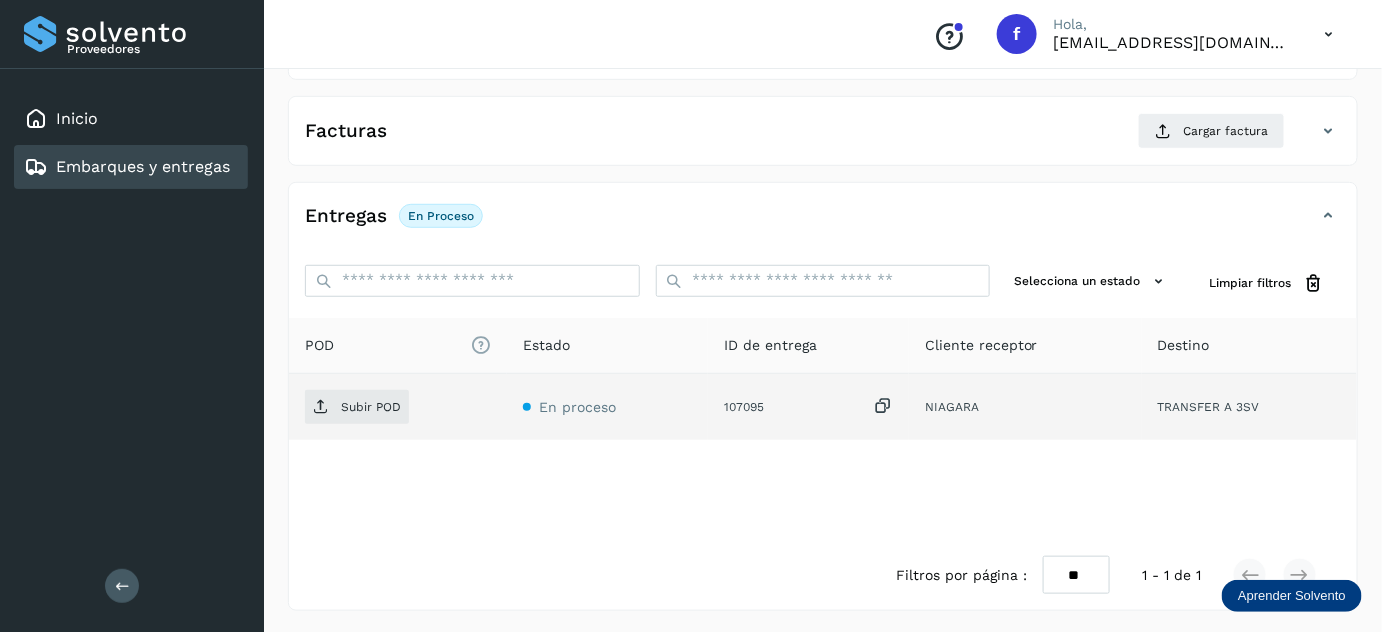 click at bounding box center (883, 406) 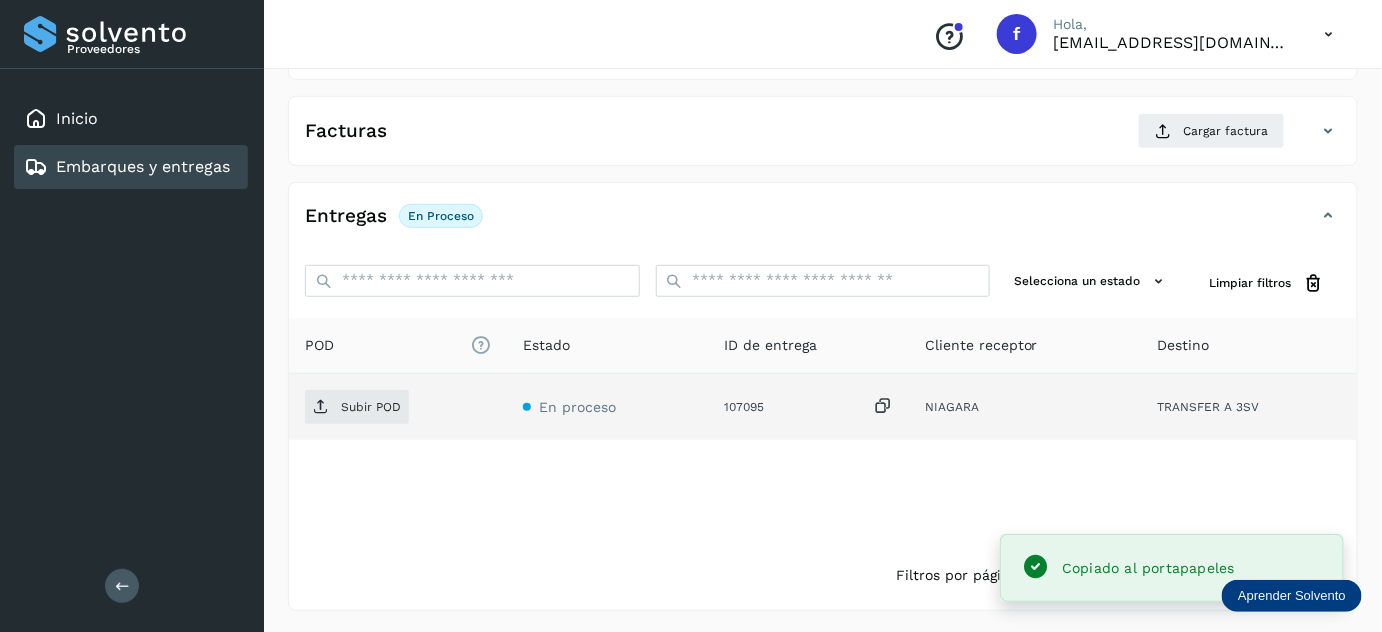 click at bounding box center [883, 406] 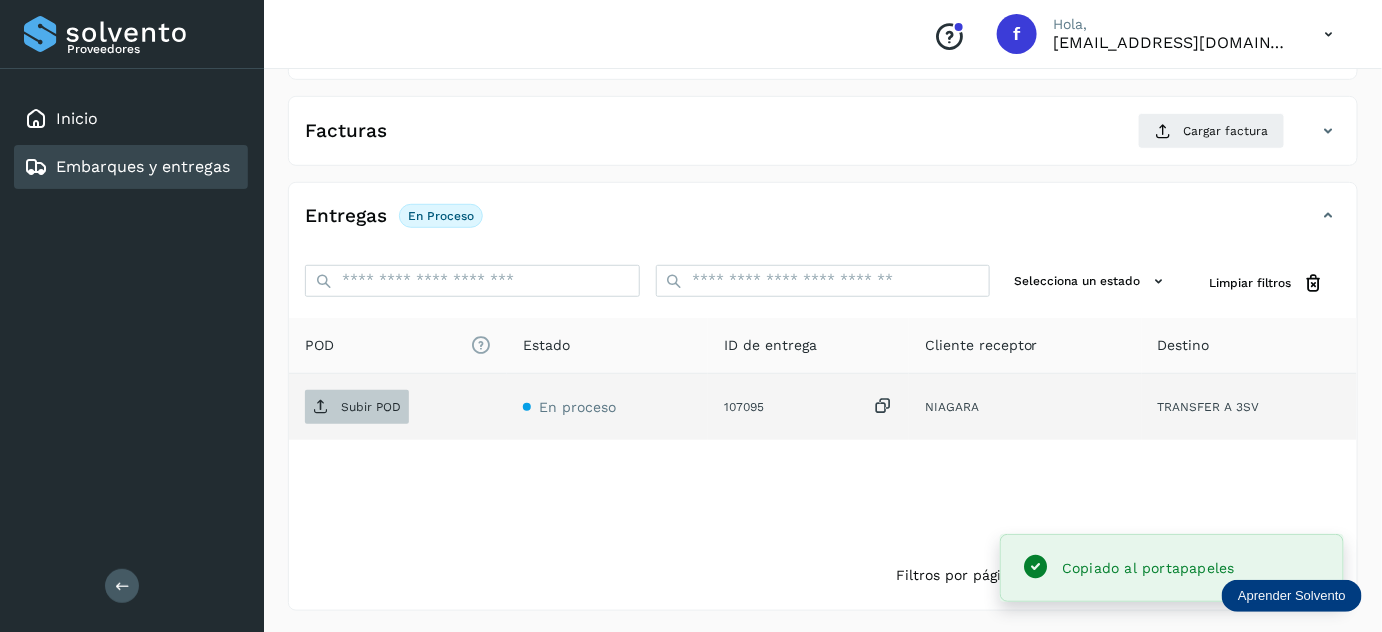 click on "Subir POD" at bounding box center (357, 407) 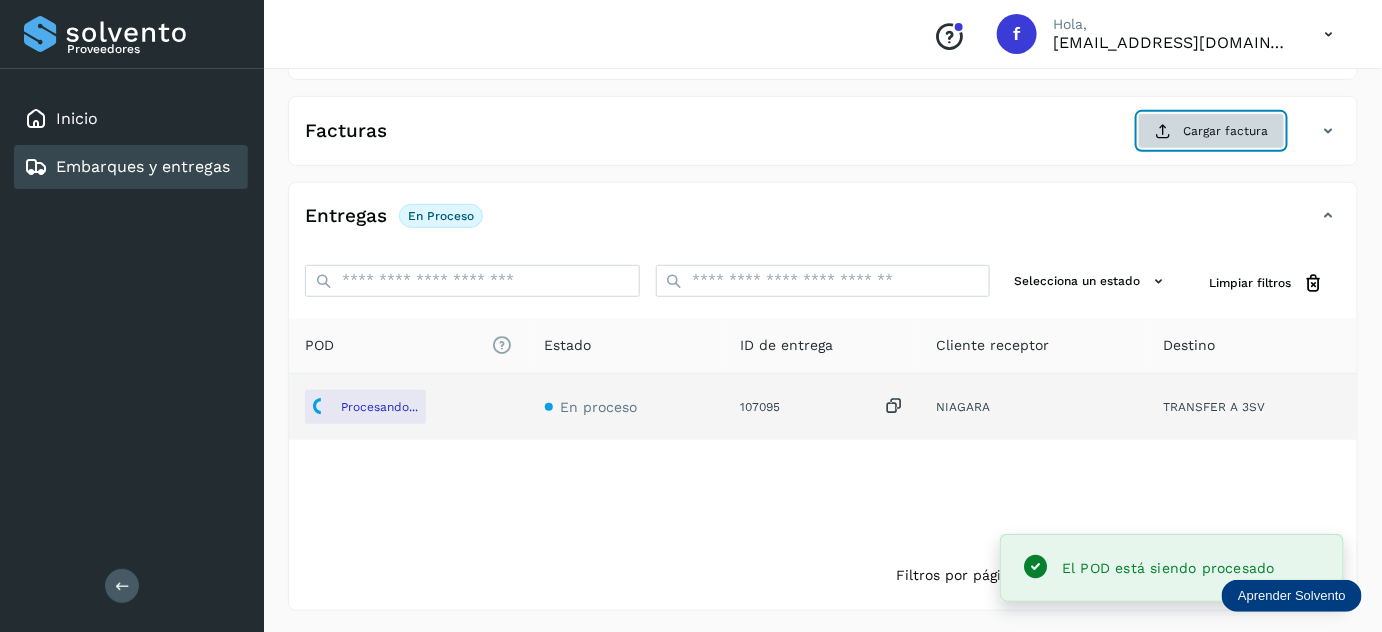 click on "Cargar factura" 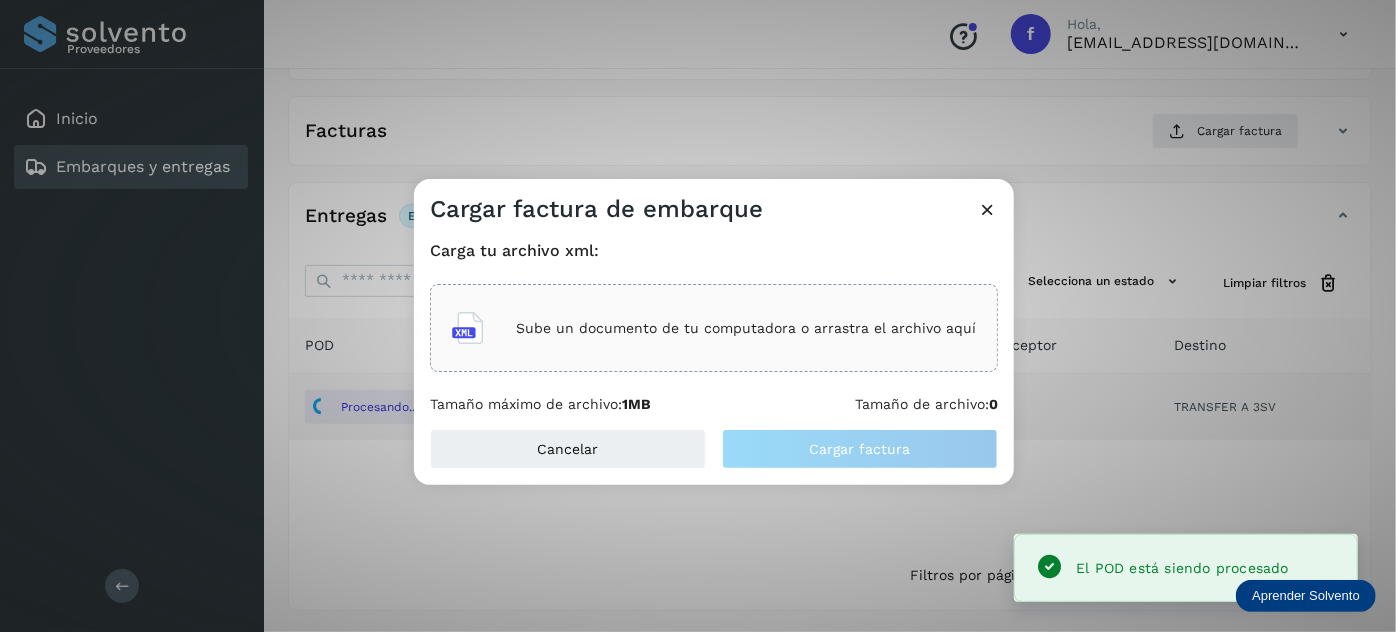 click on "Sube un documento de tu computadora o arrastra el archivo aquí" at bounding box center [746, 328] 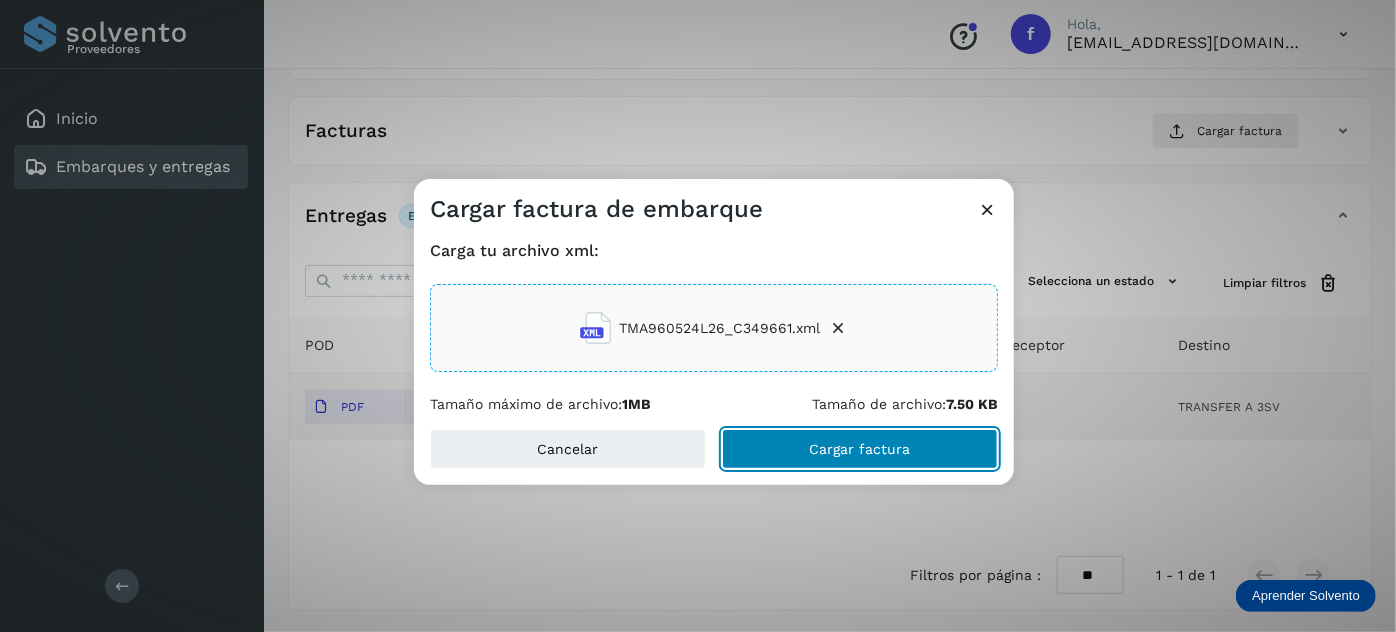 click on "Cargar factura" 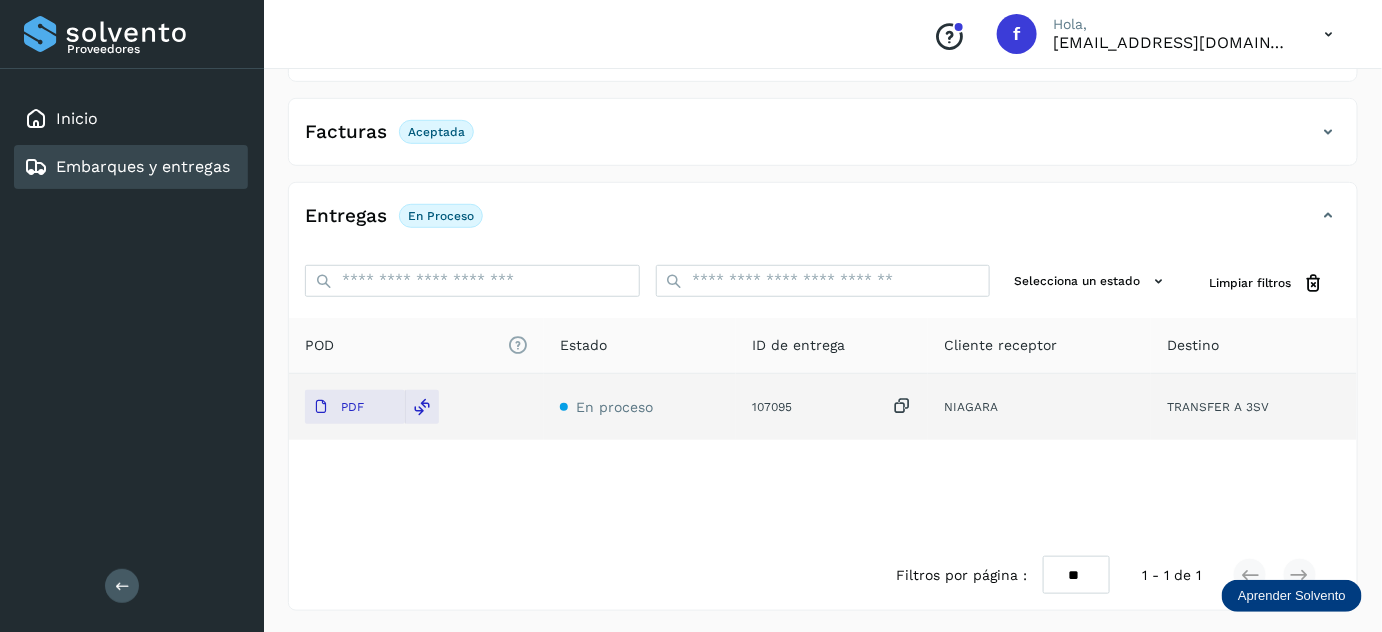 scroll, scrollTop: 0, scrollLeft: 0, axis: both 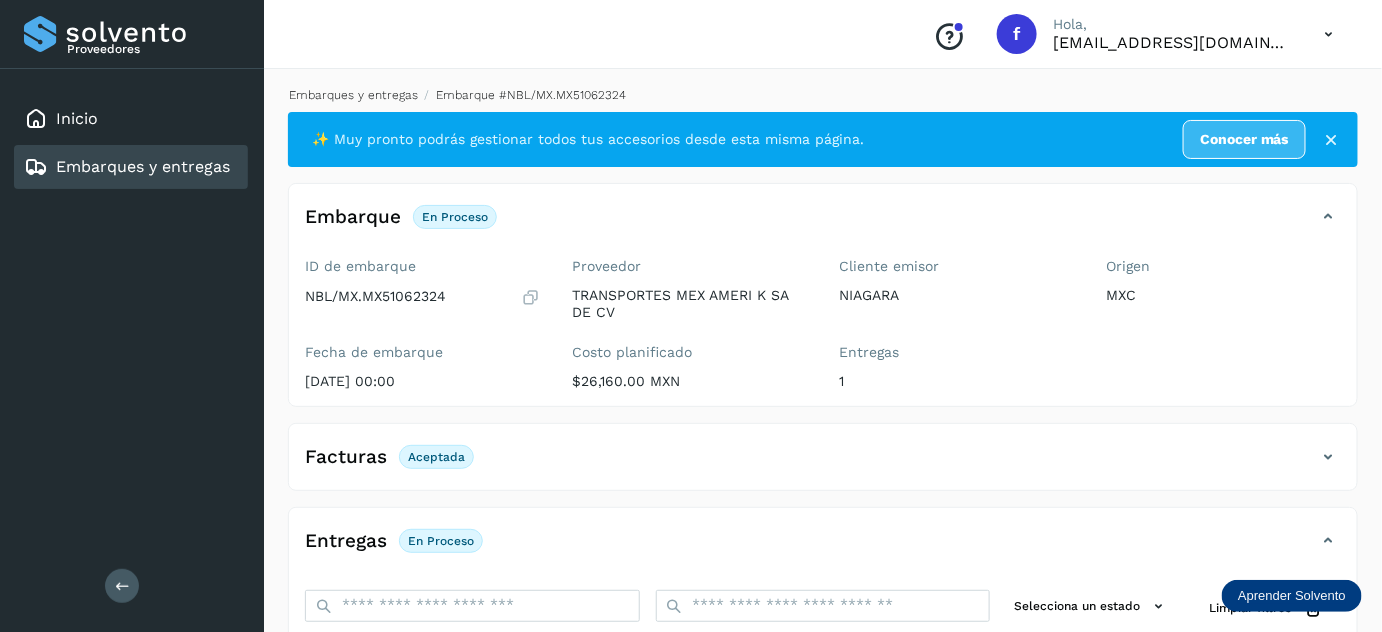 click on "Embarques y entregas" at bounding box center [353, 95] 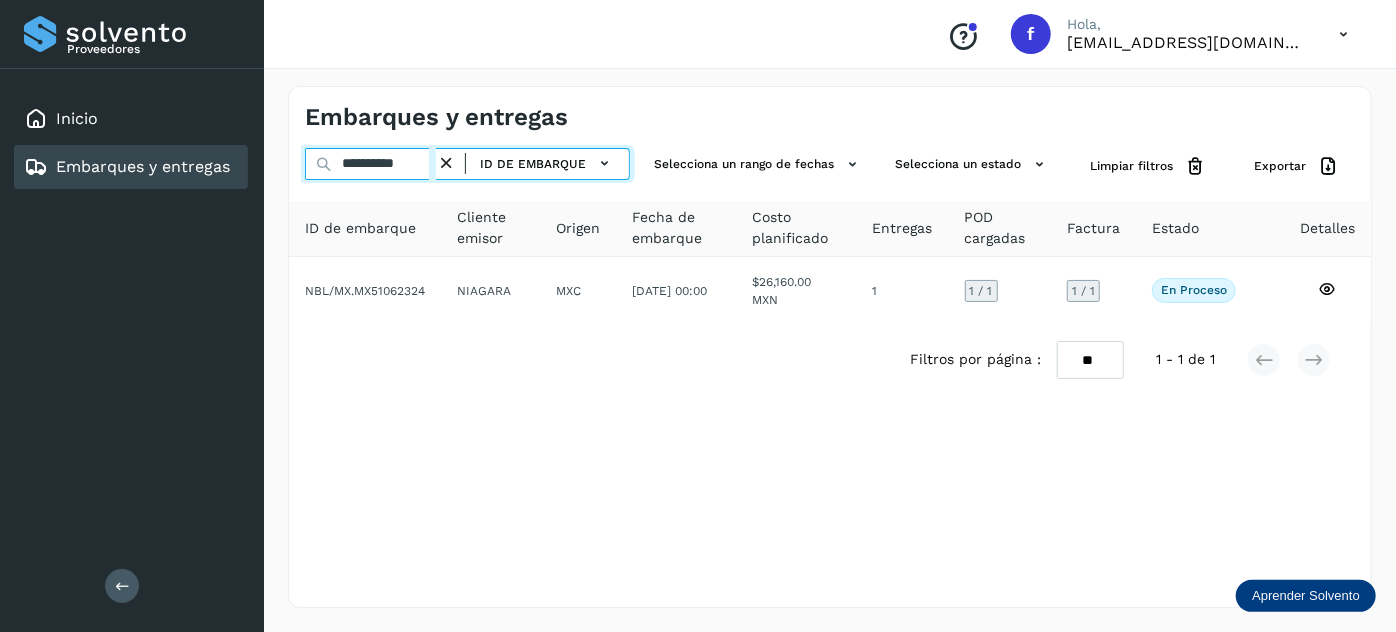 click on "**********" at bounding box center [370, 164] 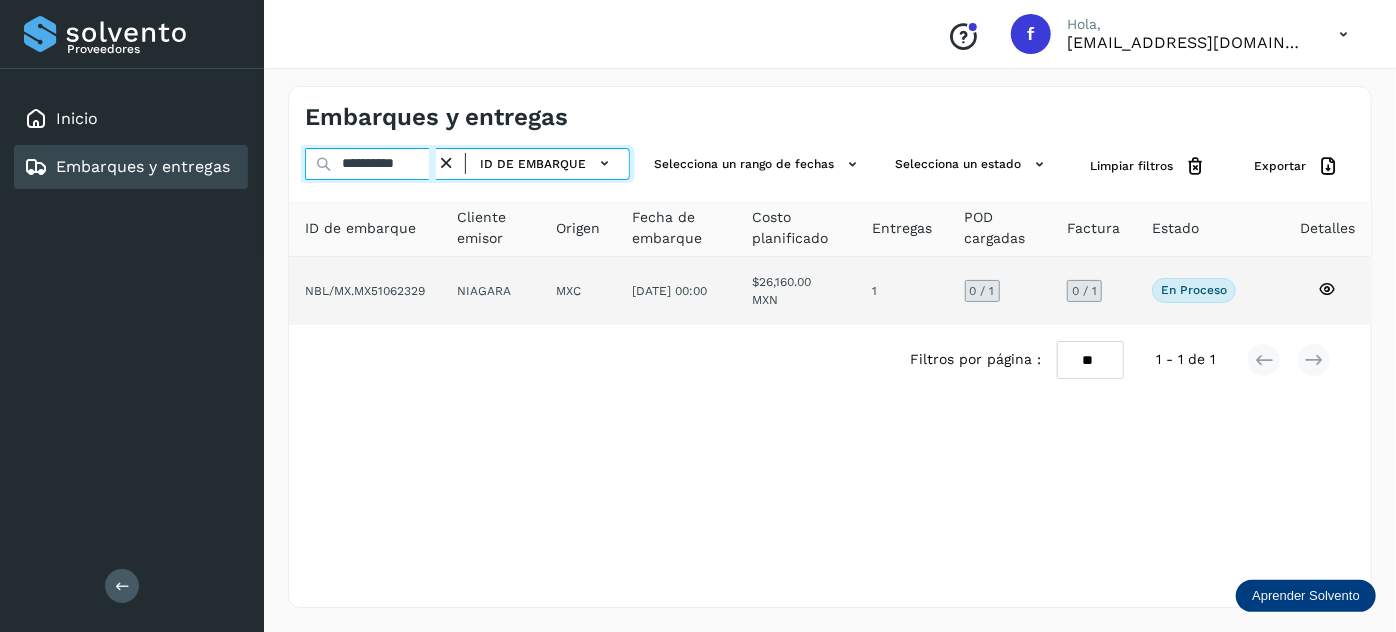 type on "**********" 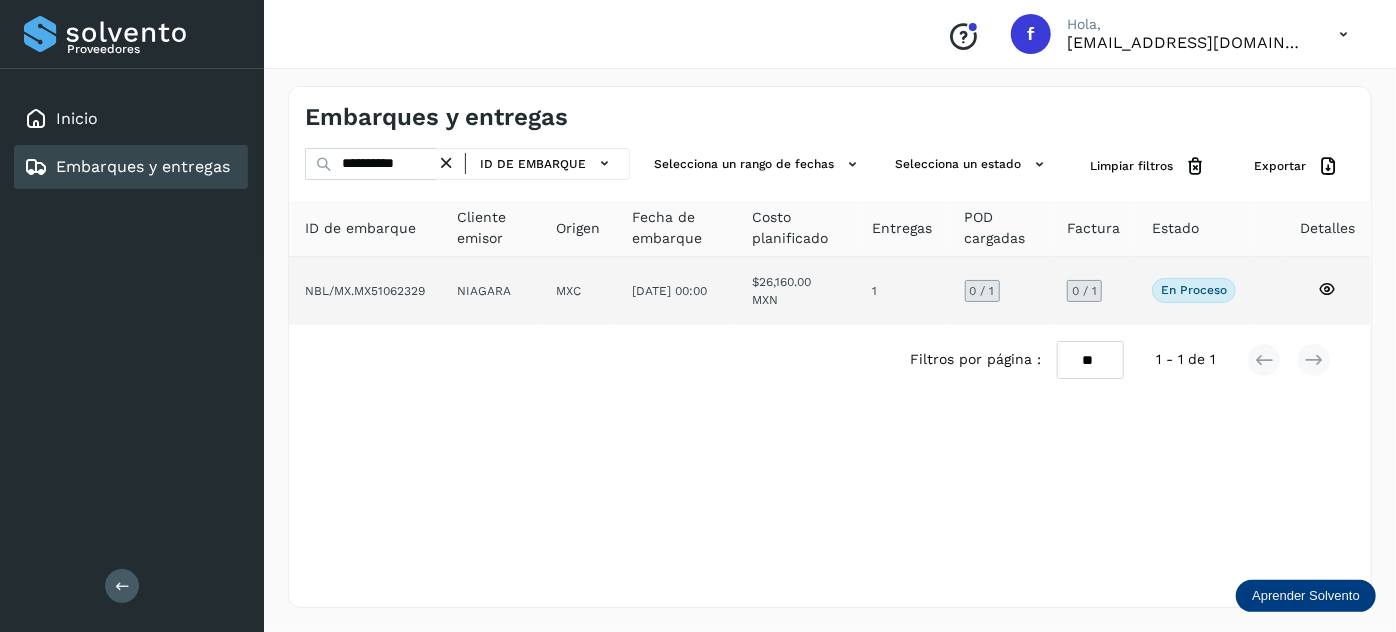 click on "[DATE] 00:00" 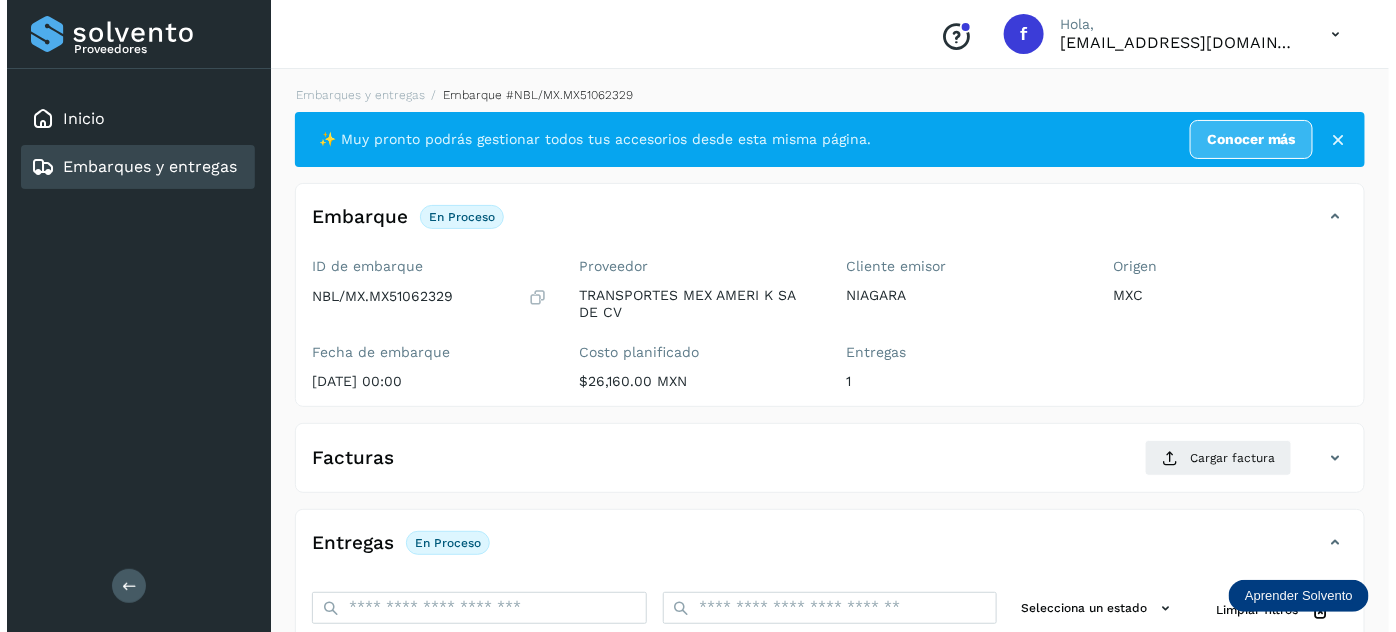 scroll, scrollTop: 327, scrollLeft: 0, axis: vertical 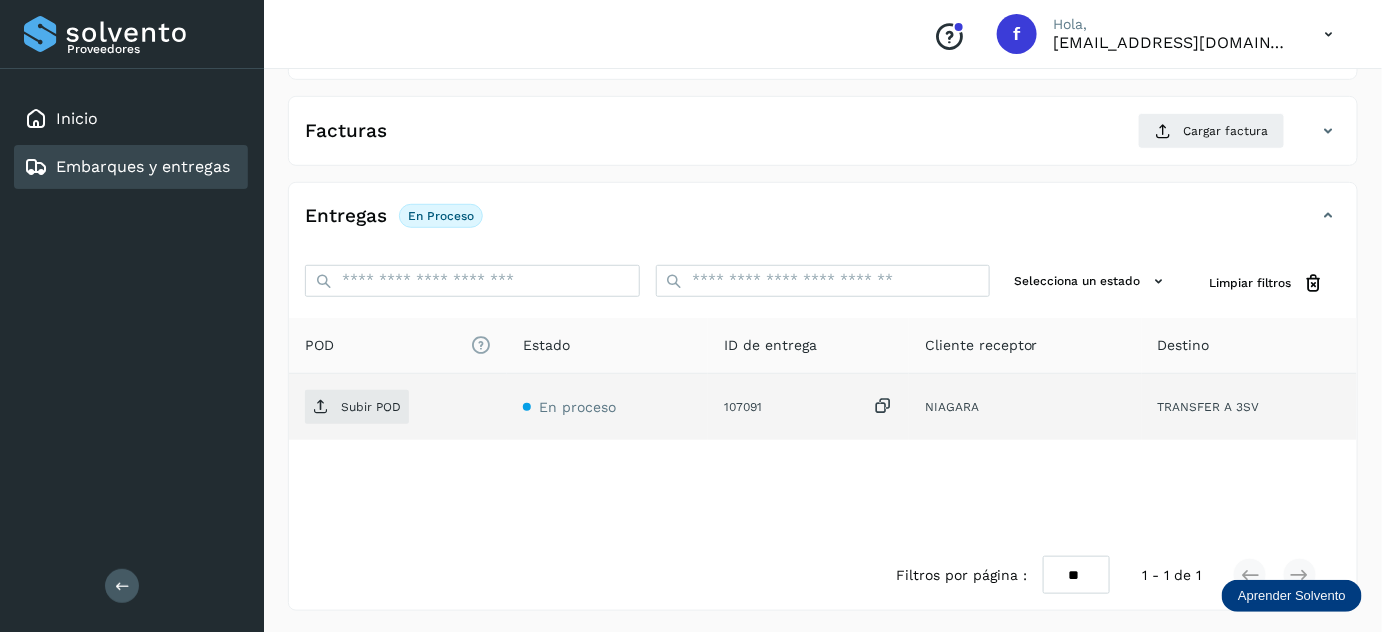 click at bounding box center (883, 406) 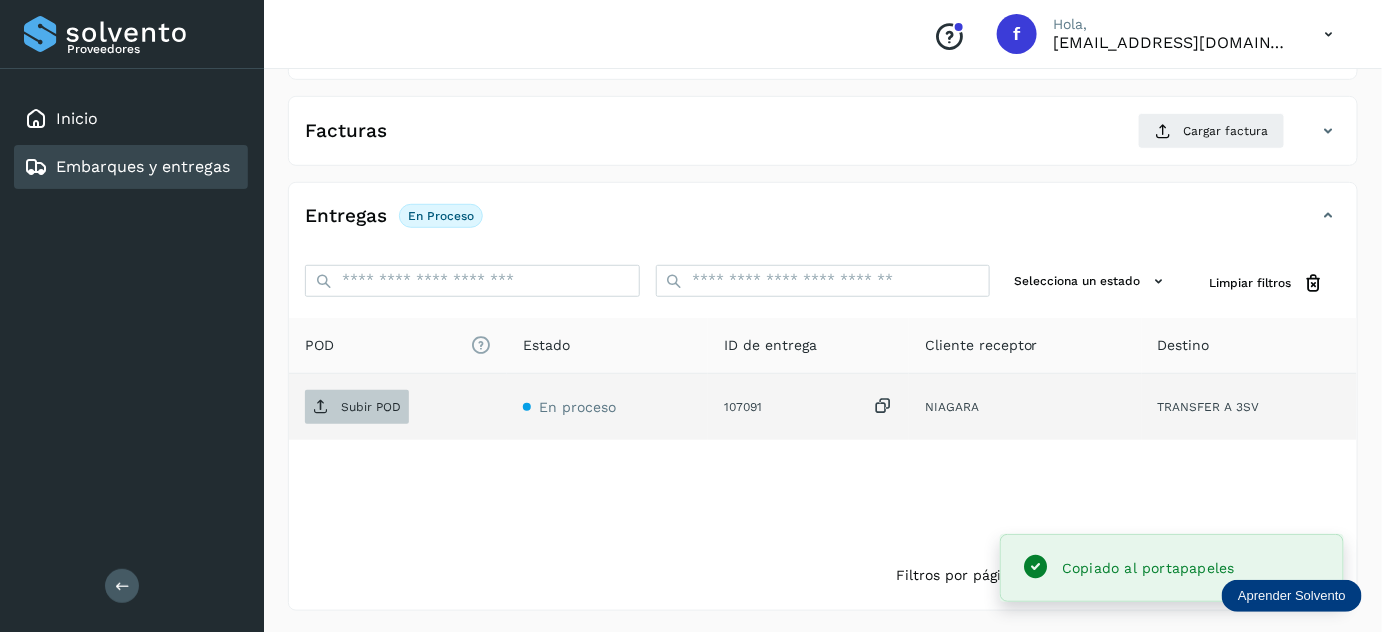 click on "Subir POD" at bounding box center (357, 407) 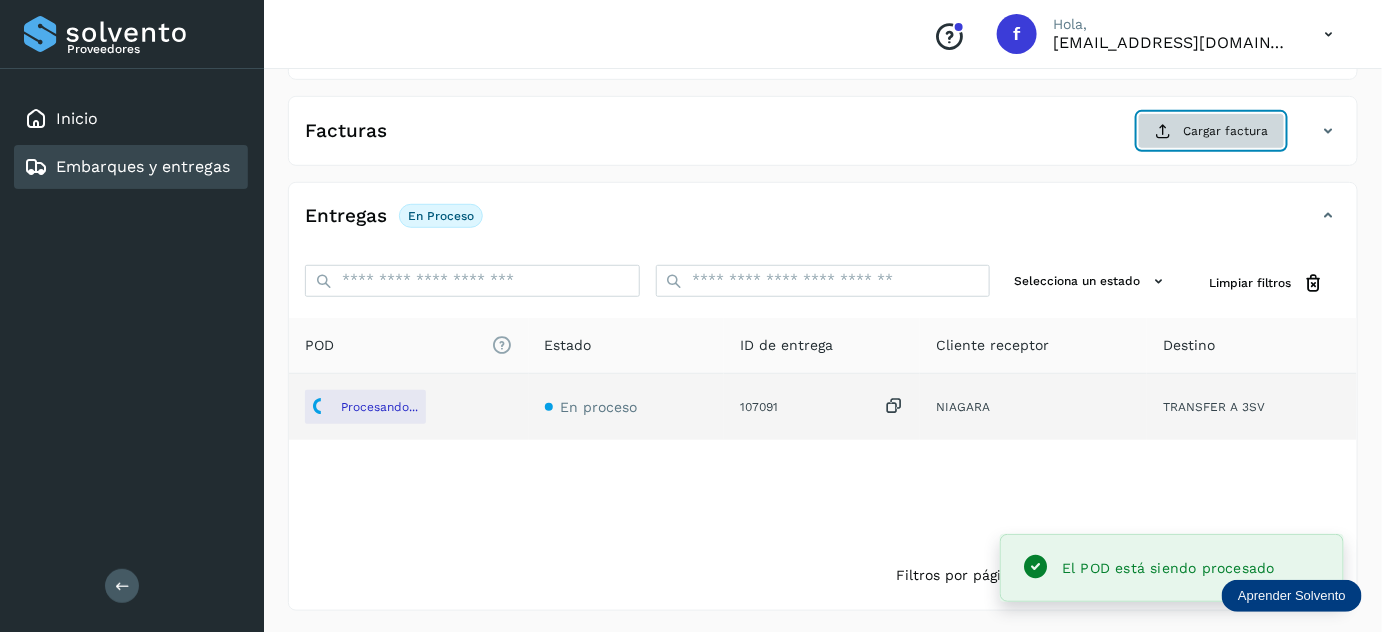 click on "Cargar factura" at bounding box center (1211, 131) 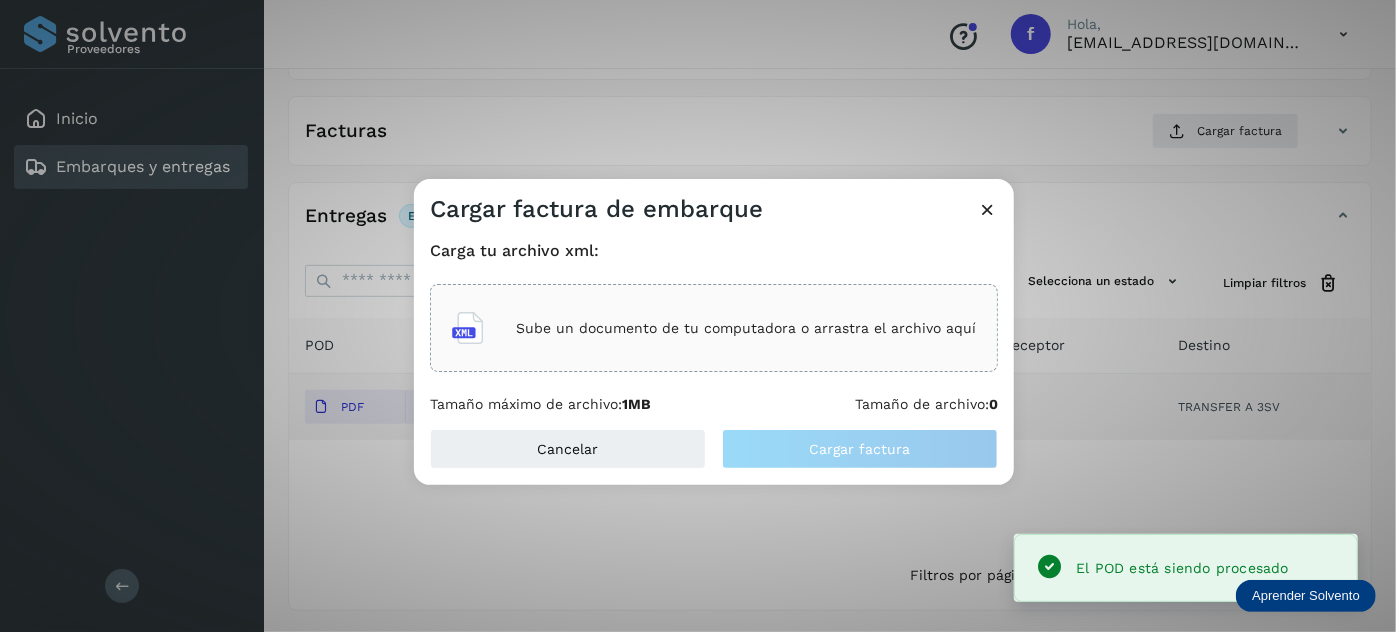 click on "Sube un documento de tu computadora o arrastra el archivo aquí" at bounding box center [746, 328] 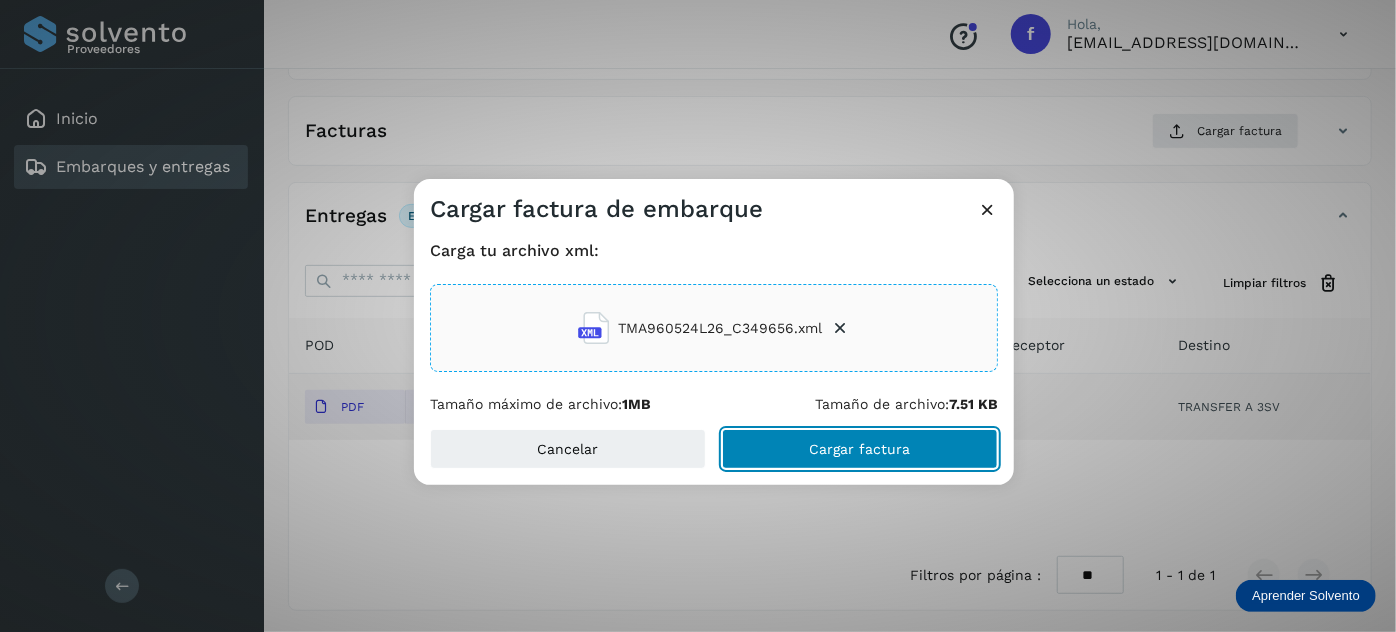 click on "Cargar factura" 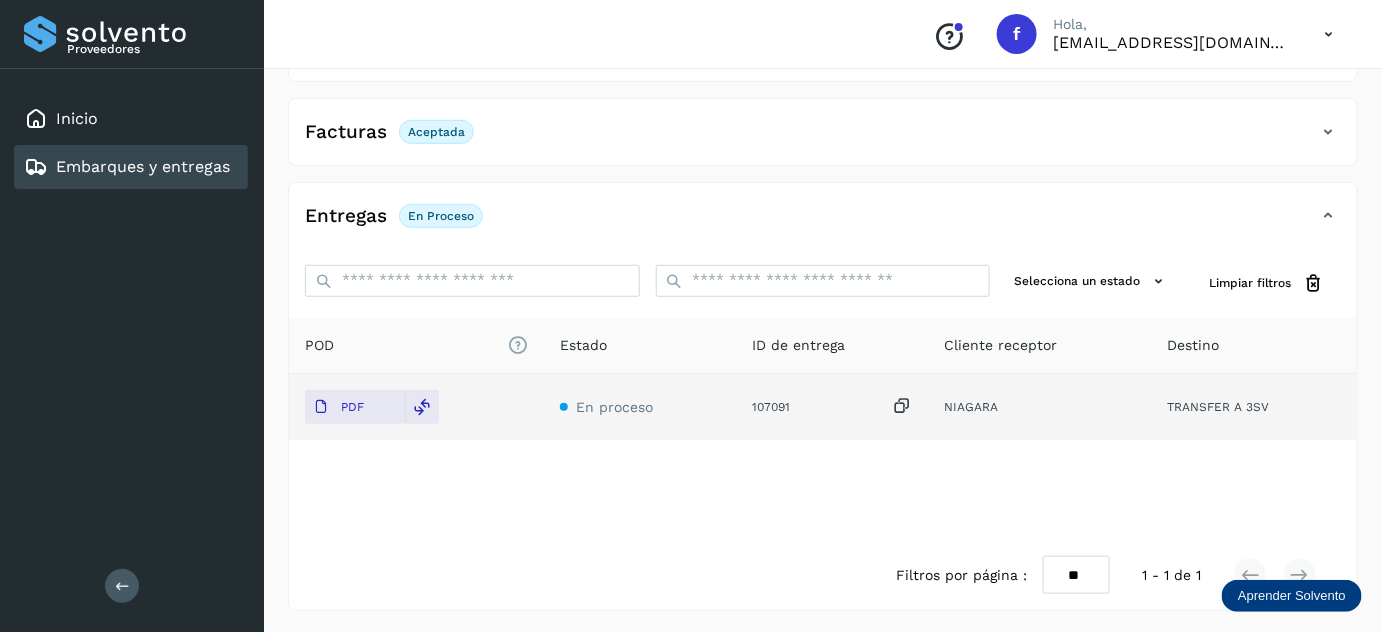 scroll, scrollTop: 0, scrollLeft: 0, axis: both 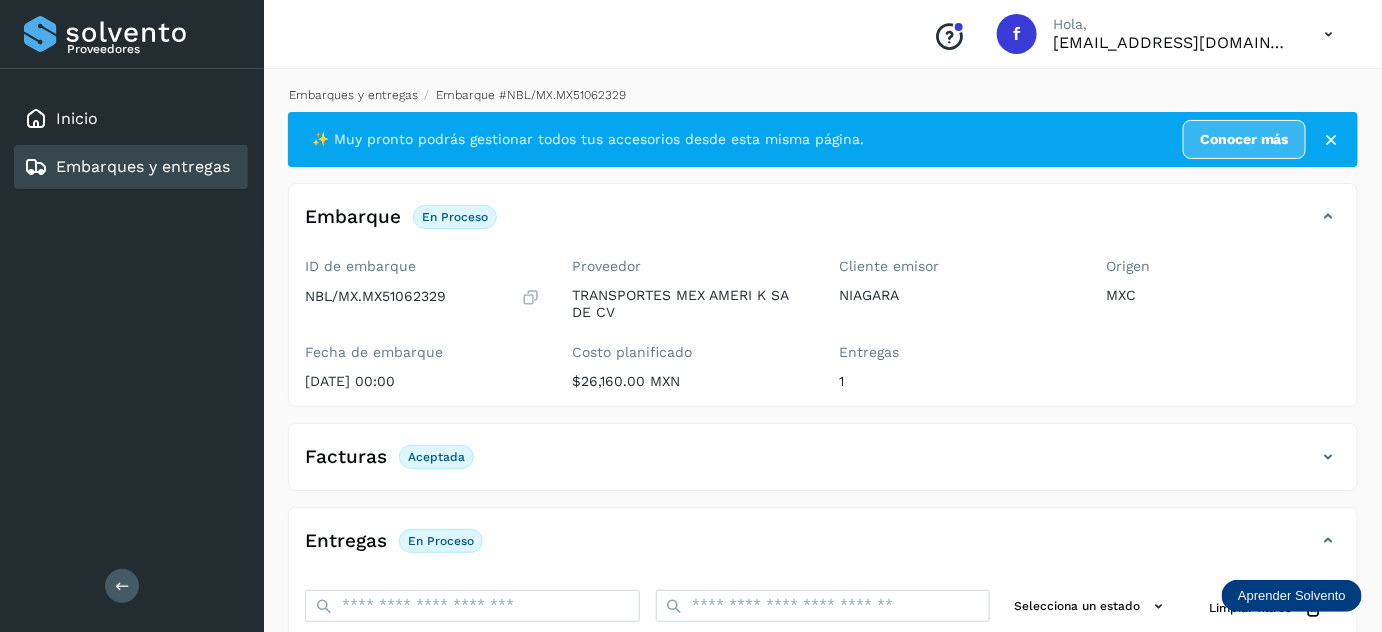 click on "Embarques y entregas" at bounding box center [353, 95] 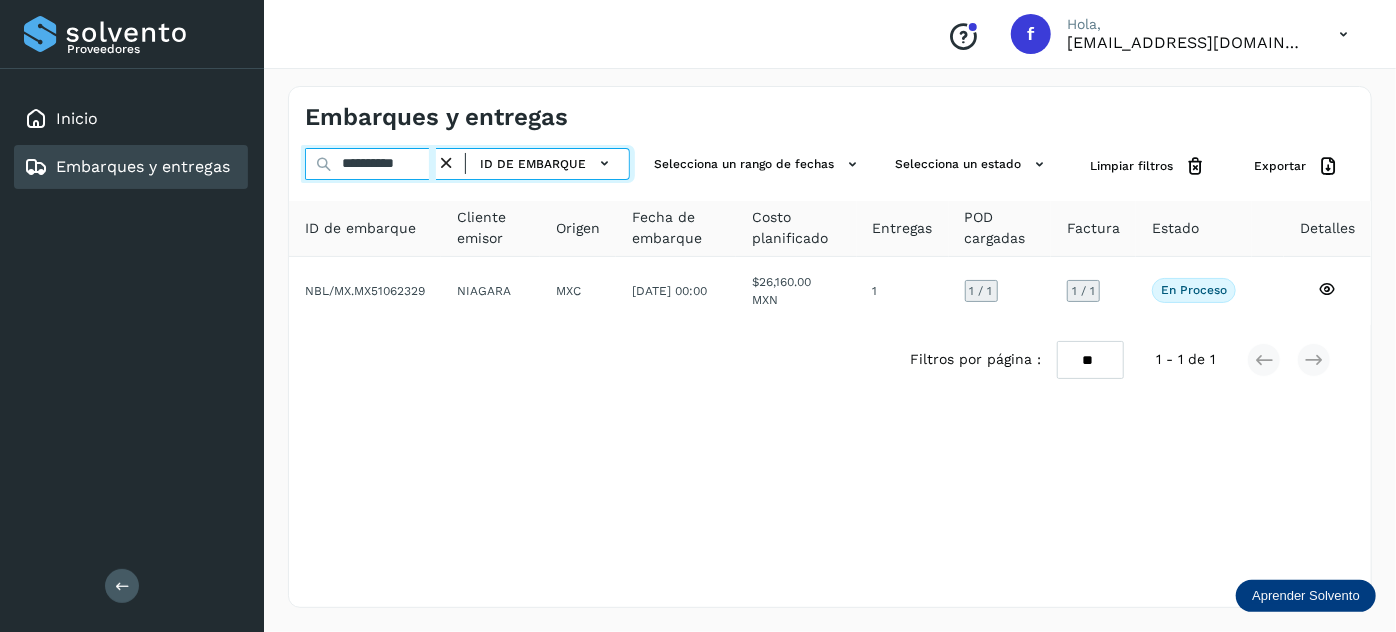 click on "**********" at bounding box center (370, 164) 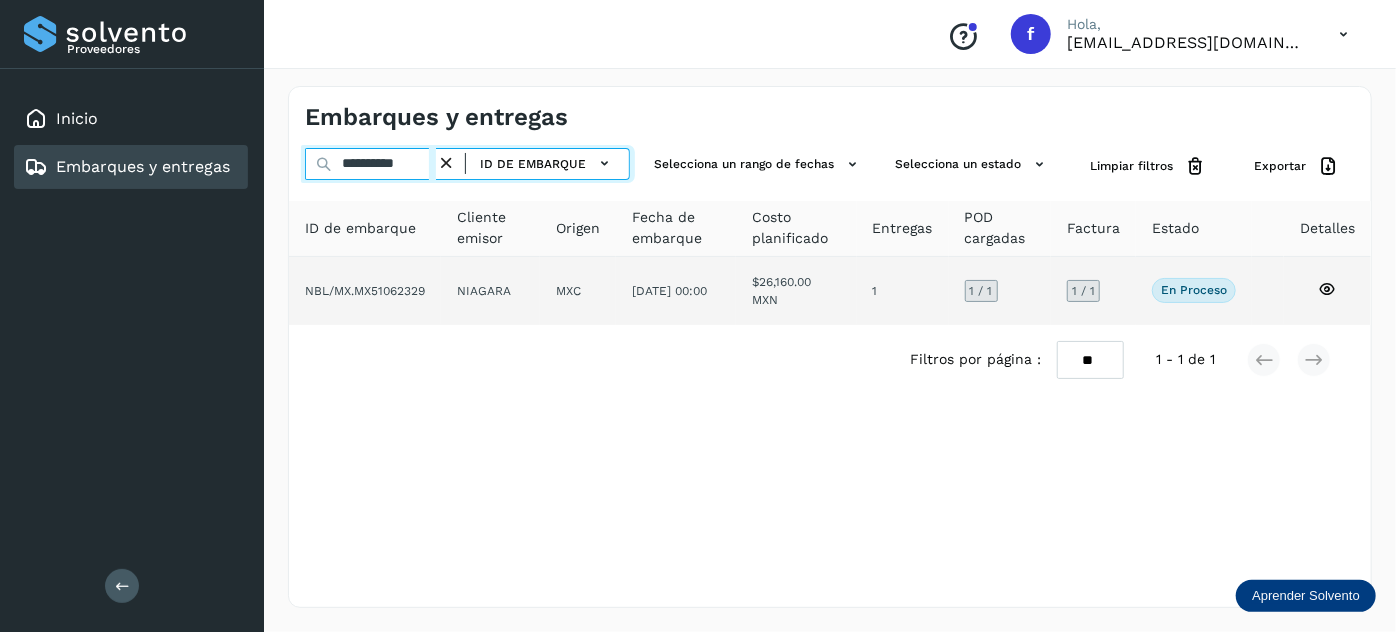 paste 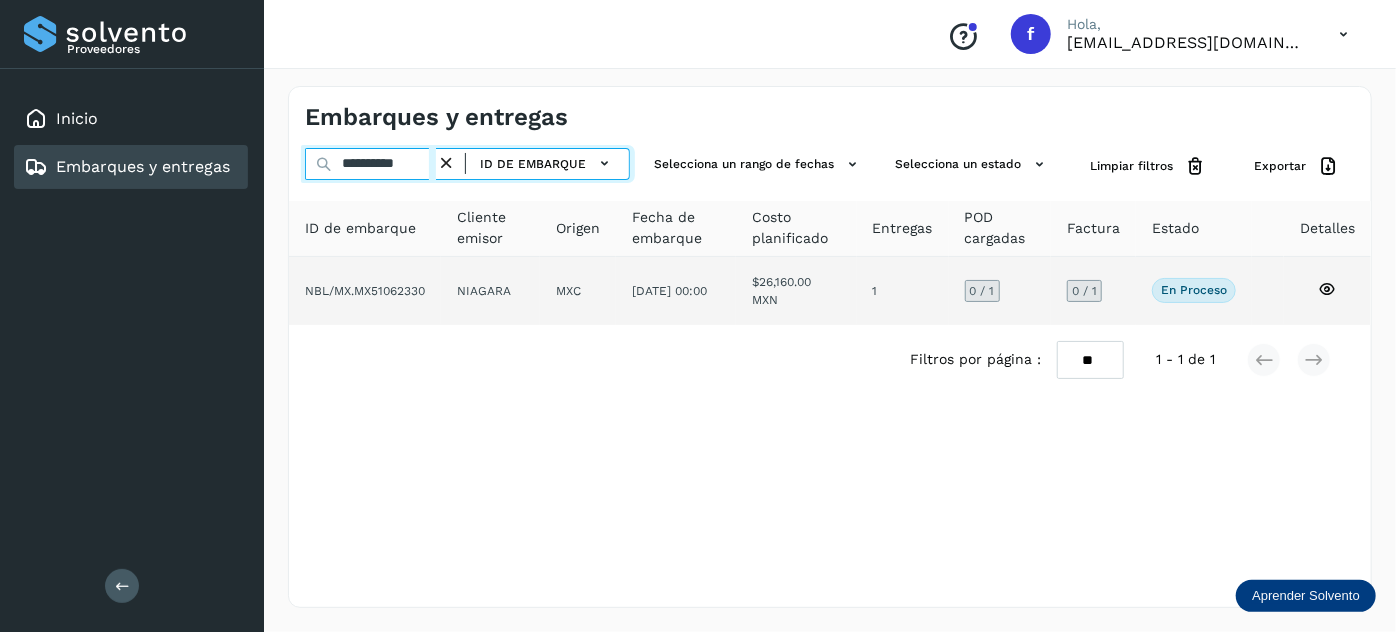 type on "**********" 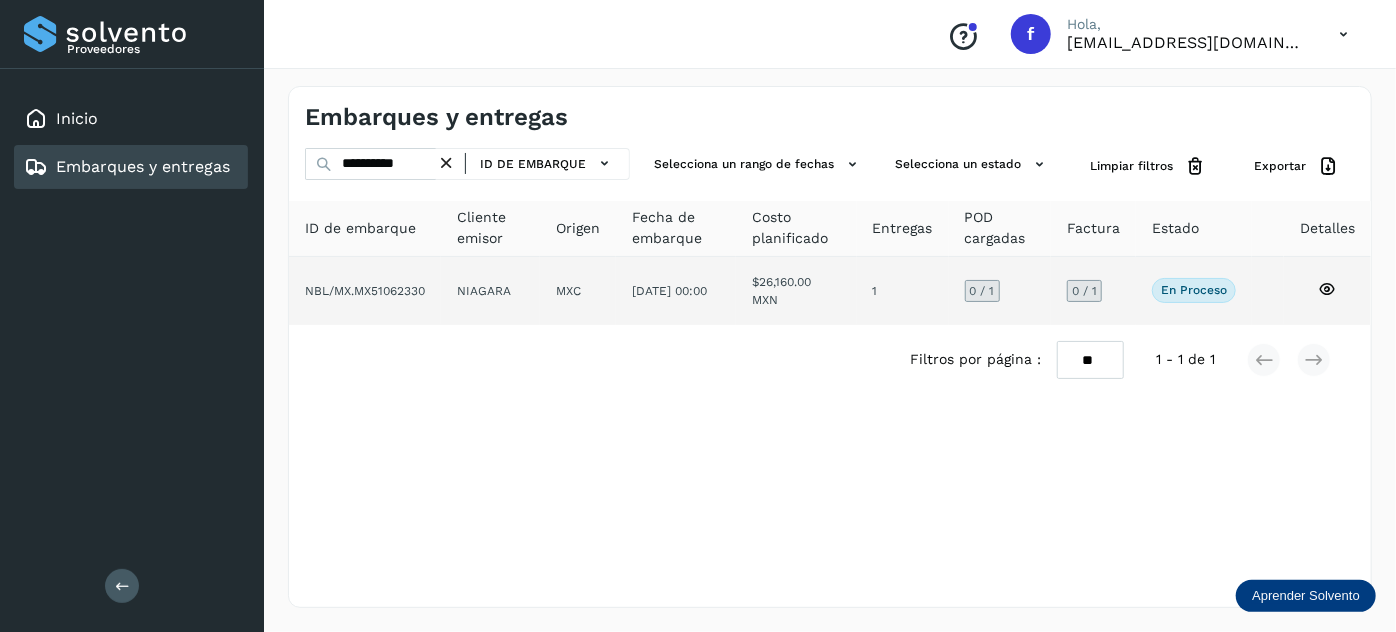 click on "1" 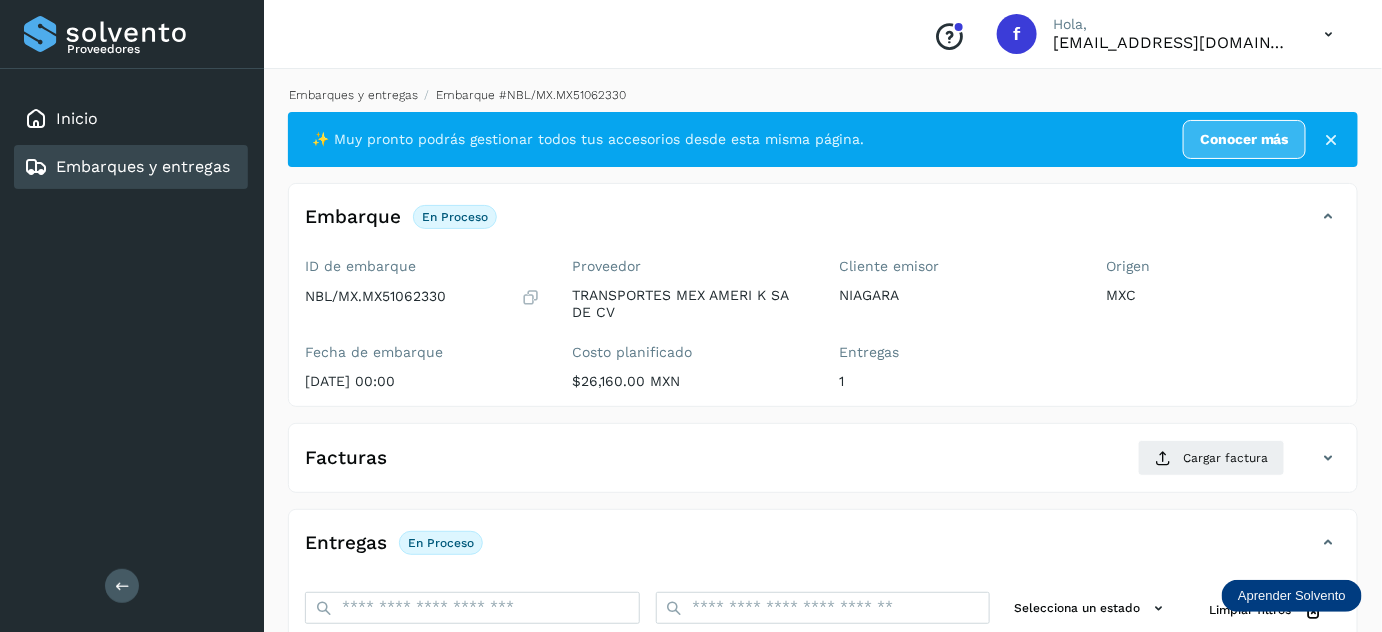 click on "Embarques y entregas" at bounding box center (353, 95) 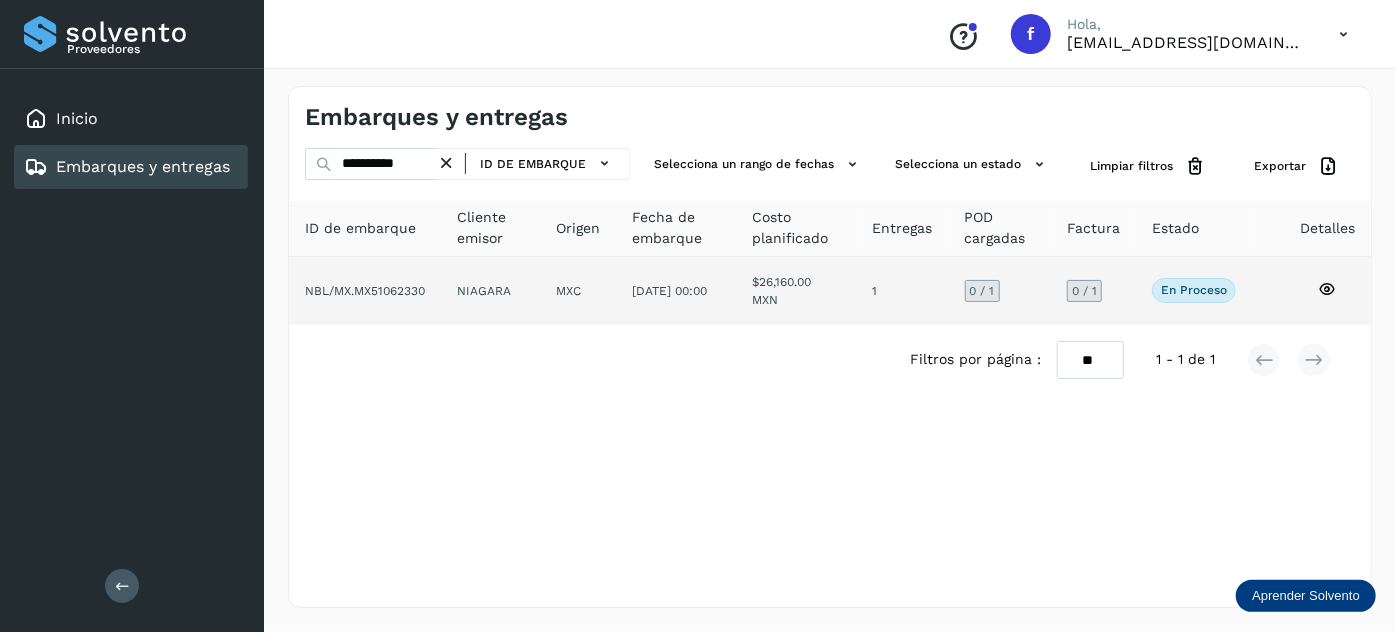 click on "[DATE] 00:00" 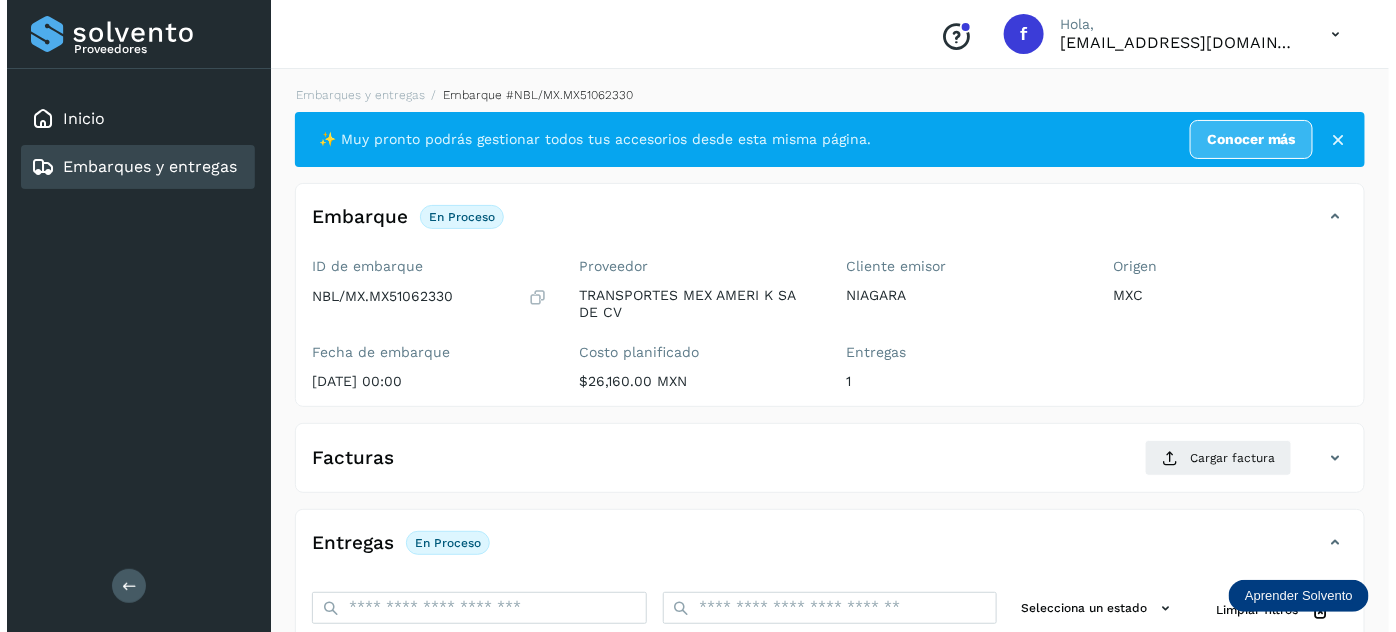 scroll, scrollTop: 327, scrollLeft: 0, axis: vertical 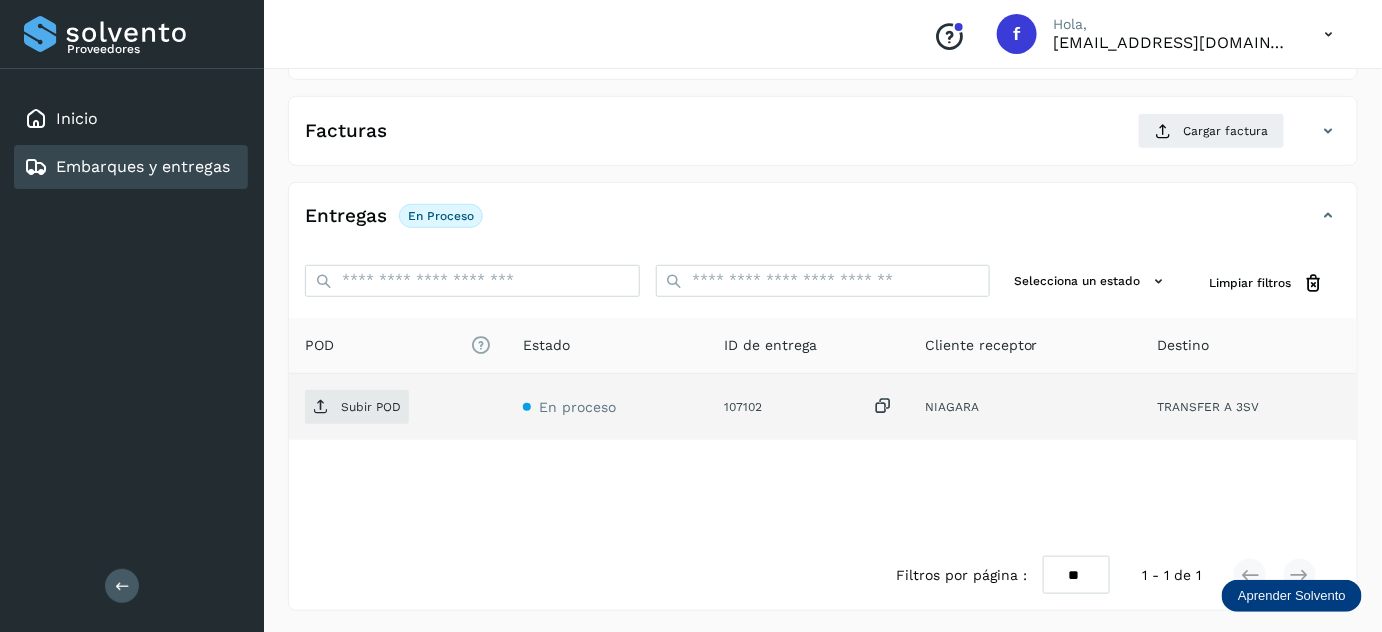 click at bounding box center [883, 406] 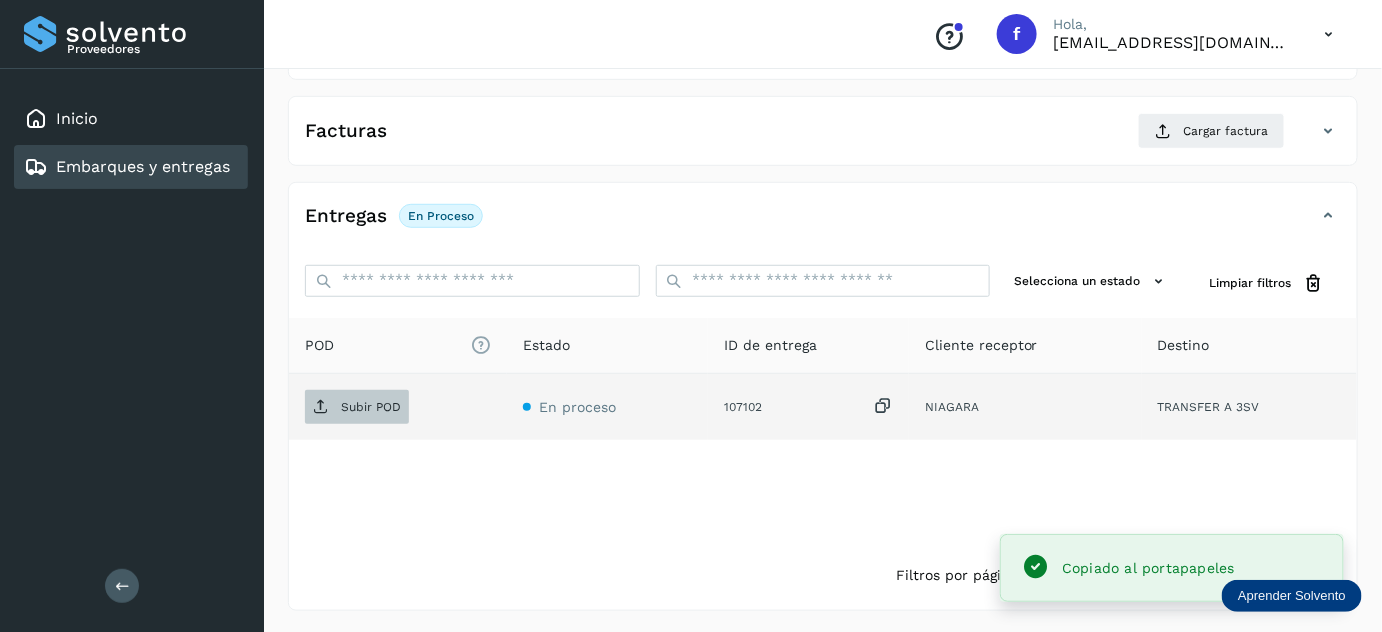click on "Subir POD" at bounding box center (371, 407) 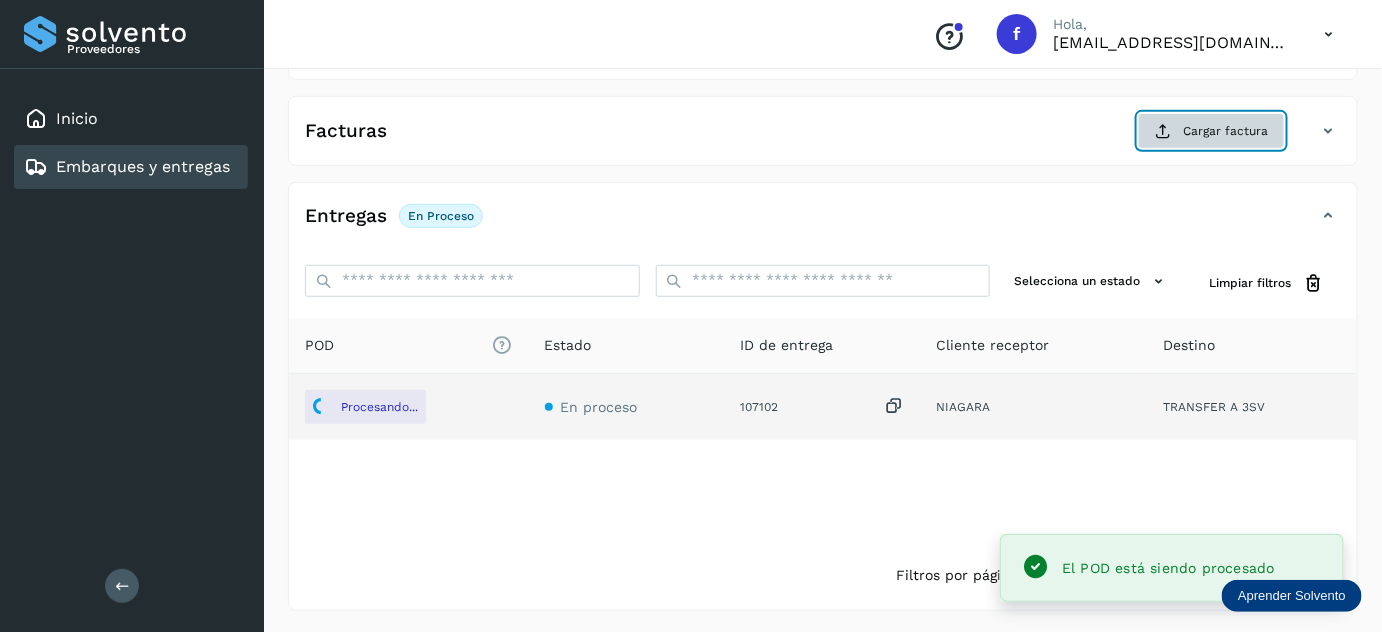 click on "Cargar factura" at bounding box center (1211, 131) 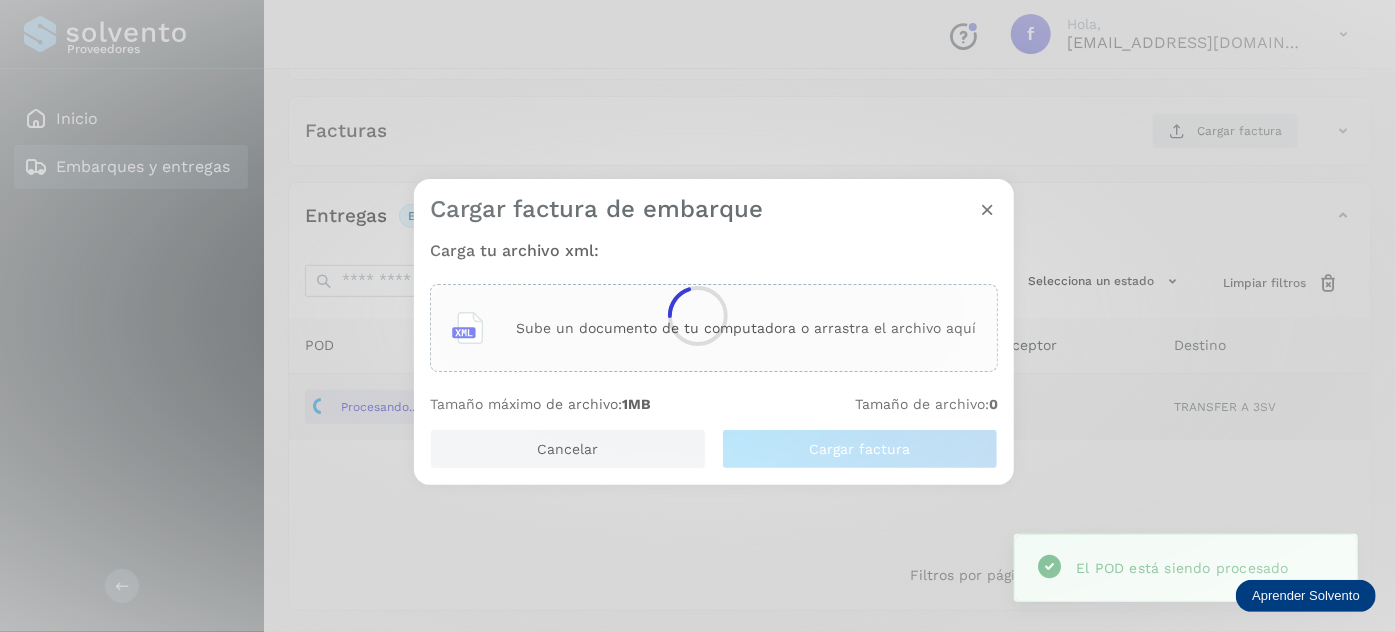 click 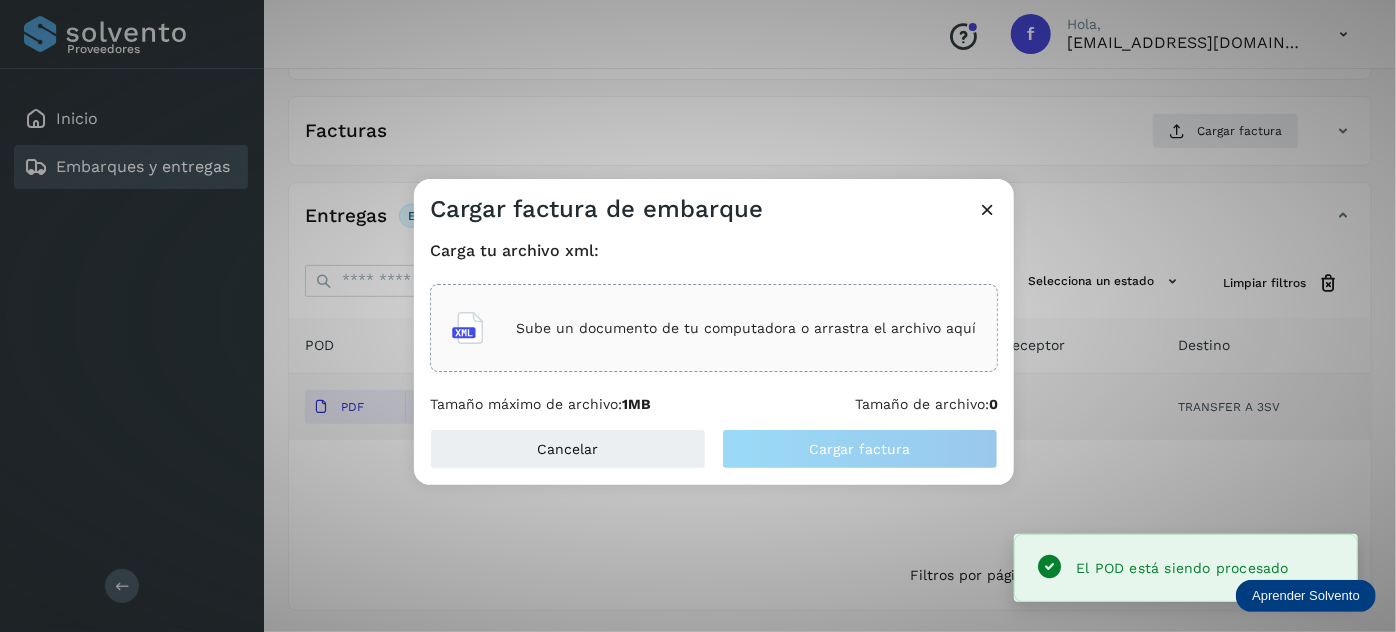 click on "Sube un documento de tu computadora o arrastra el archivo aquí" 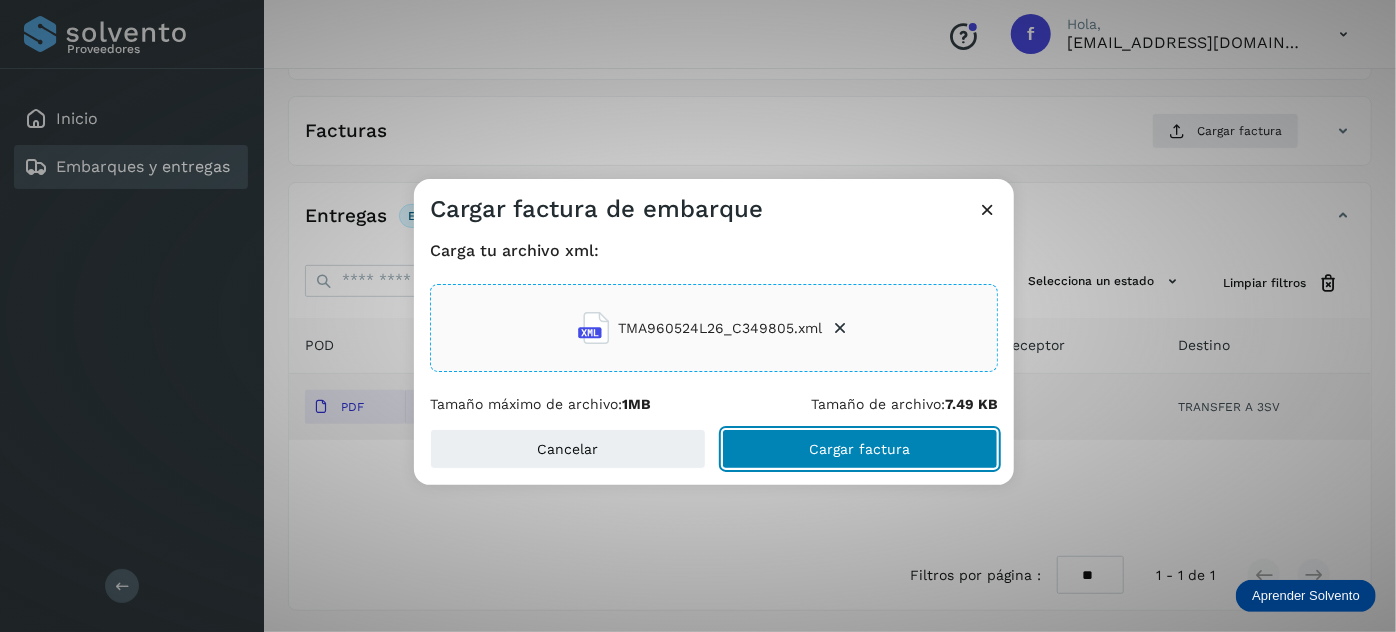 click on "Cargar factura" 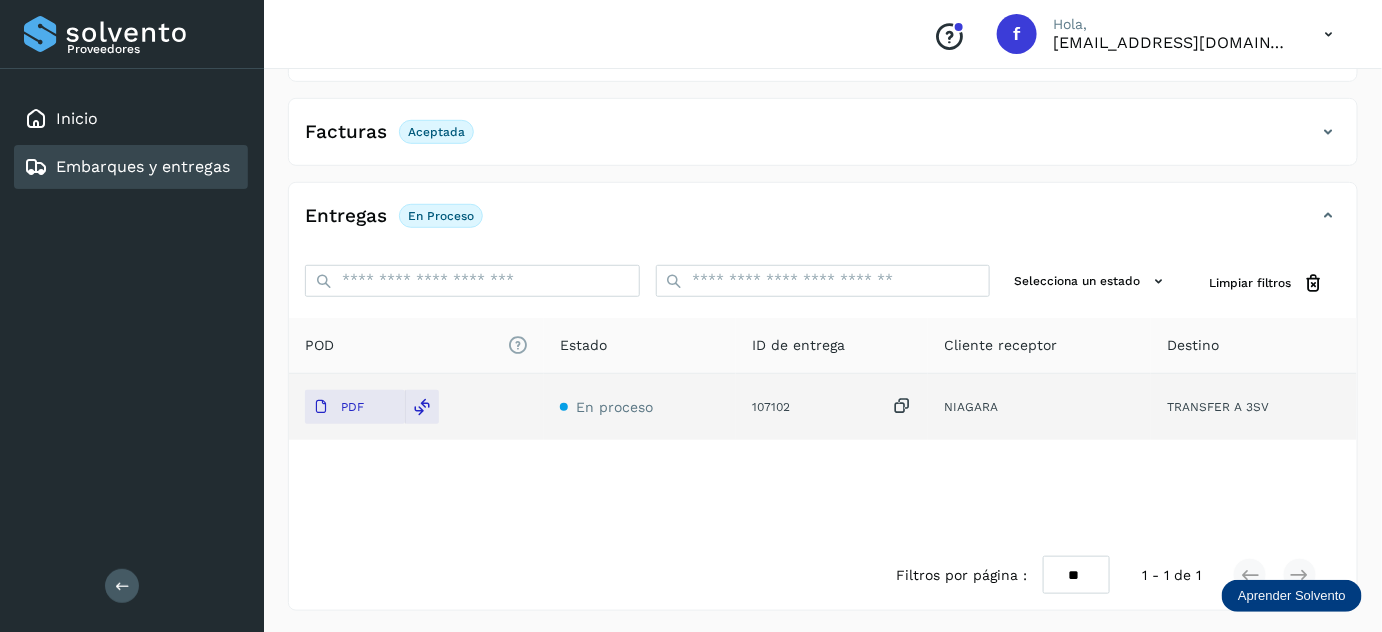scroll, scrollTop: 0, scrollLeft: 0, axis: both 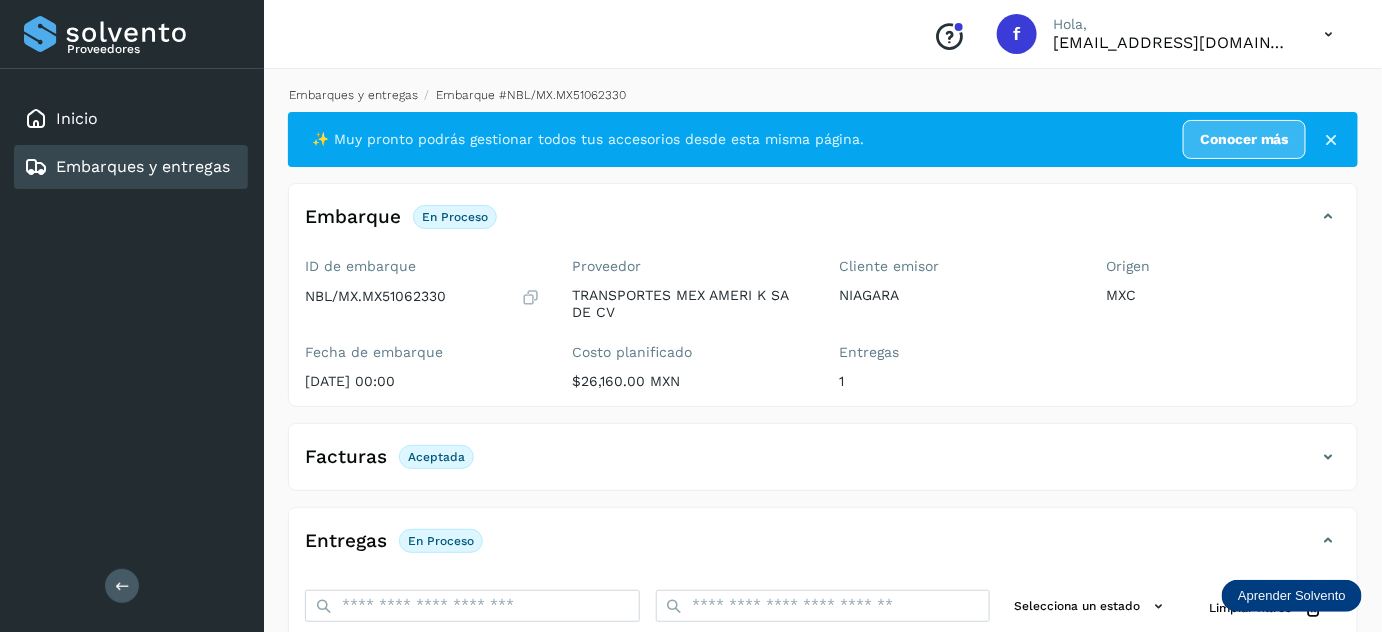 click on "Embarques y entregas" at bounding box center (353, 95) 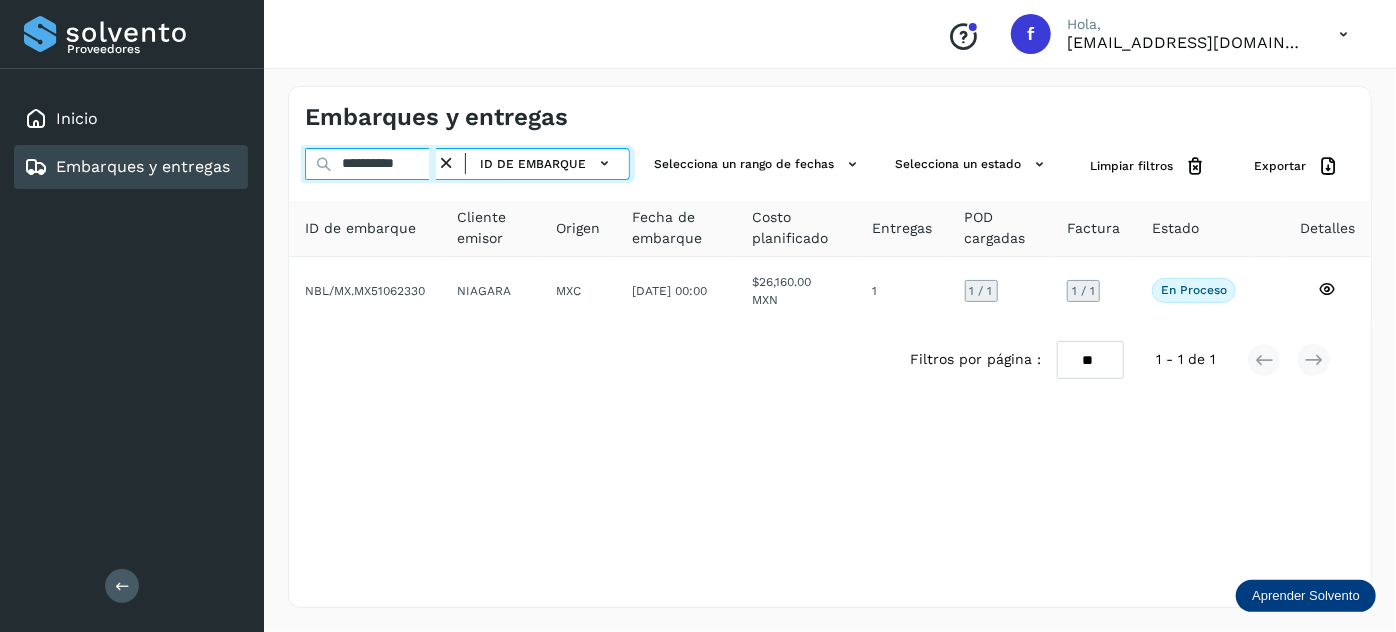 click on "**********" at bounding box center (370, 164) 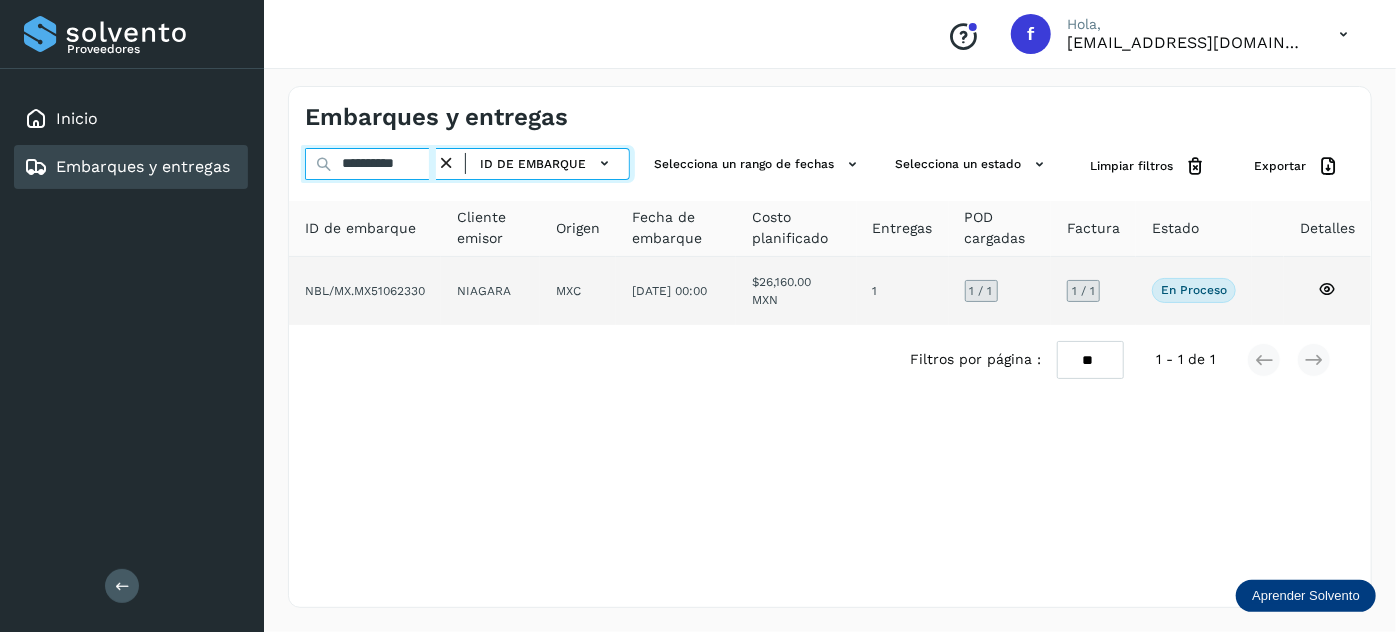 paste 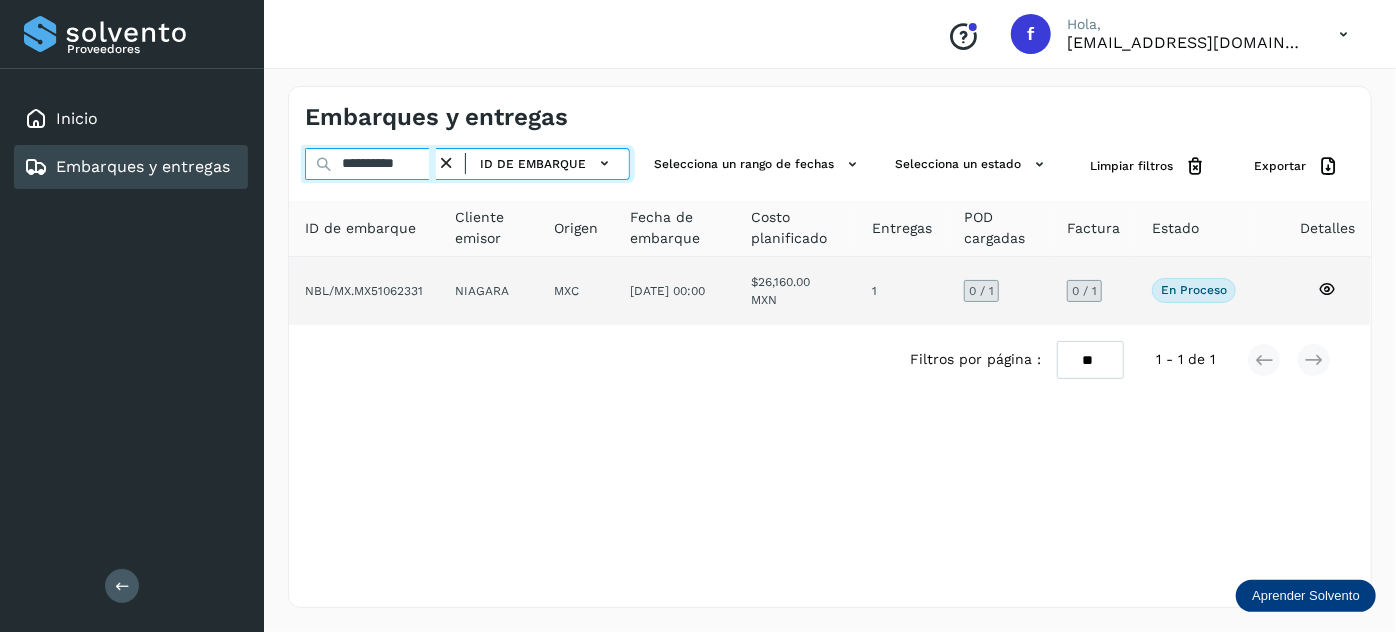 type on "**********" 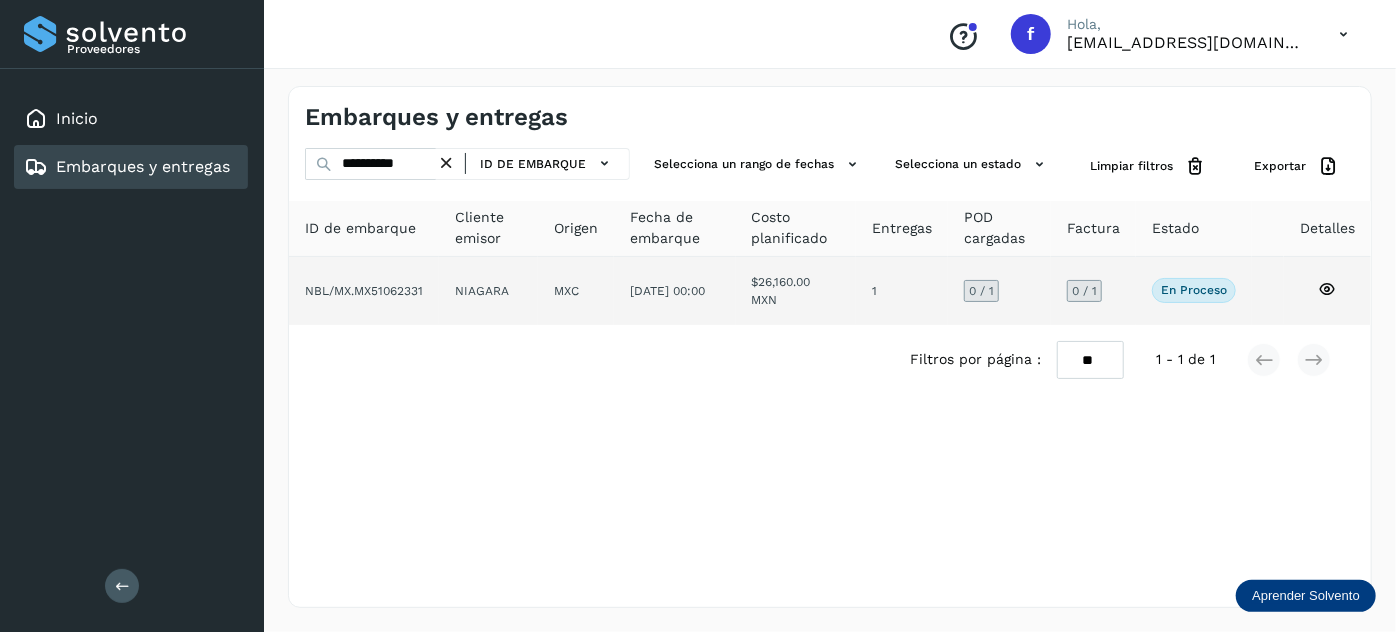 click on "MXC" 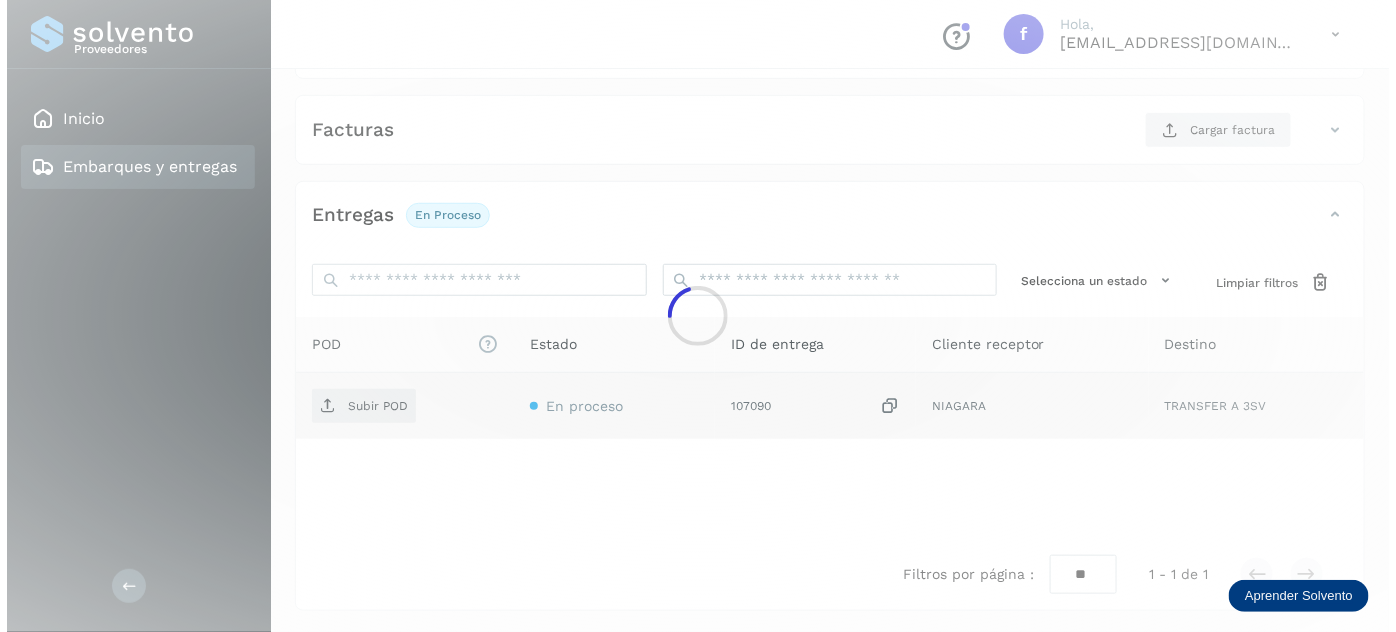 scroll, scrollTop: 327, scrollLeft: 0, axis: vertical 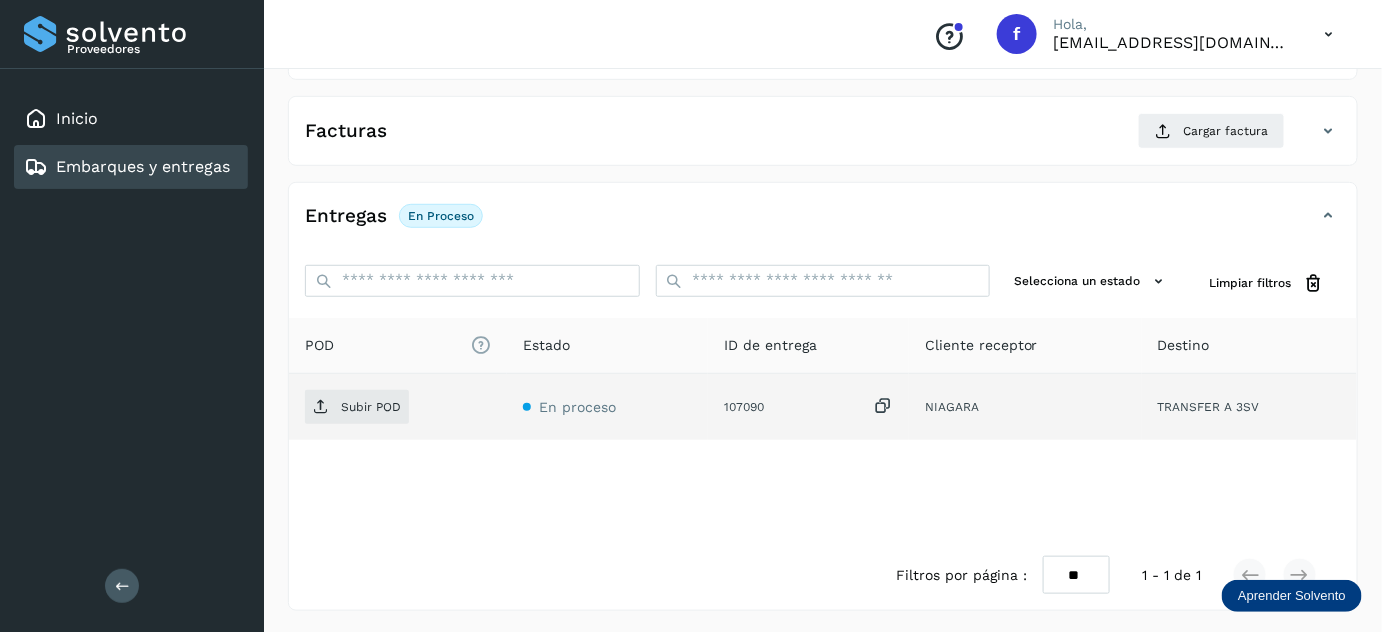 drag, startPoint x: 890, startPoint y: 399, endPoint x: 826, endPoint y: 417, distance: 66.48308 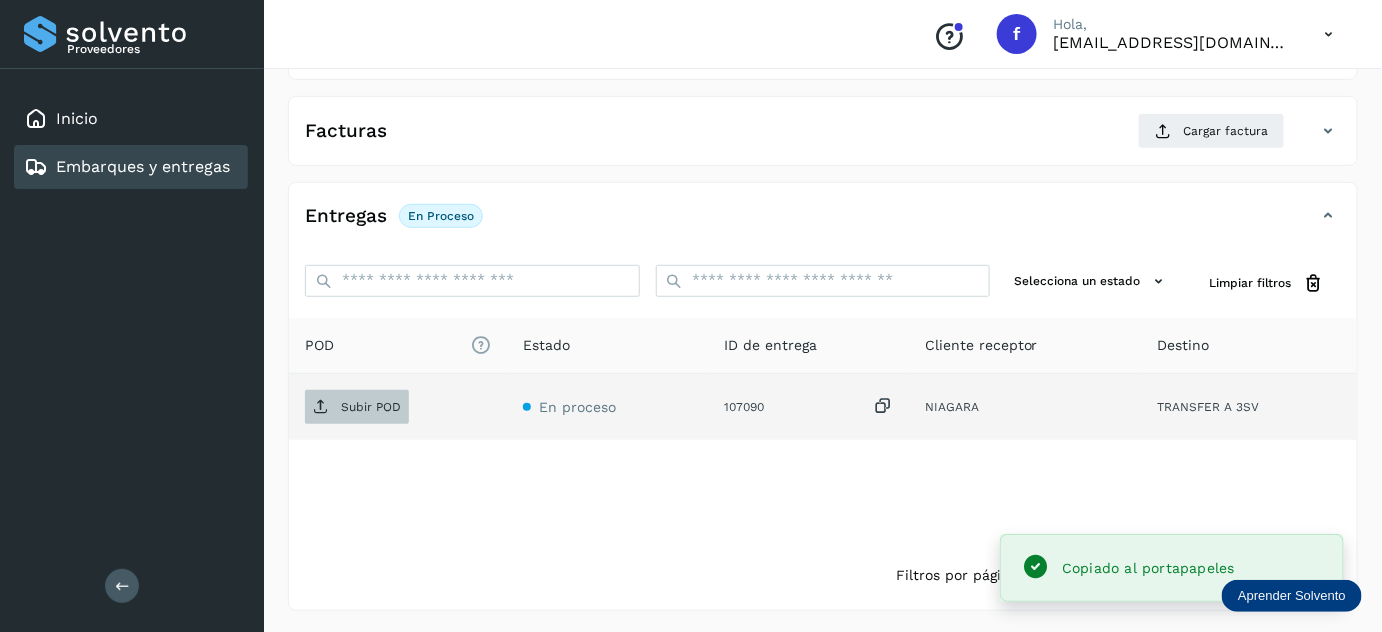 click on "Subir POD" at bounding box center [371, 407] 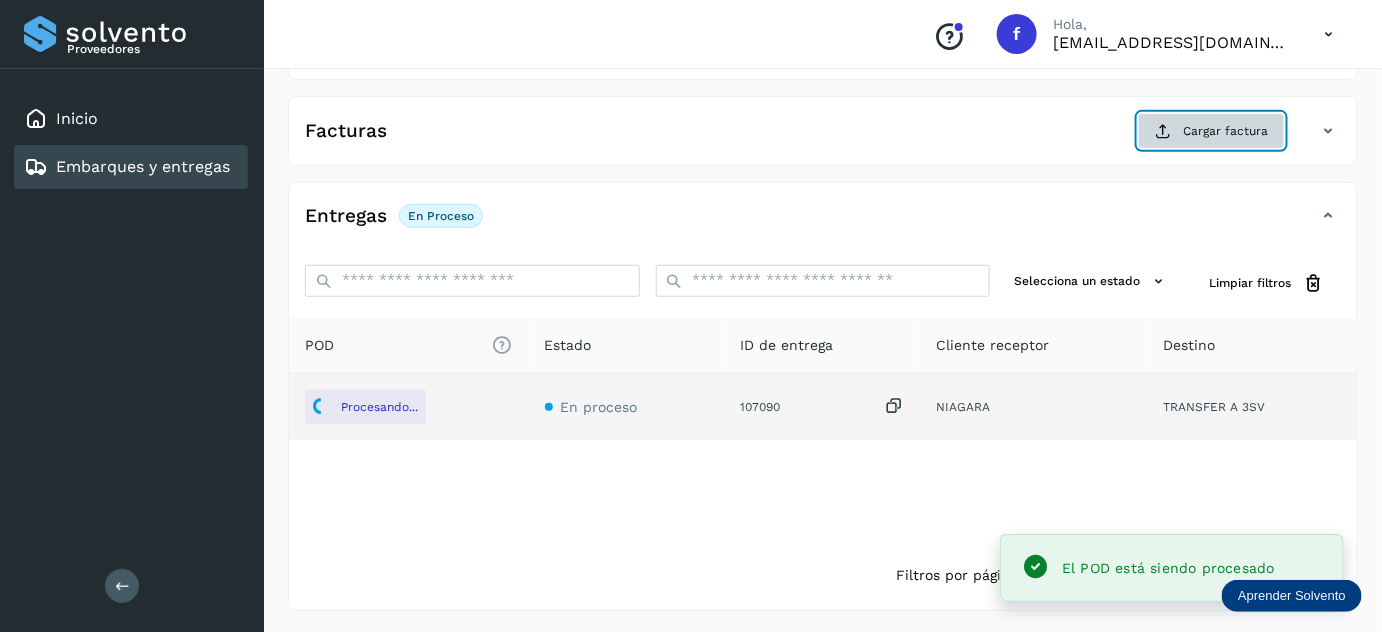 click on "Cargar factura" 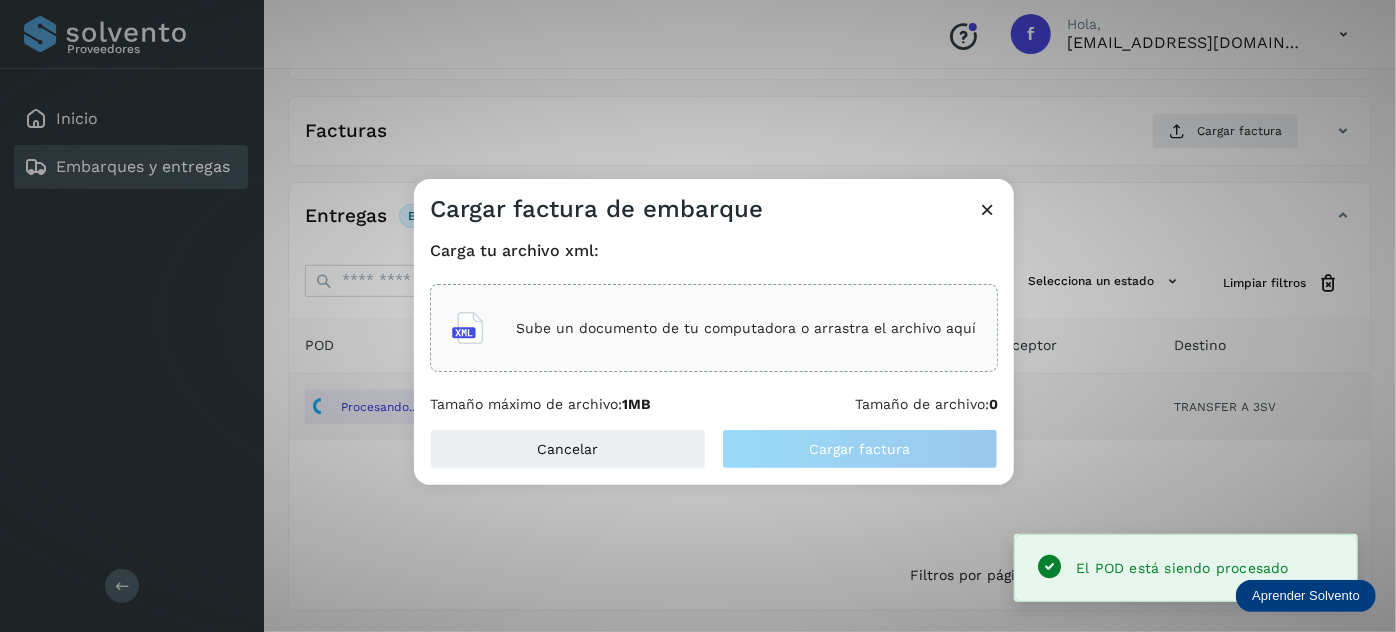 click on "Sube un documento de tu computadora o arrastra el archivo aquí" 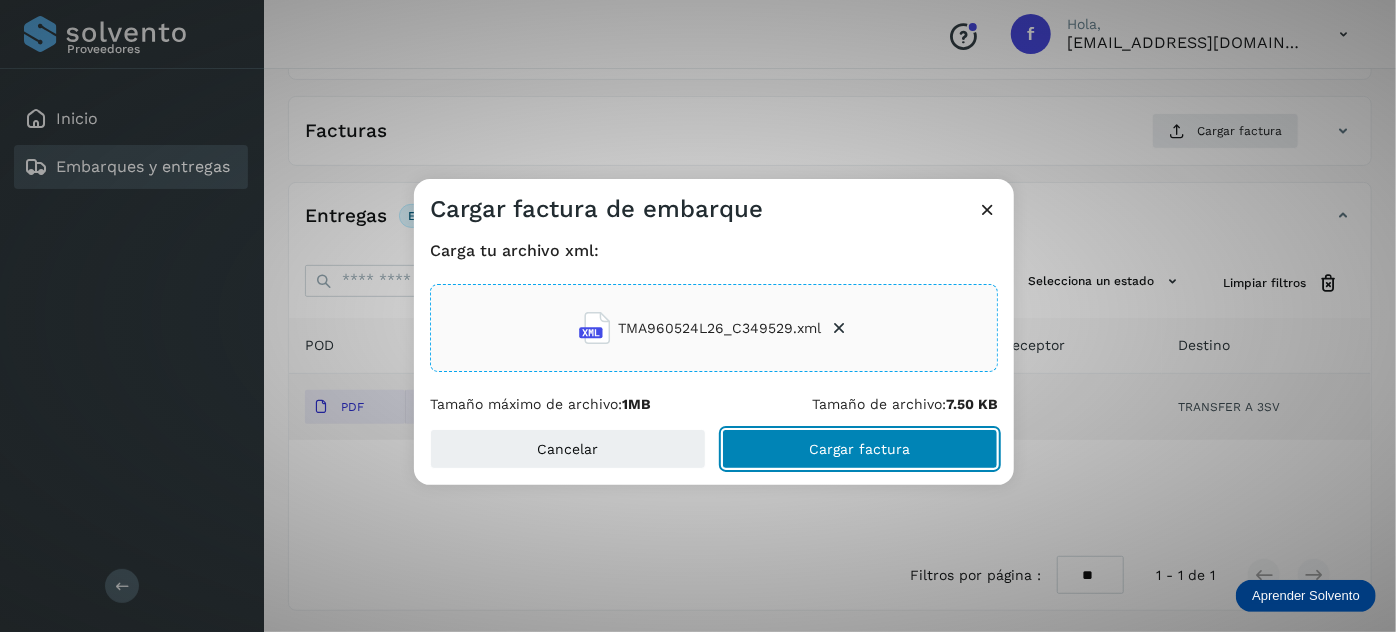 click on "Cargar factura" 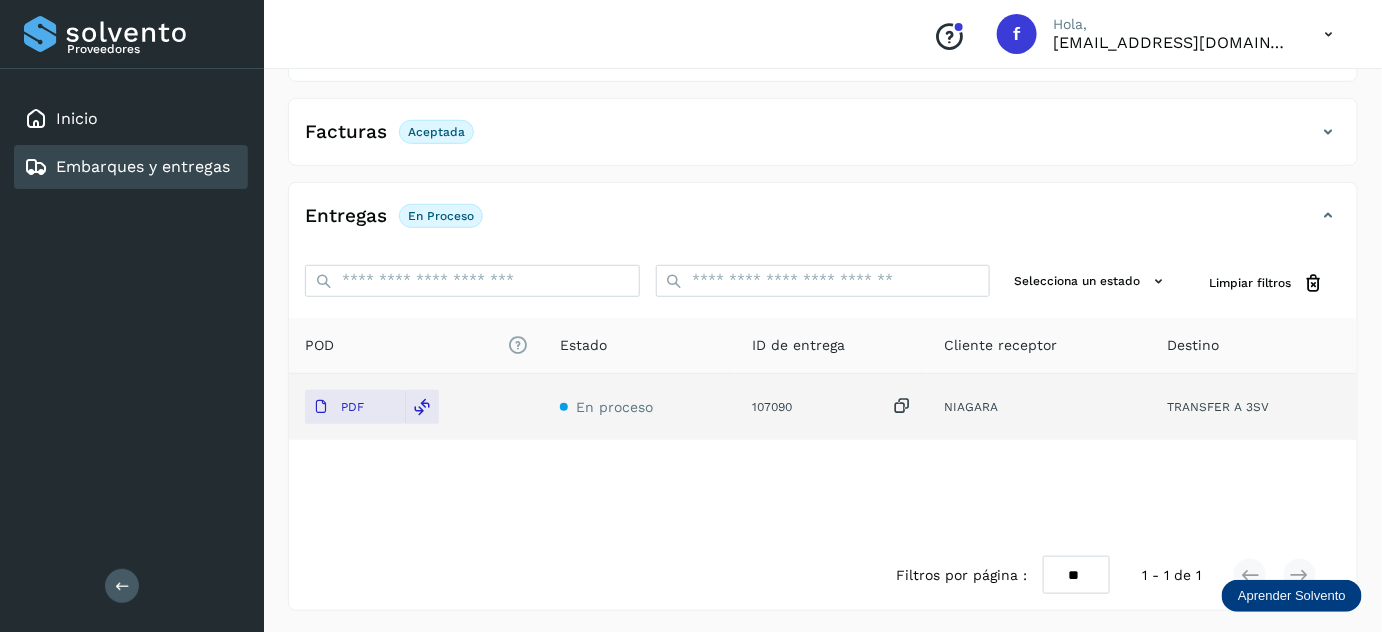 scroll, scrollTop: 0, scrollLeft: 0, axis: both 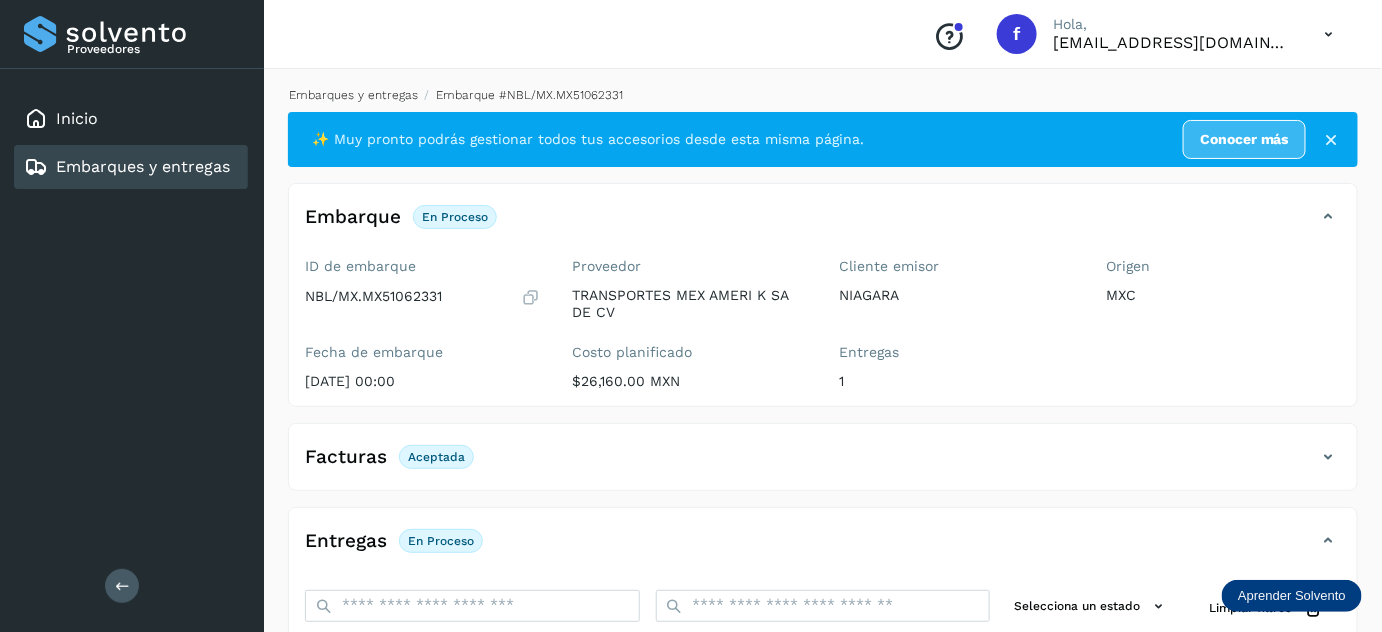 click on "Embarques y entregas" at bounding box center (353, 95) 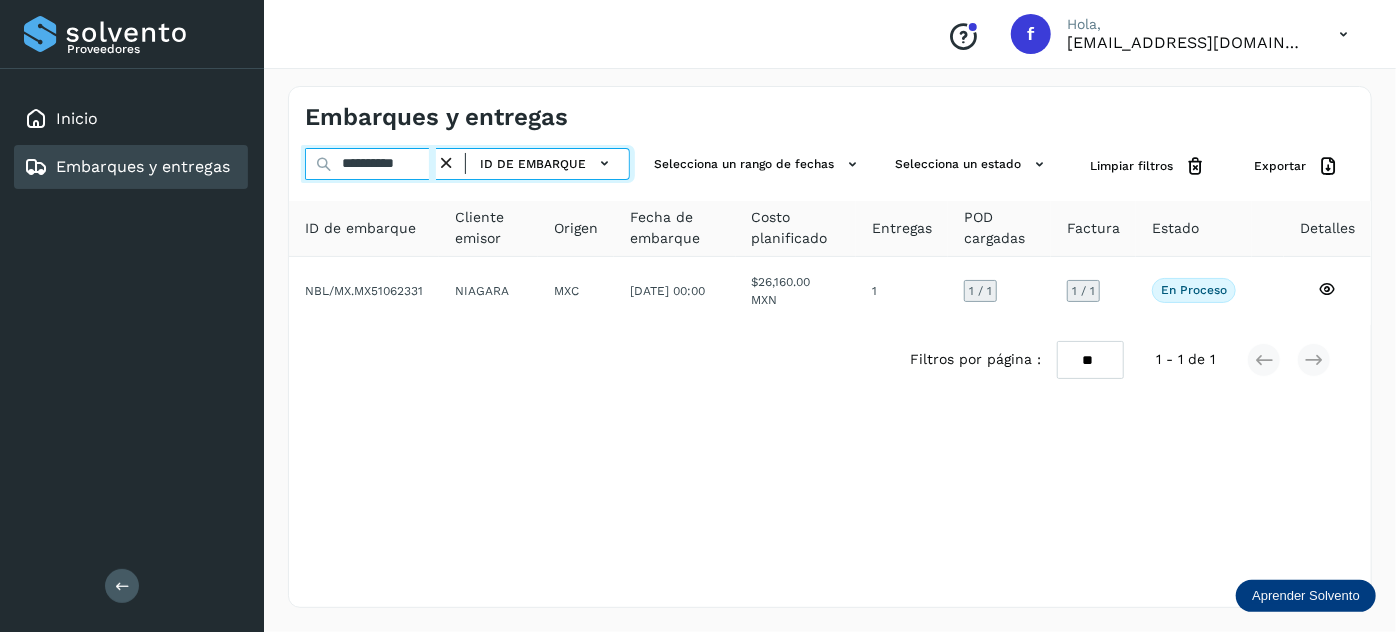click on "**********" at bounding box center [370, 164] 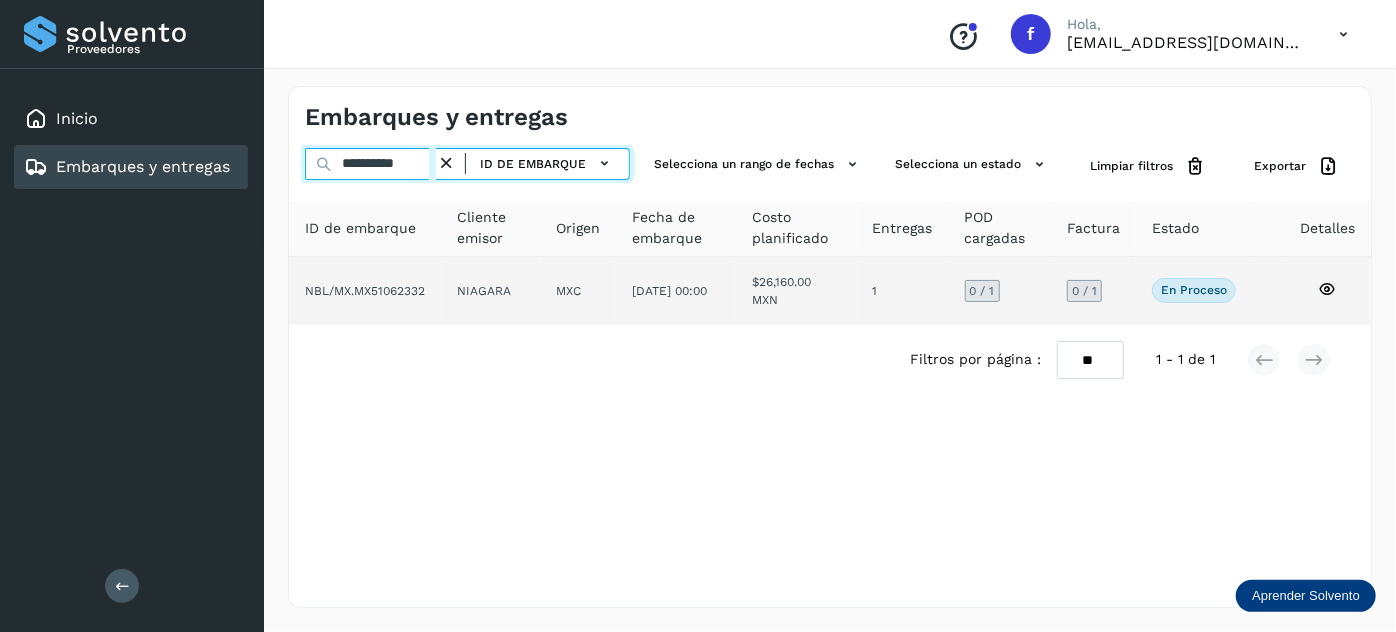 type on "**********" 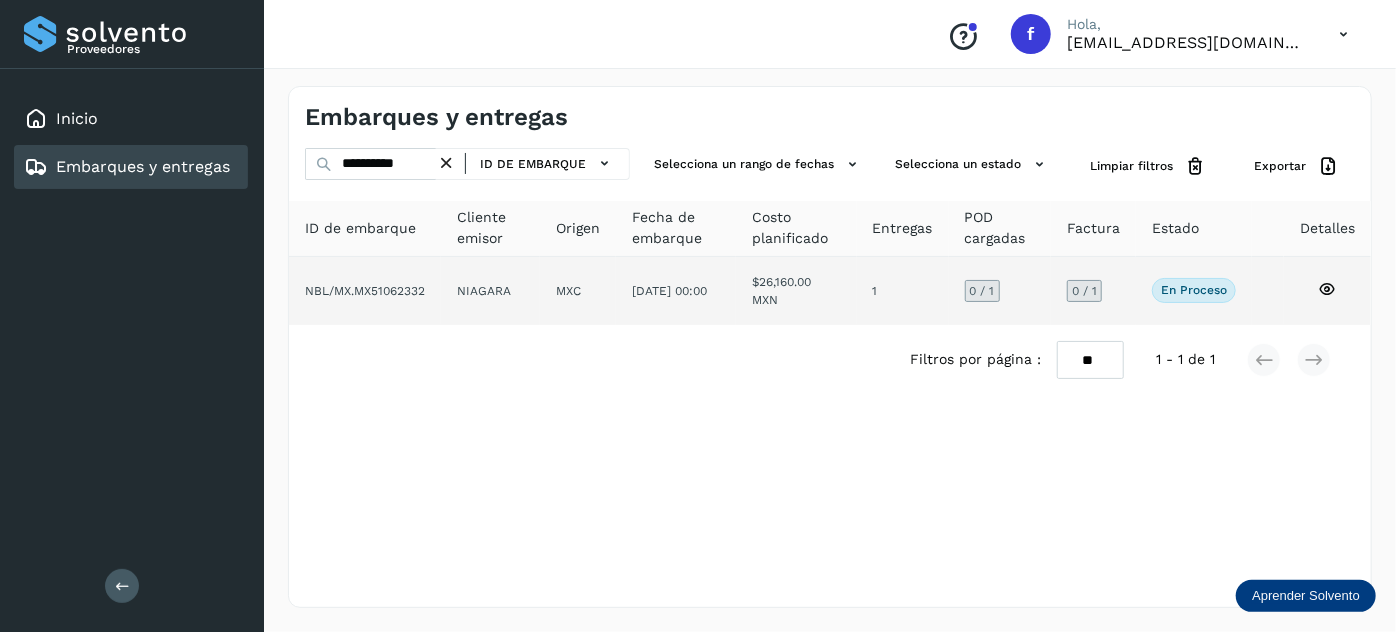 click on "MXC" 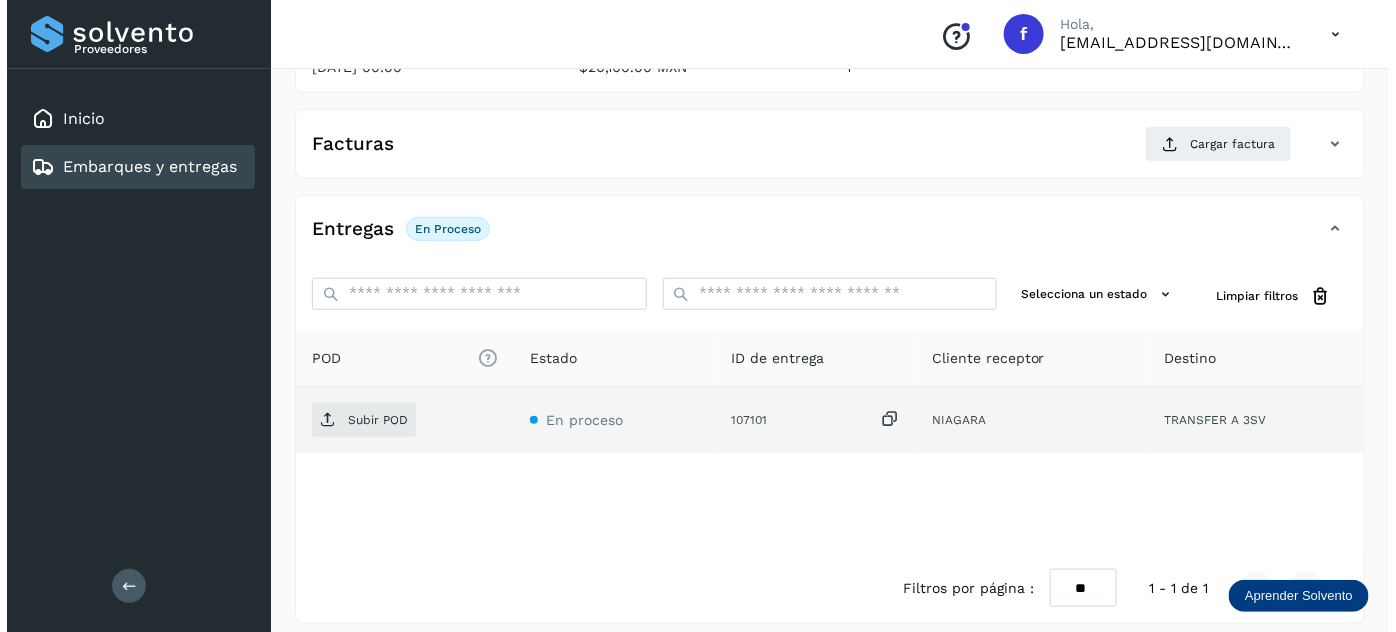 scroll, scrollTop: 327, scrollLeft: 0, axis: vertical 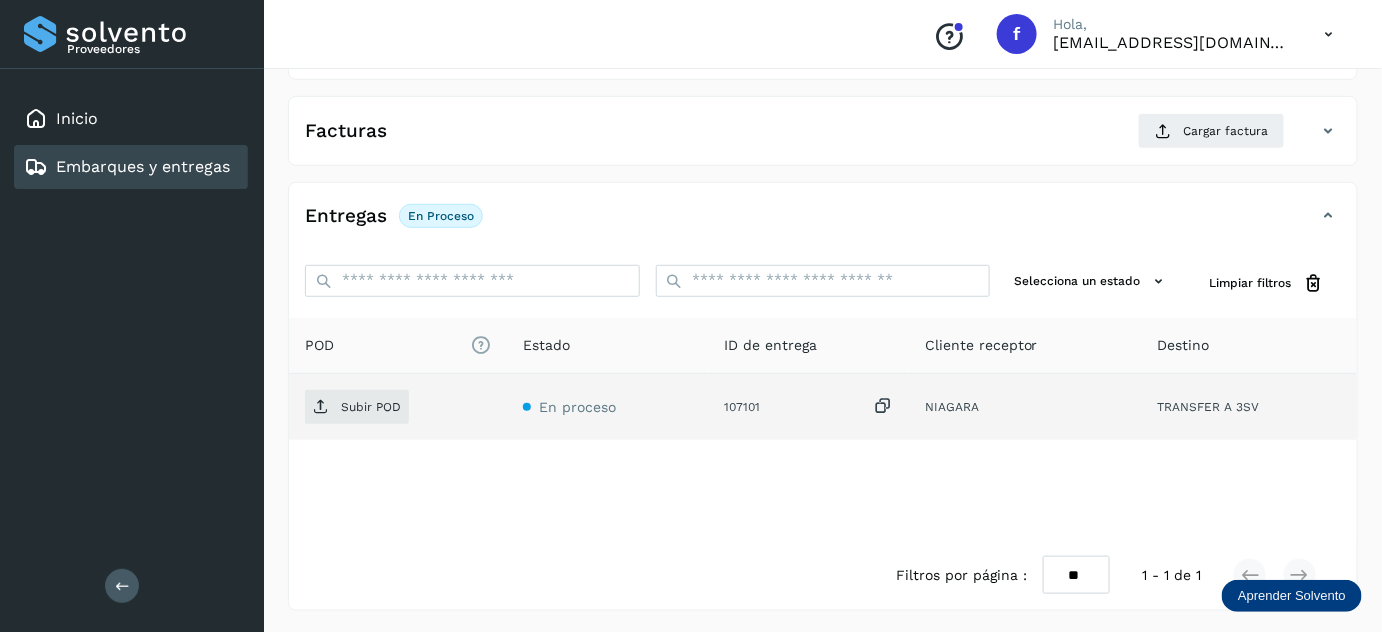 click at bounding box center [883, 406] 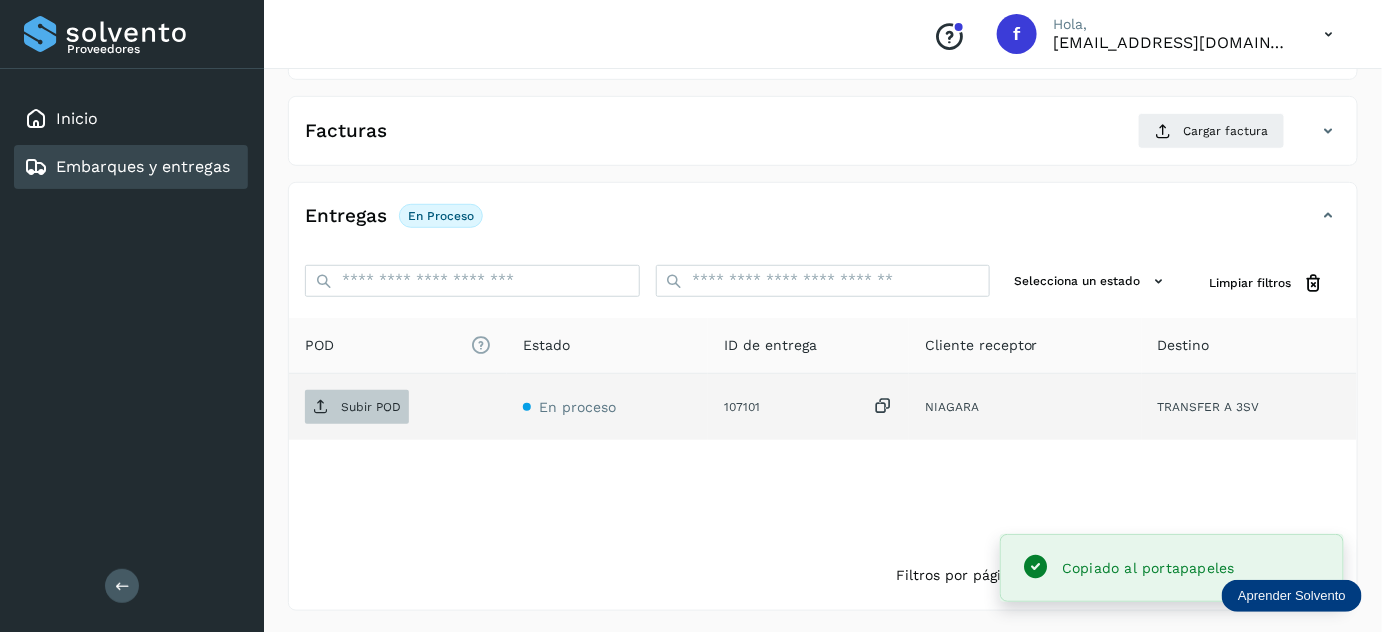 click on "Subir POD" at bounding box center [371, 407] 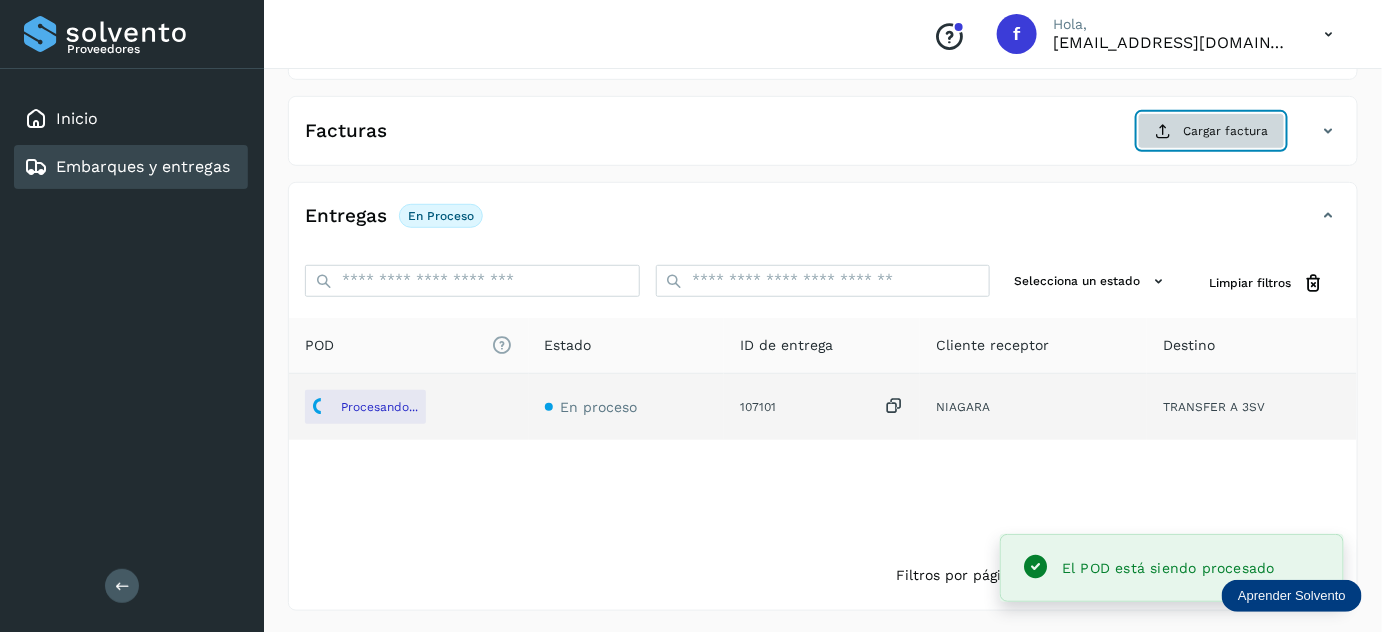 click on "Cargar factura" at bounding box center (1211, 131) 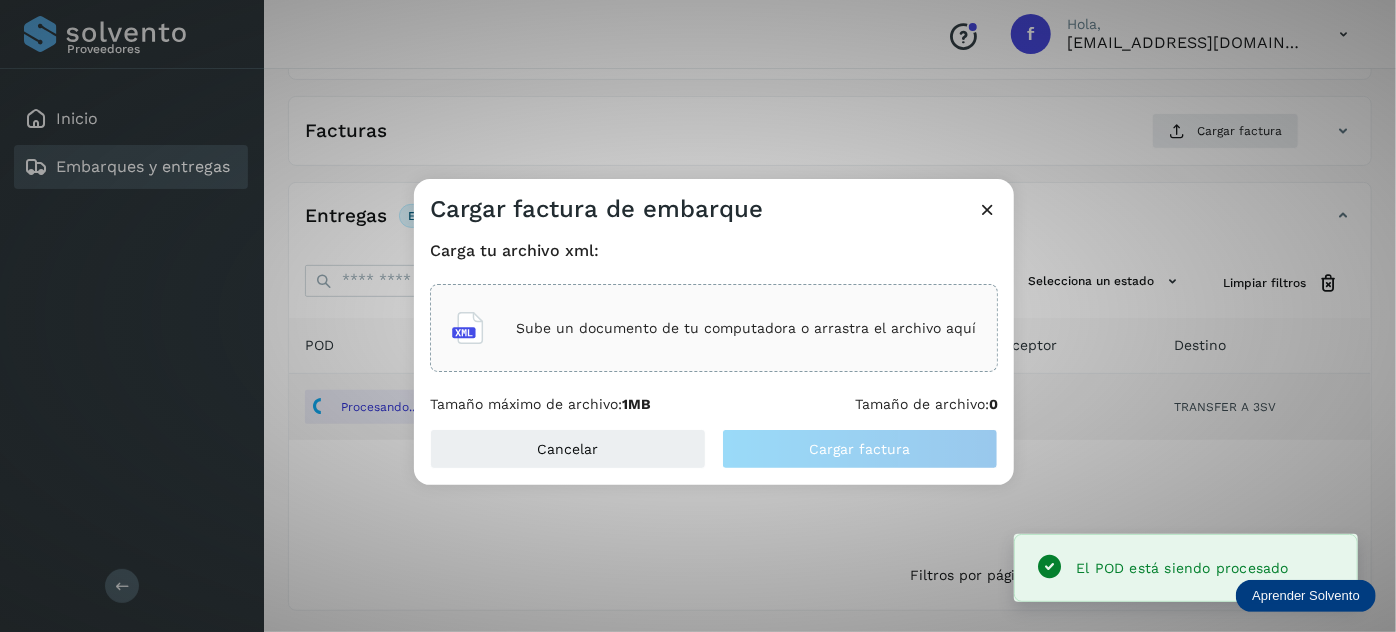 click on "Sube un documento de tu computadora o arrastra el archivo aquí" 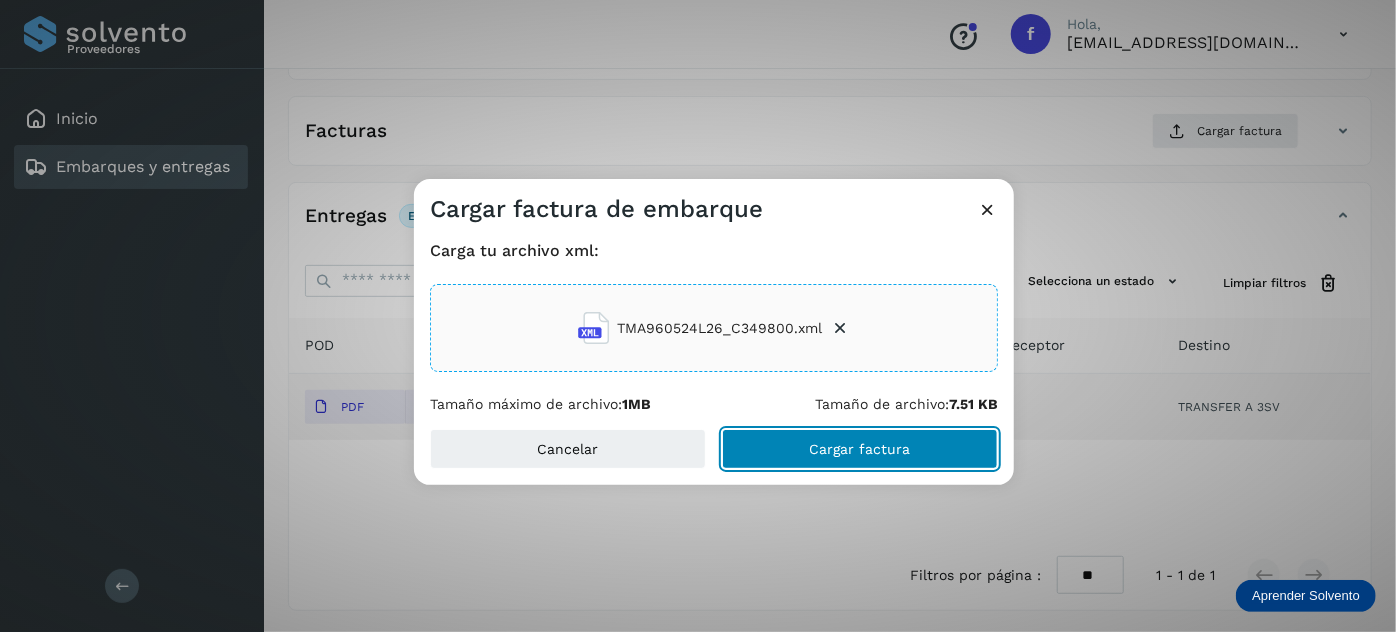 click on "Cargar factura" 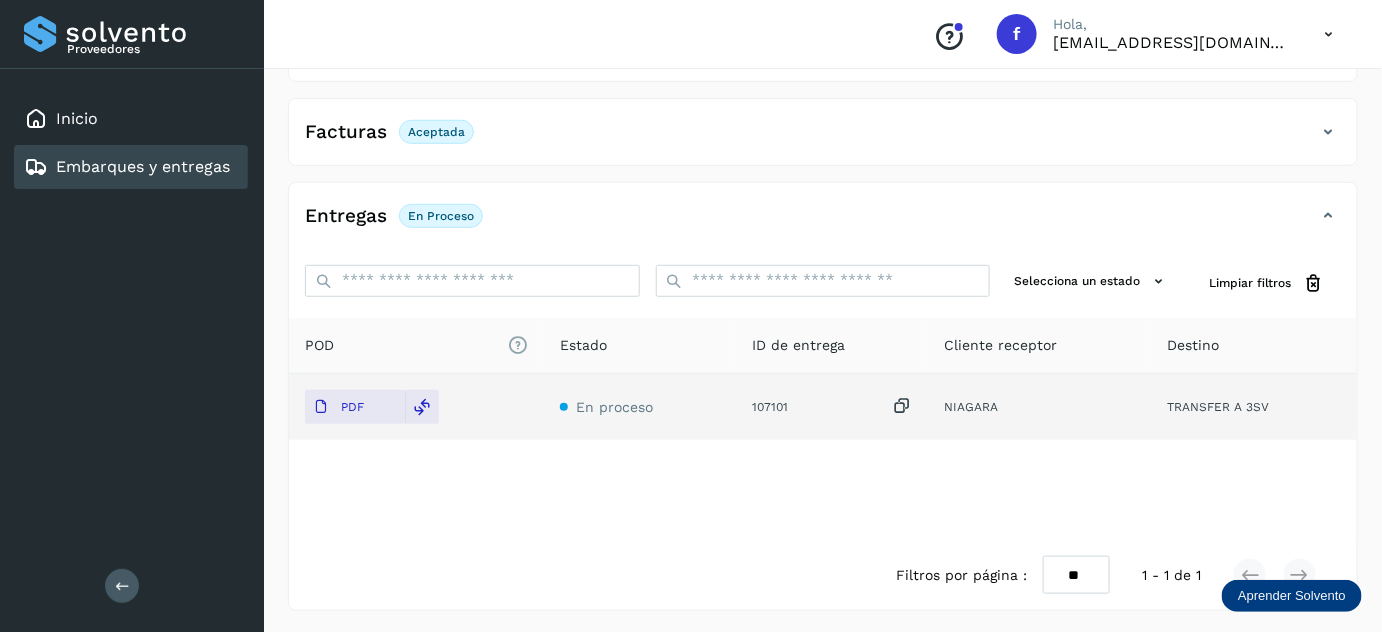 scroll, scrollTop: 0, scrollLeft: 0, axis: both 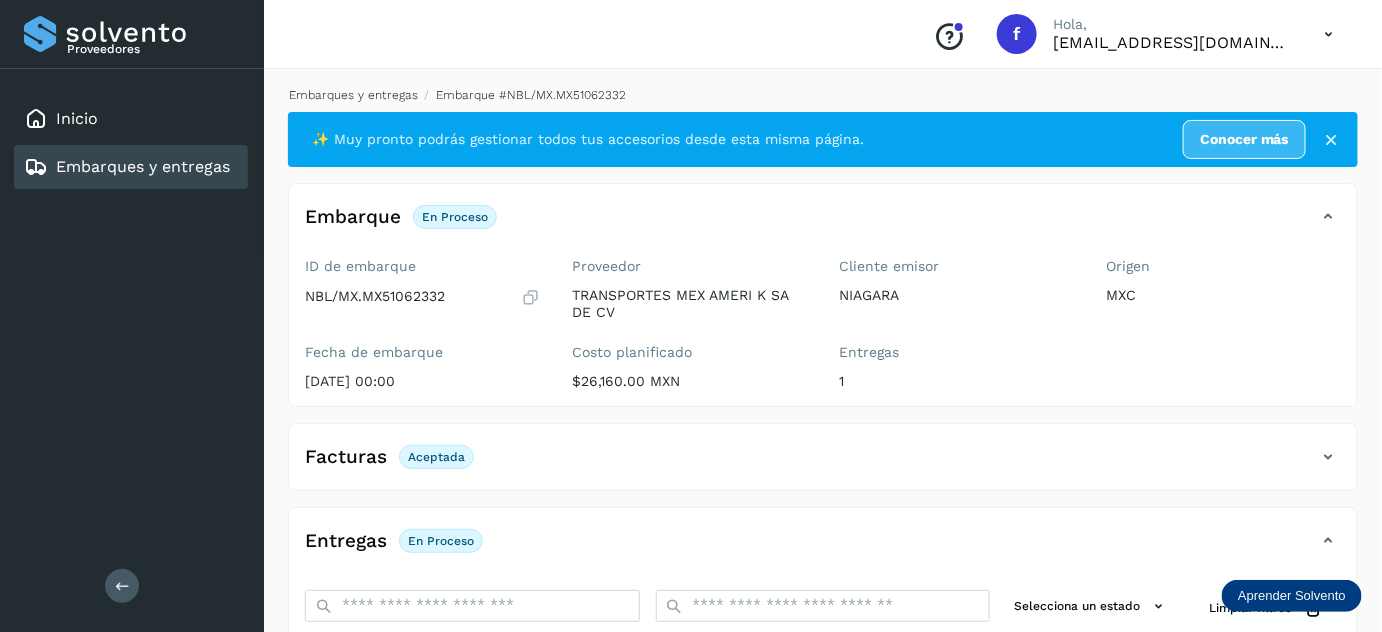 click on "Embarques y entregas" at bounding box center (353, 95) 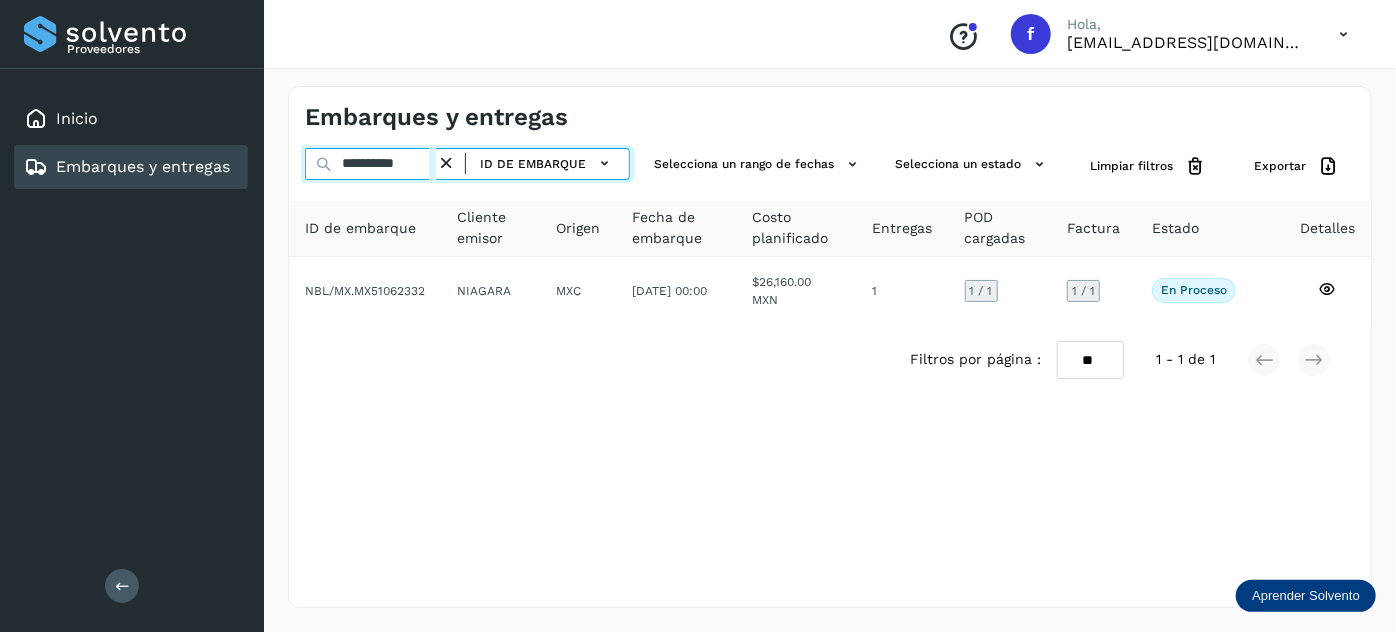 click on "**********" at bounding box center [370, 164] 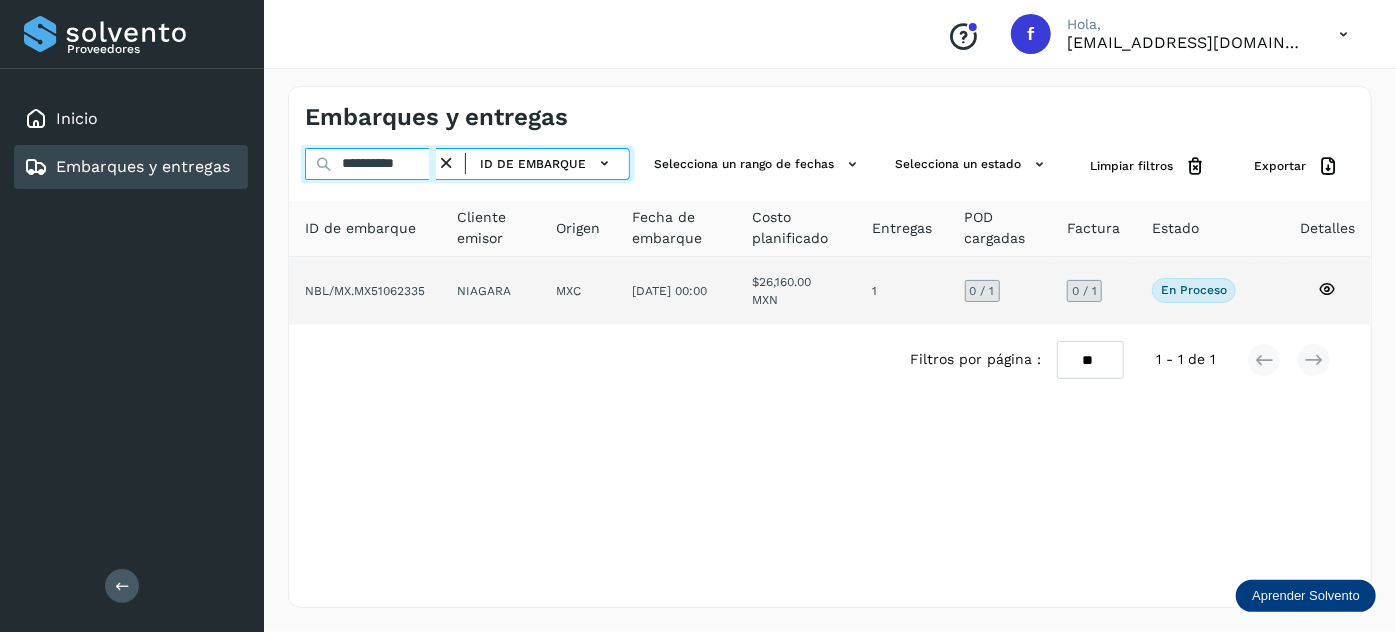 type on "**********" 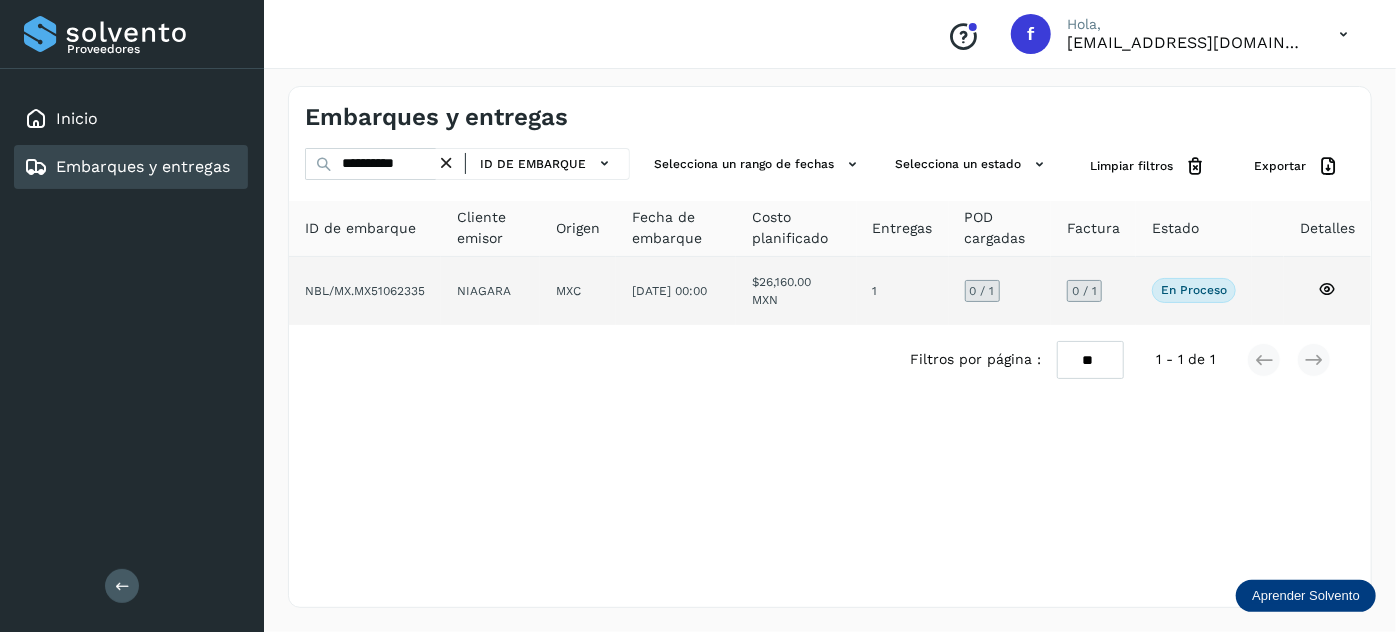 click on "[DATE] 00:00" 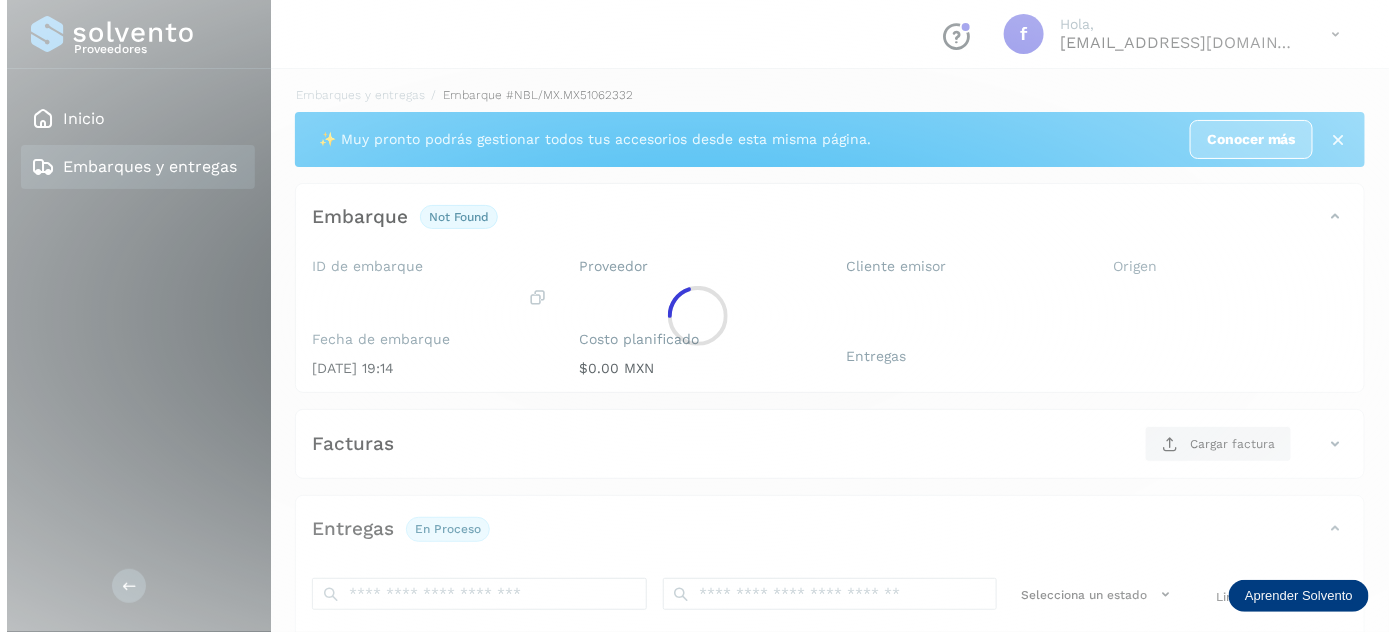 scroll, scrollTop: 327, scrollLeft: 0, axis: vertical 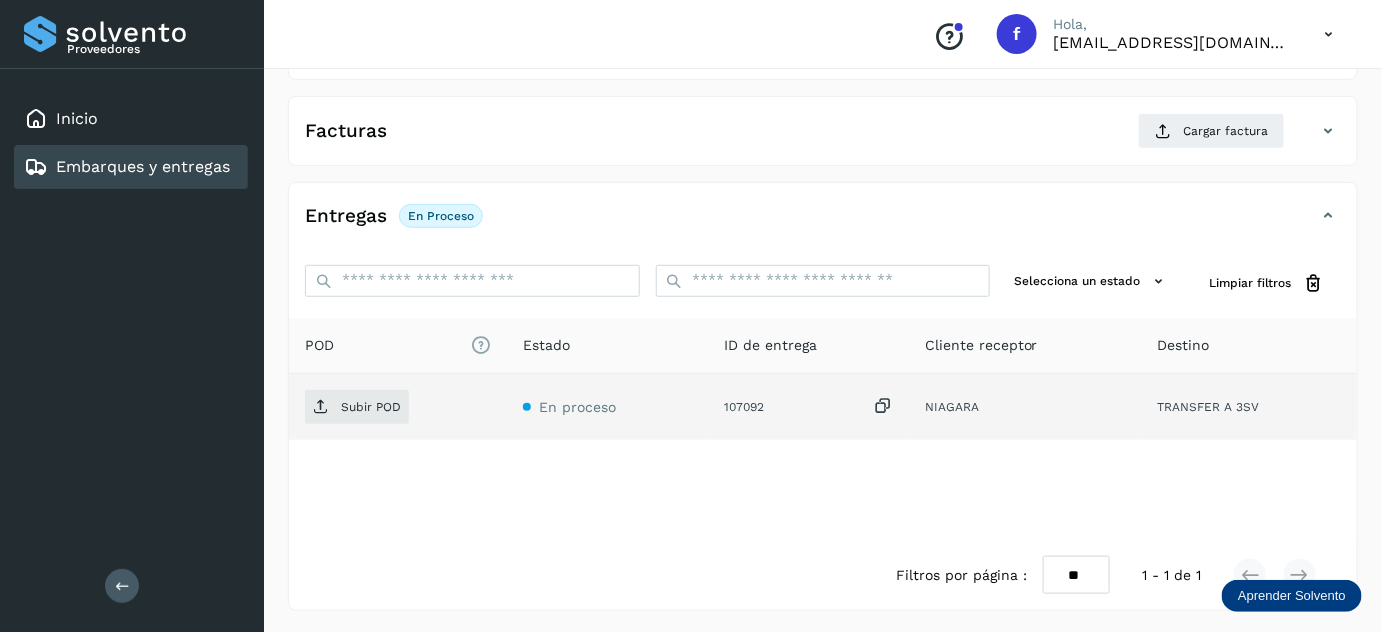 click at bounding box center (883, 406) 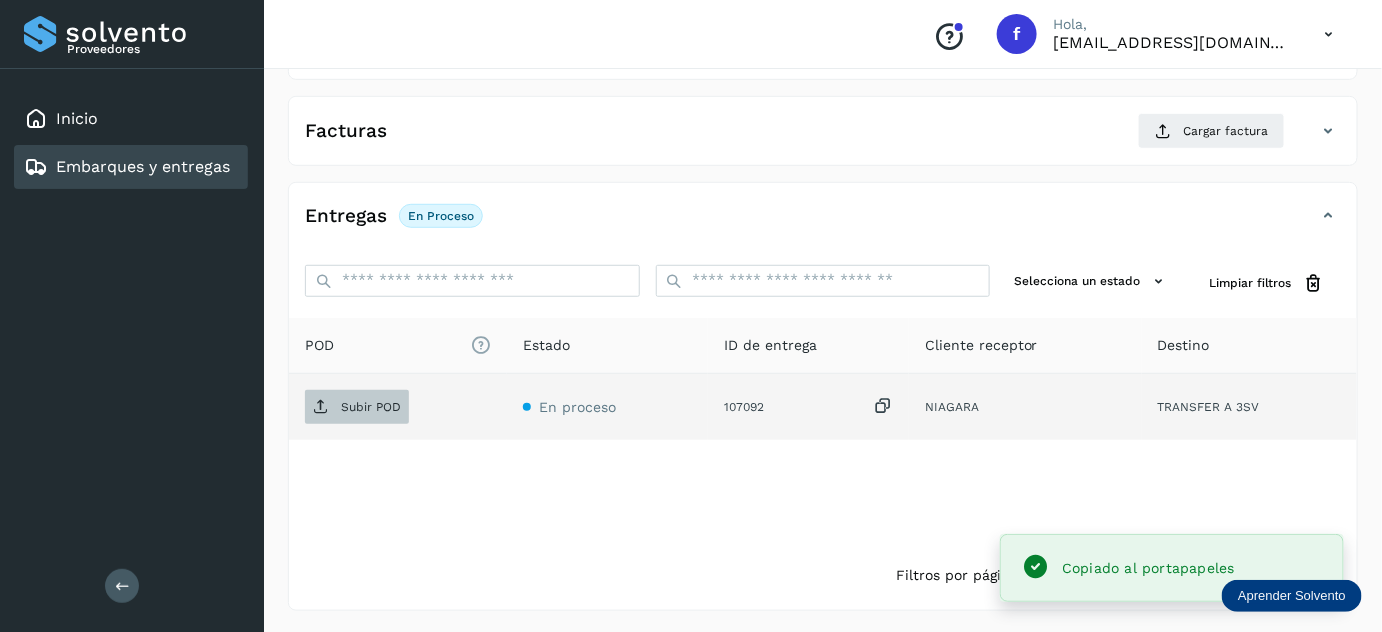 click on "Subir POD" at bounding box center [371, 407] 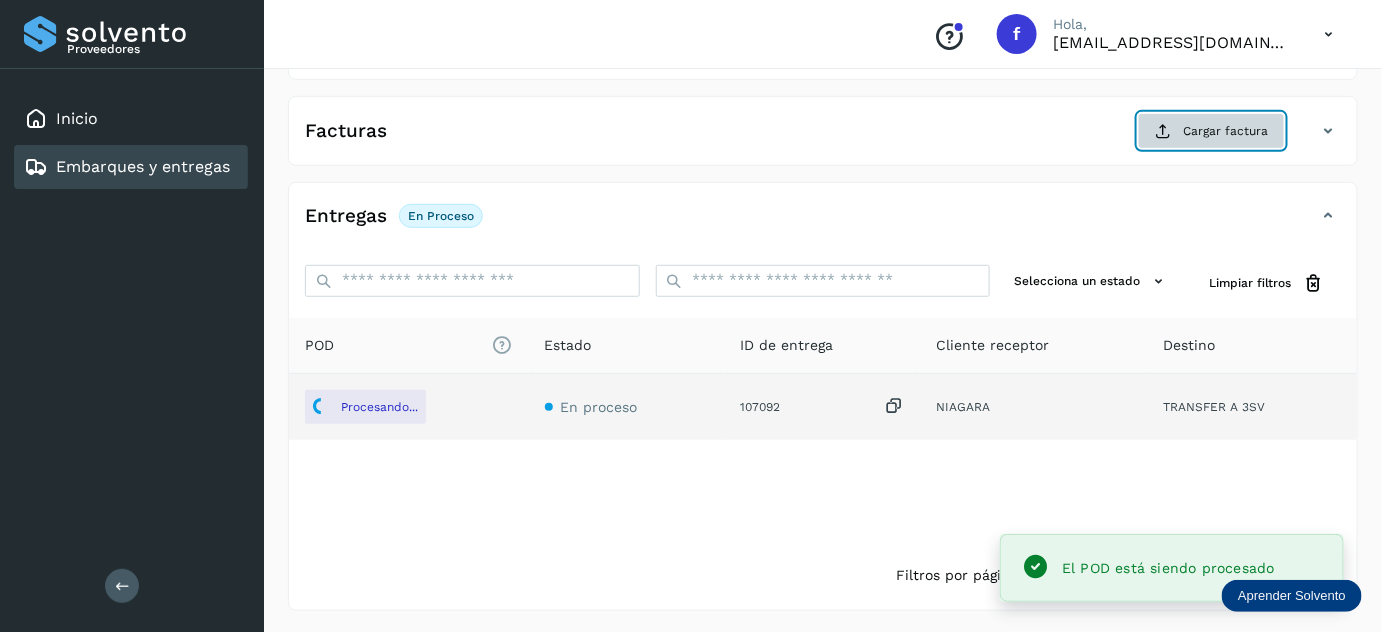 click on "Cargar factura" 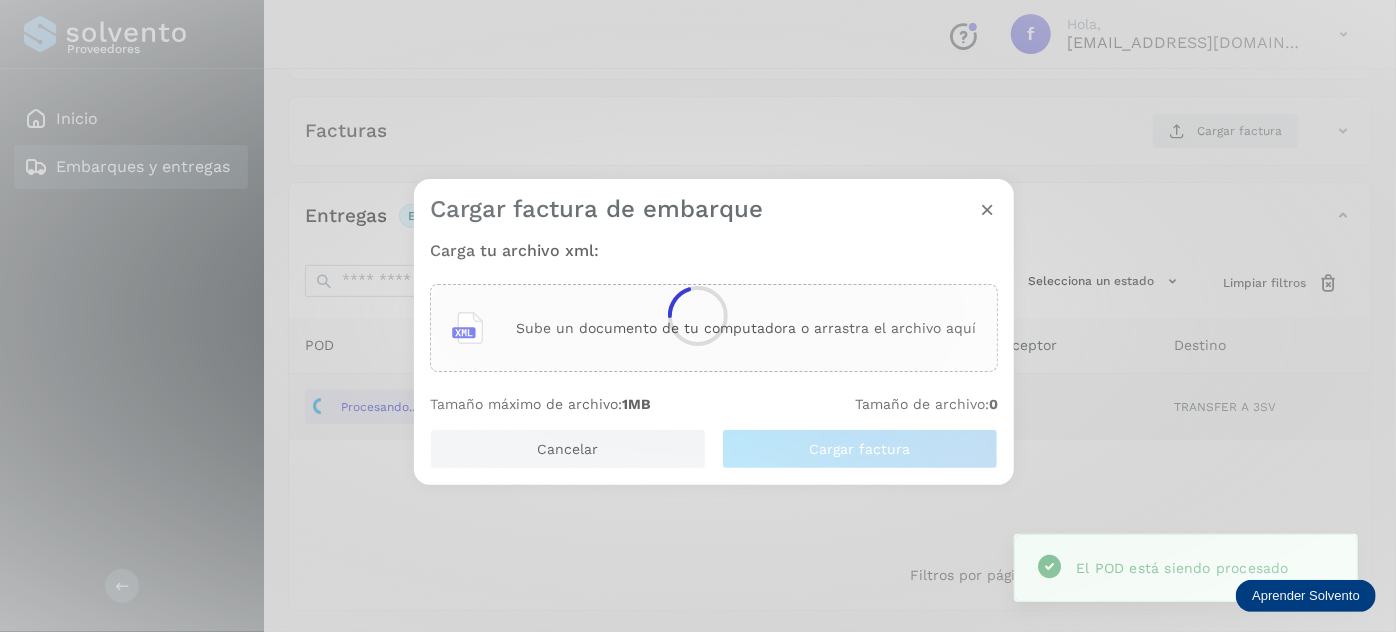 click 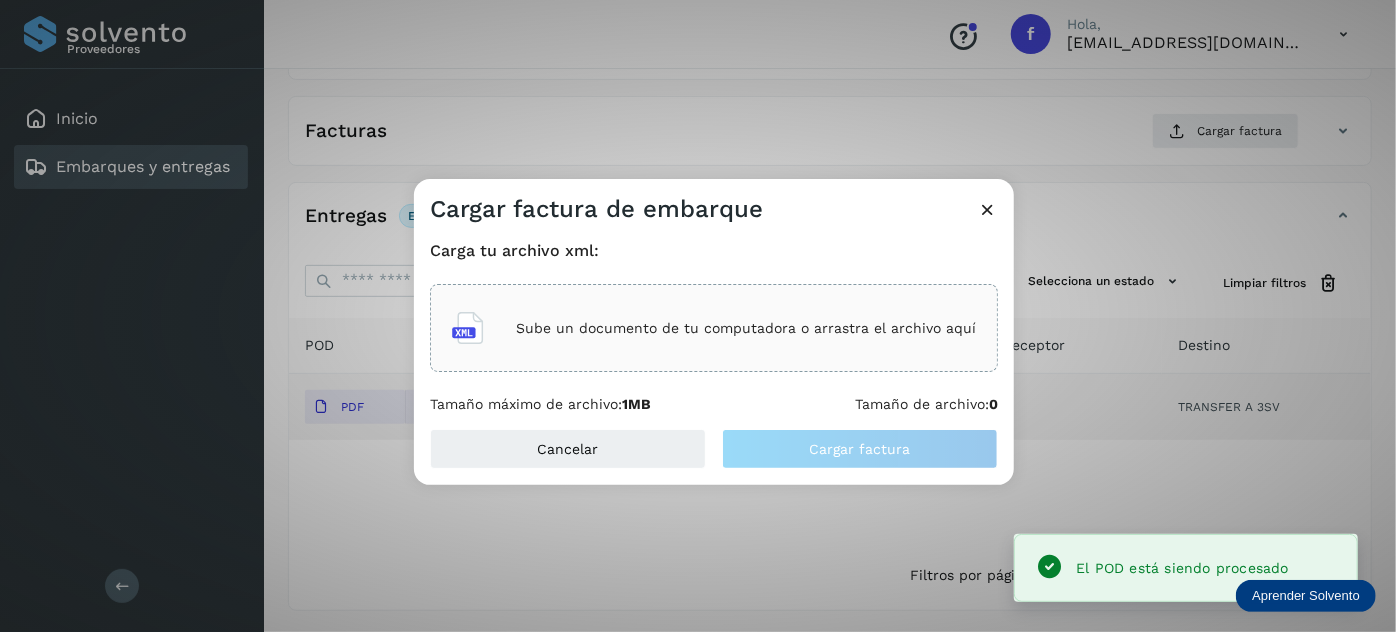 click on "Sube un documento de tu computadora o arrastra el archivo aquí" at bounding box center (746, 328) 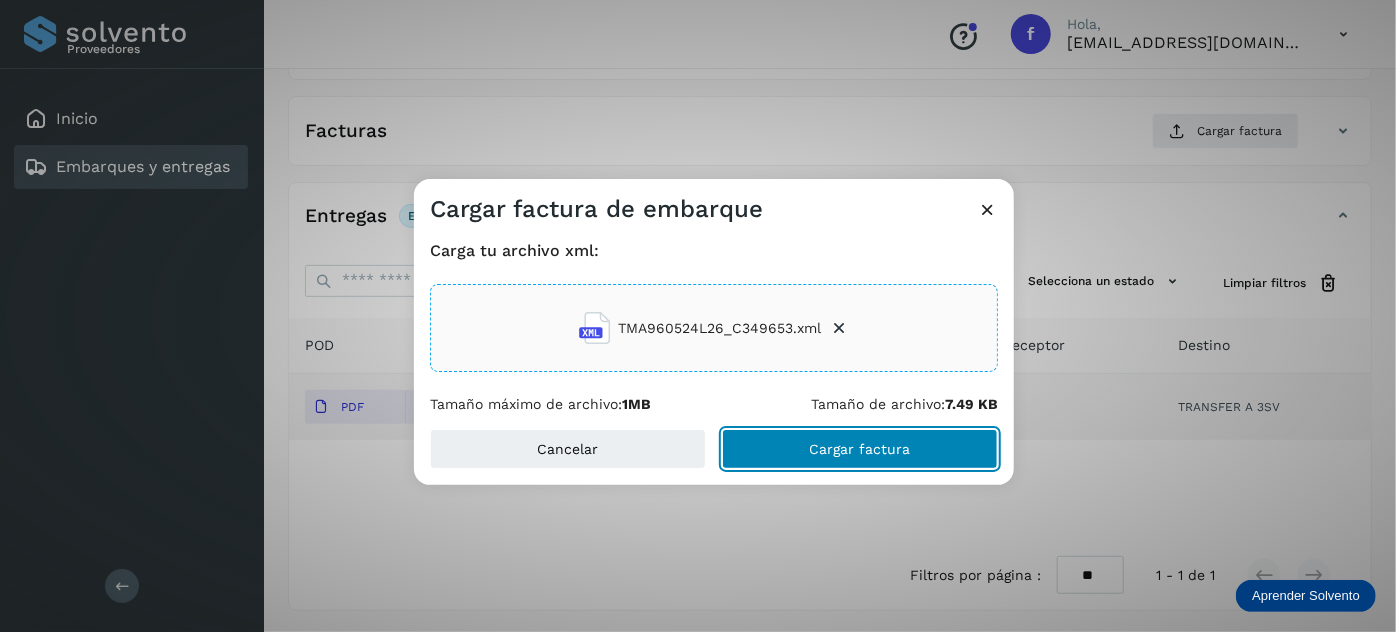 click on "Cargar factura" 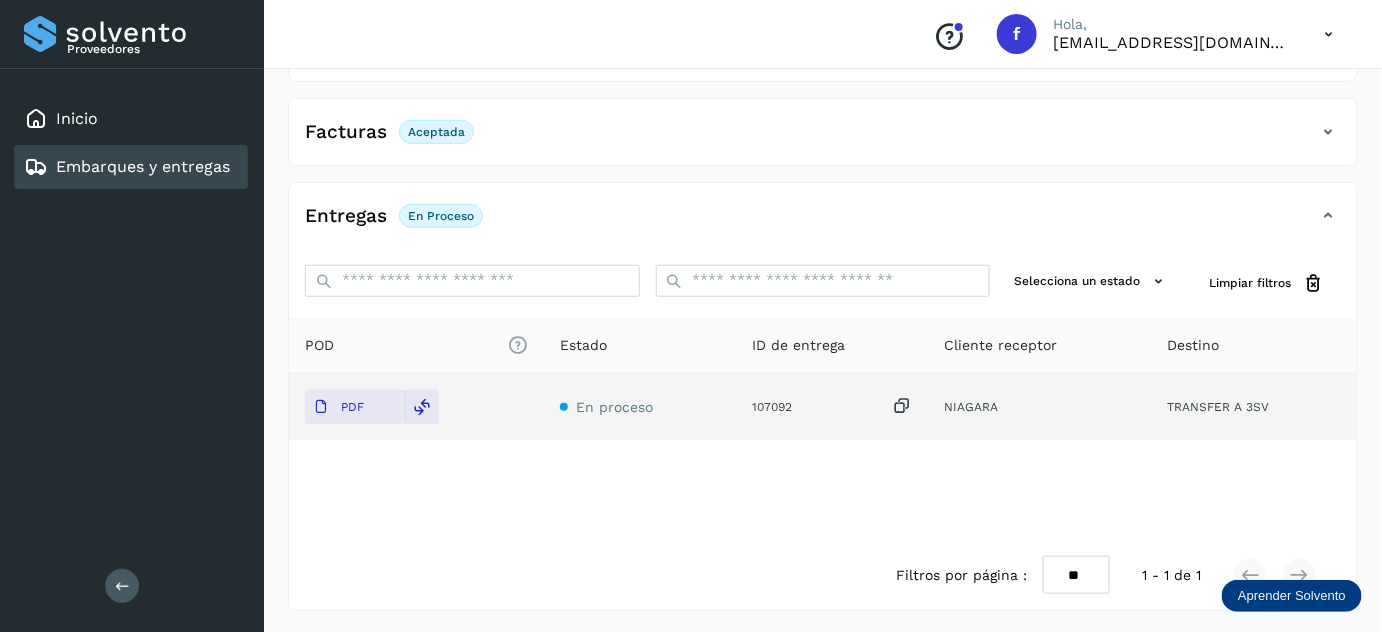 scroll, scrollTop: 0, scrollLeft: 0, axis: both 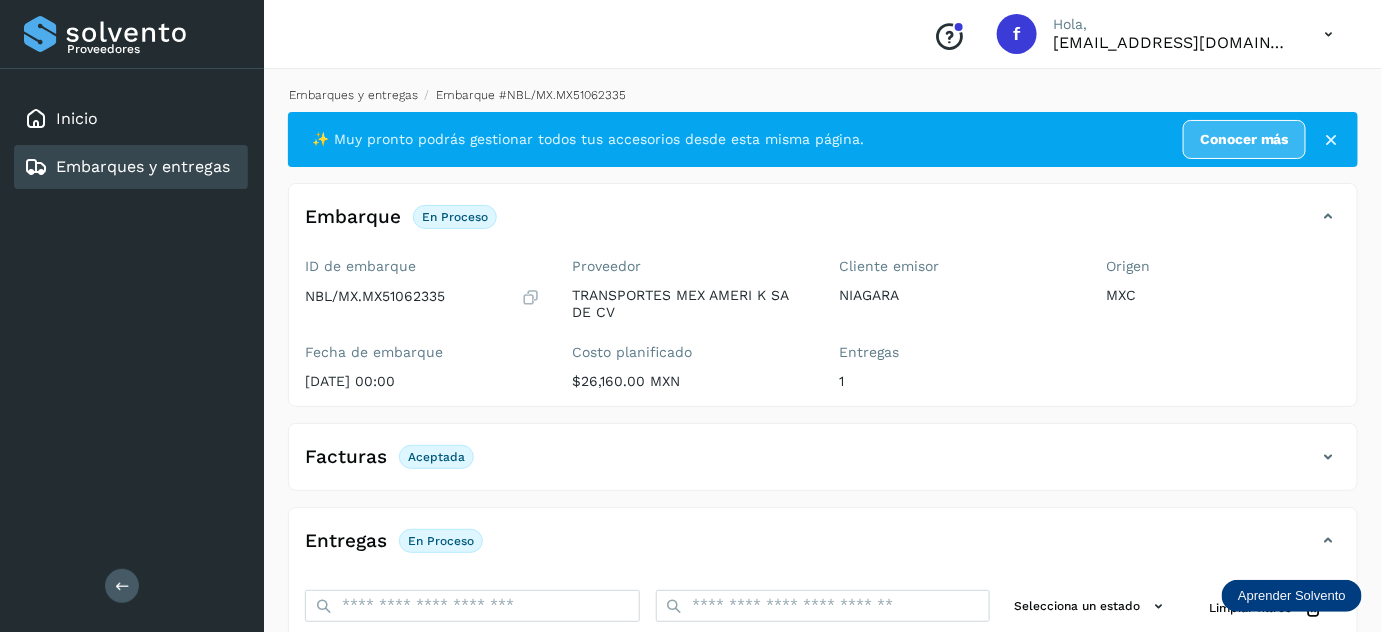 click on "Embarques y entregas" at bounding box center (353, 95) 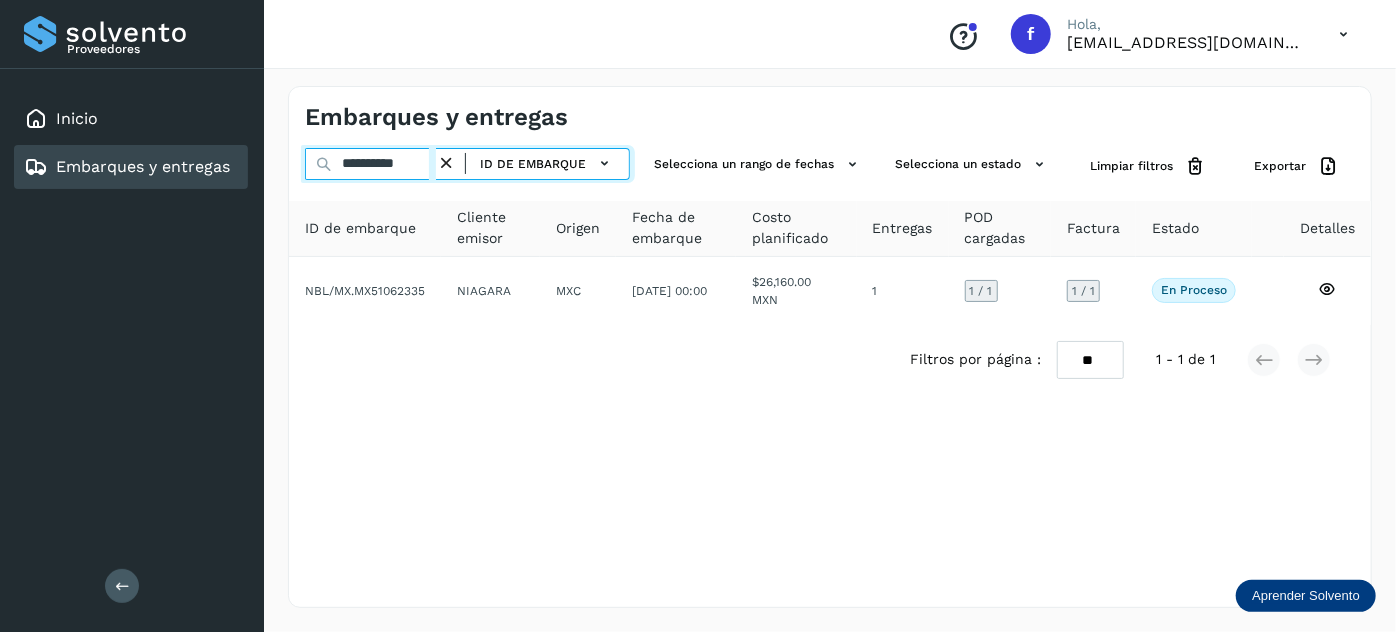 click on "**********" at bounding box center (370, 164) 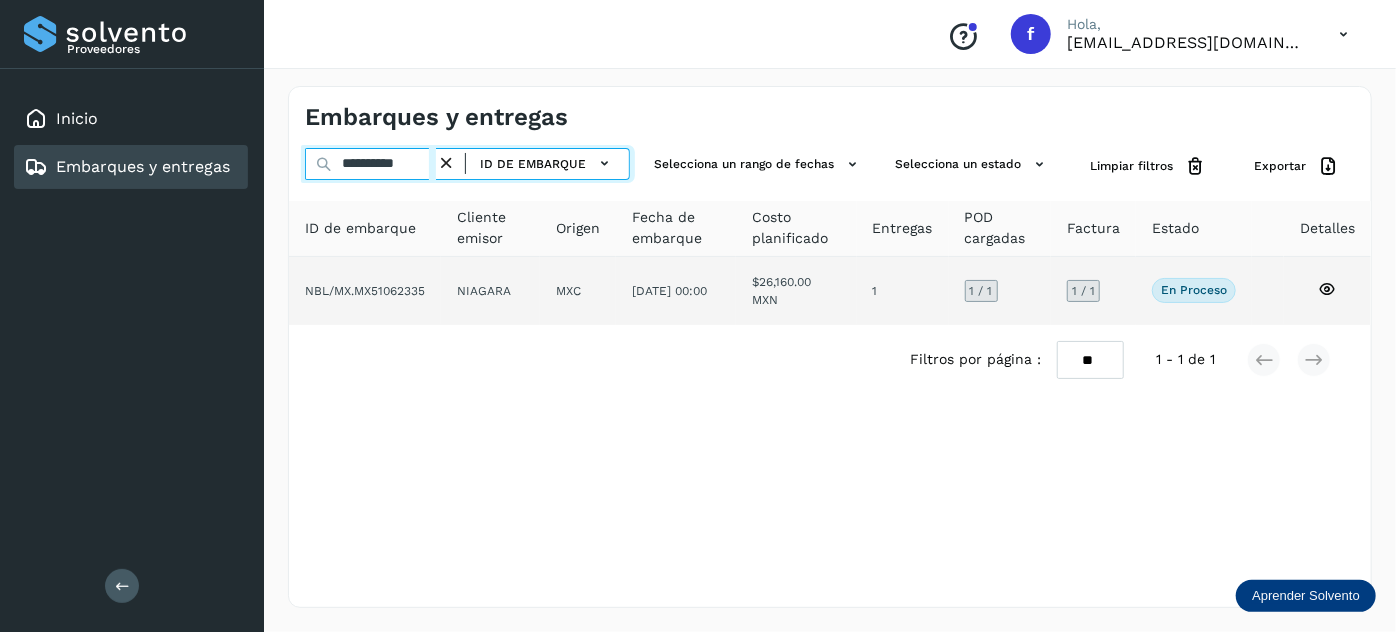 paste 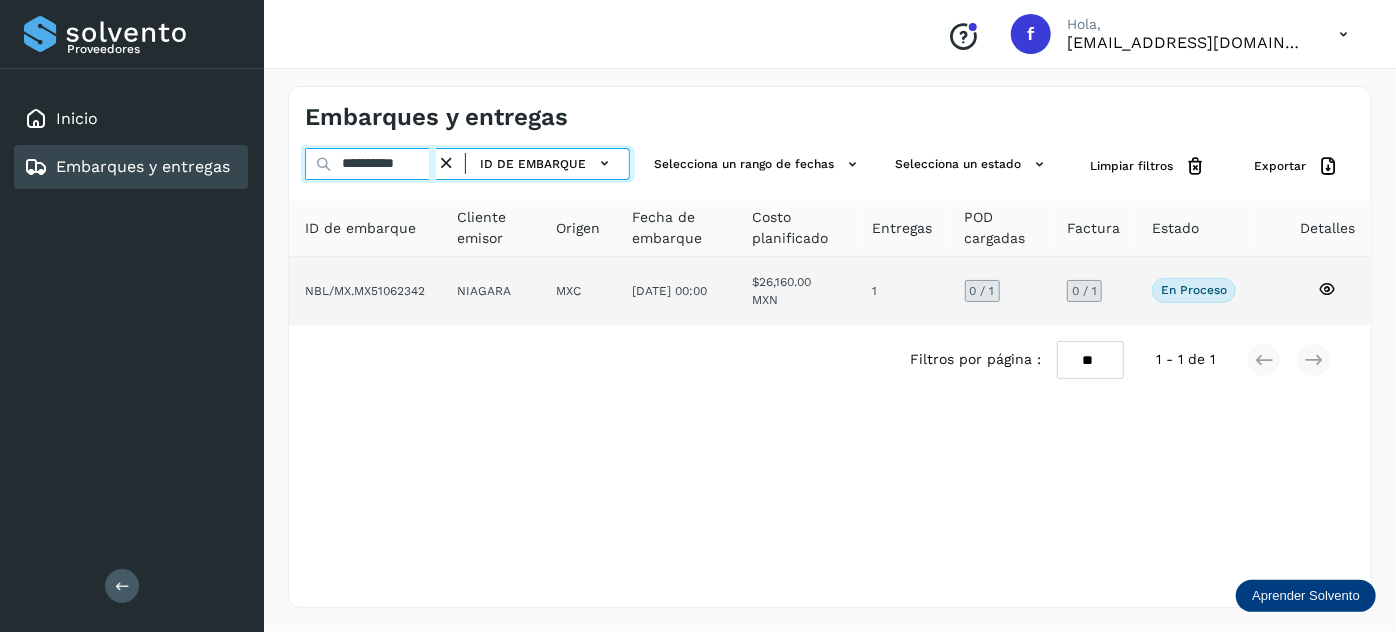 type on "**********" 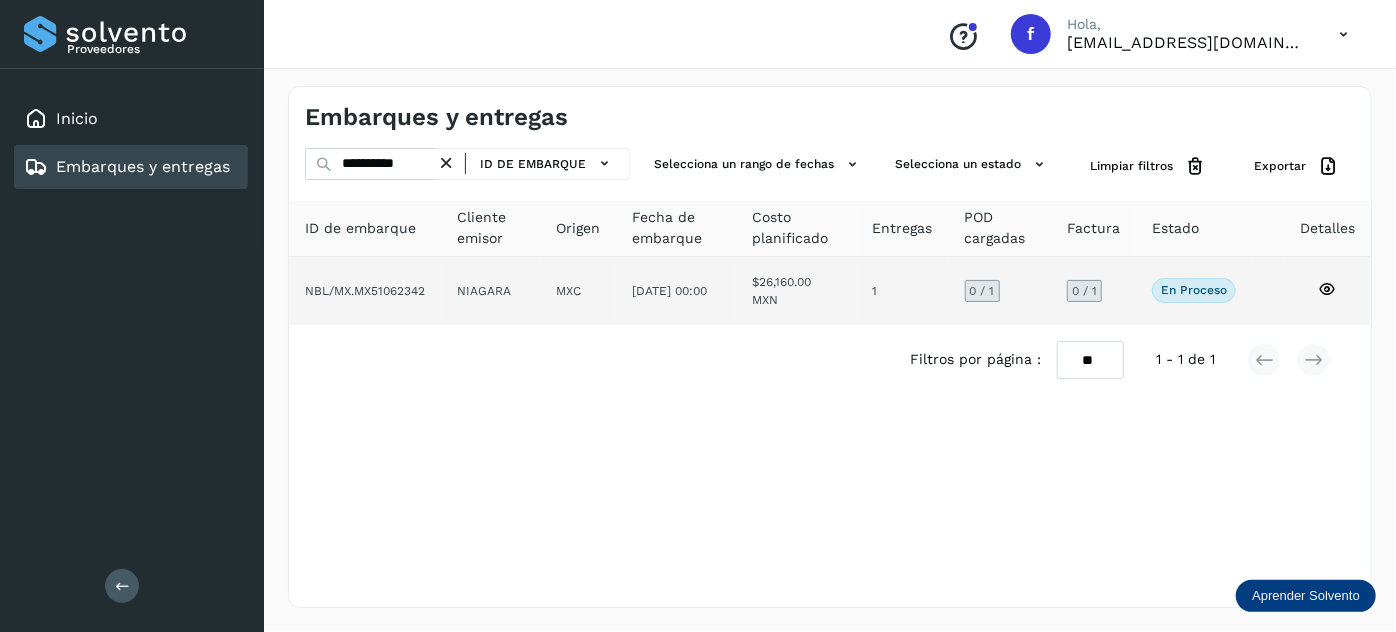 click on "[DATE] 00:00" 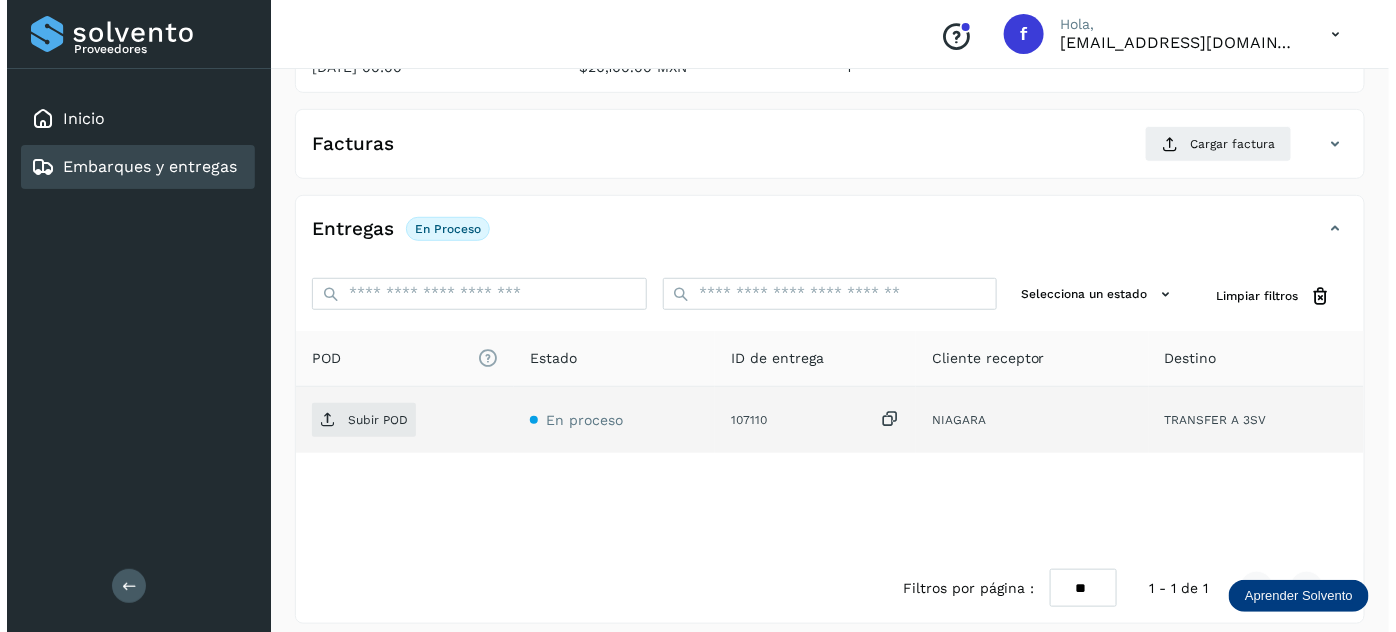 scroll, scrollTop: 327, scrollLeft: 0, axis: vertical 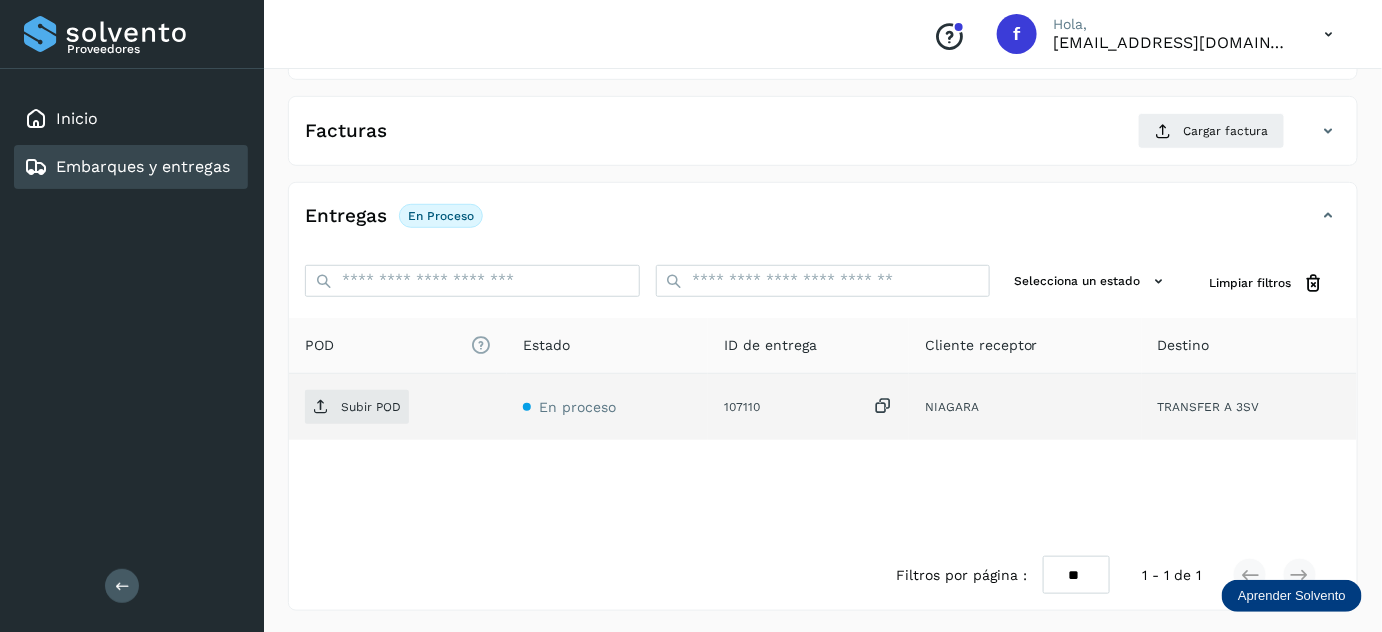 click at bounding box center [883, 406] 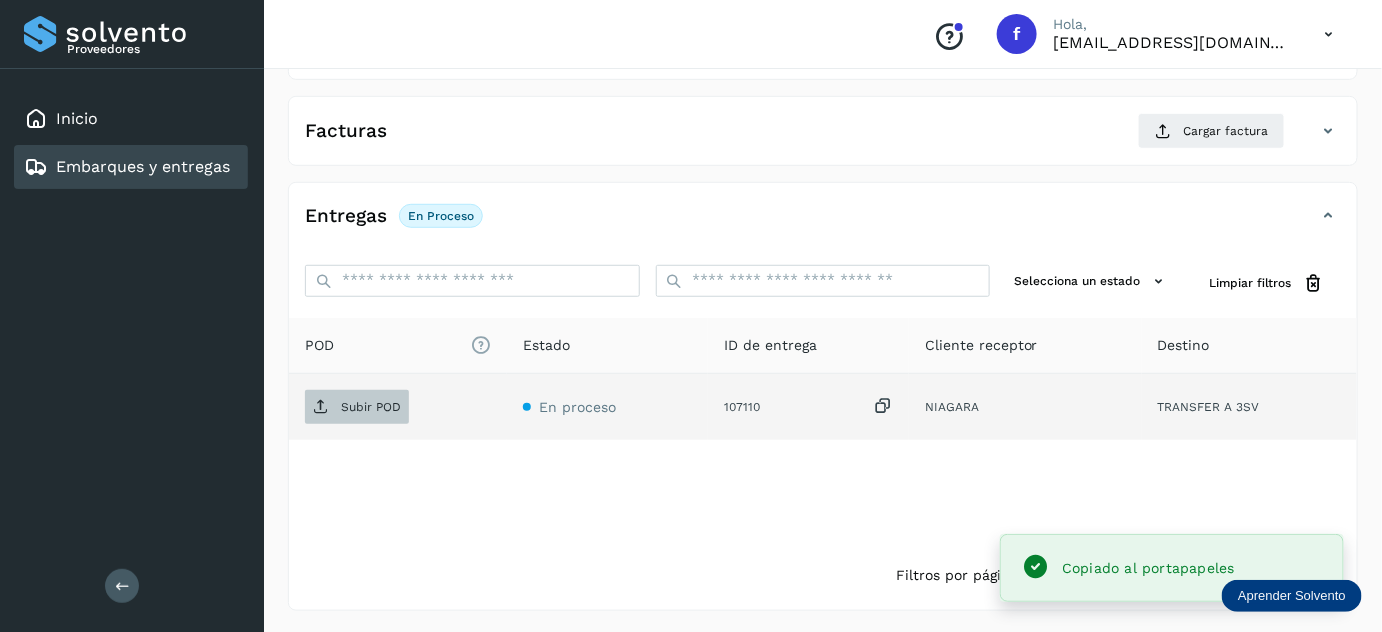 click on "Subir POD" 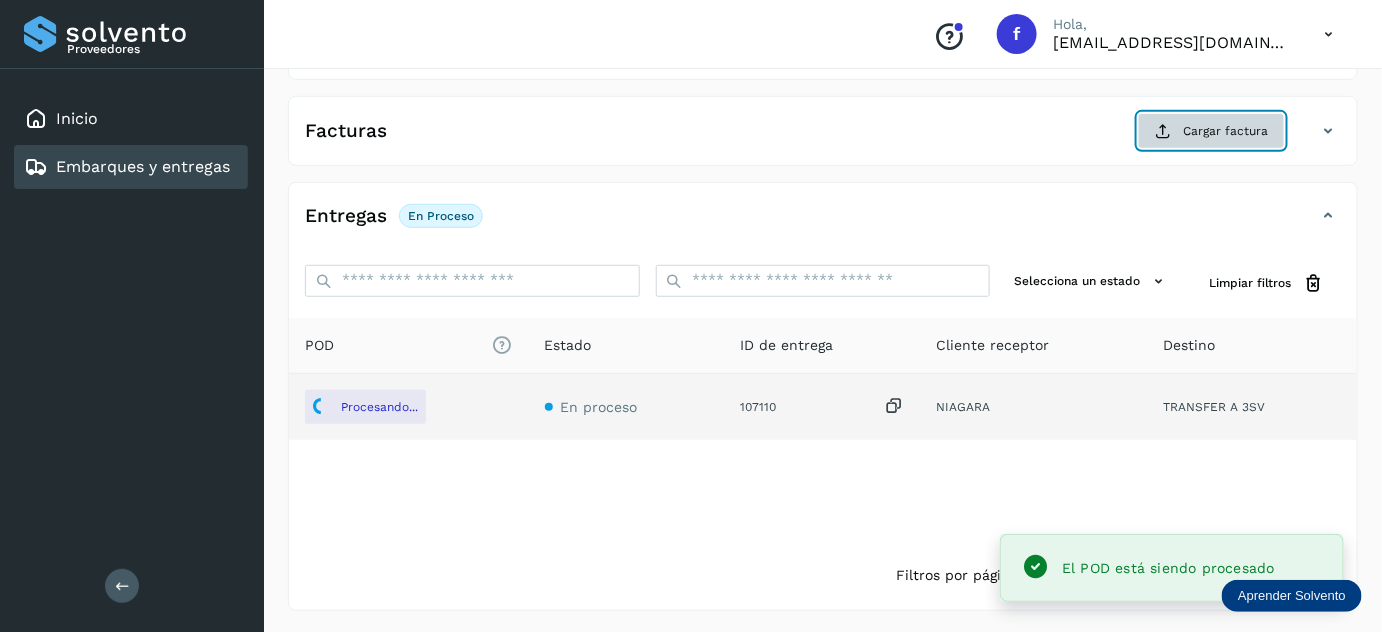 click at bounding box center [1163, 131] 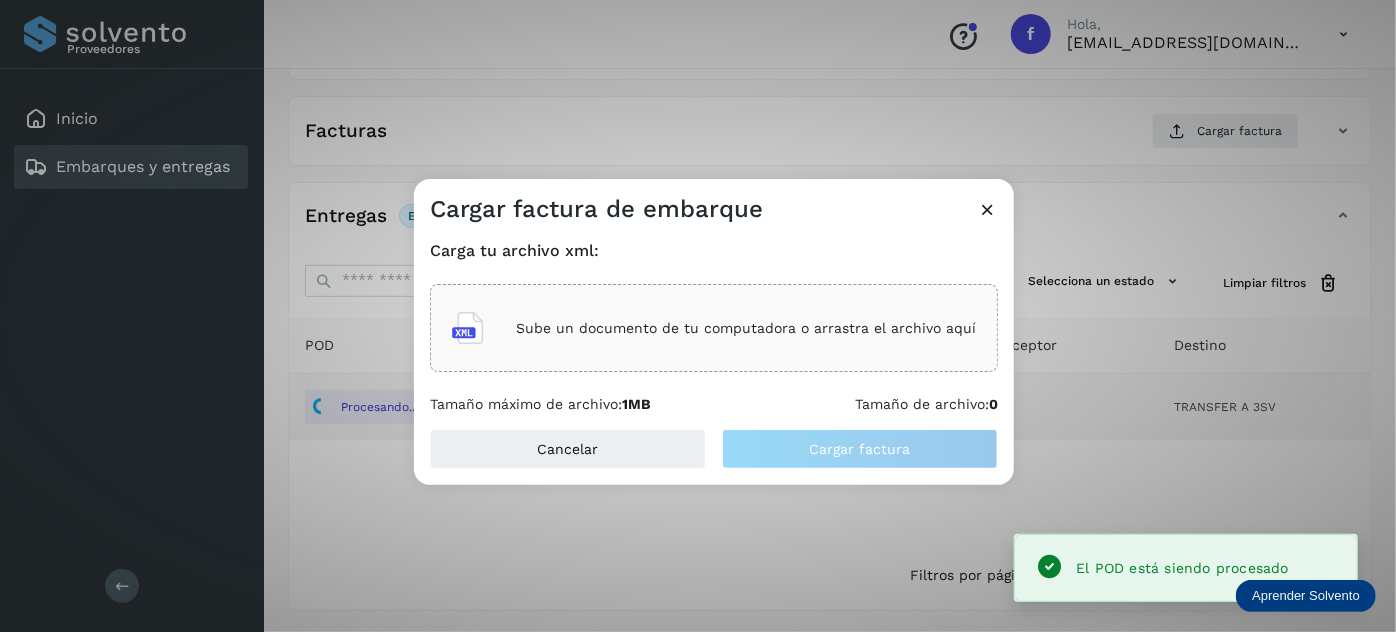 click on "Sube un documento de tu computadora o arrastra el archivo aquí" 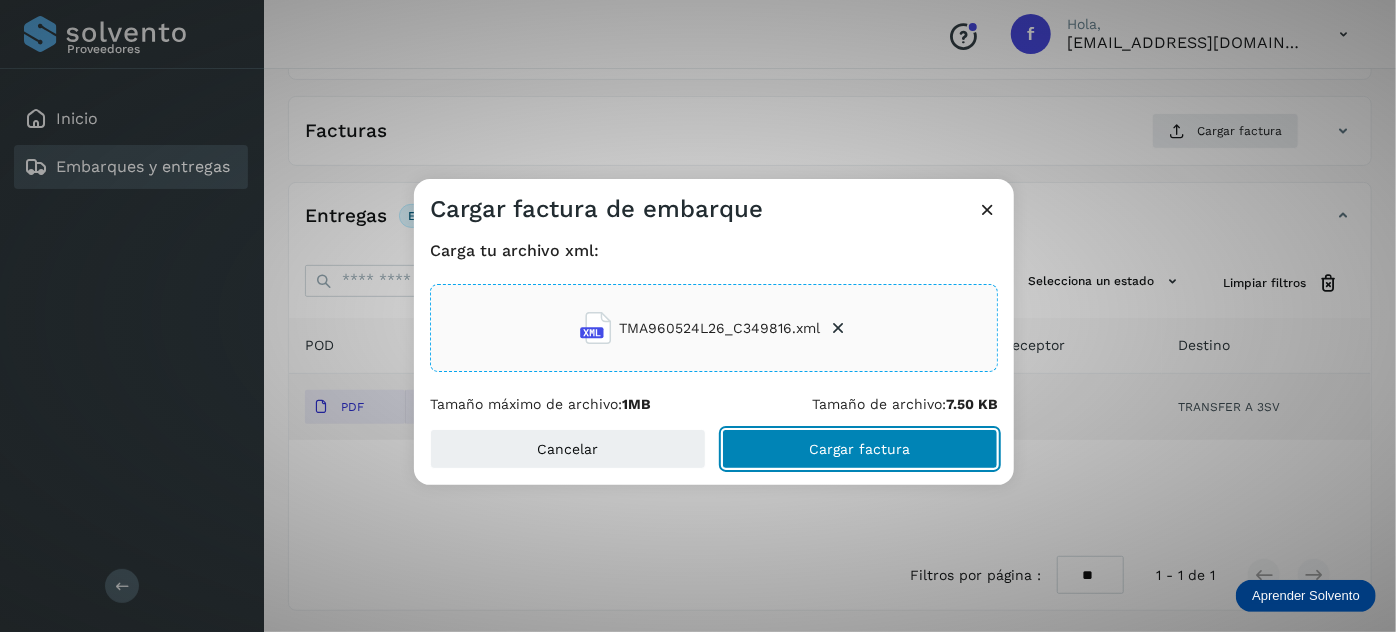 click on "Cargar factura" 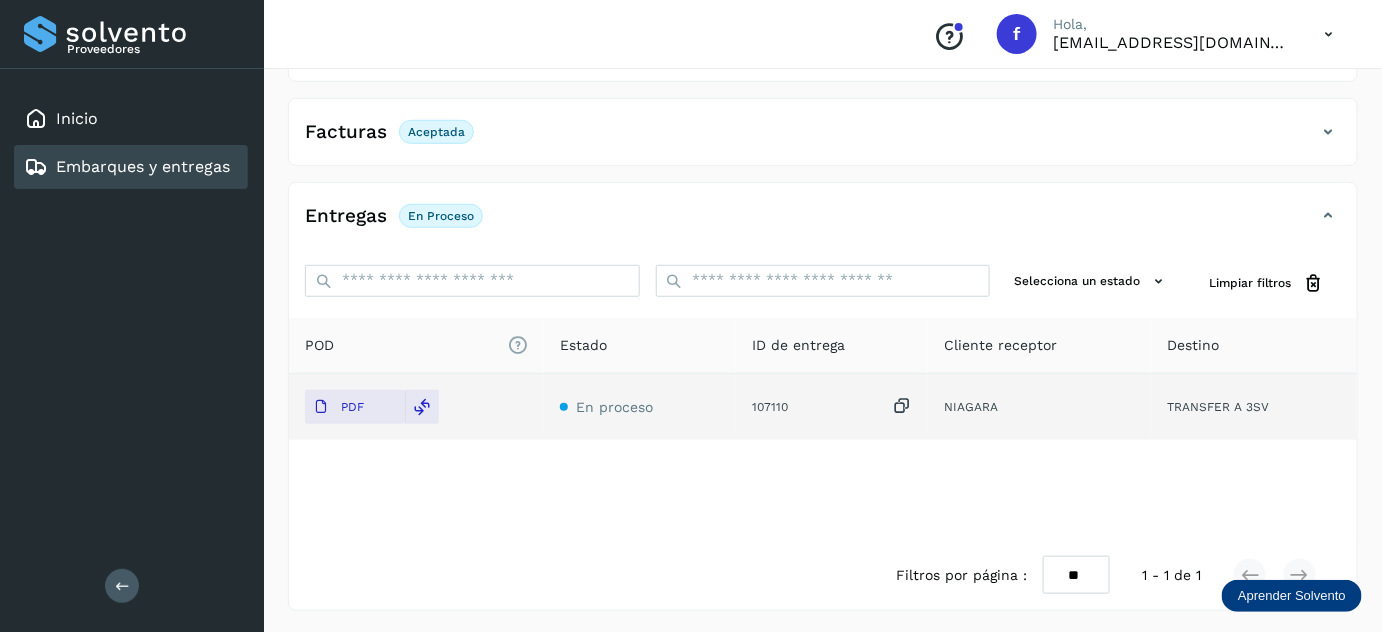 scroll, scrollTop: 0, scrollLeft: 0, axis: both 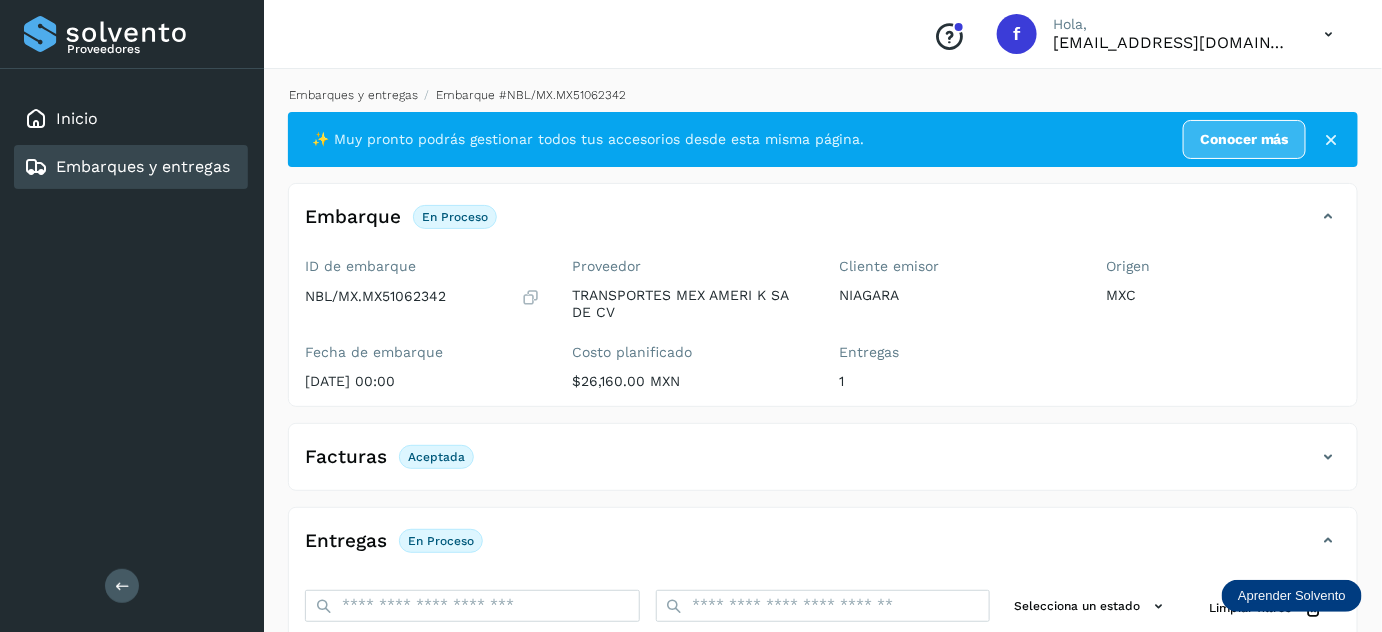 click on "Embarques y entregas" at bounding box center (353, 95) 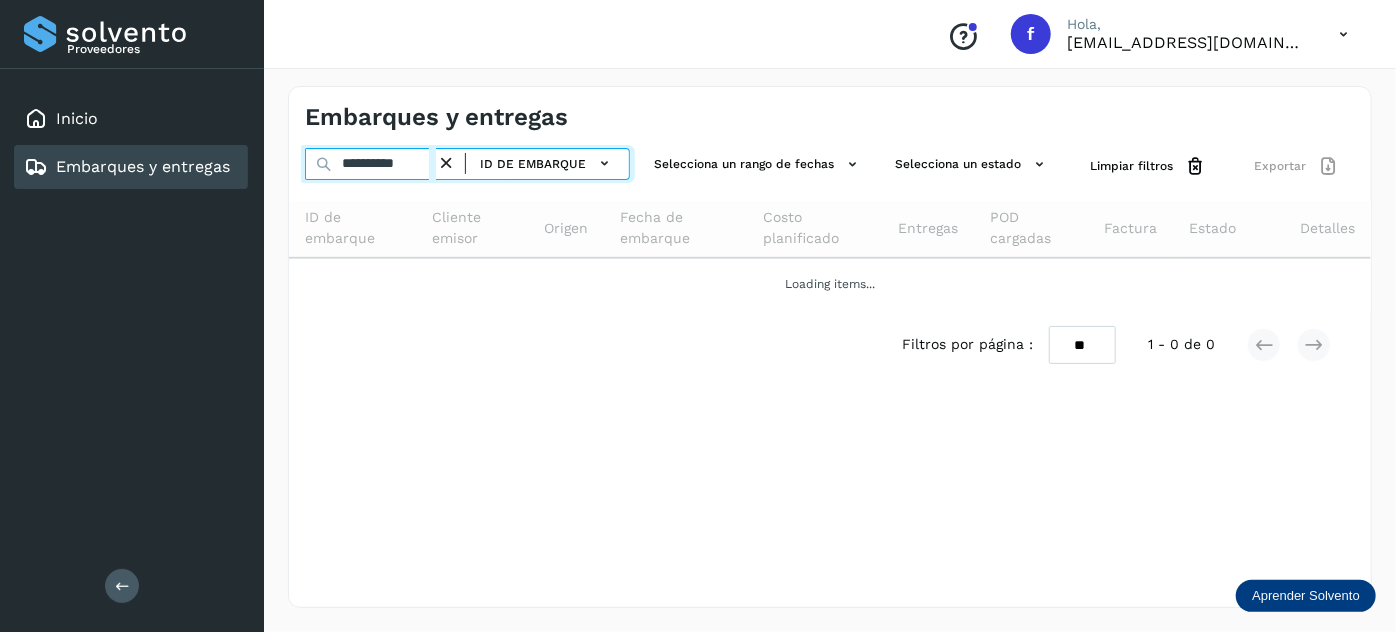 click on "**********" at bounding box center (370, 164) 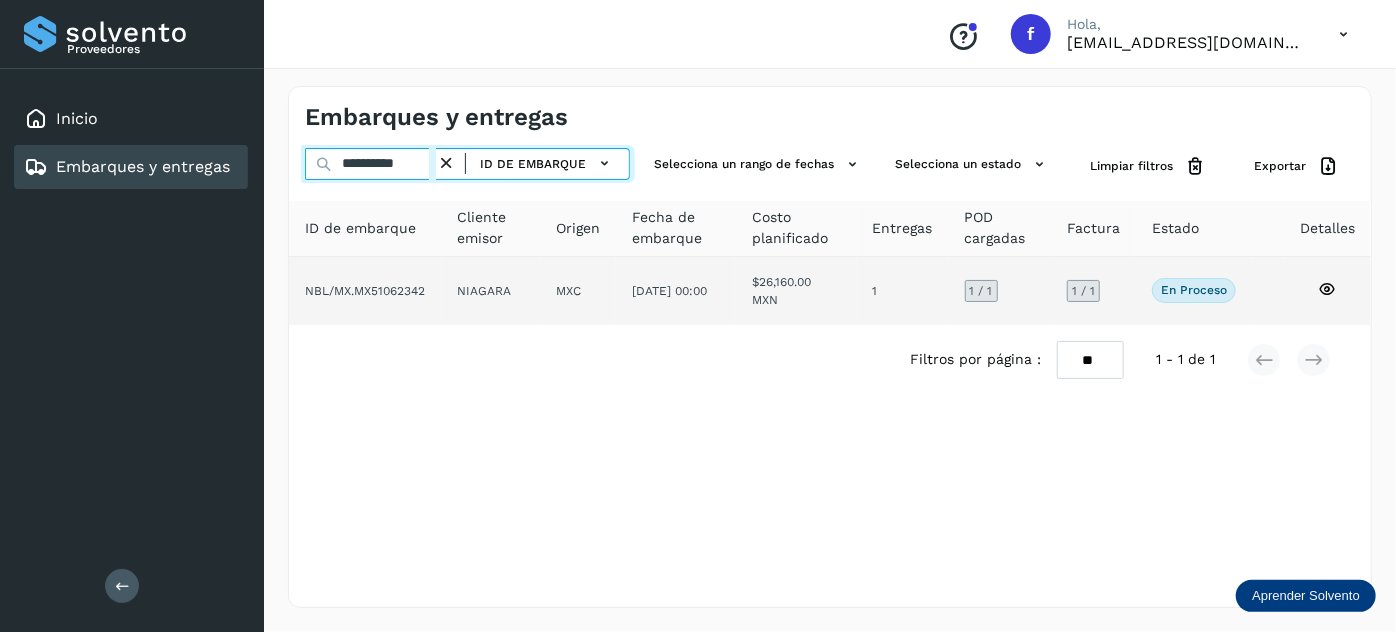 paste 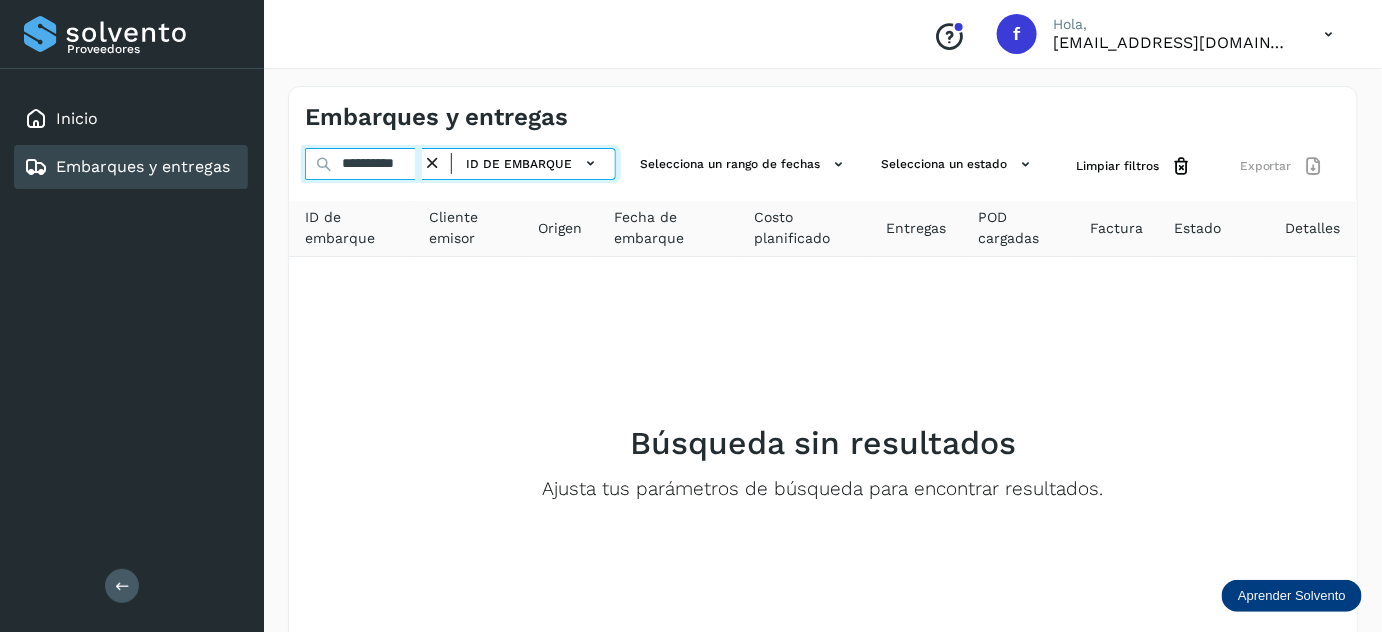 click on "**********" at bounding box center (363, 164) 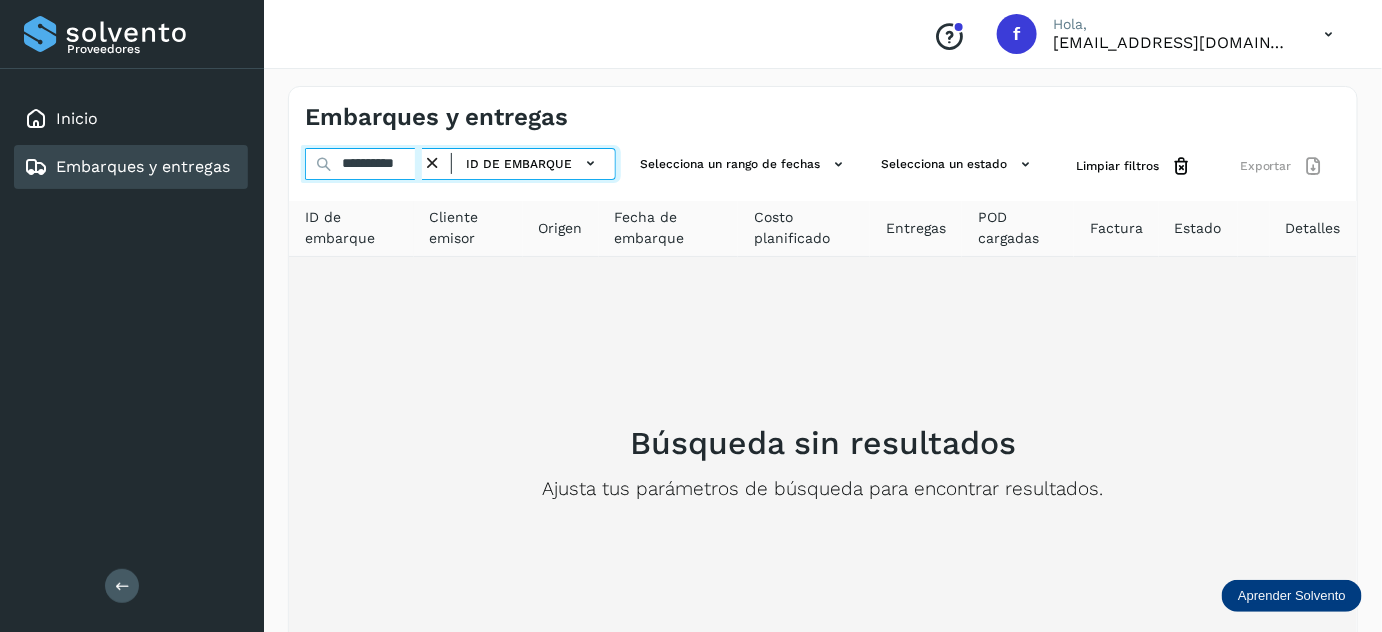 paste 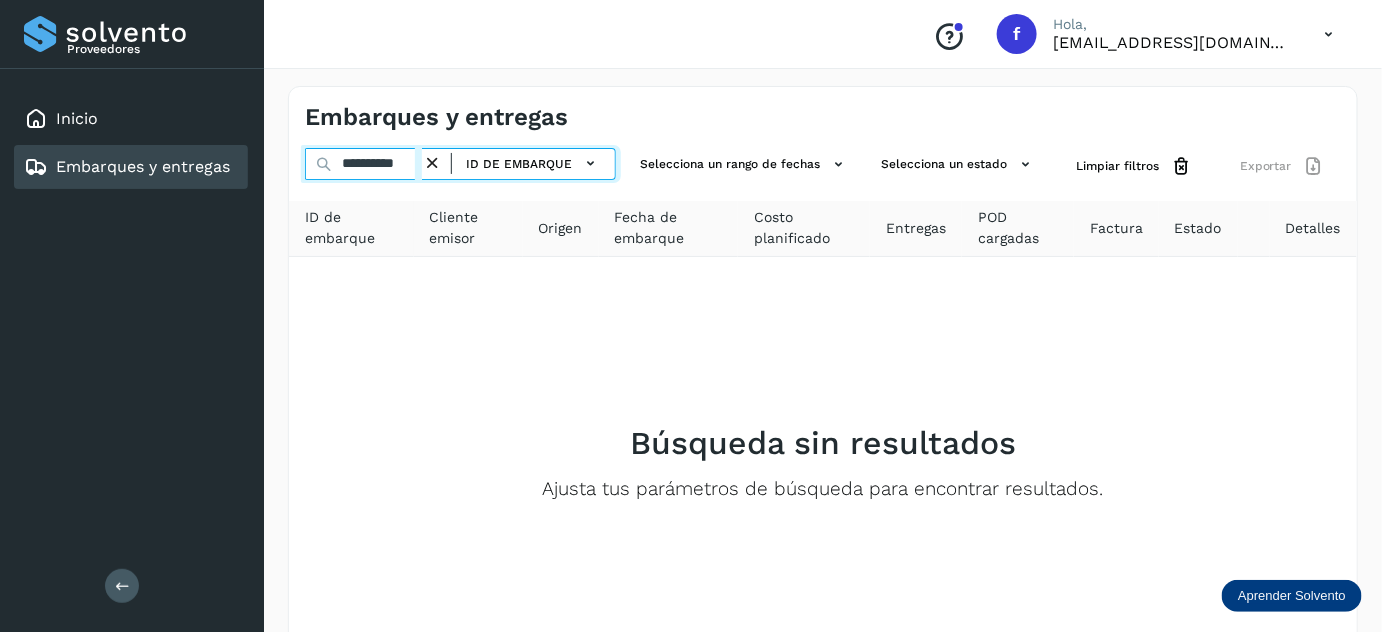 click on "**********" at bounding box center (363, 164) 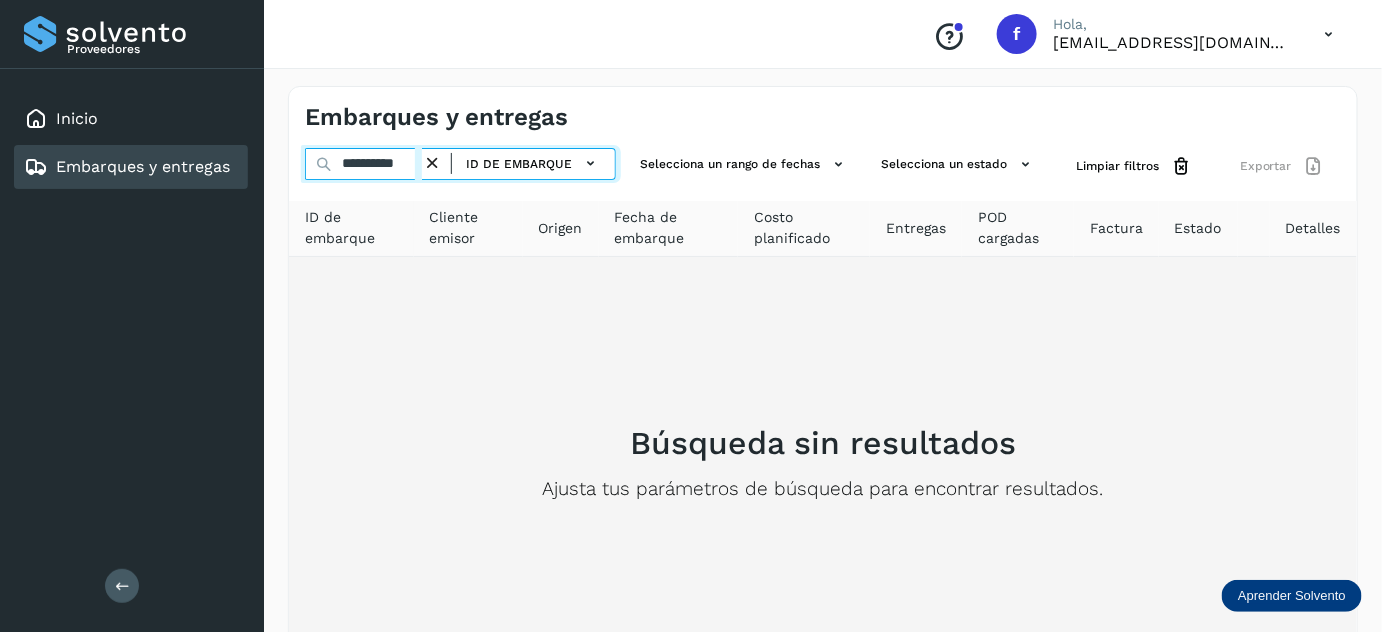 paste 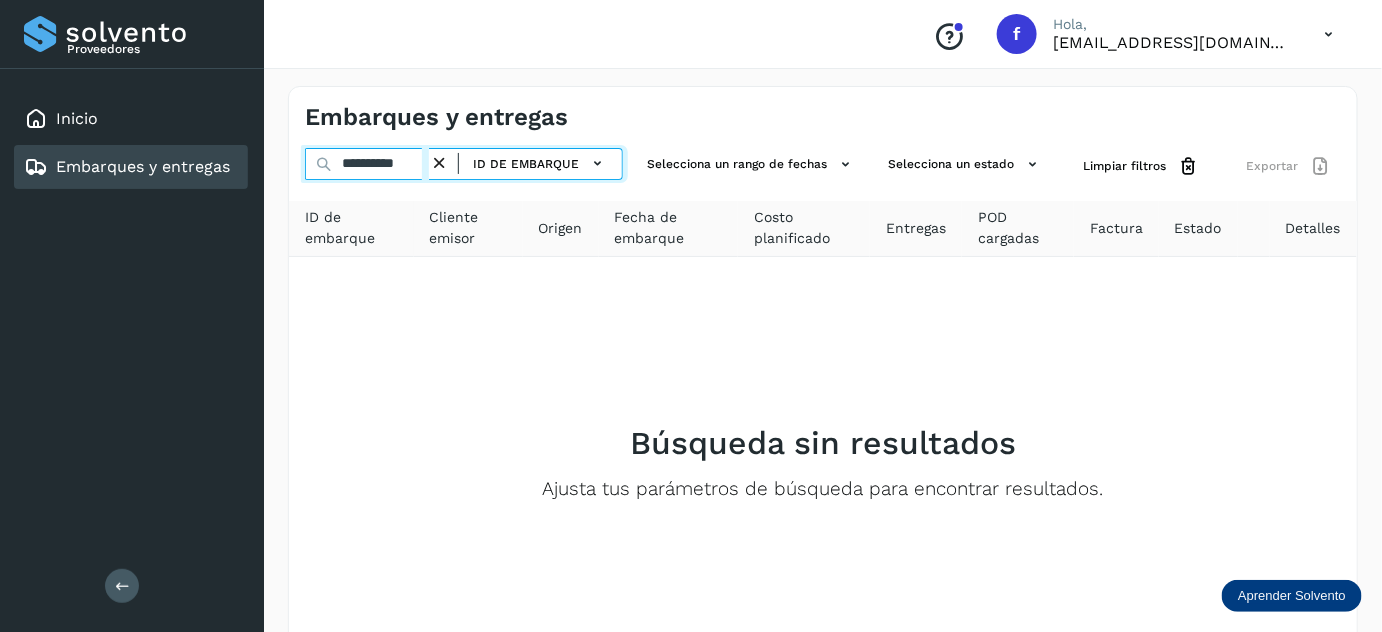 scroll, scrollTop: 0, scrollLeft: 0, axis: both 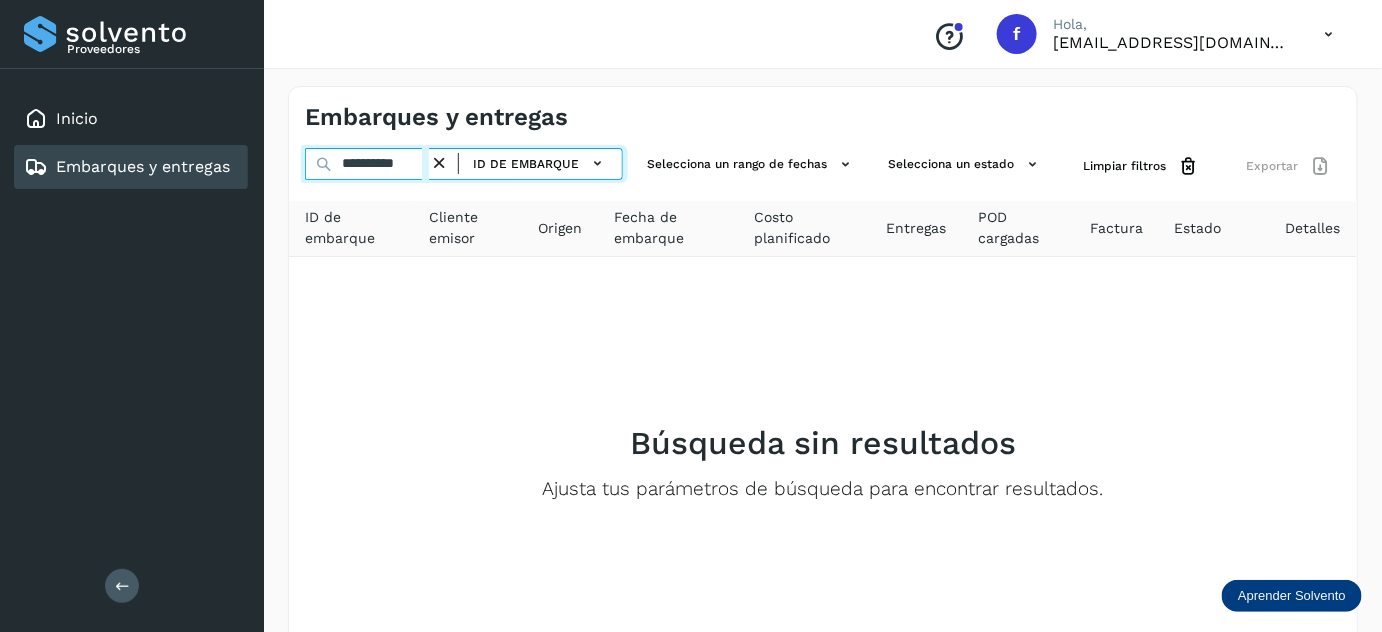 click on "**********" at bounding box center [367, 164] 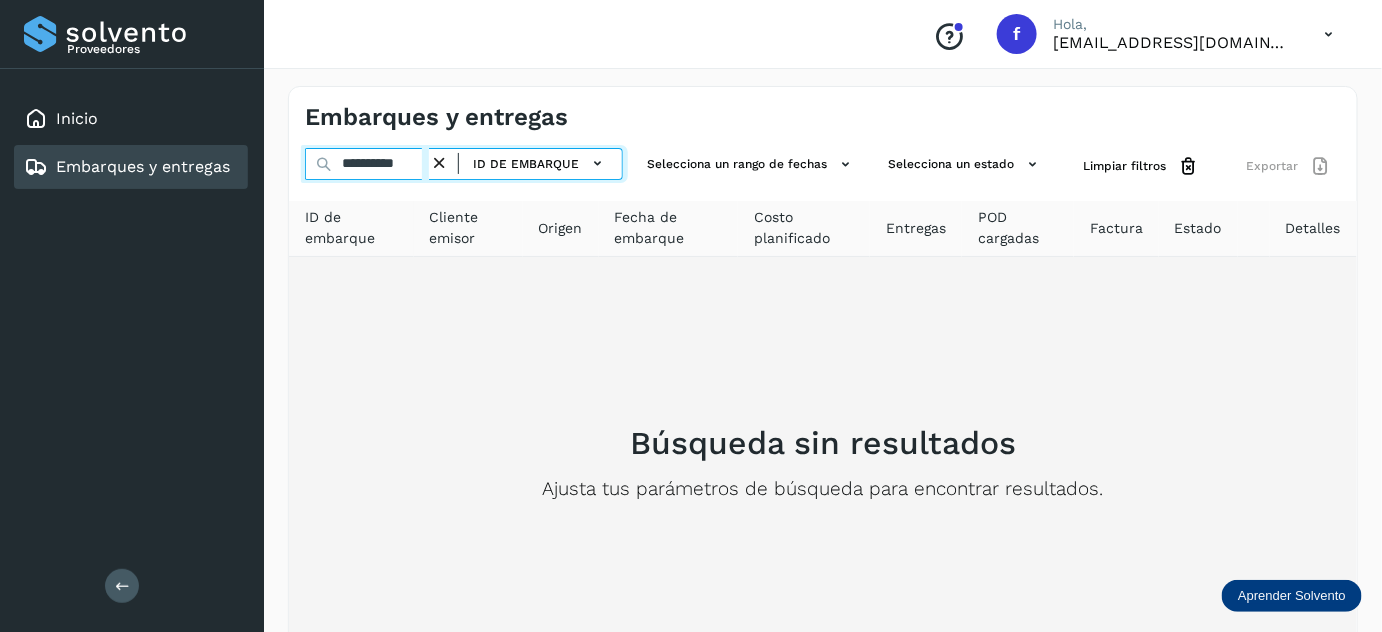 paste 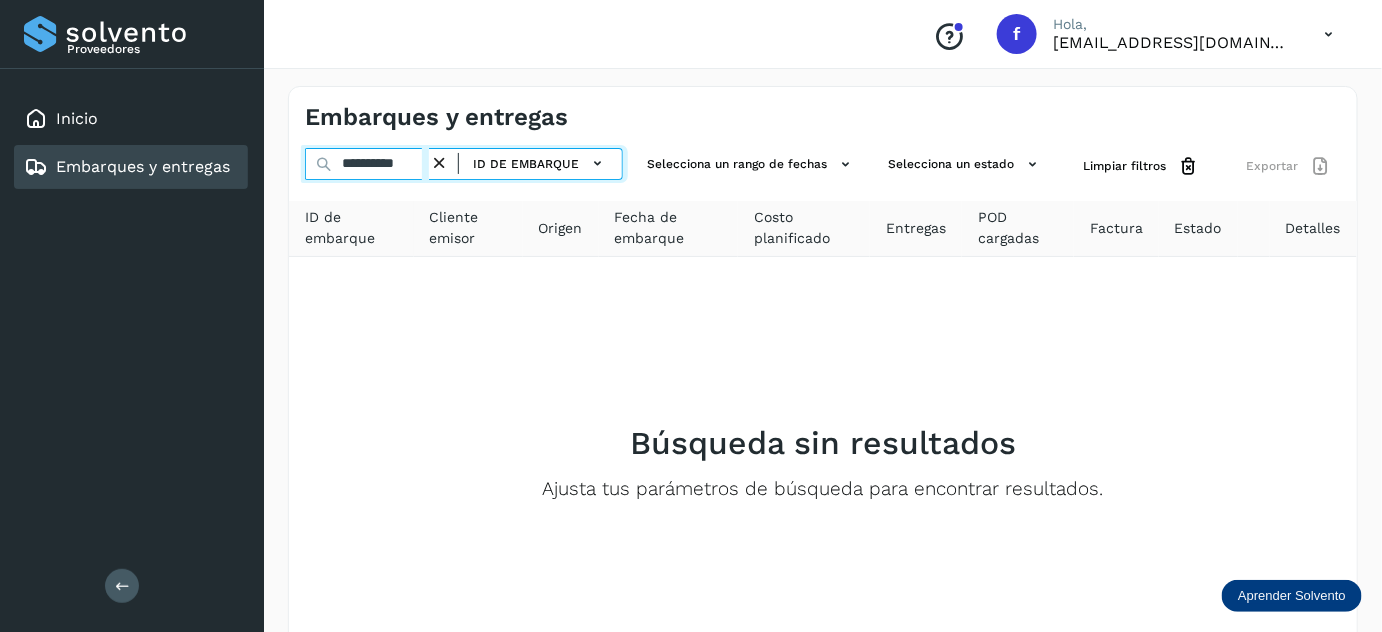 type on "**********" 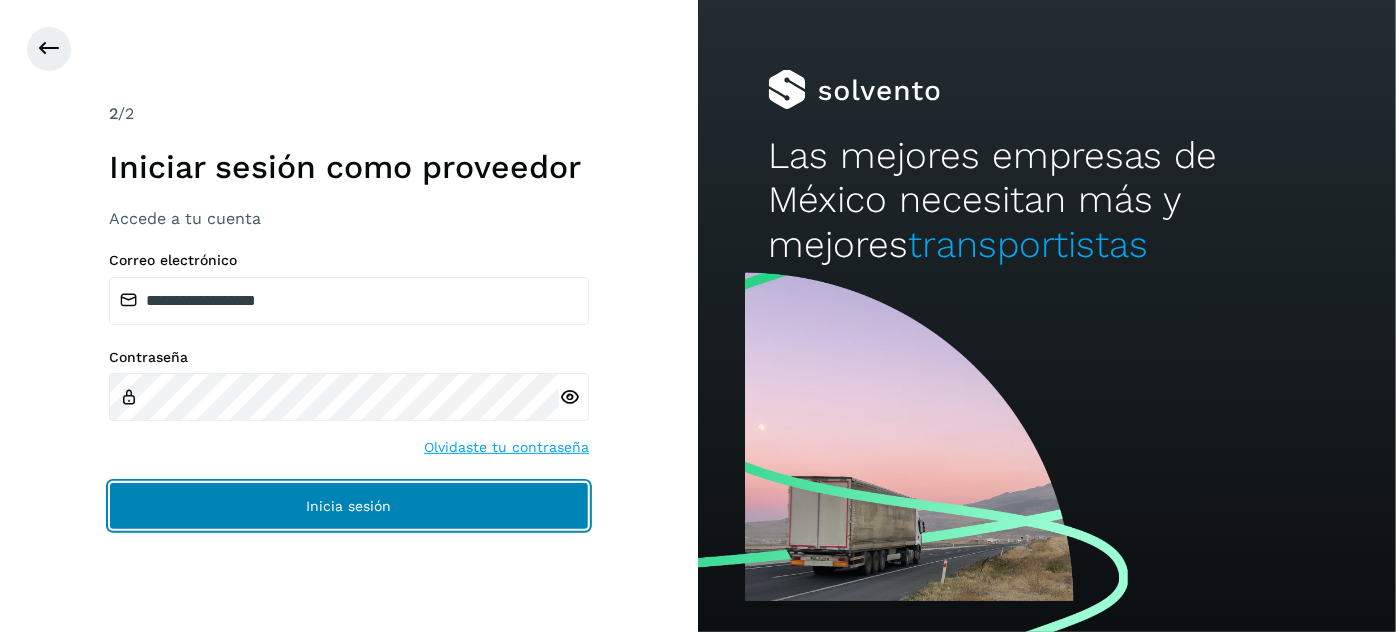 click on "Inicia sesión" at bounding box center (349, 506) 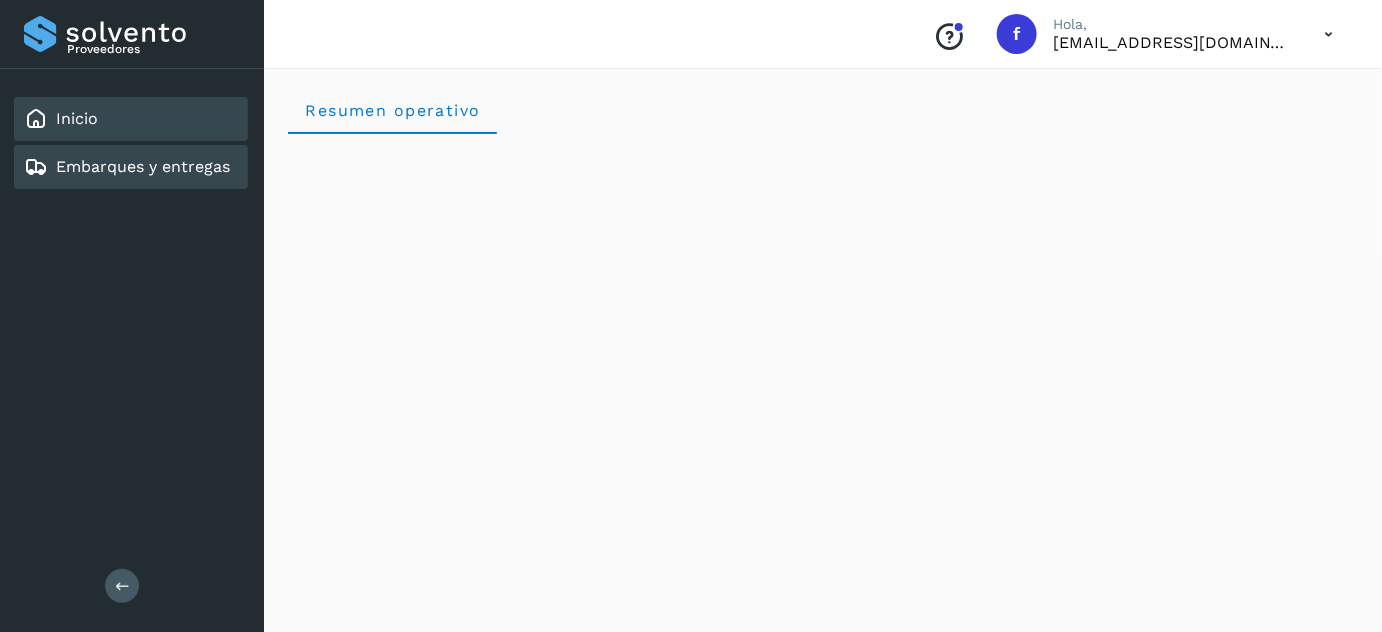 click on "Embarques y entregas" at bounding box center (143, 166) 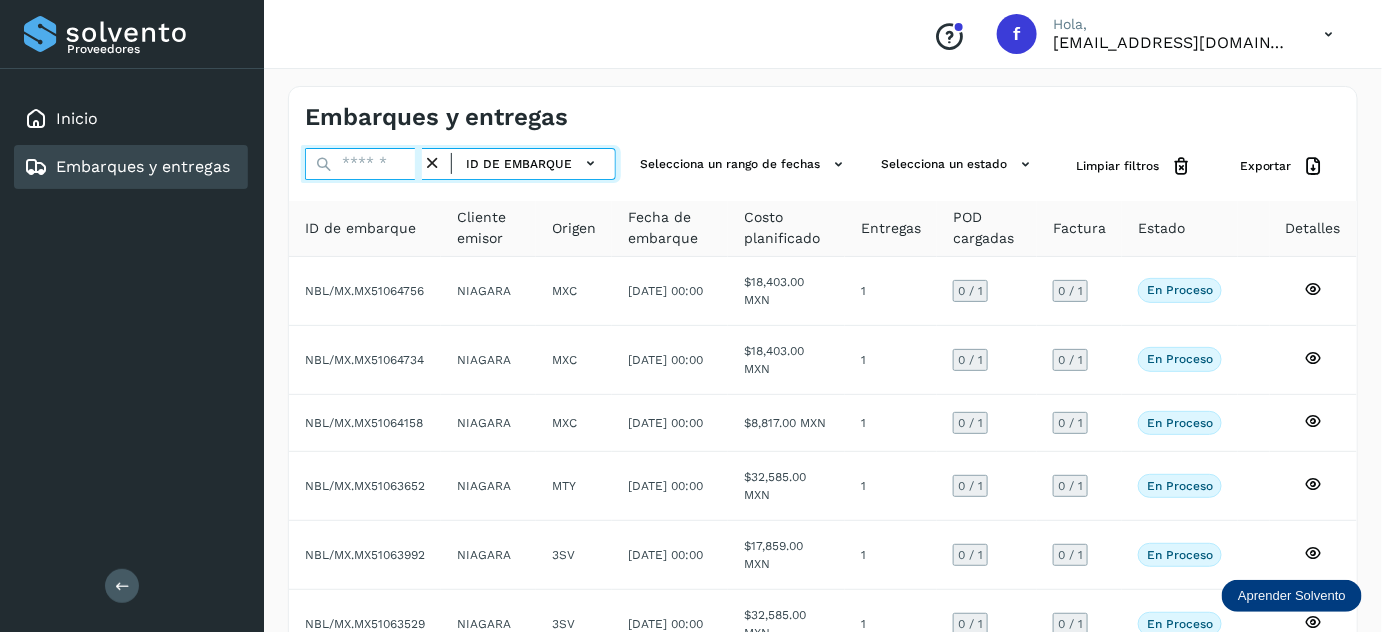 click at bounding box center [363, 164] 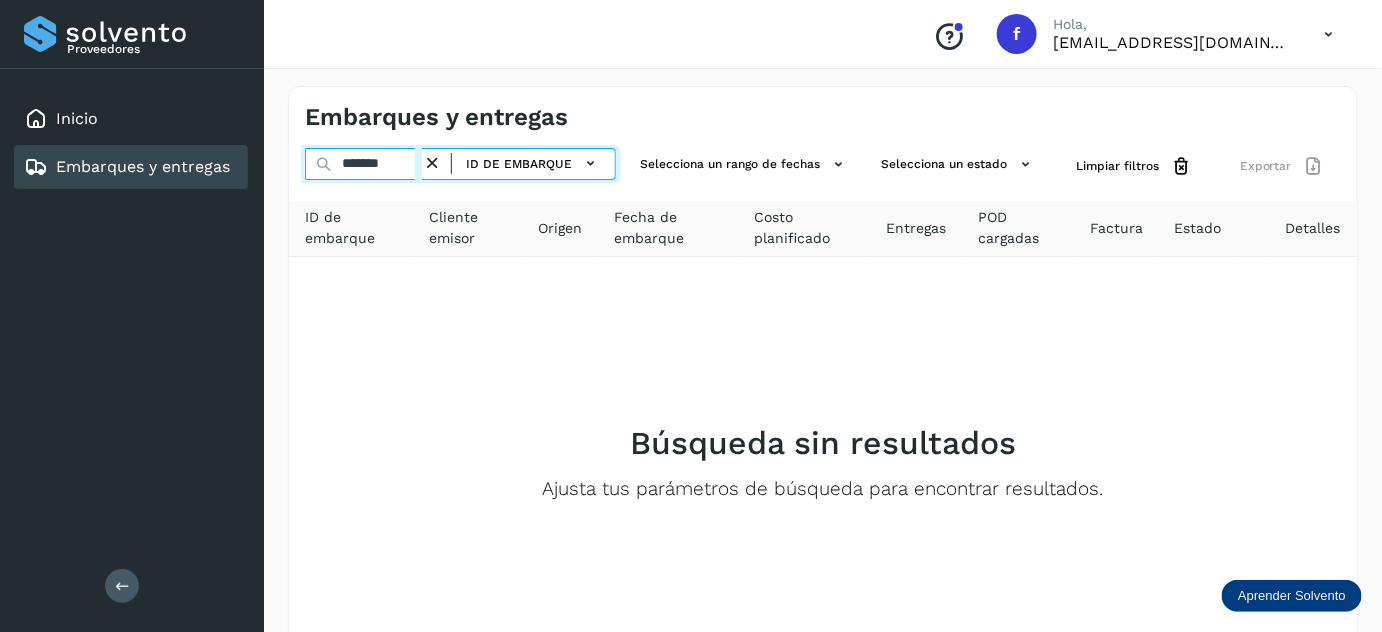 type on "*******" 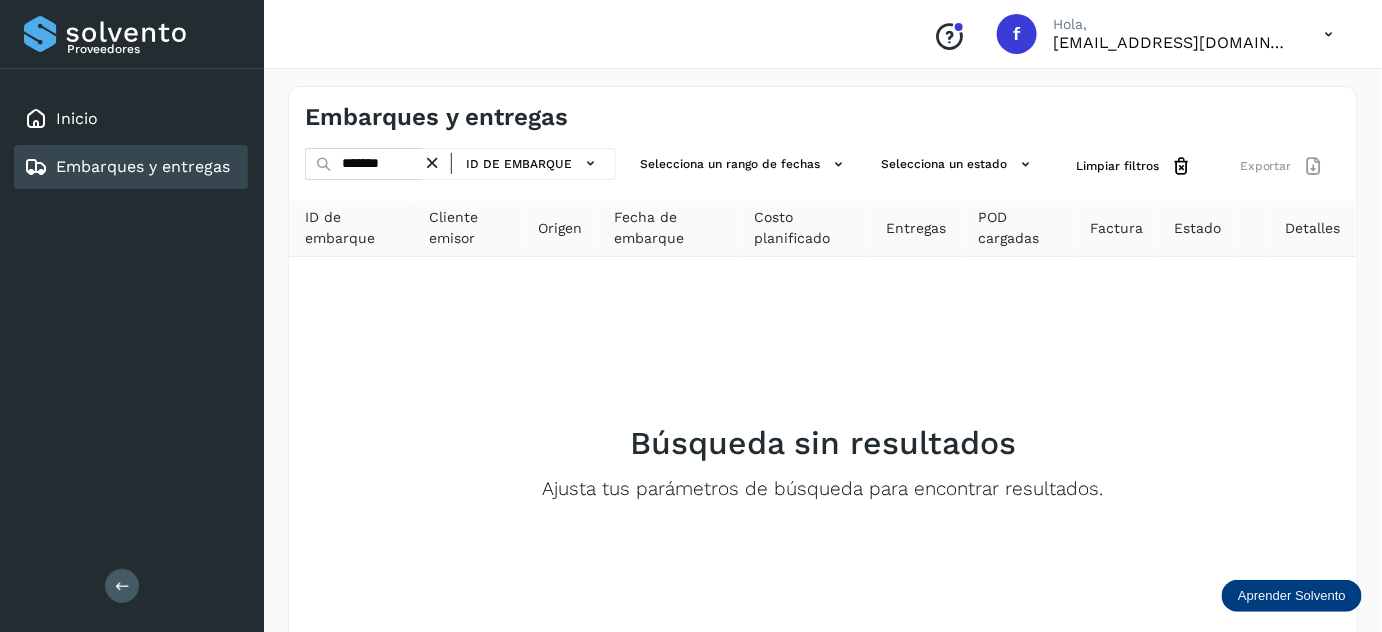 click at bounding box center (432, 163) 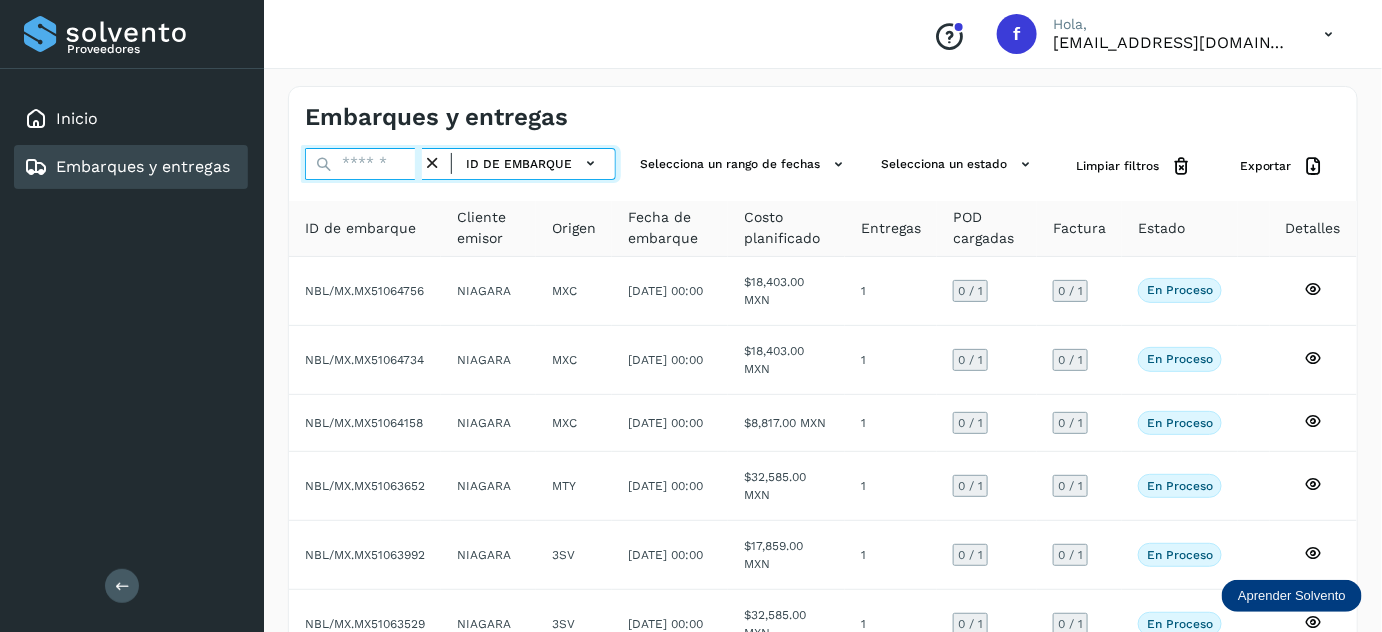 click at bounding box center (363, 164) 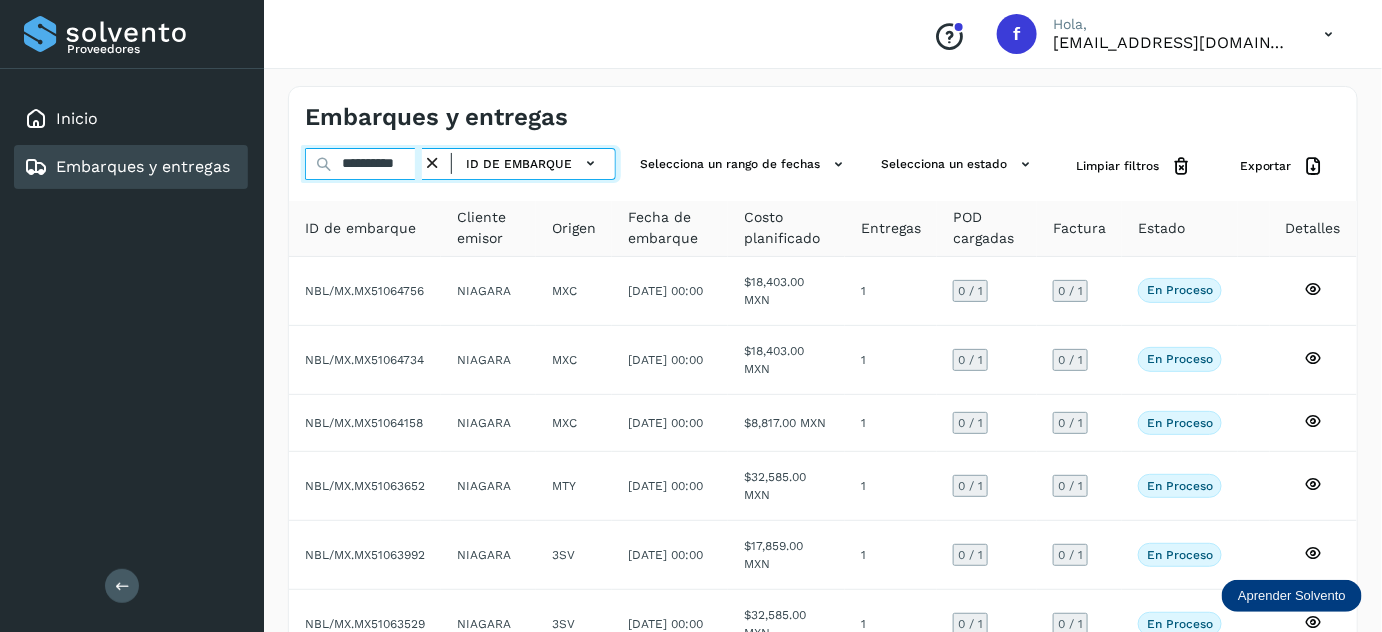 scroll, scrollTop: 0, scrollLeft: 1, axis: horizontal 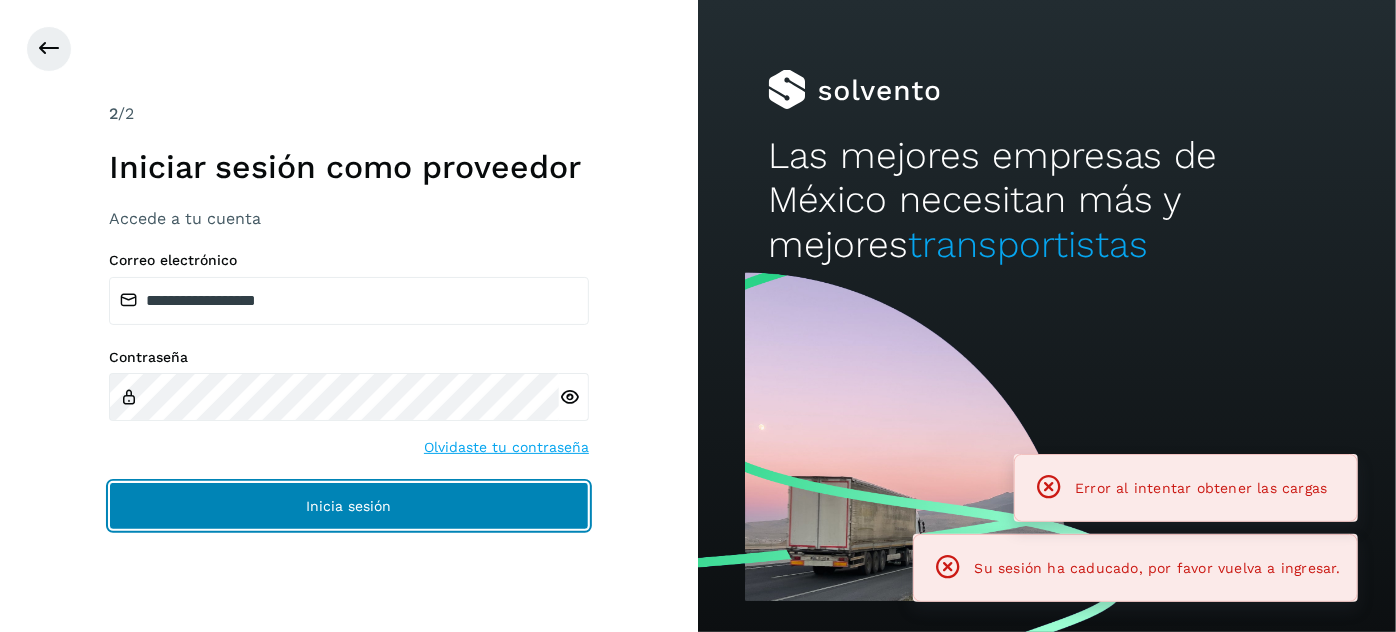 click on "Inicia sesión" at bounding box center [349, 506] 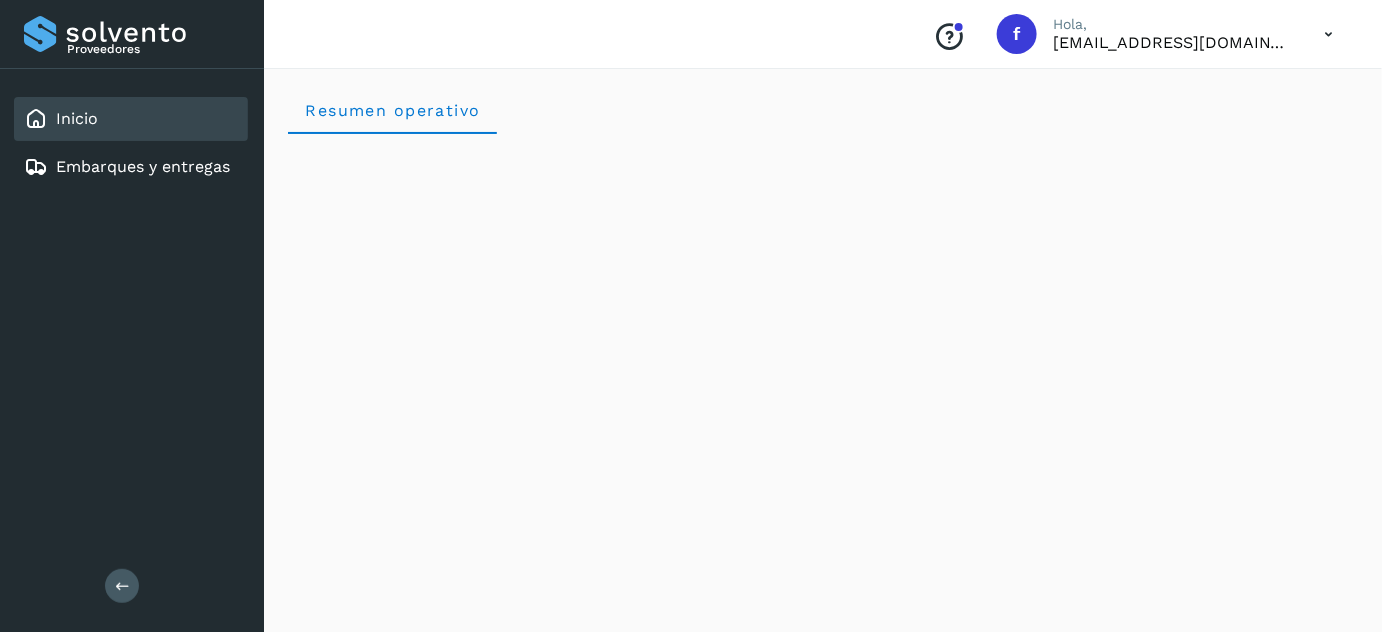 click on "Inicio" 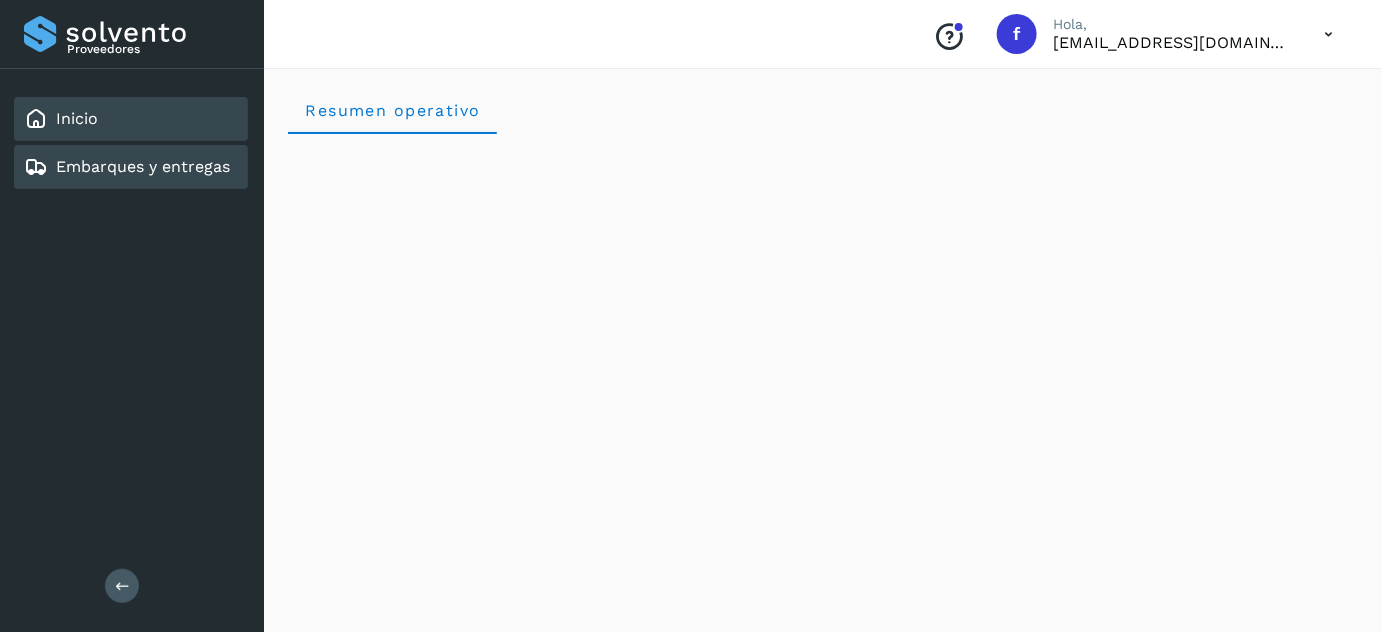 click on "Embarques y entregas" at bounding box center [143, 166] 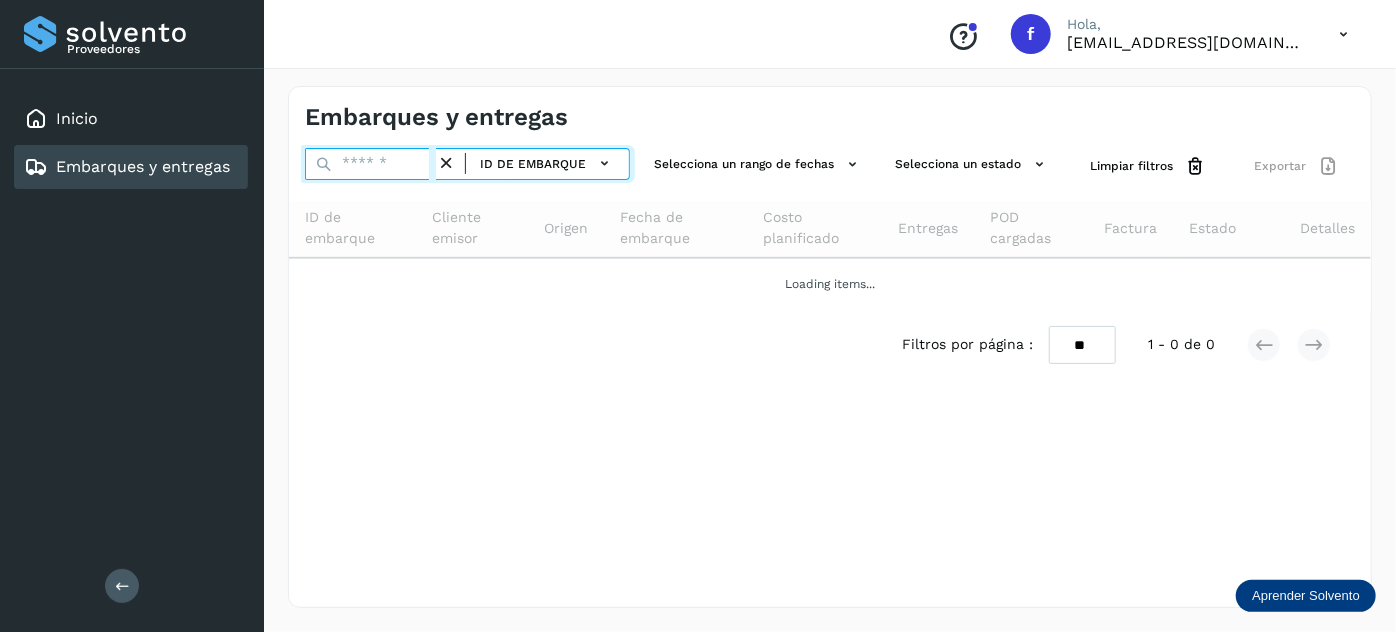 click at bounding box center (370, 164) 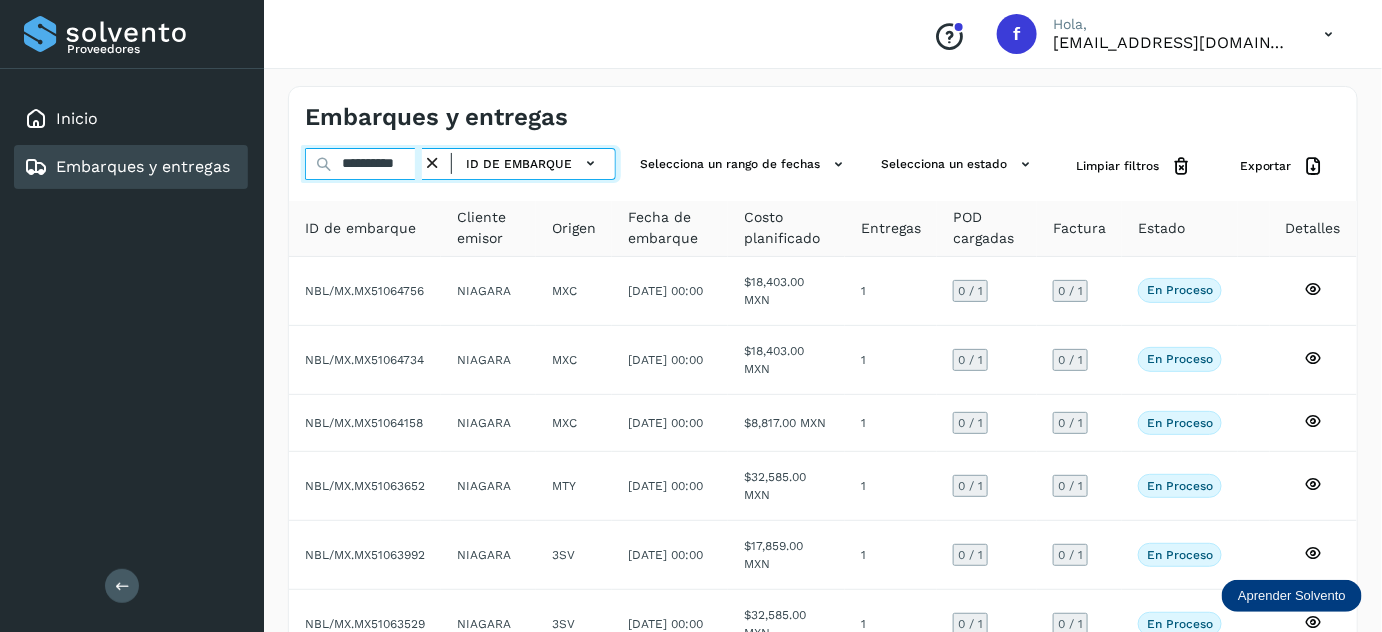 click on "**********" at bounding box center (363, 164) 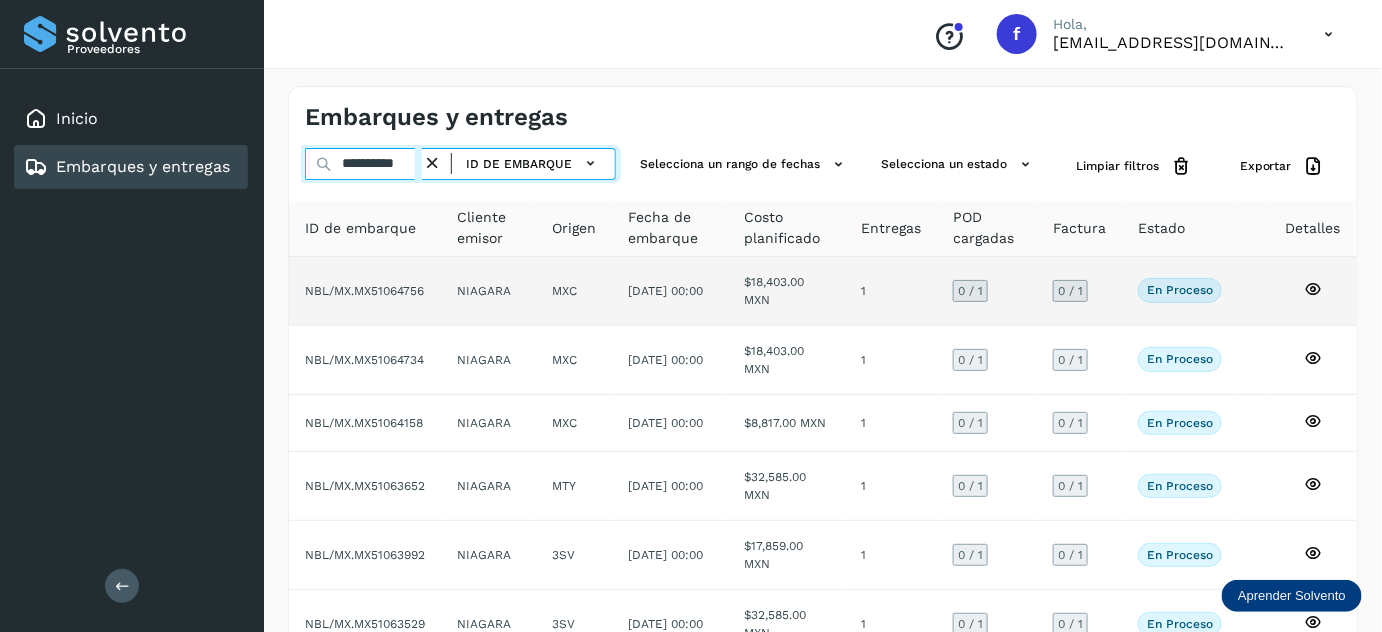 scroll, scrollTop: 0, scrollLeft: 1, axis: horizontal 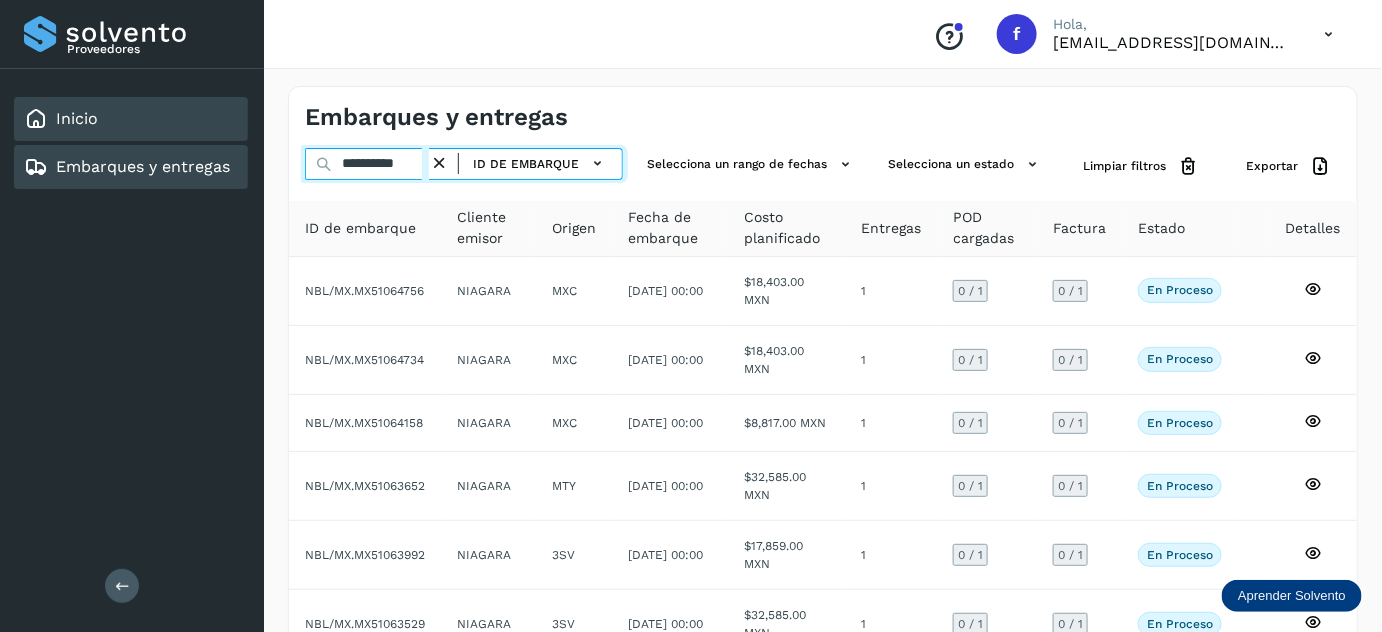 type on "**********" 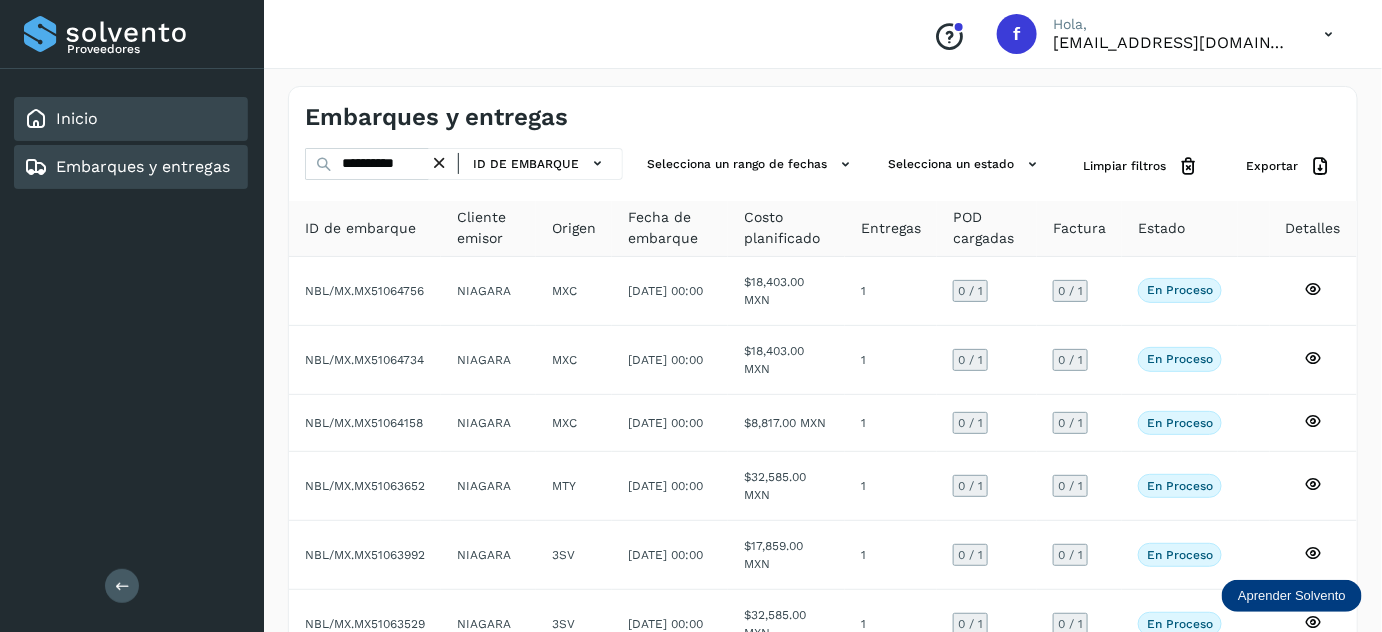 click on "Inicio" 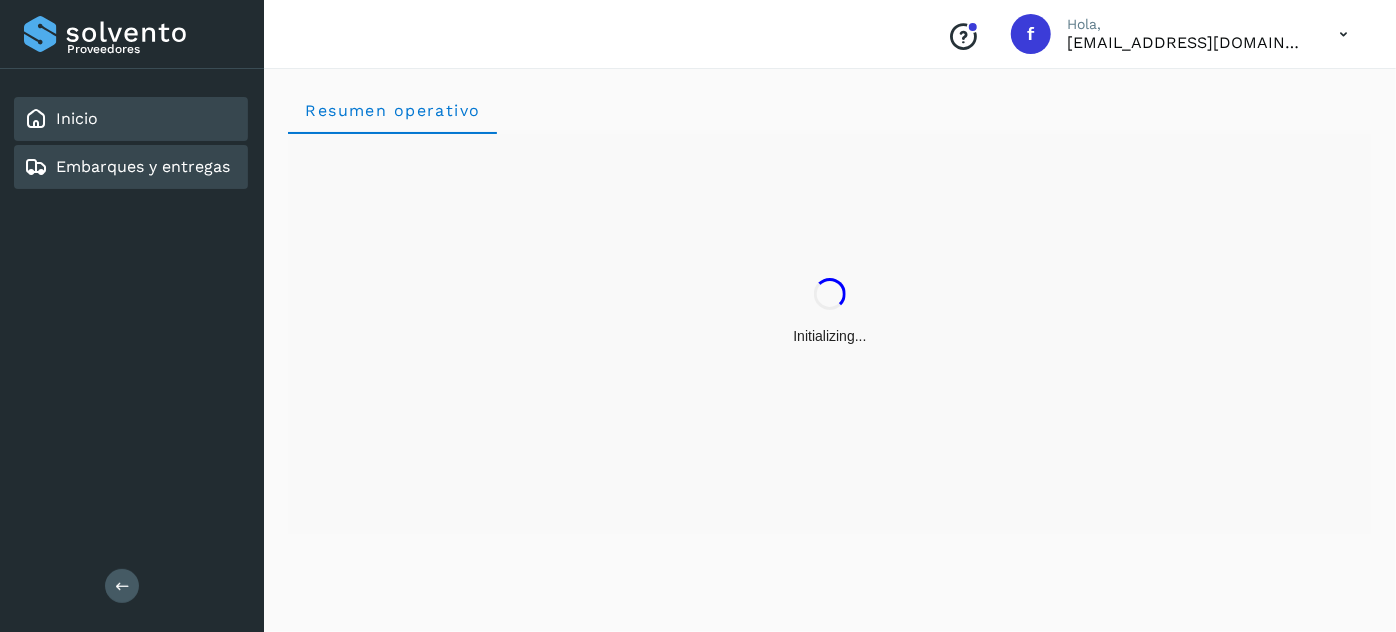 click on "Embarques y entregas" at bounding box center (143, 166) 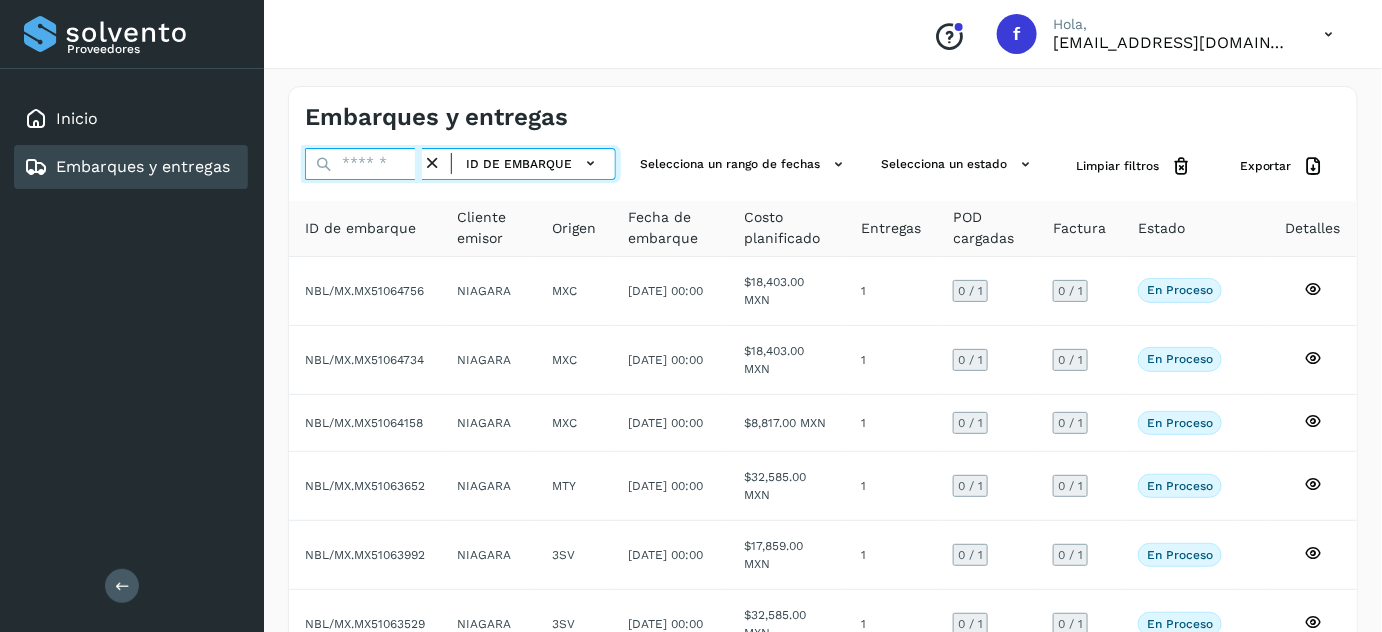 click at bounding box center (363, 164) 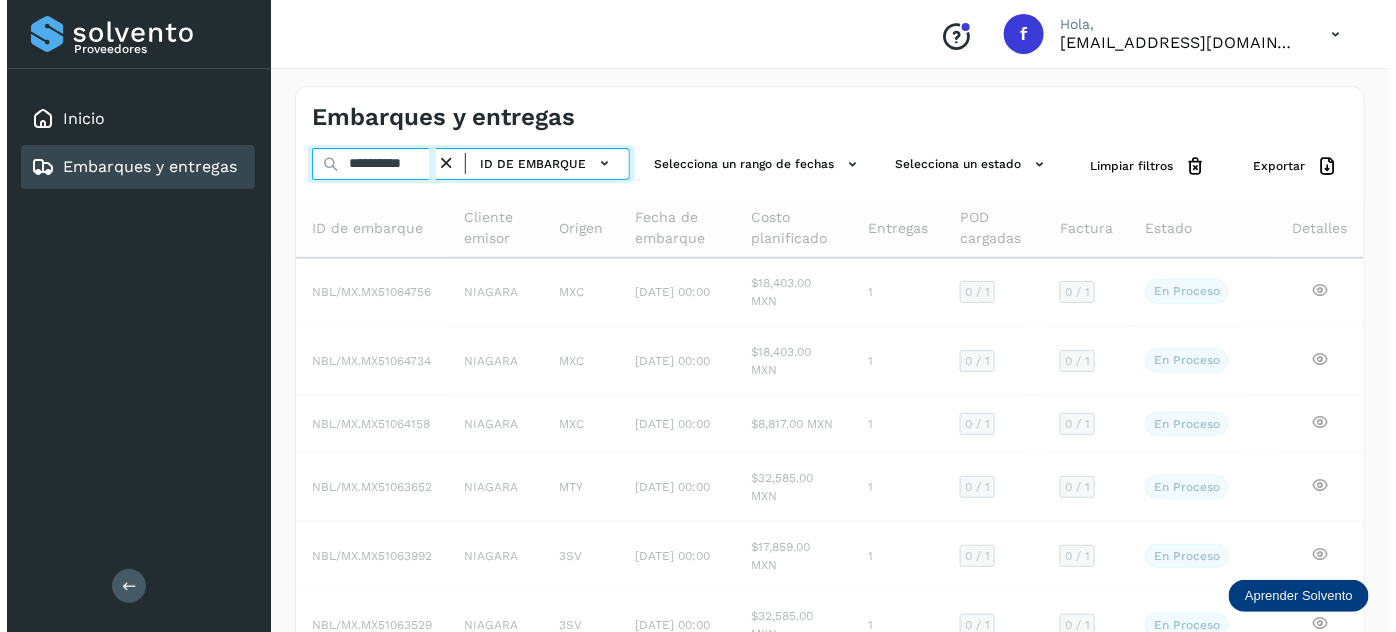 scroll, scrollTop: 0, scrollLeft: 0, axis: both 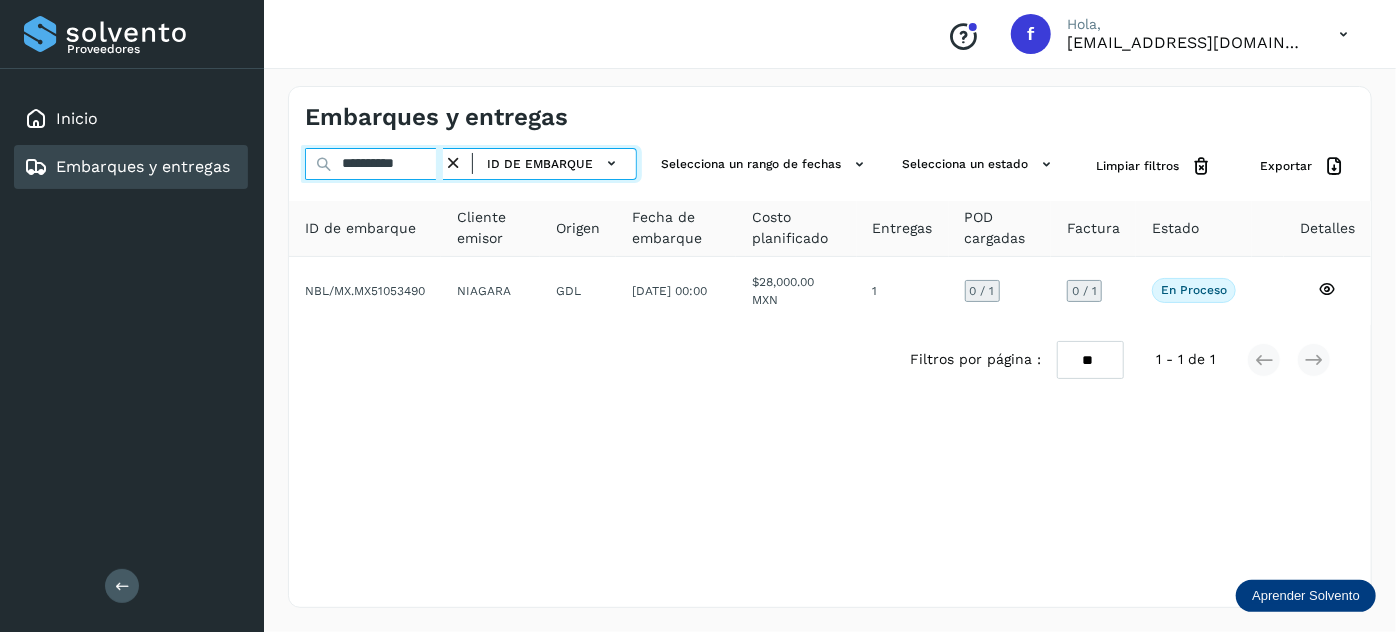 type on "**********" 